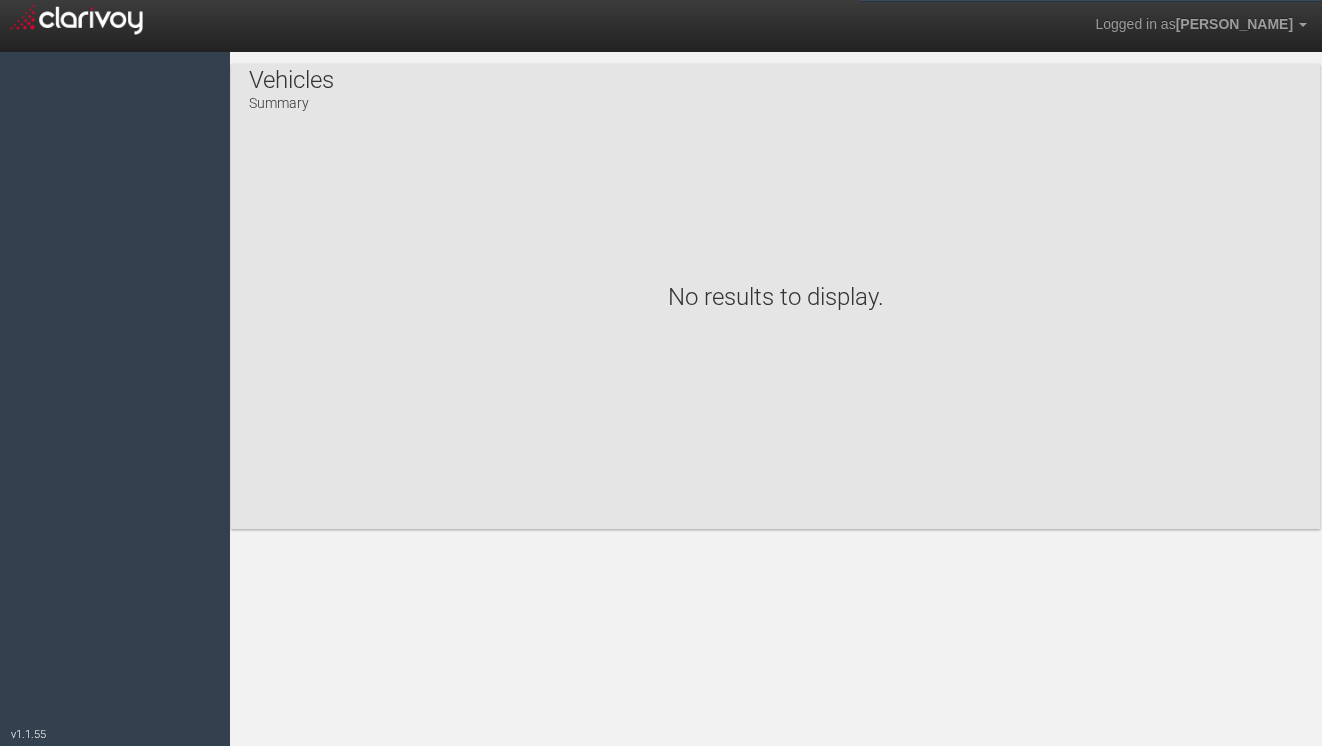 scroll, scrollTop: 0, scrollLeft: 0, axis: both 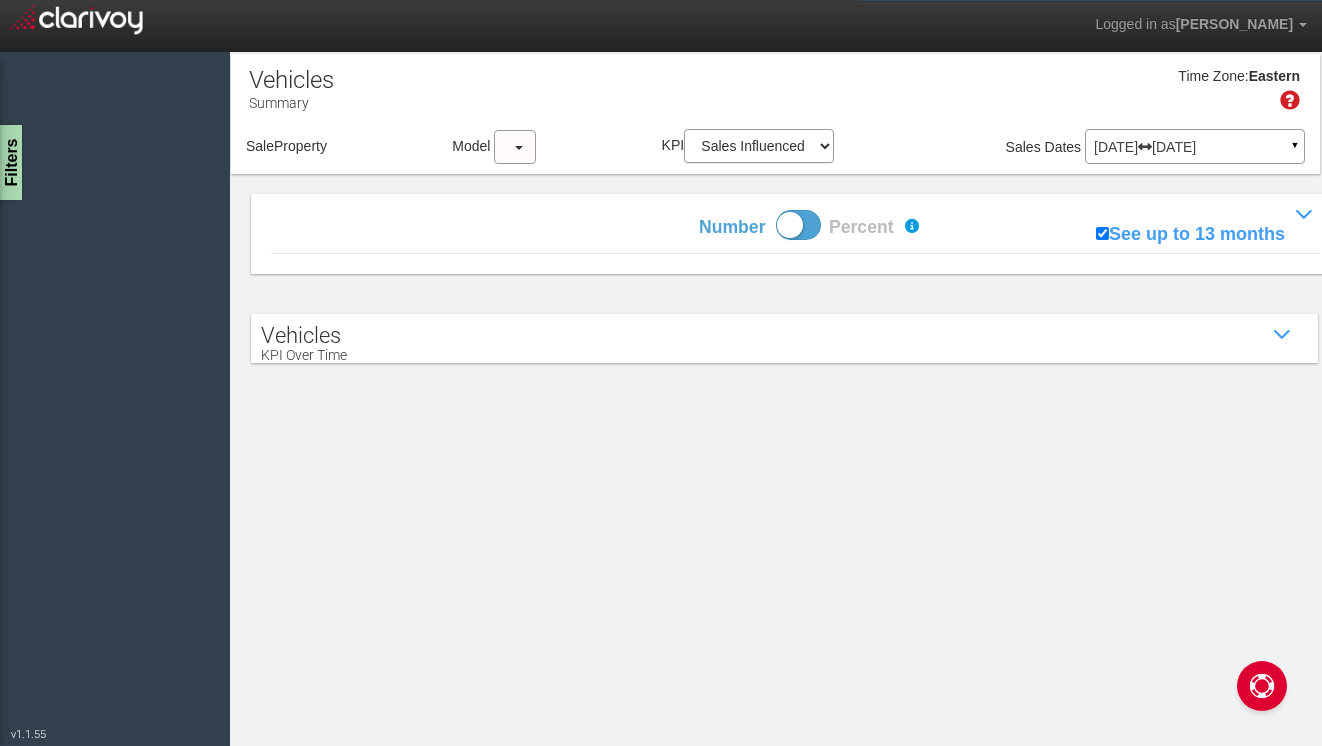 select on "object:1206" 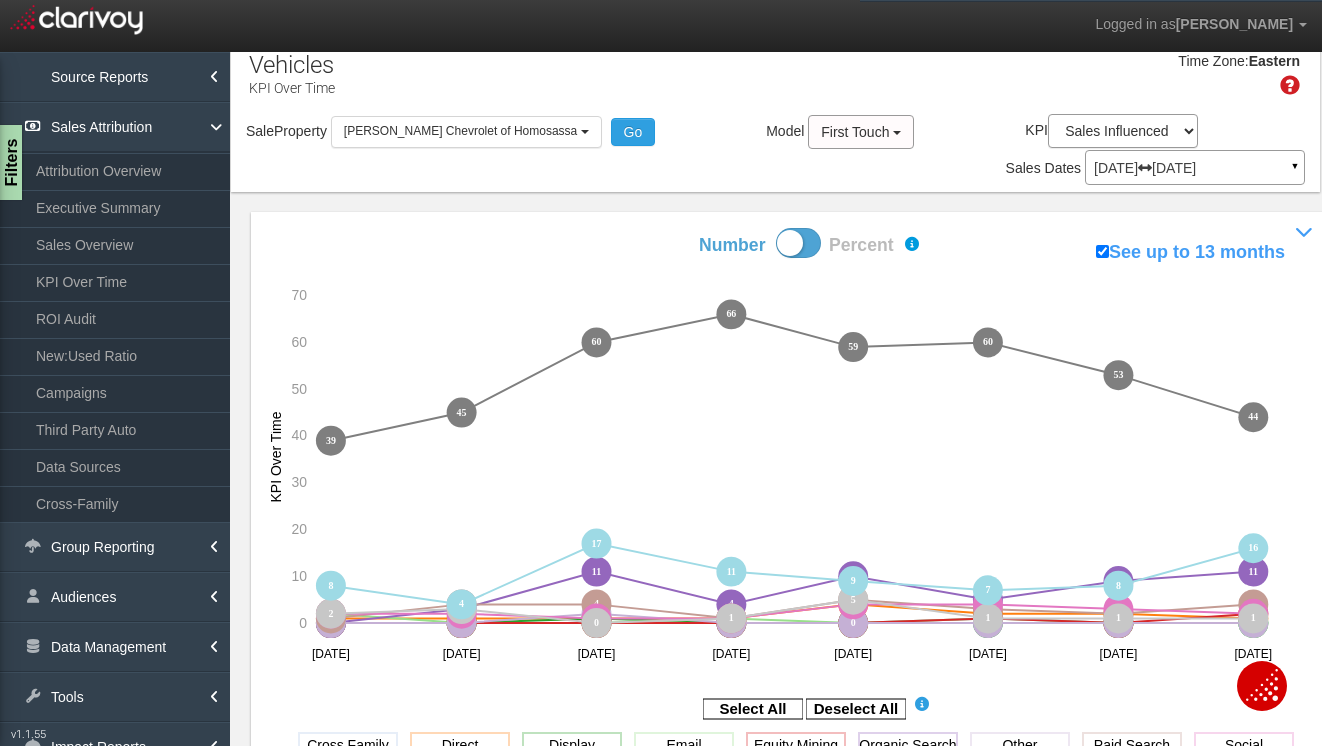 scroll, scrollTop: 20, scrollLeft: 0, axis: vertical 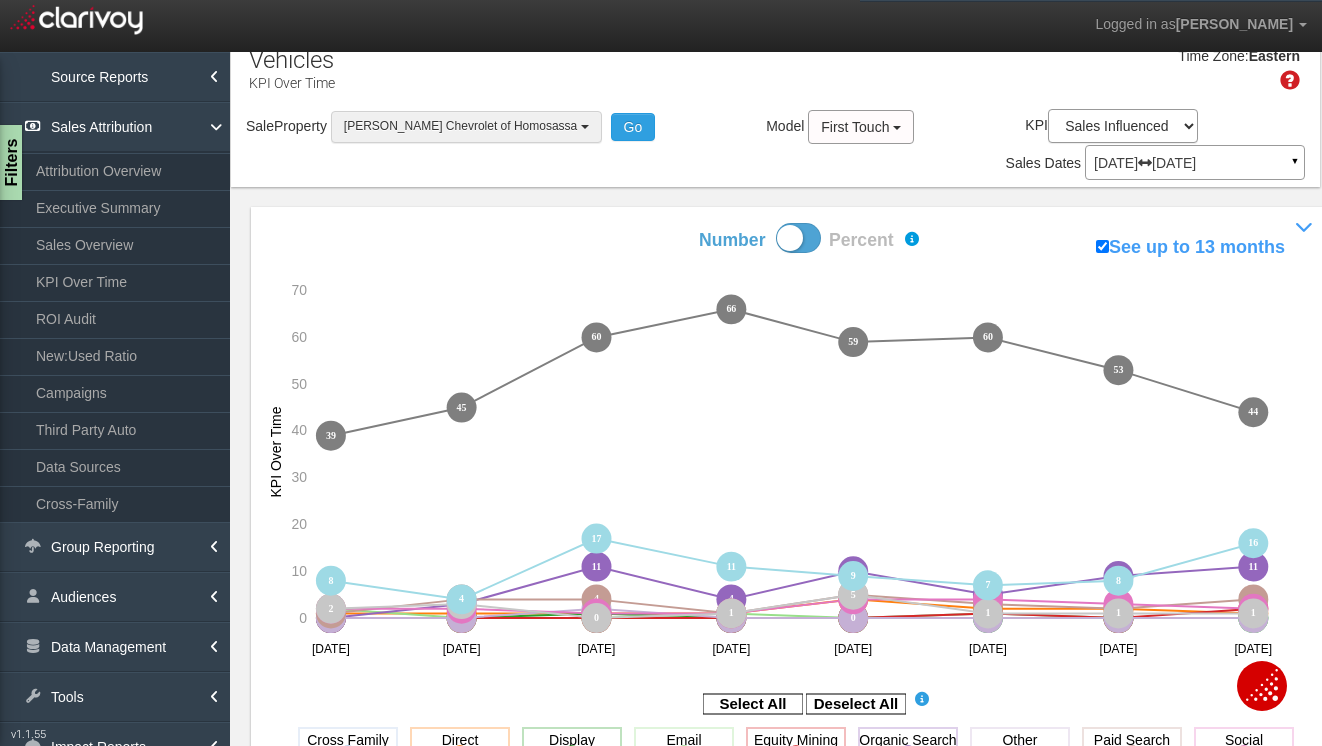 click on "[PERSON_NAME] Chevrolet of Homosassa" at bounding box center (460, 126) 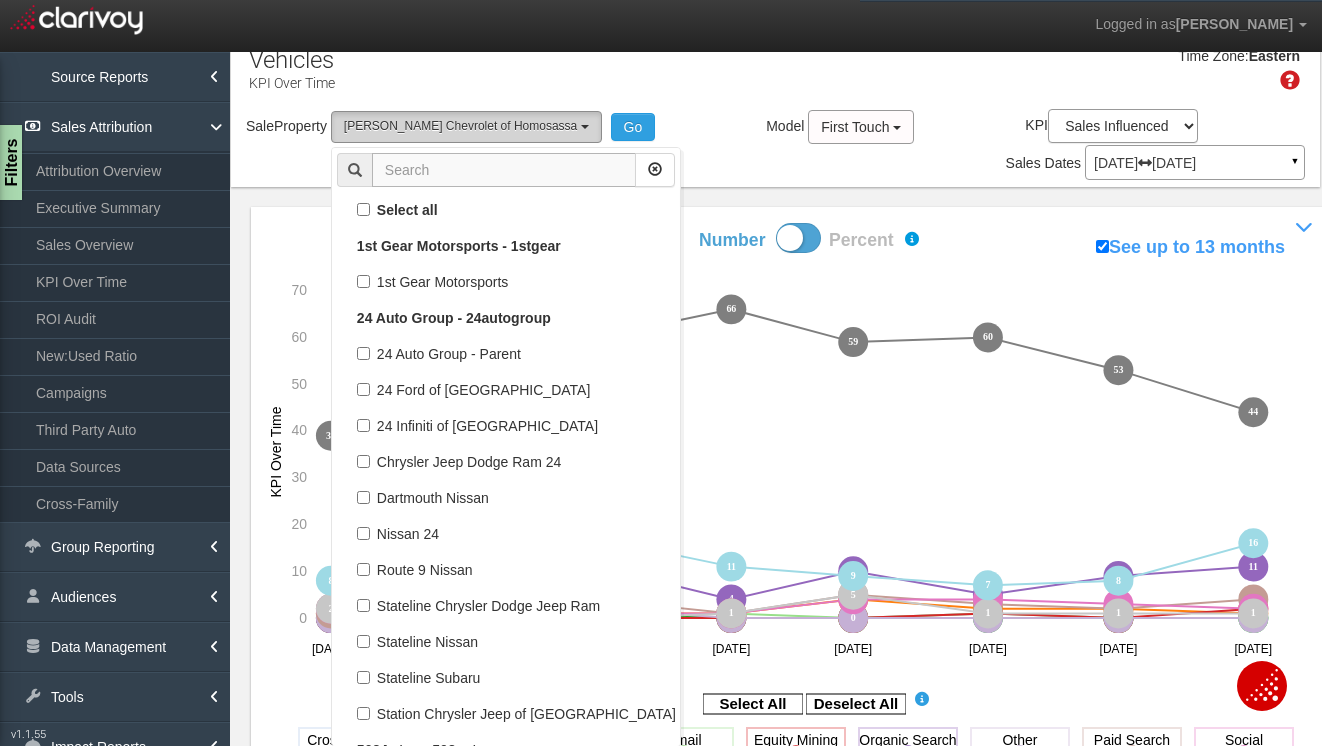 scroll, scrollTop: 59724, scrollLeft: 0, axis: vertical 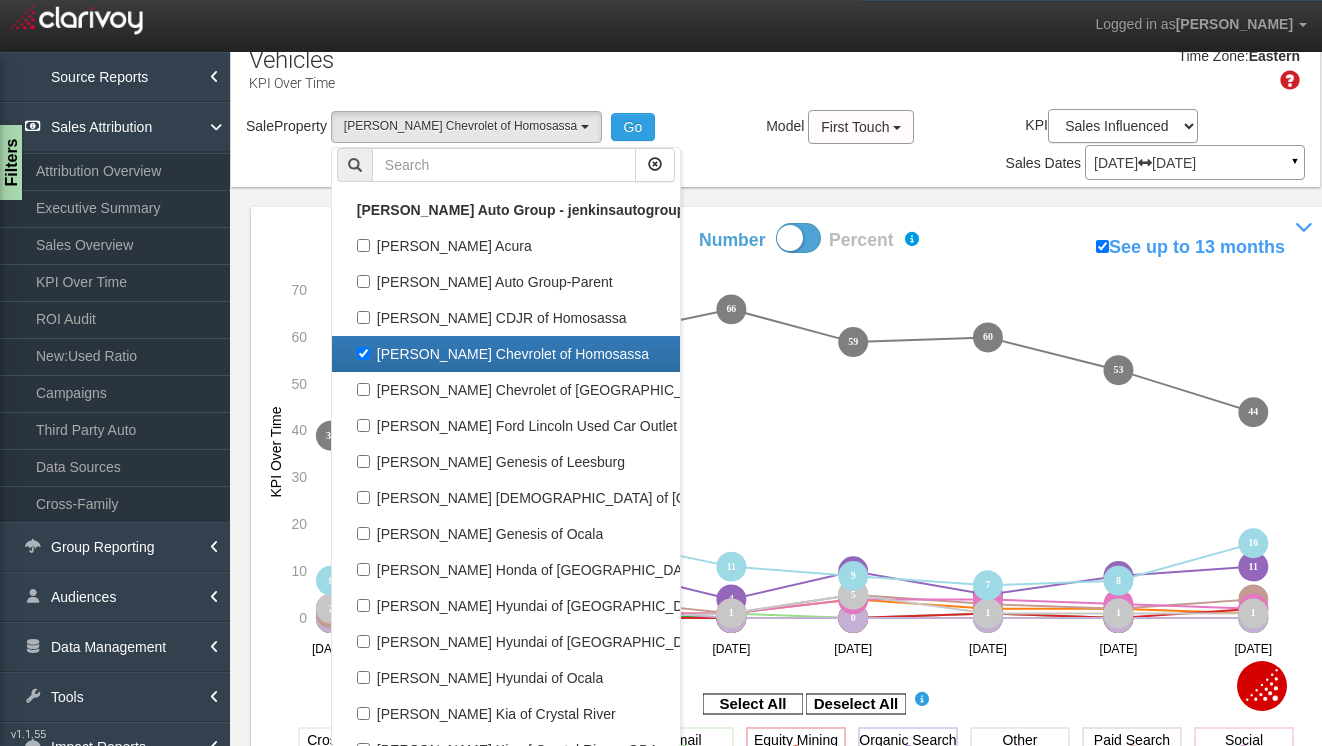 click on "[PERSON_NAME] Chevrolet of Homosassa" at bounding box center (506, 354) 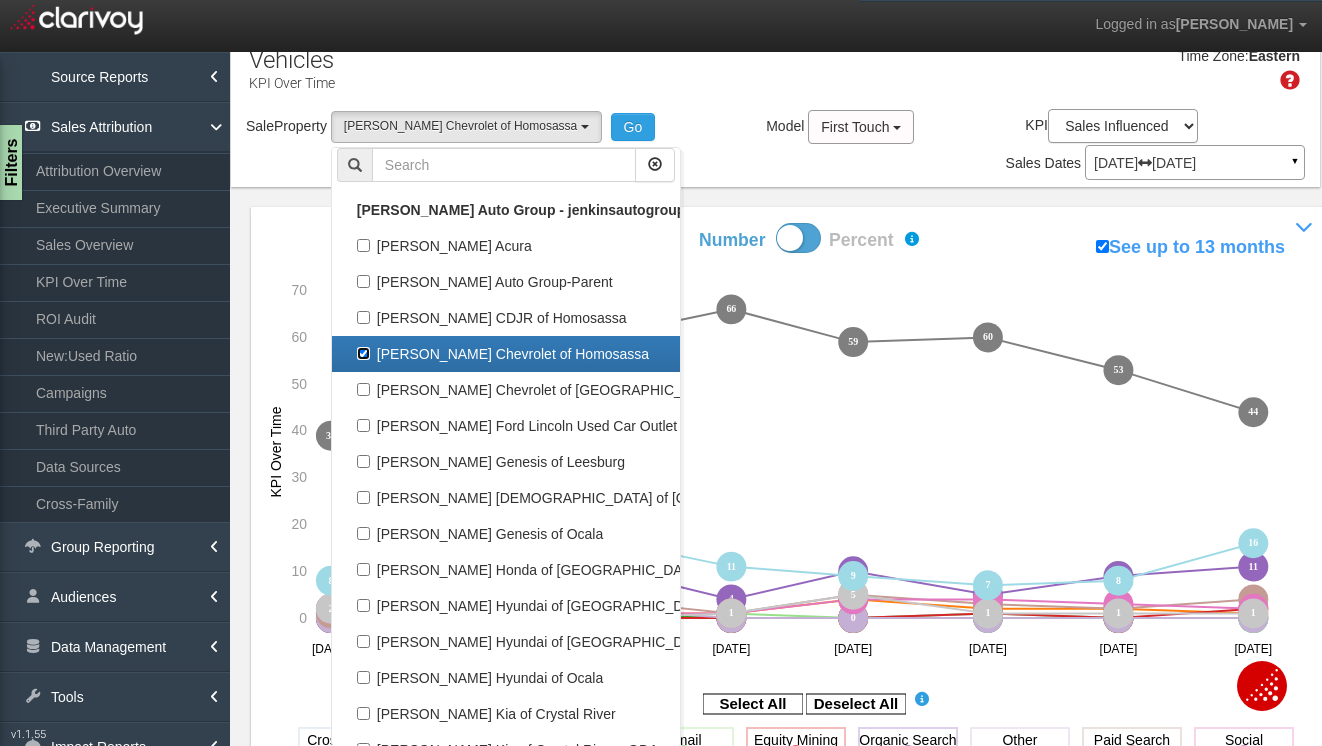 click on "[PERSON_NAME] Chevrolet of Homosassa" at bounding box center (363, 353) 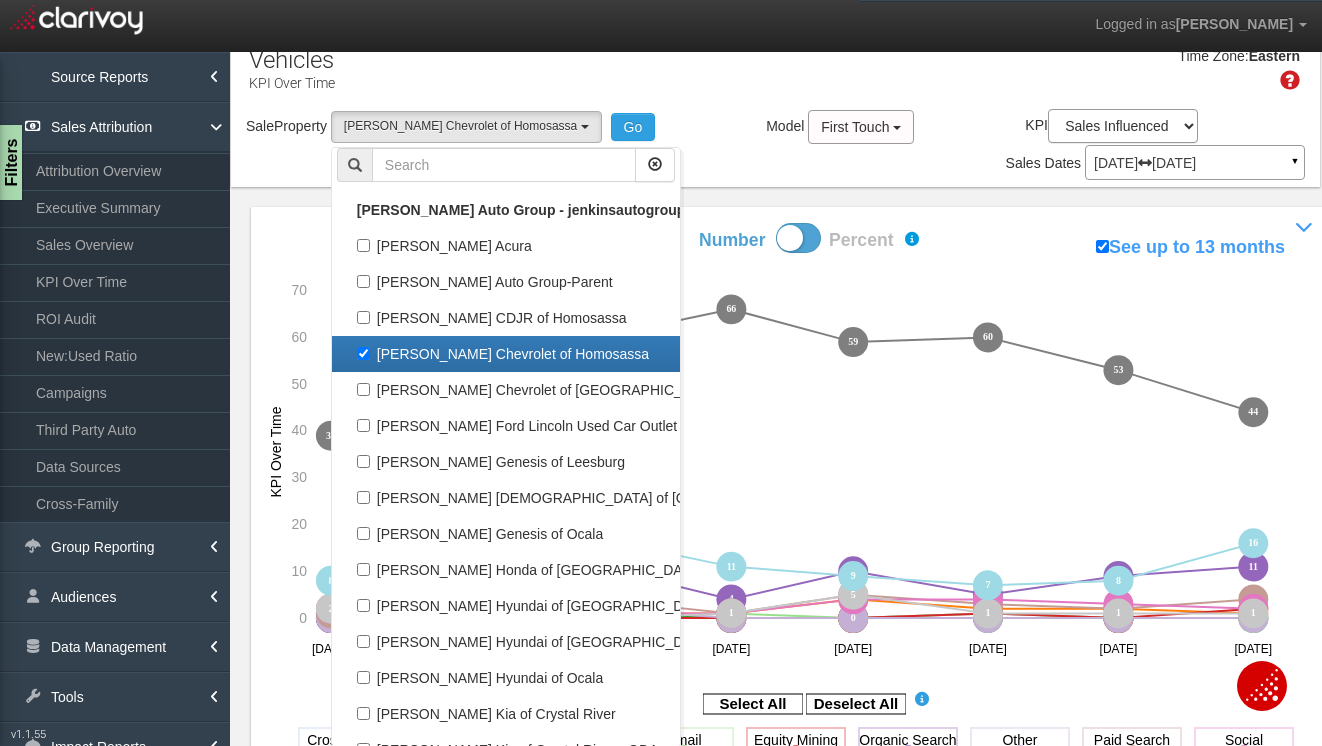 checkbox on "false" 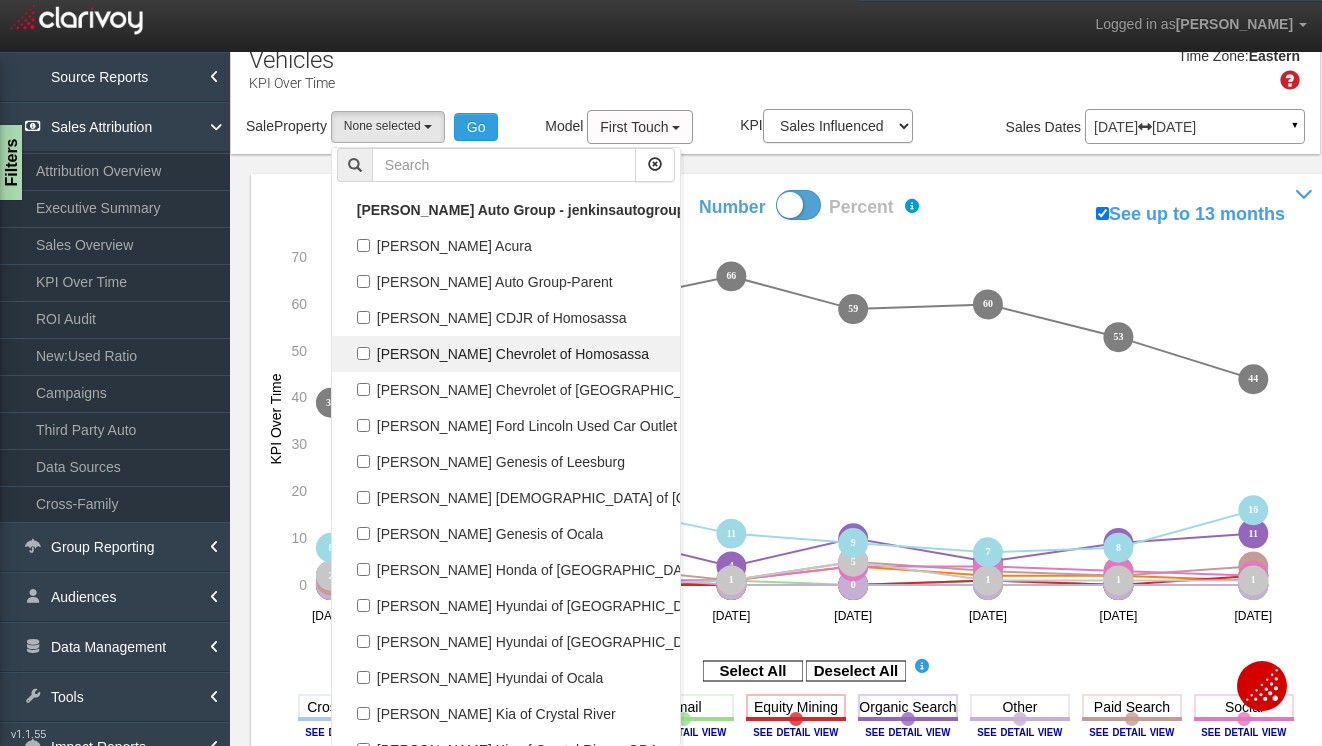 select 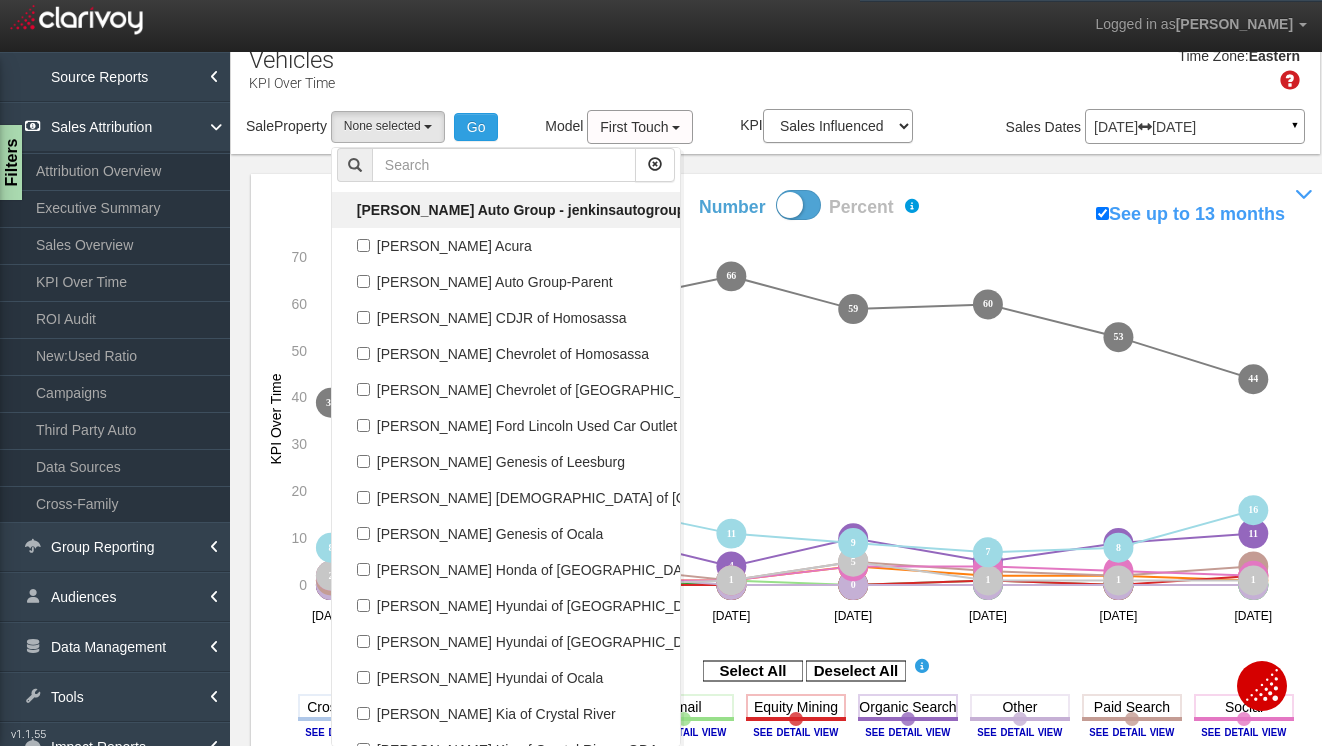 scroll, scrollTop: 29916, scrollLeft: 0, axis: vertical 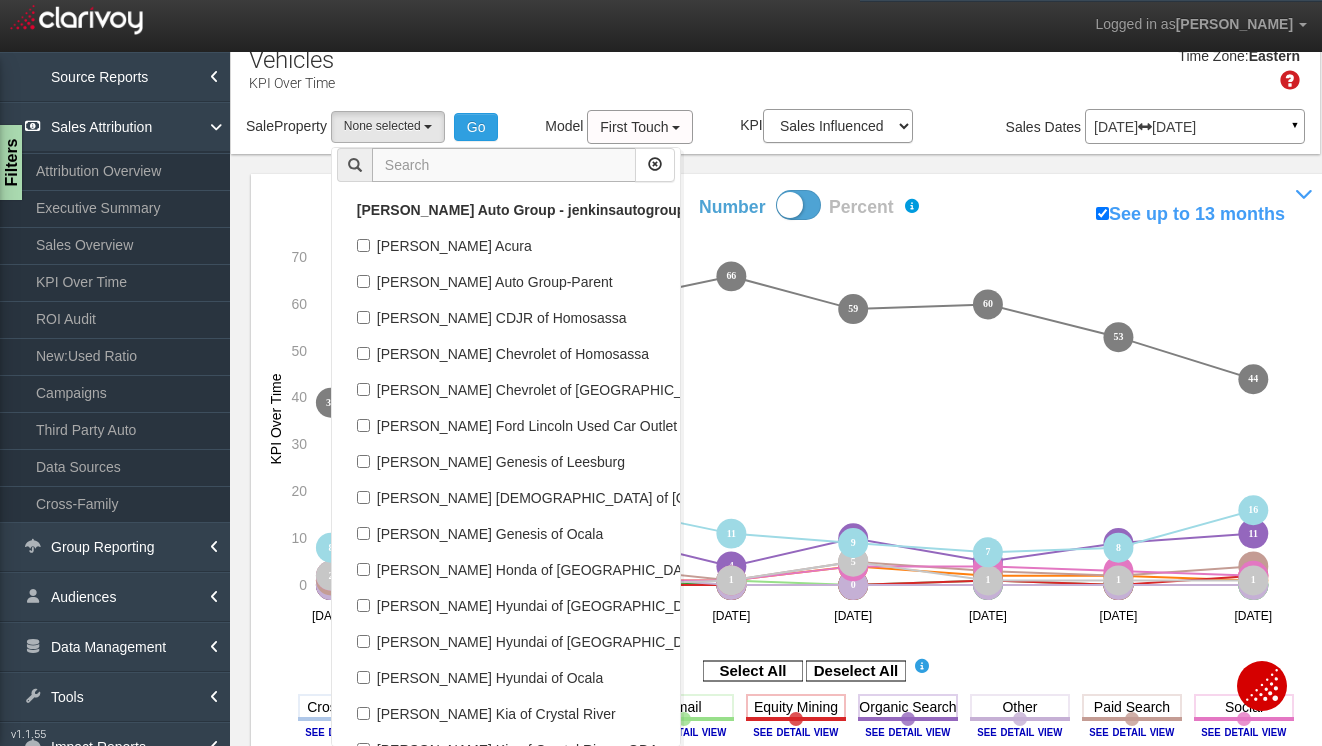 click at bounding box center [504, 165] 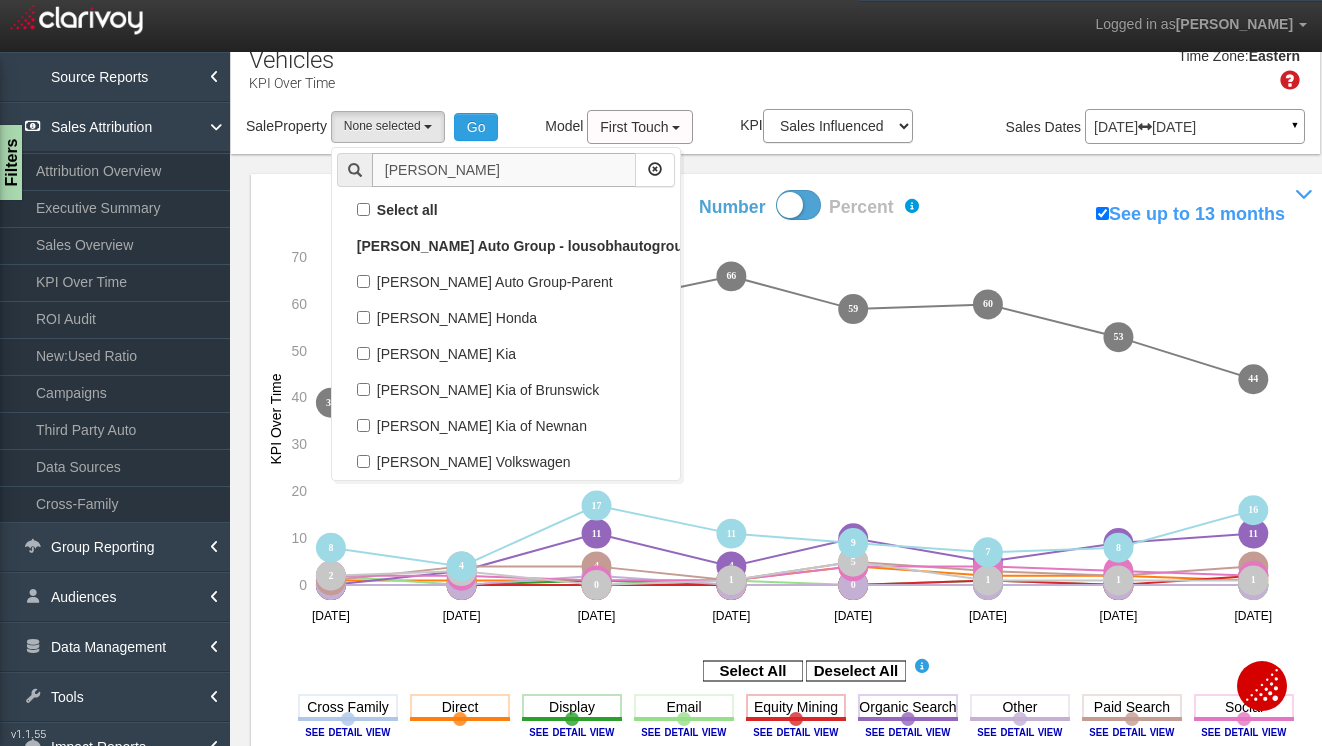 scroll, scrollTop: 0, scrollLeft: 0, axis: both 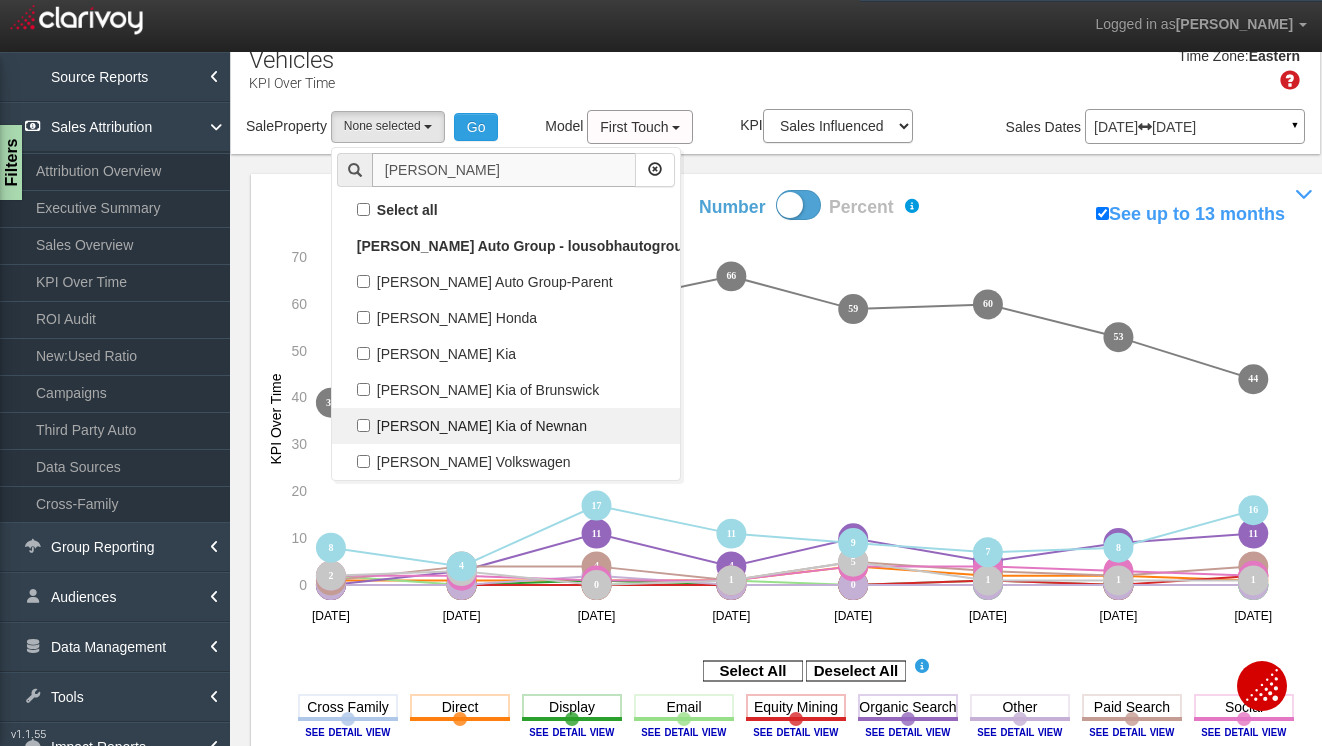 type on "lou sobh" 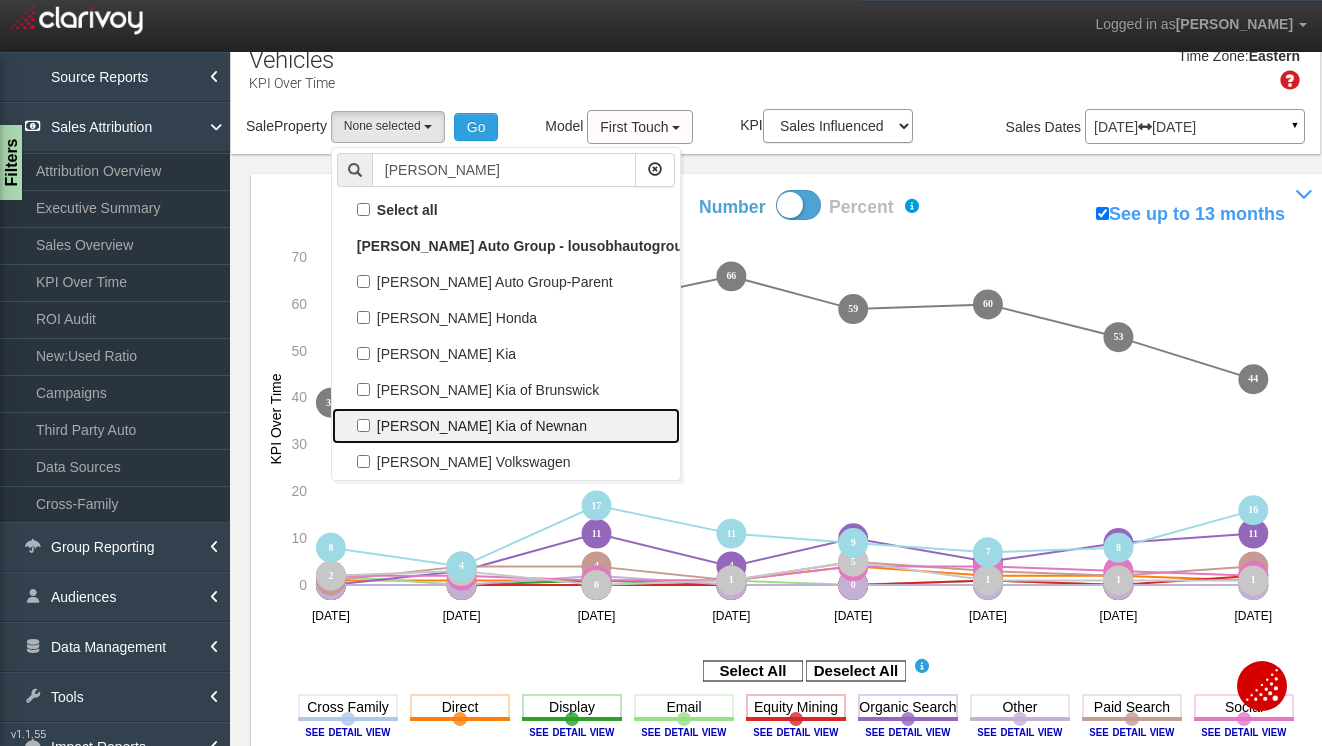 click on "[PERSON_NAME] Kia of Newnan" at bounding box center (506, 426) 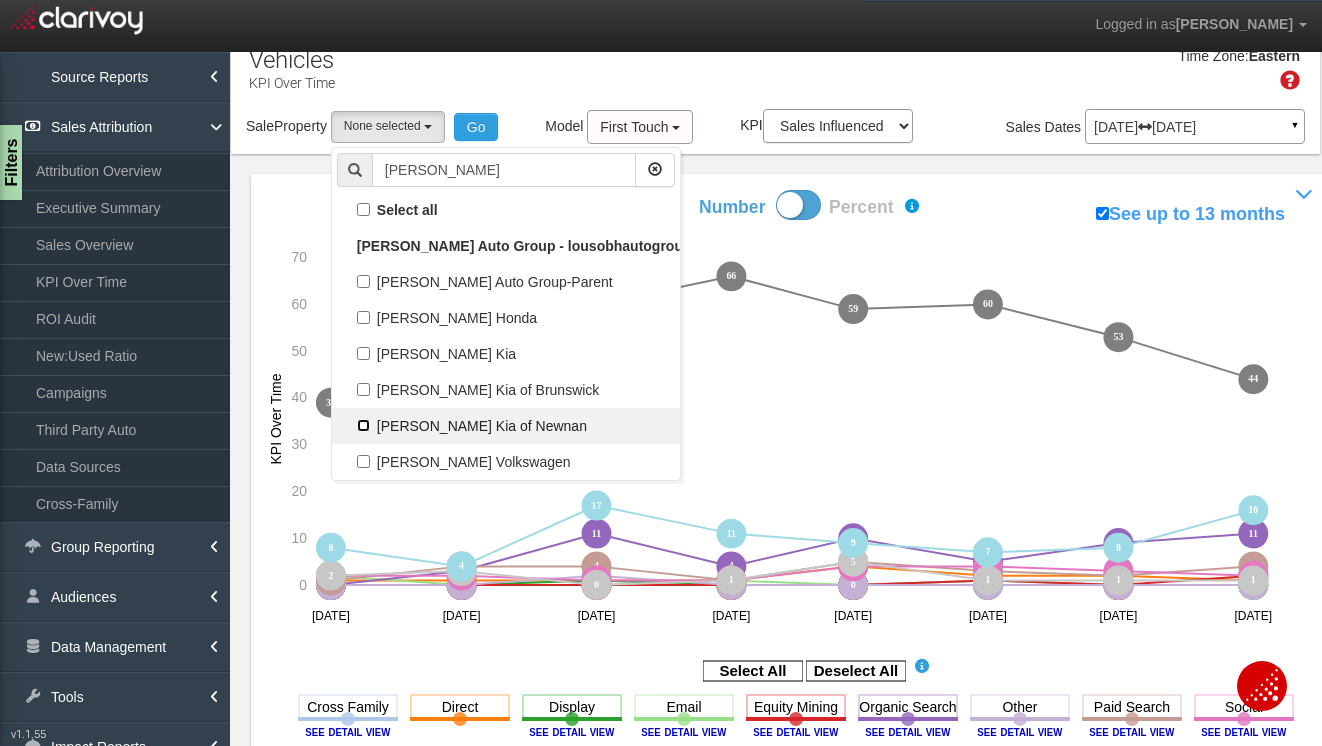 click on "[PERSON_NAME] Kia of Newnan" at bounding box center (363, 425) 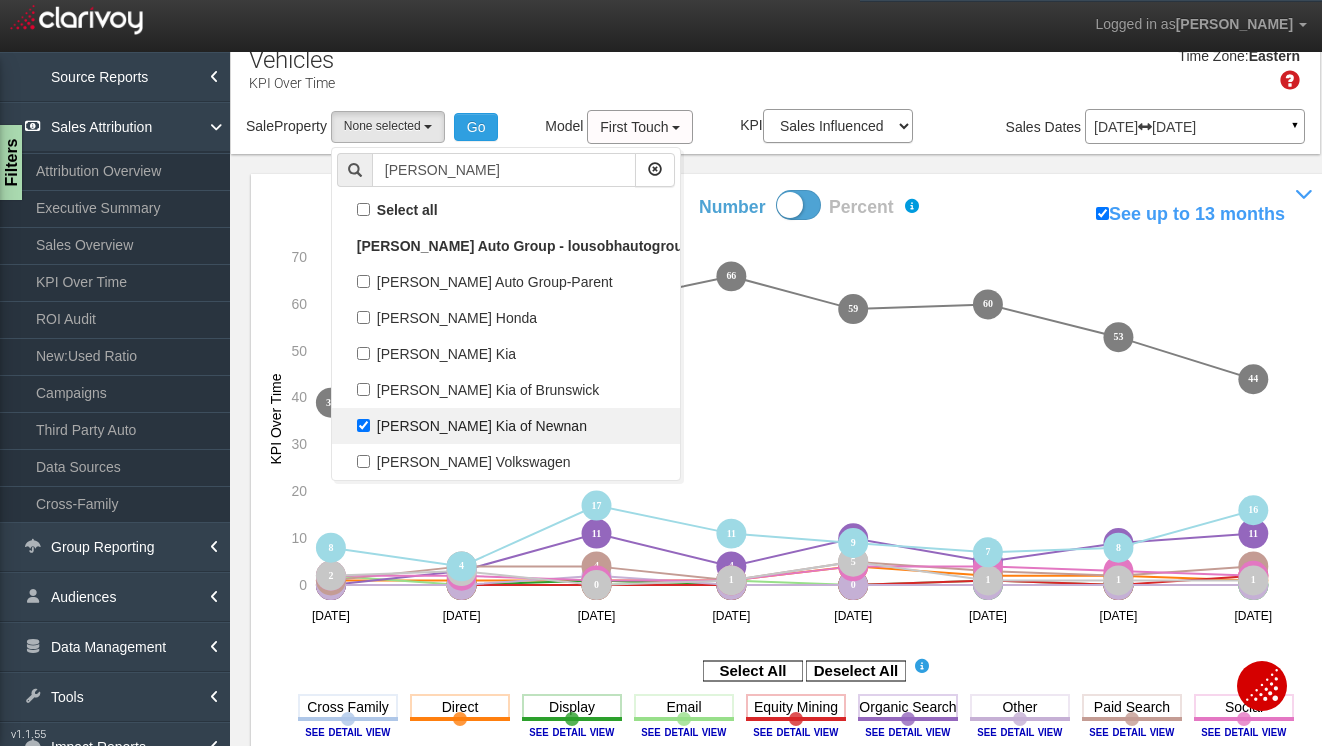 select on "object:1446" 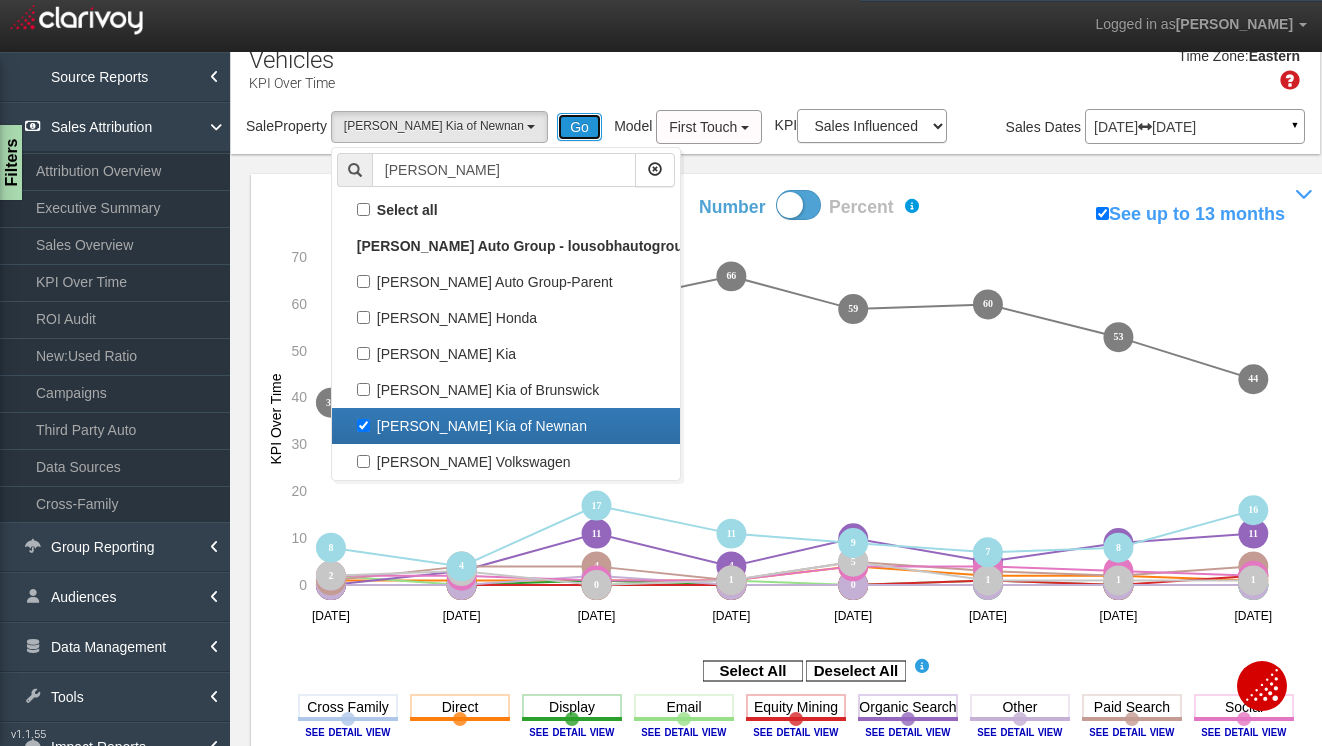 click on "Go" at bounding box center (579, 127) 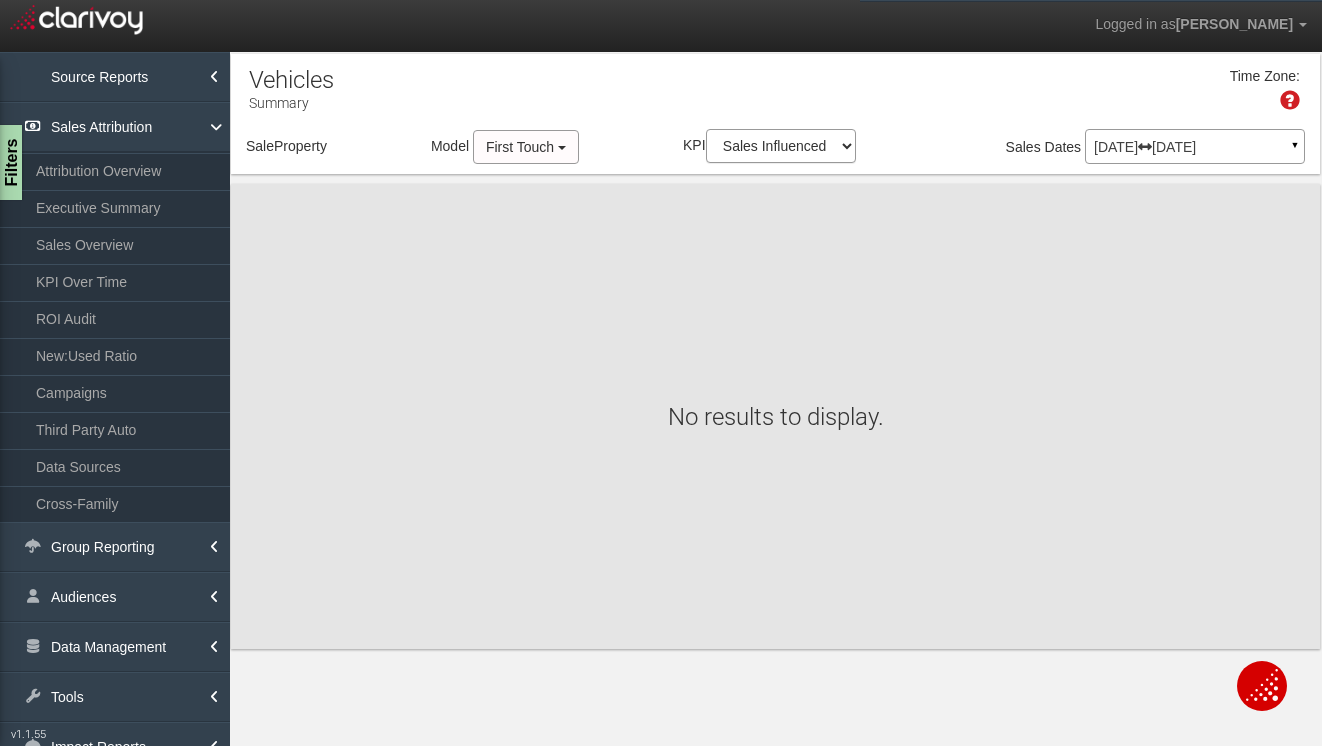 scroll, scrollTop: 0, scrollLeft: 0, axis: both 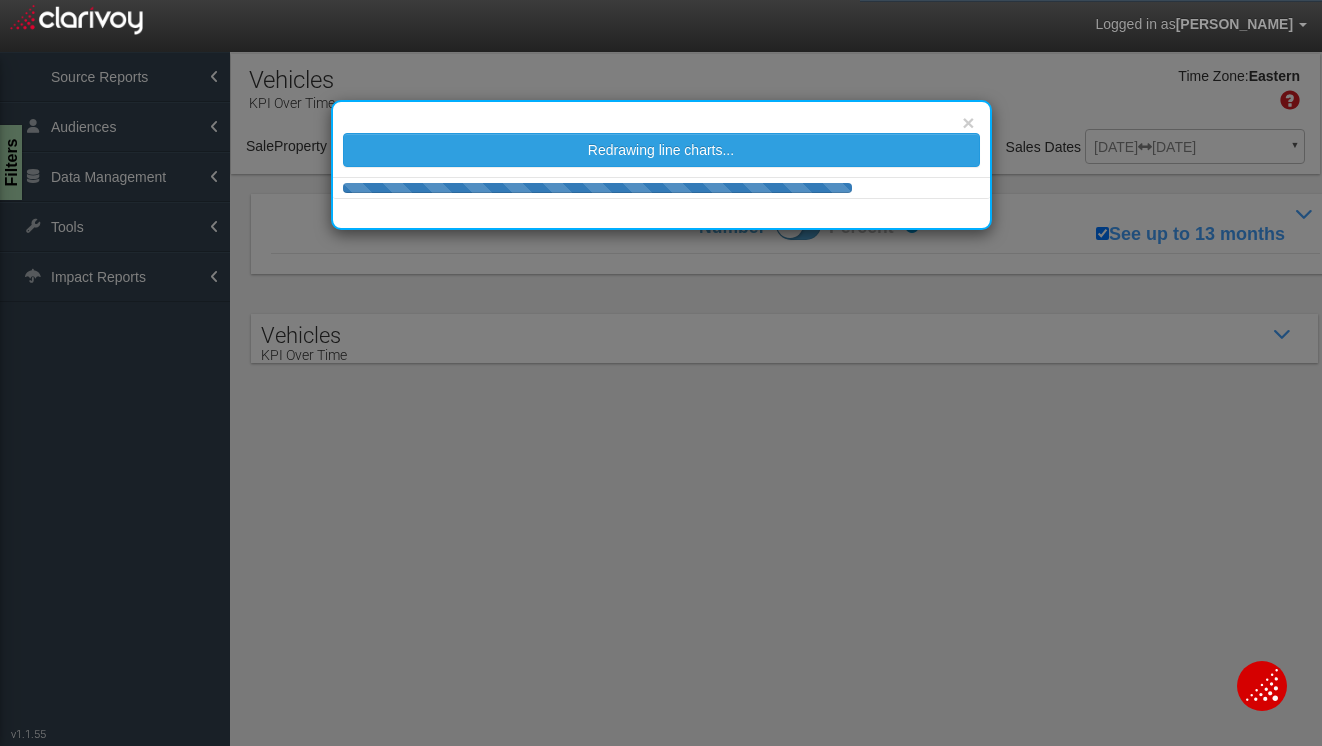 select on "object:4545" 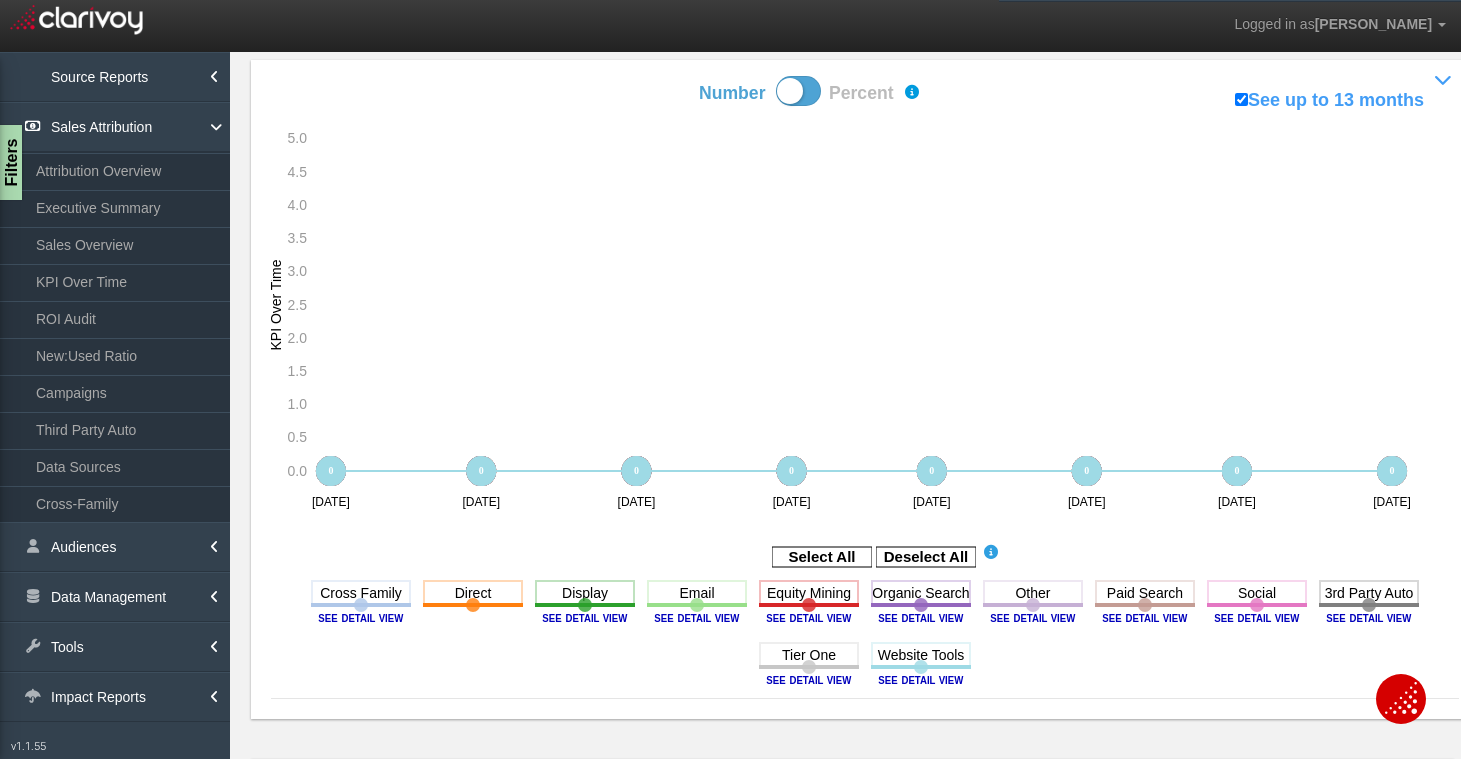 scroll, scrollTop: 138, scrollLeft: 0, axis: vertical 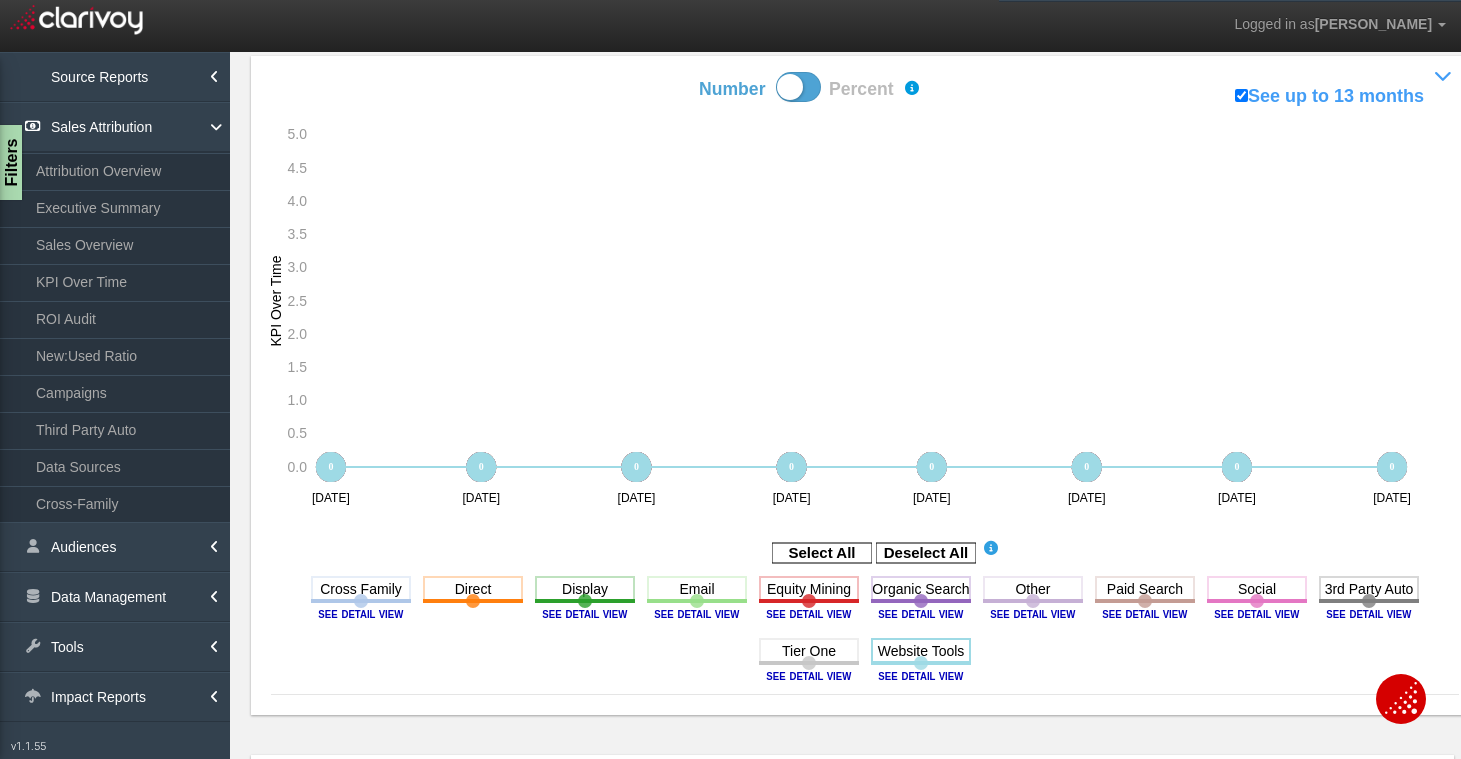 click 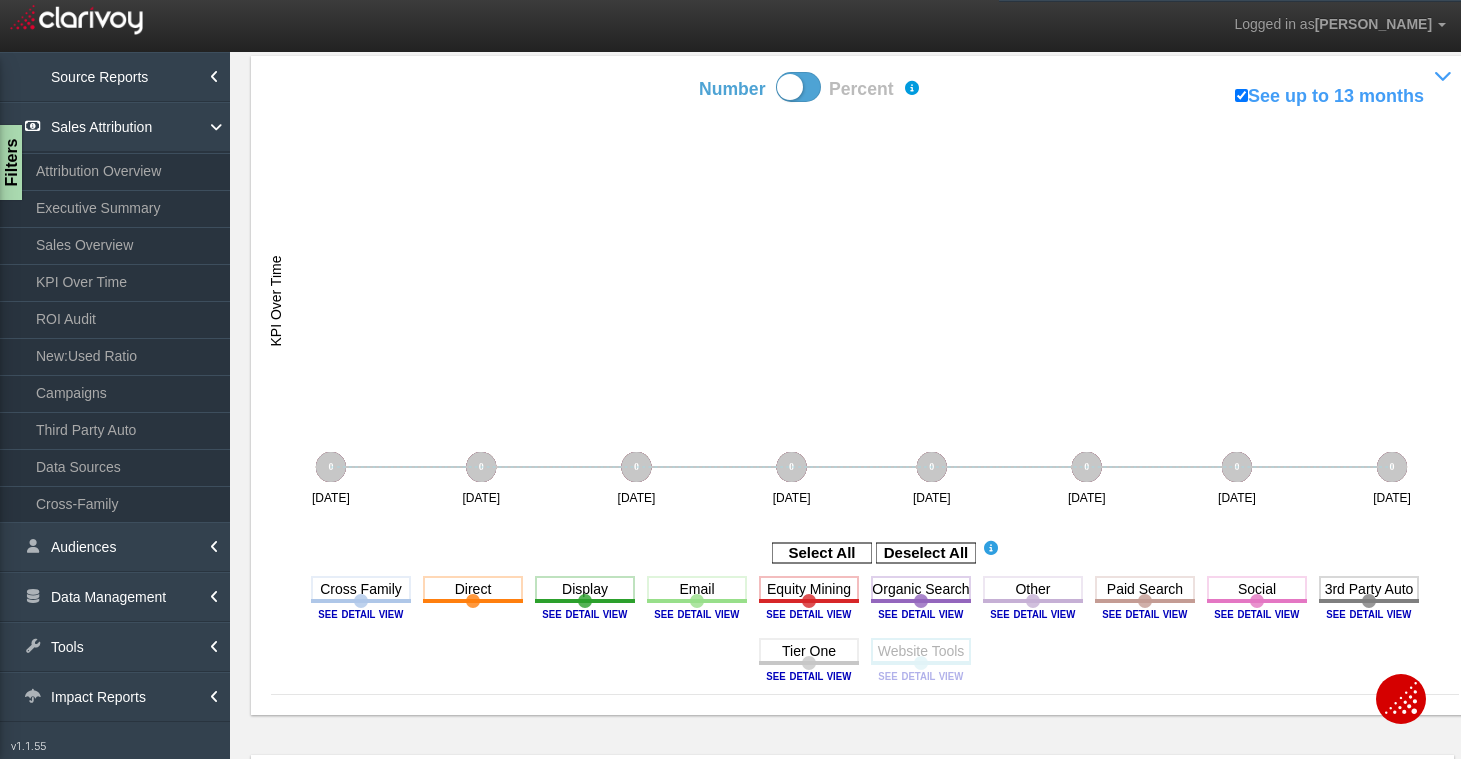 click 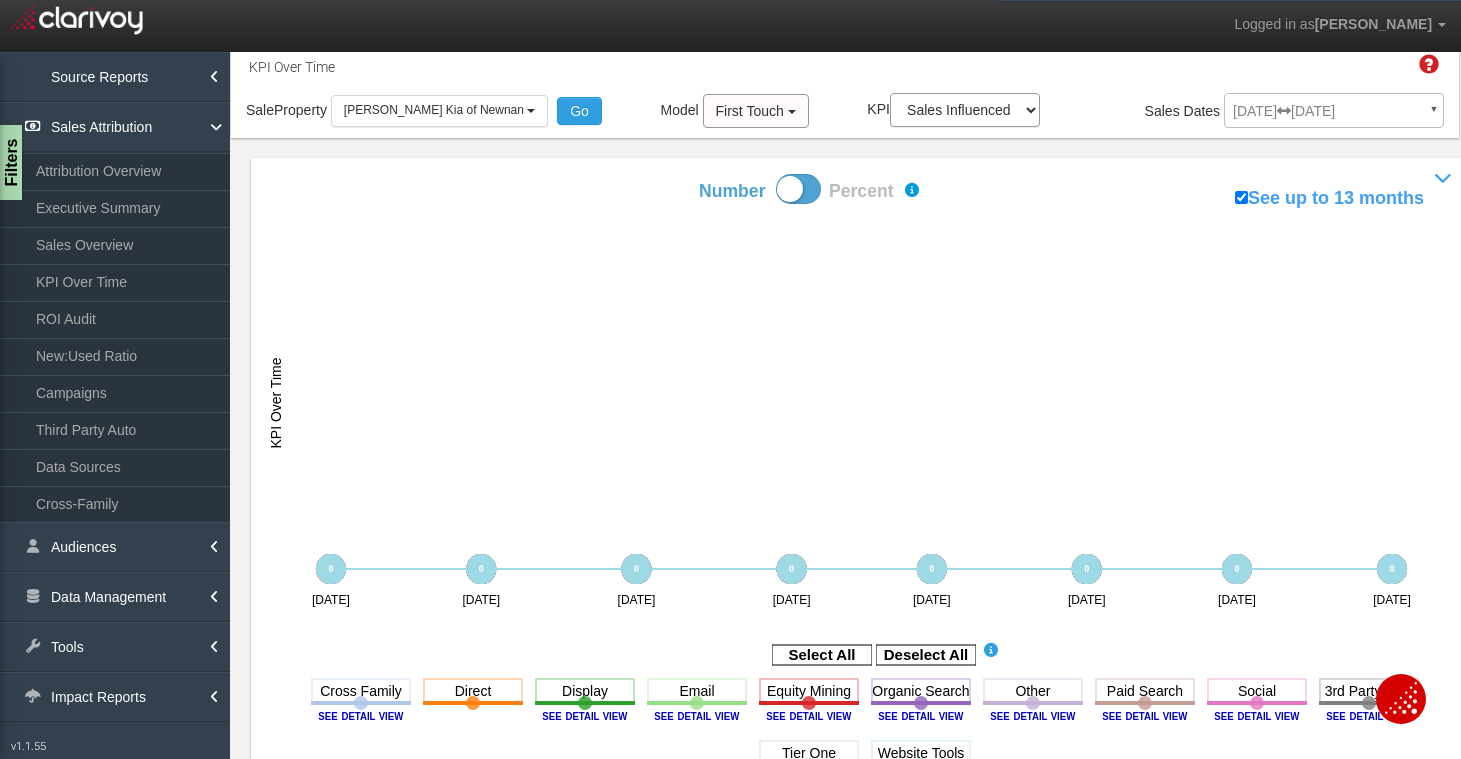 scroll, scrollTop: 7, scrollLeft: 0, axis: vertical 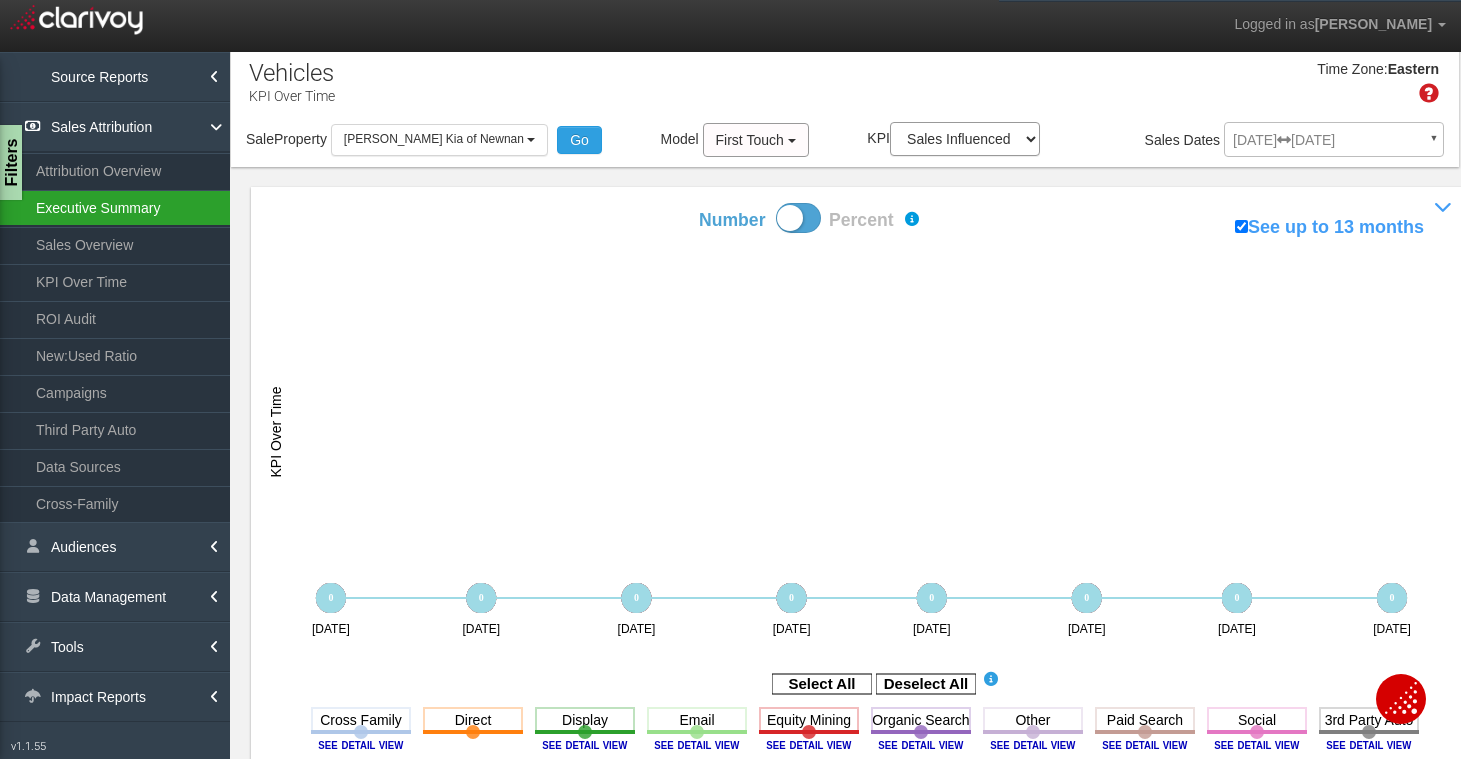 click on "Executive Summary" at bounding box center (115, 208) 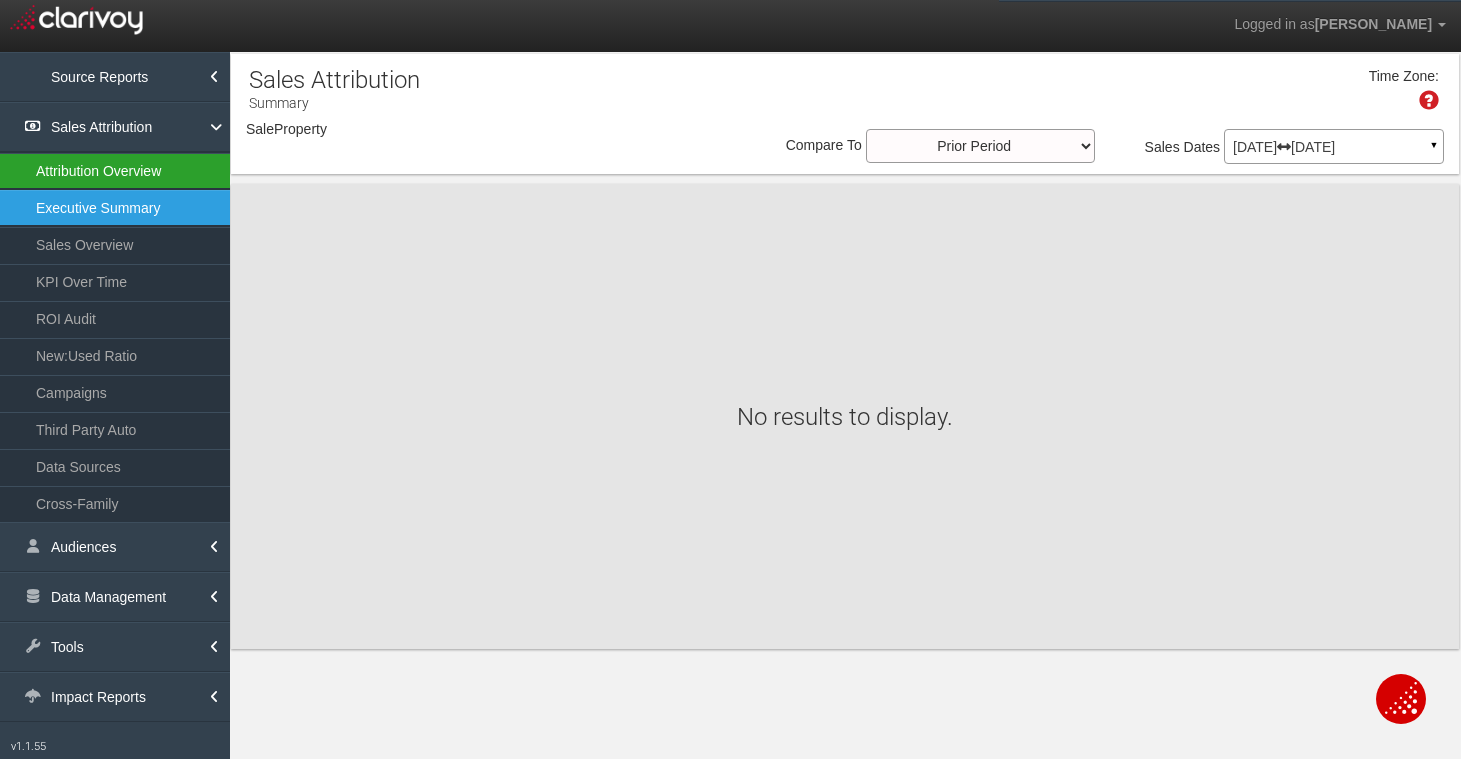 scroll, scrollTop: 0, scrollLeft: 0, axis: both 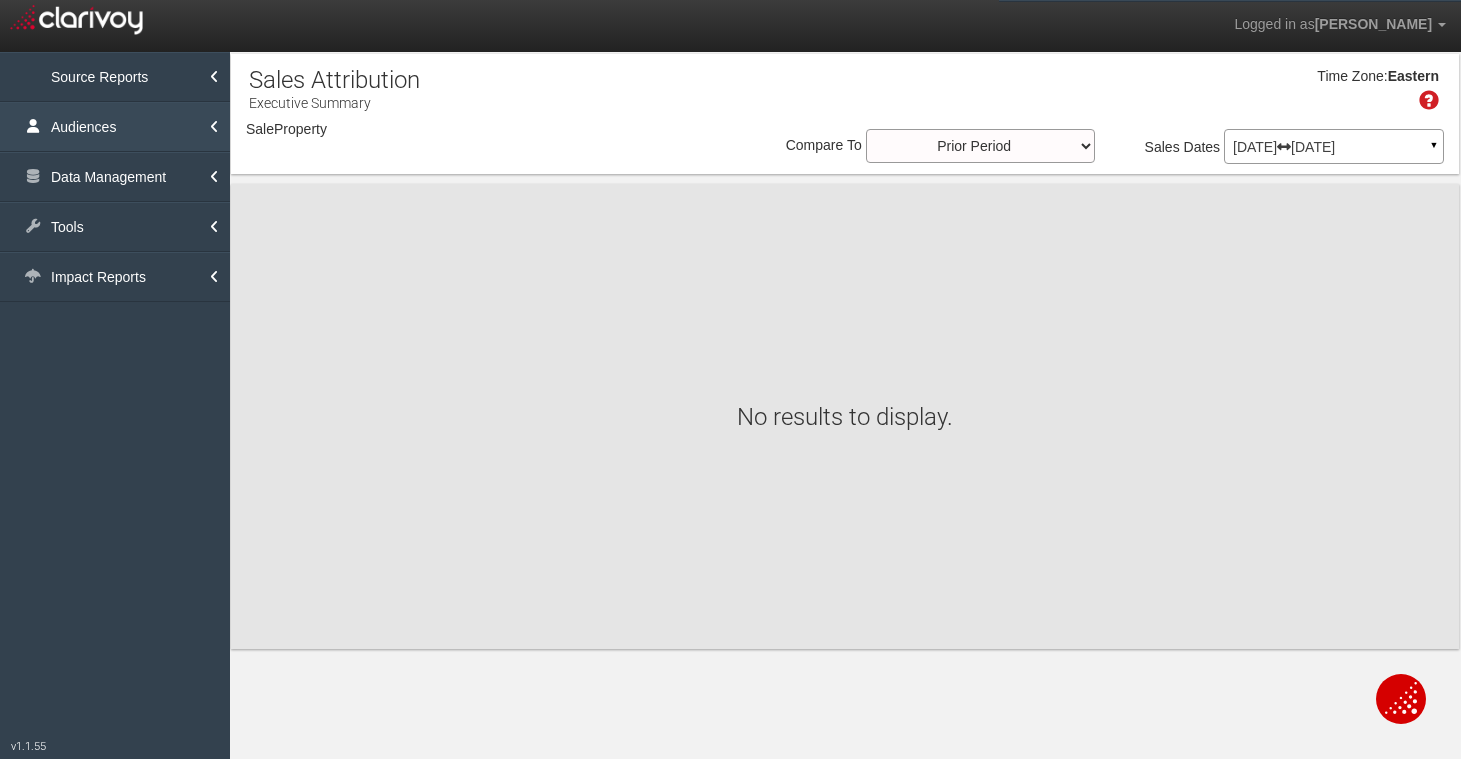 click on "Audiences" at bounding box center [115, 127] 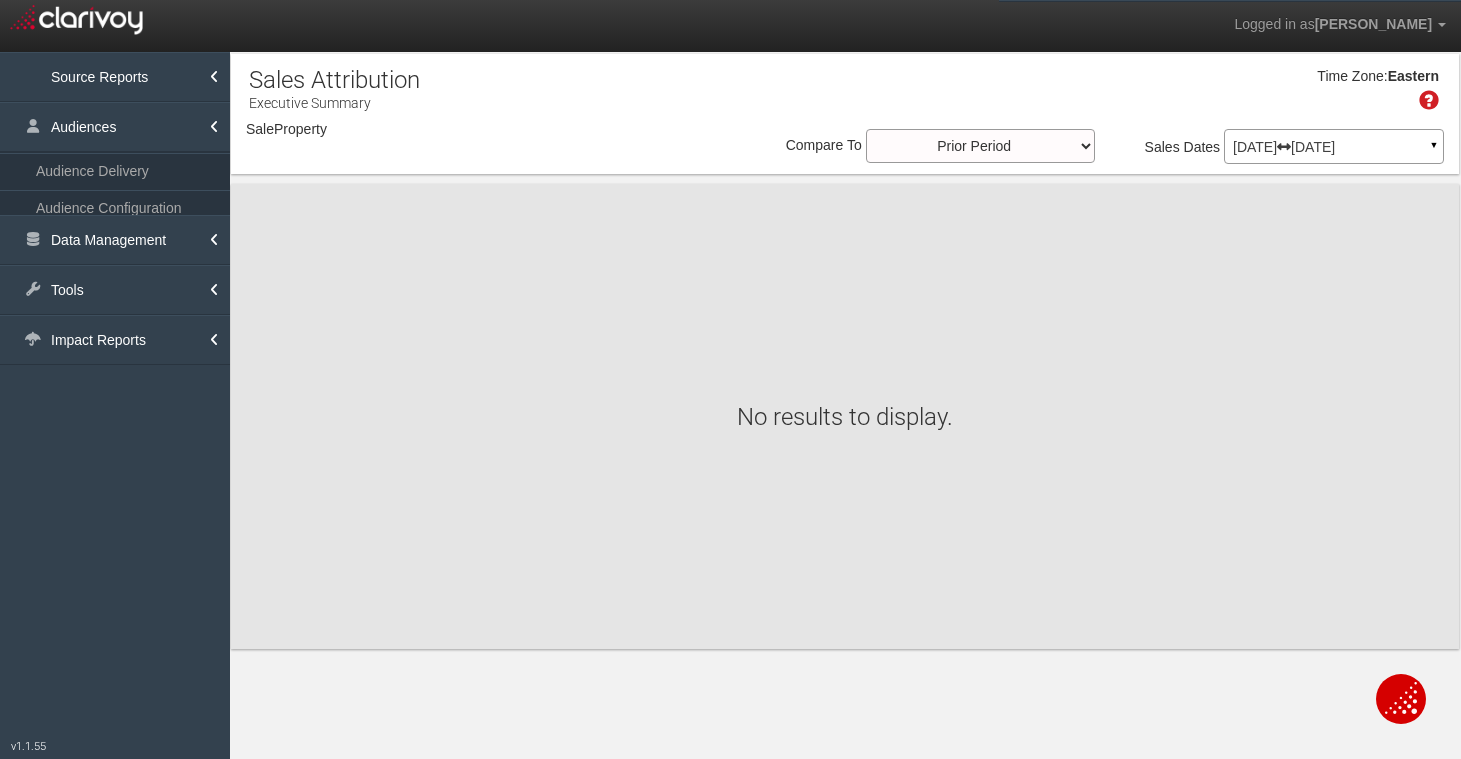 select on "object:7223" 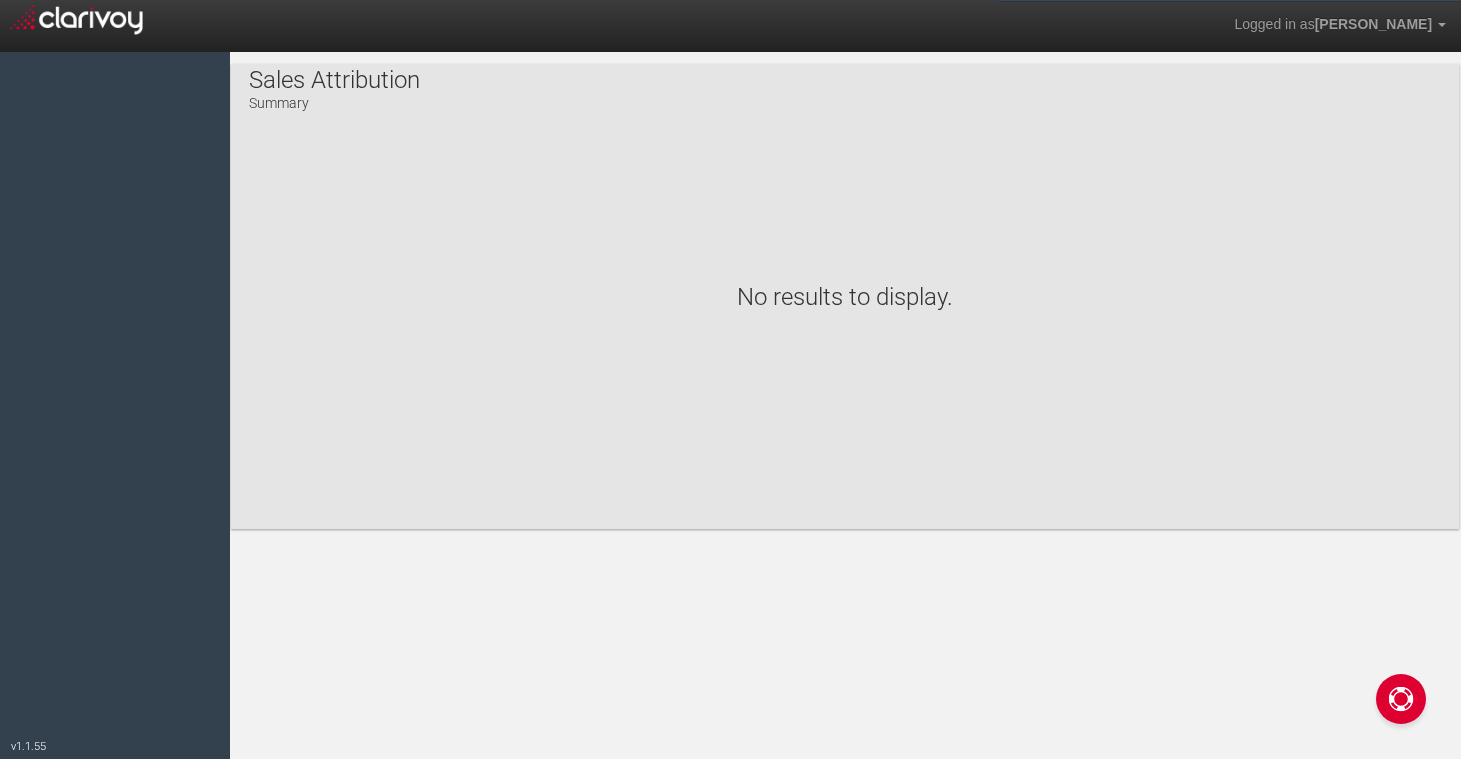 scroll, scrollTop: 0, scrollLeft: 0, axis: both 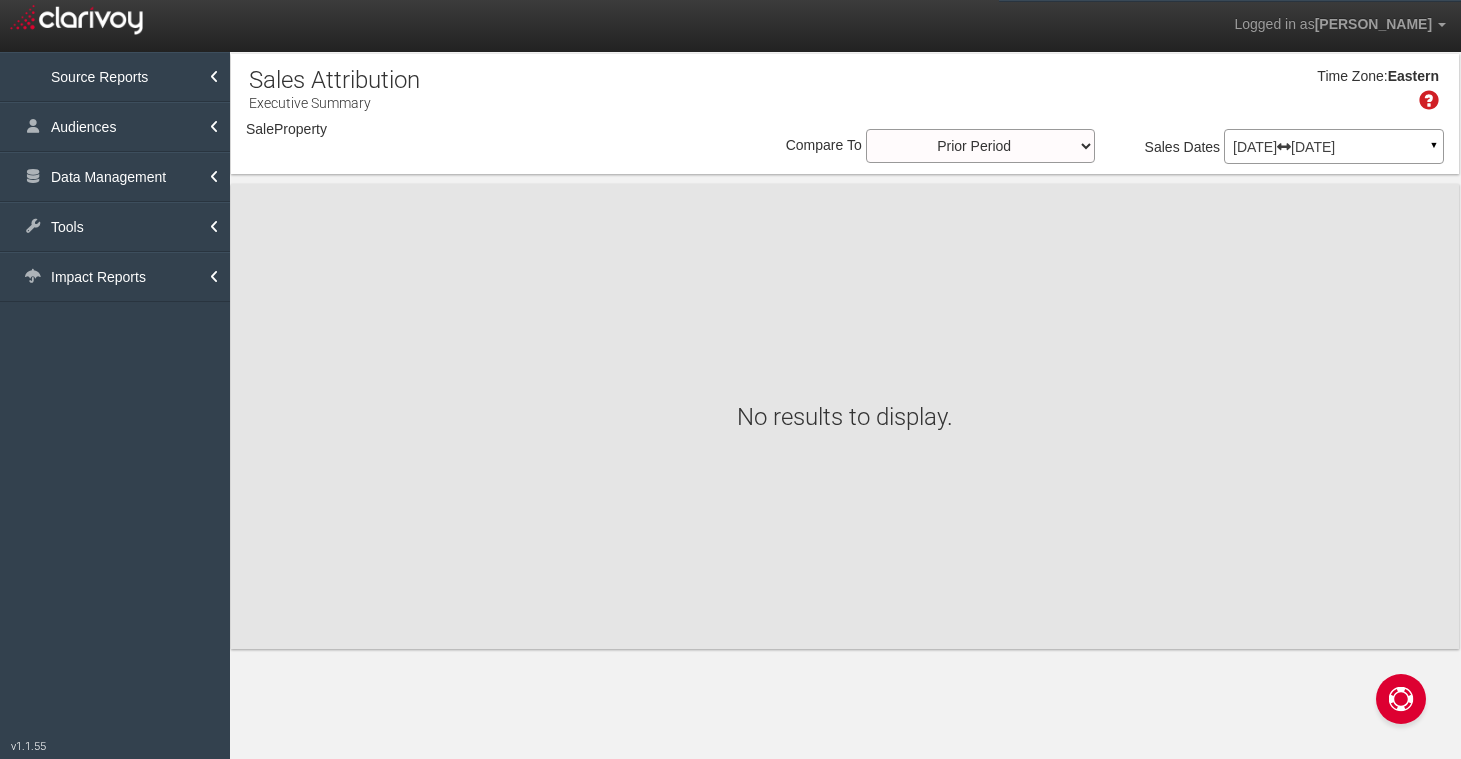 select on "object:1866" 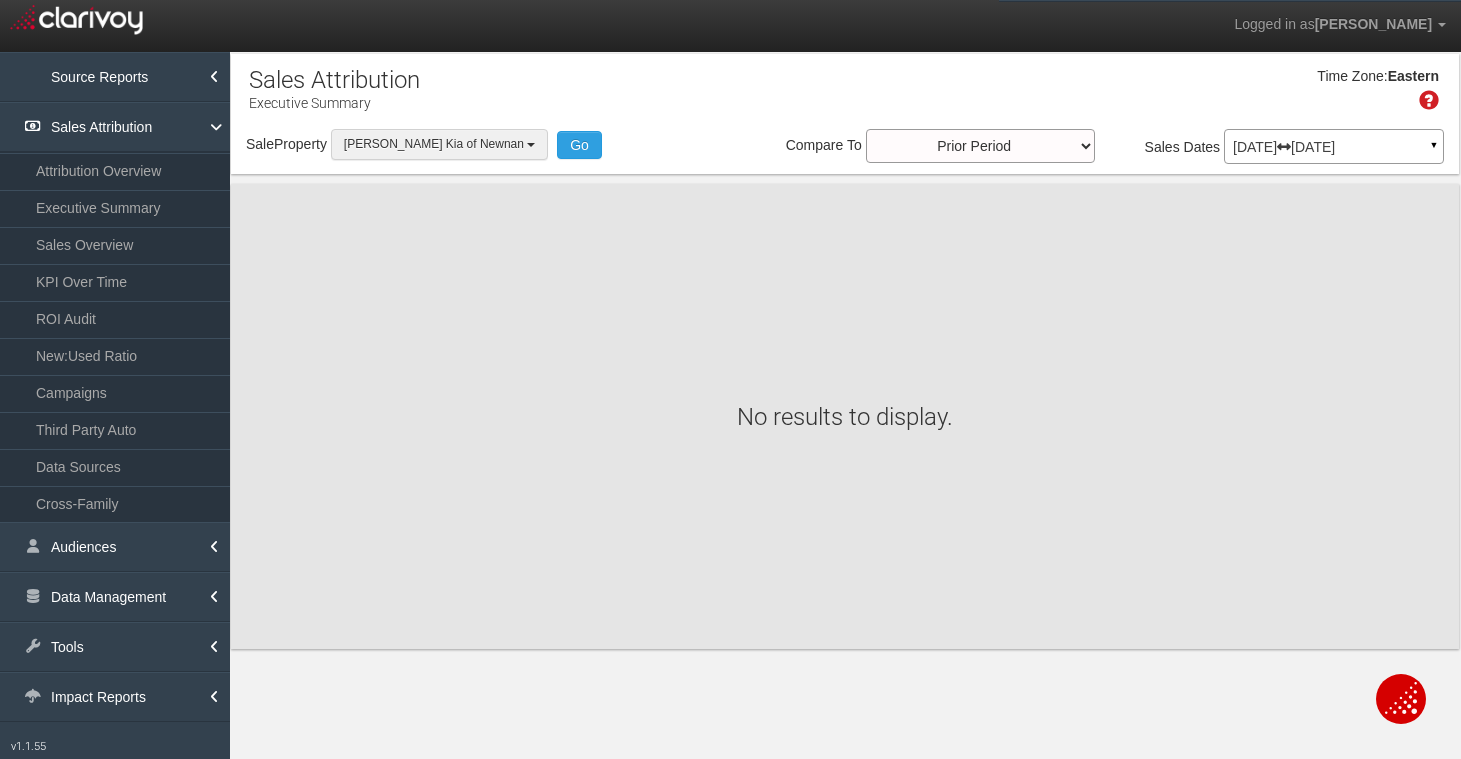 click on "[PERSON_NAME] Kia of Newnan" at bounding box center (434, 144) 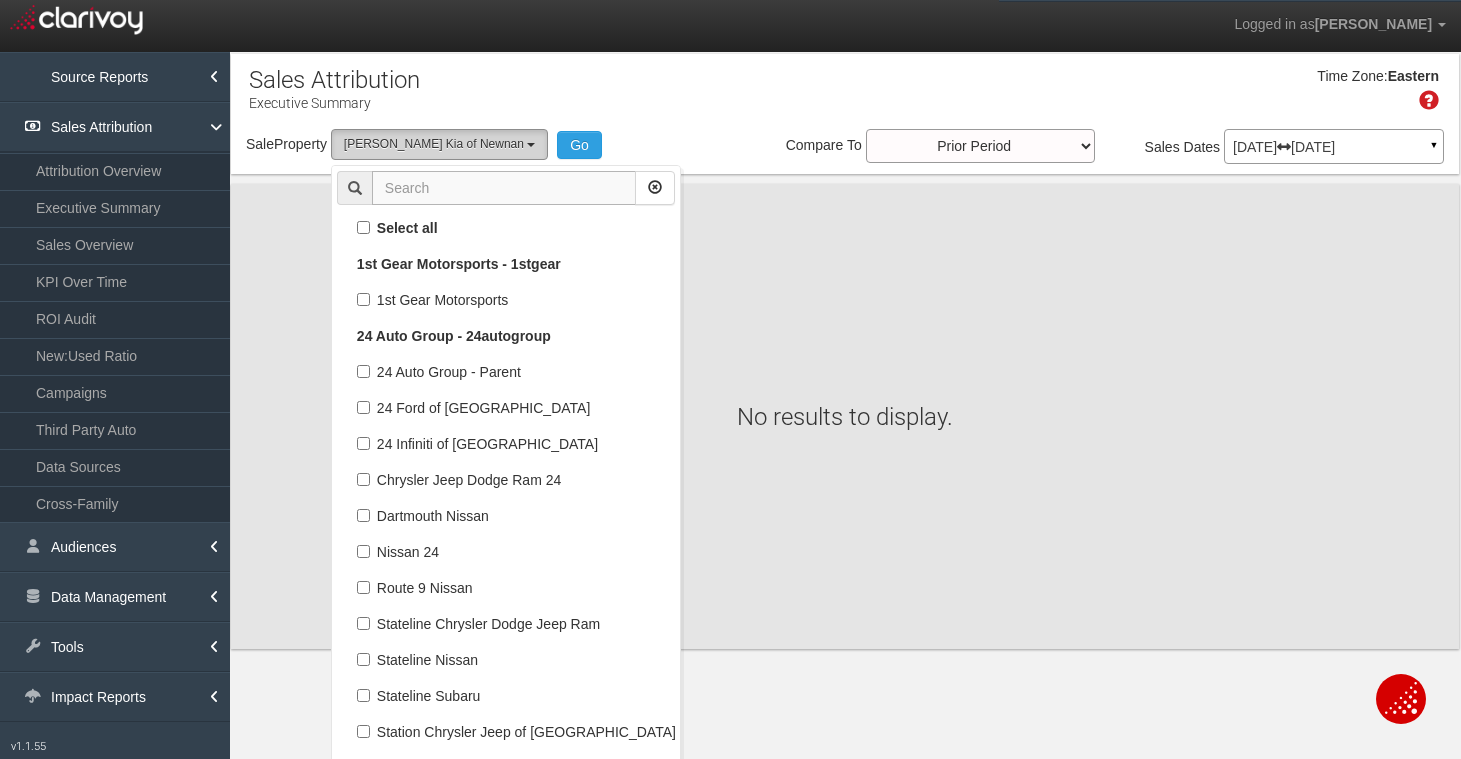 scroll, scrollTop: 71784, scrollLeft: 0, axis: vertical 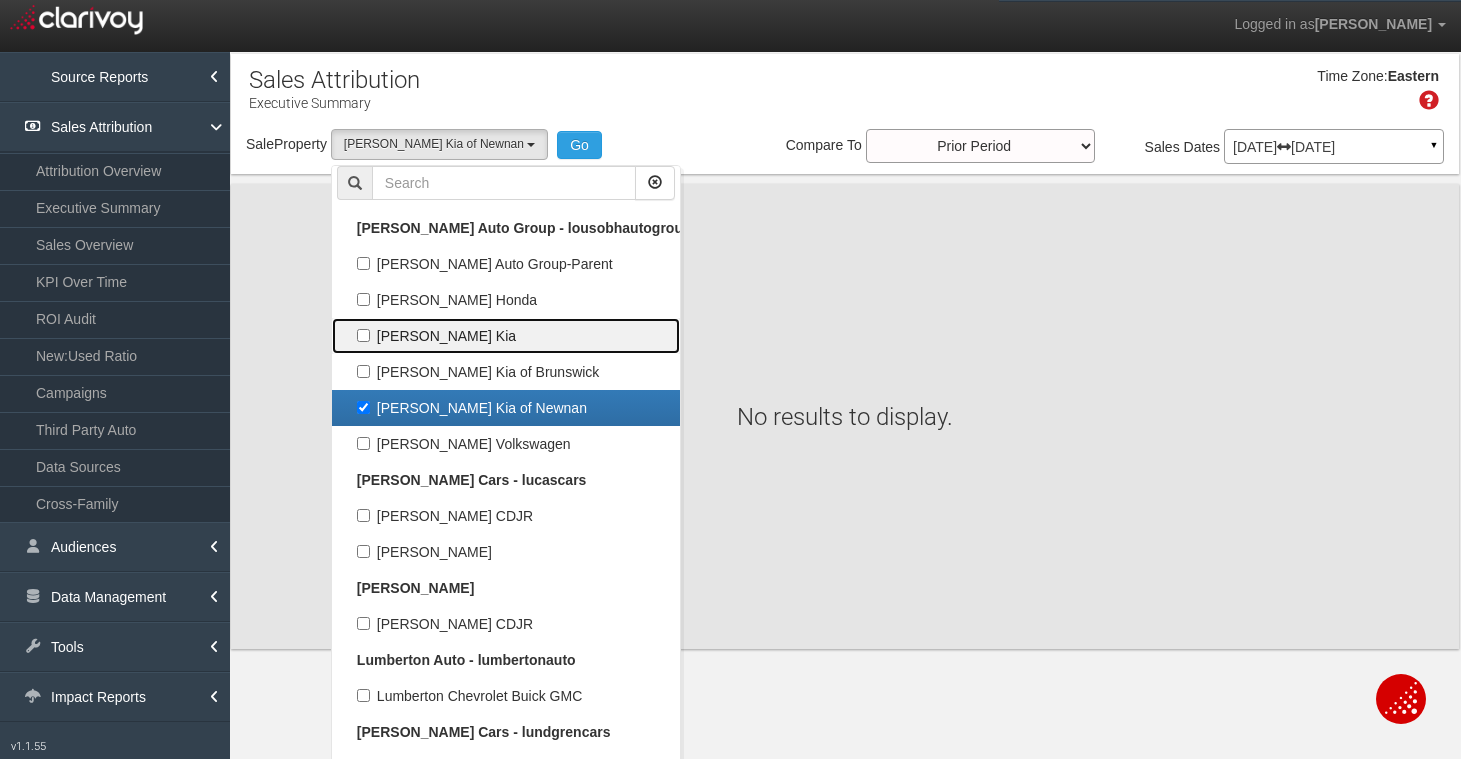 click on "[PERSON_NAME] Kia" at bounding box center (506, 336) 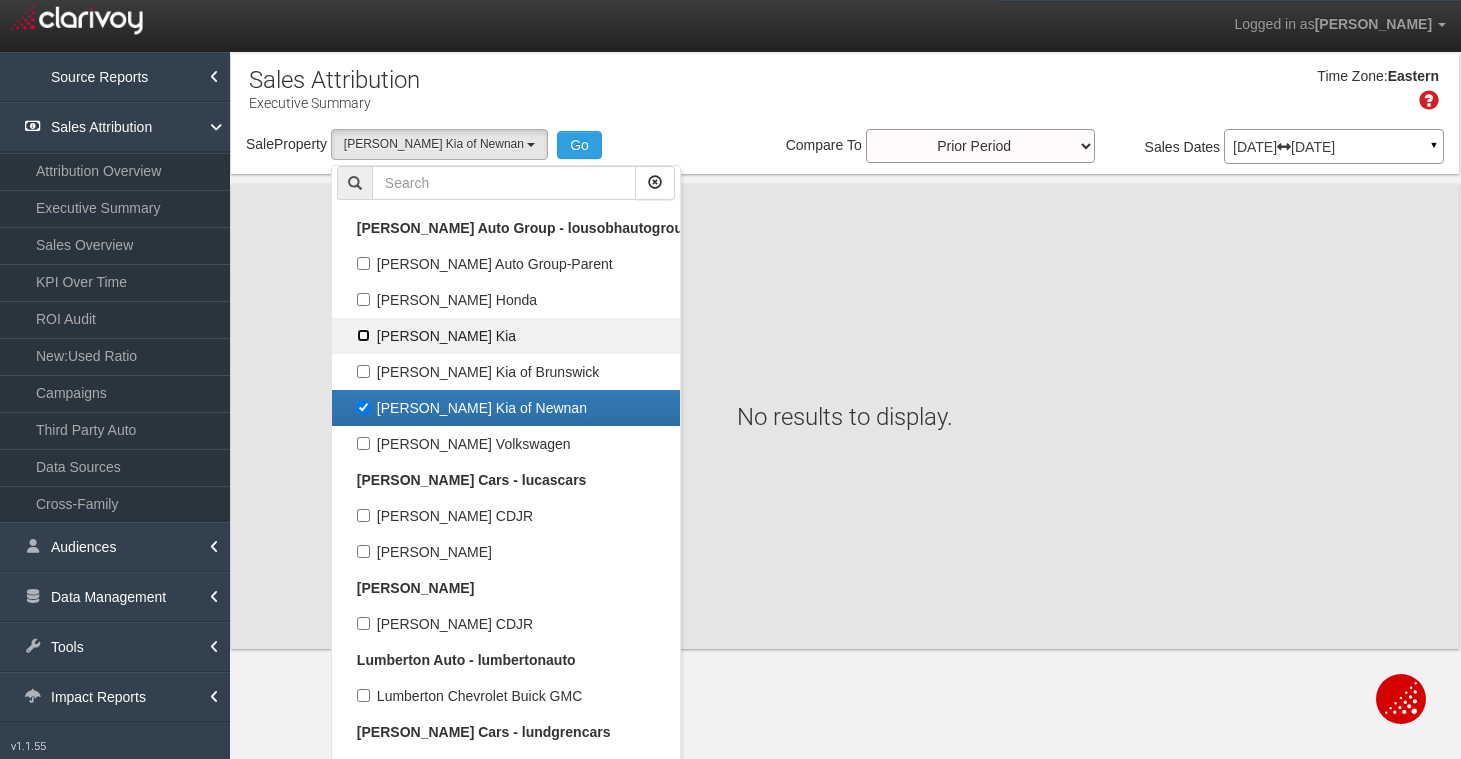 click on "[PERSON_NAME] Kia" at bounding box center (363, 335) 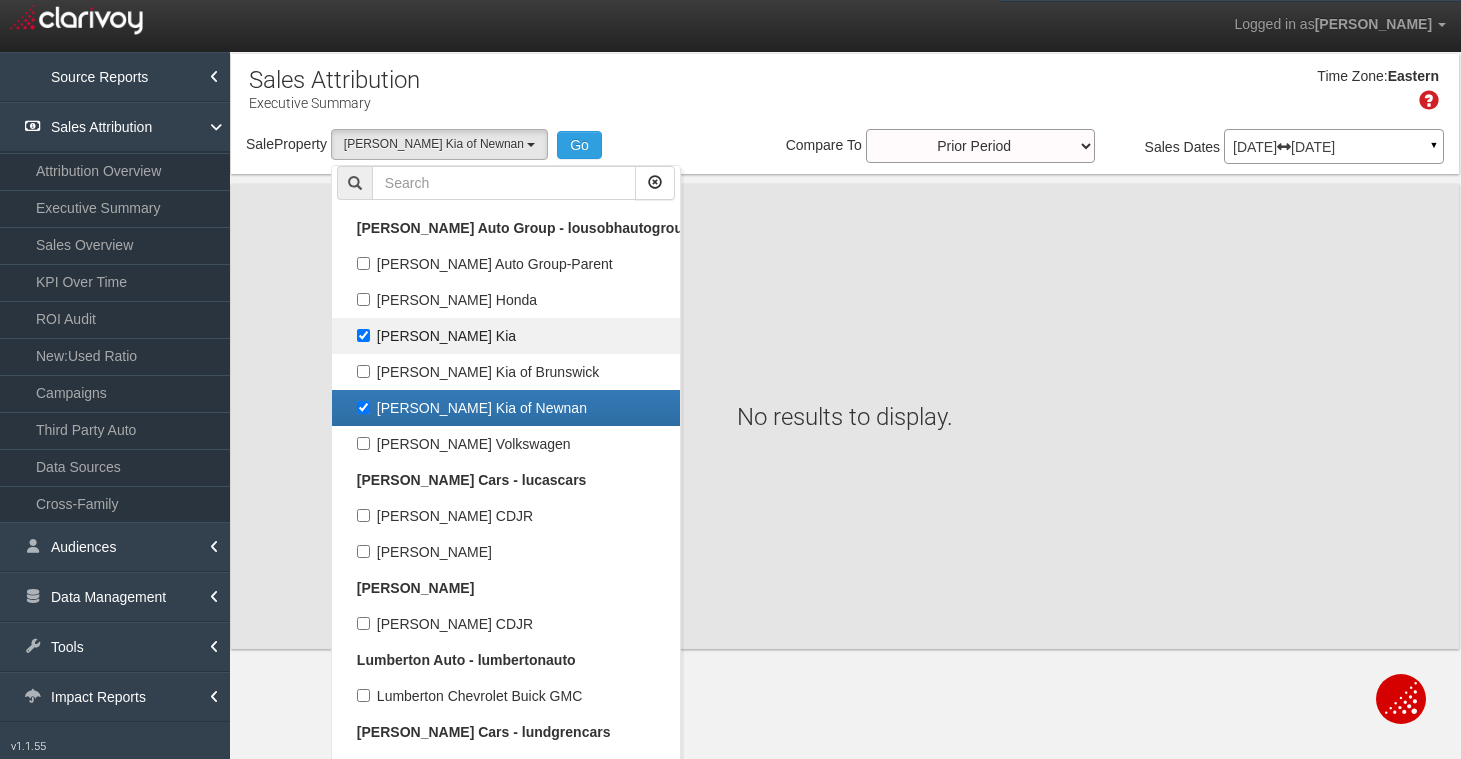 select on "object:1864" 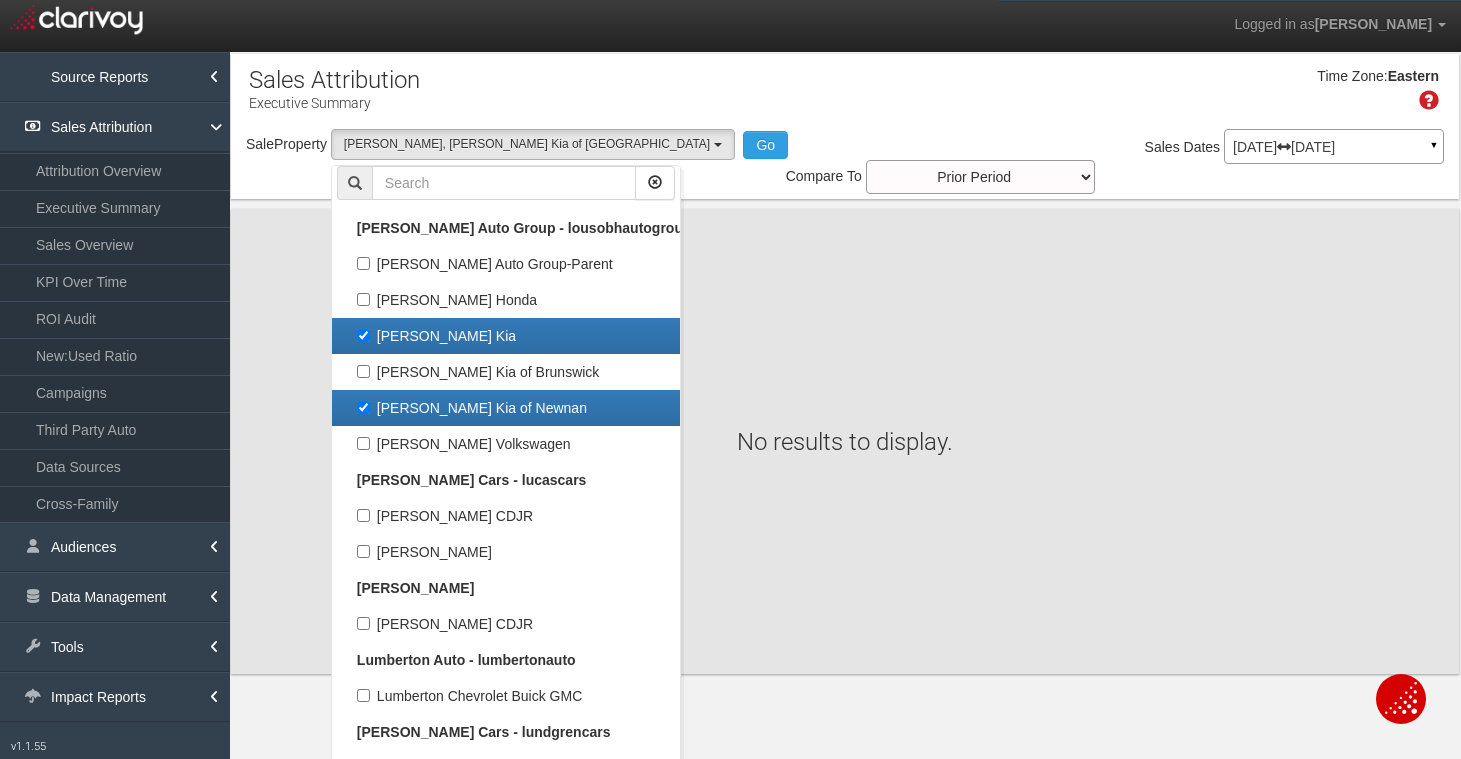 scroll, scrollTop: 35964, scrollLeft: 0, axis: vertical 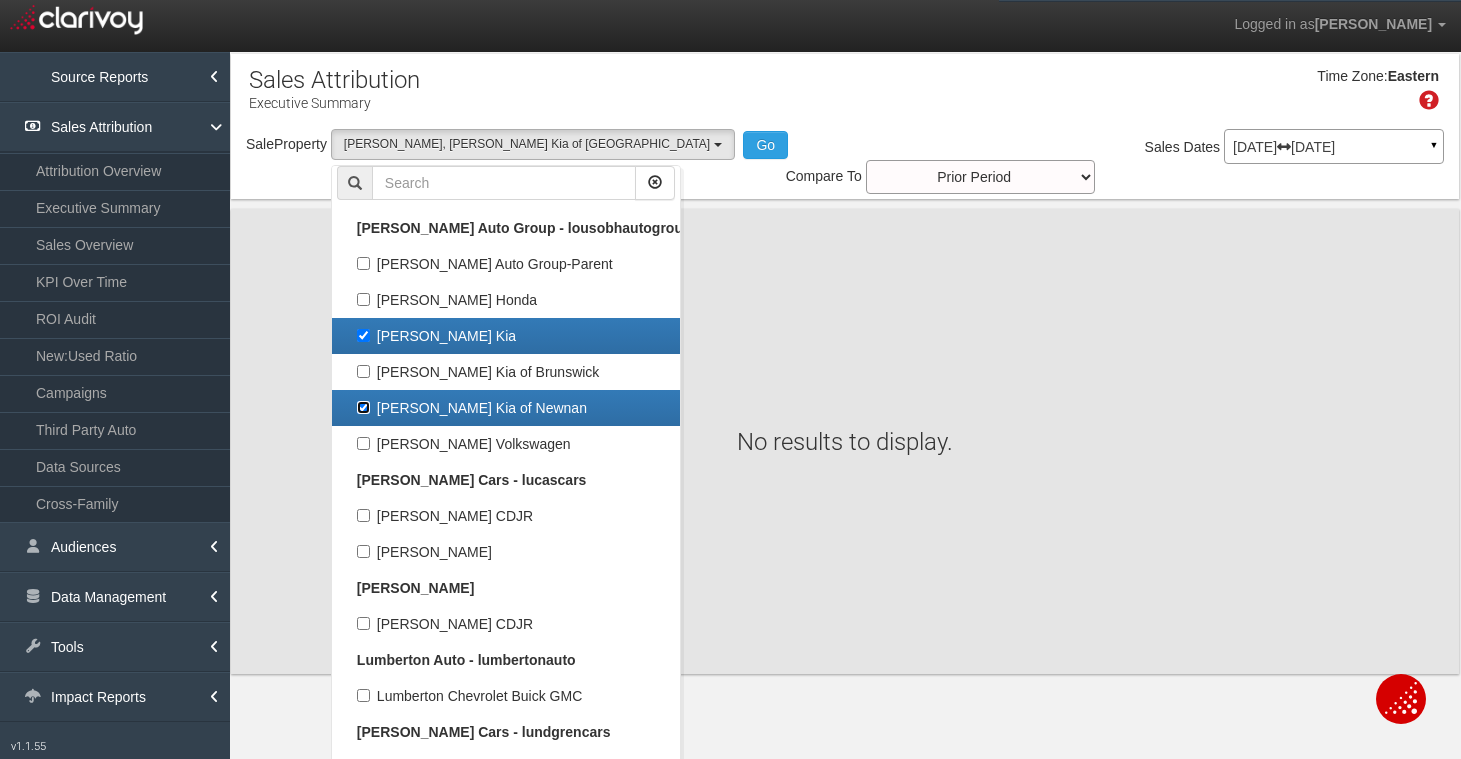 click on "[PERSON_NAME] Kia of Newnan" at bounding box center (363, 407) 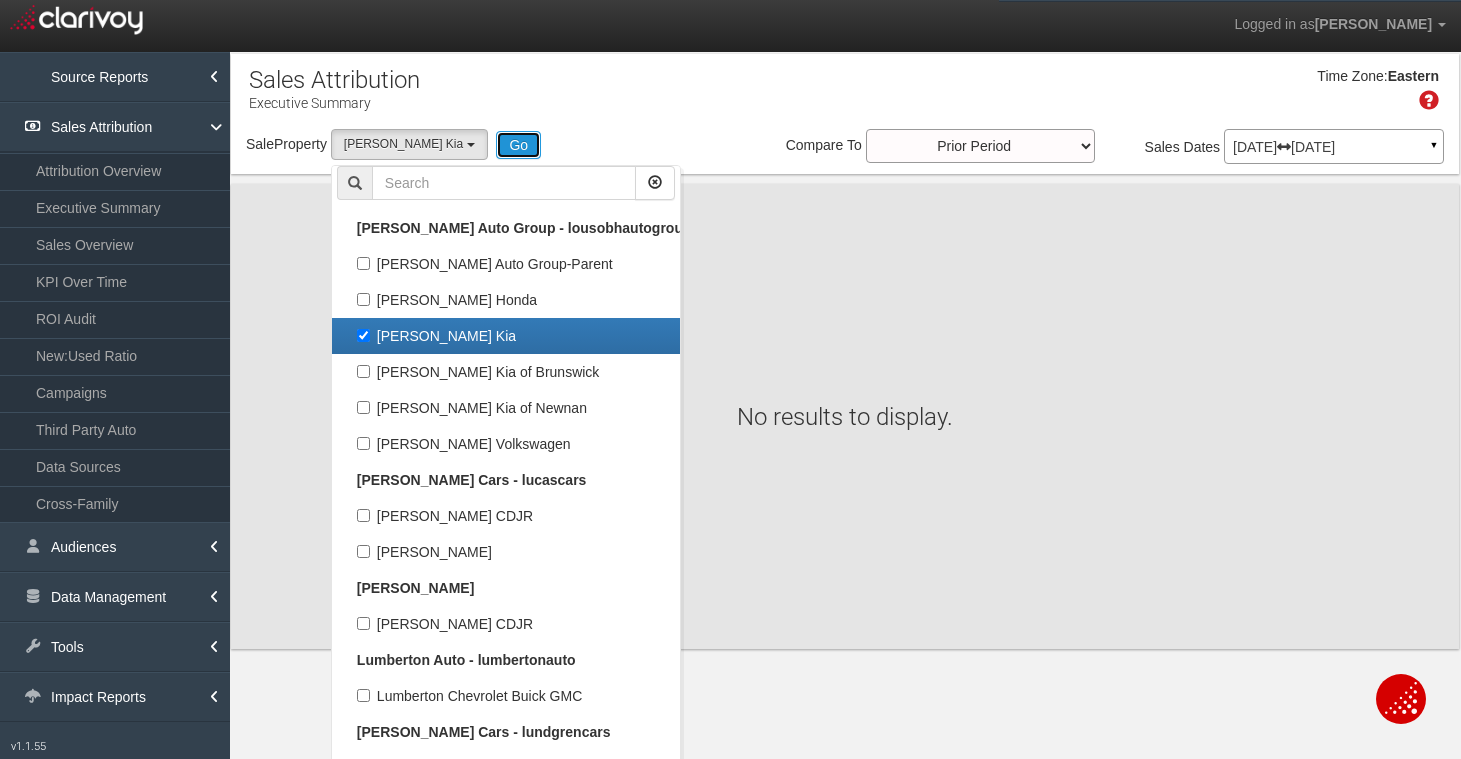 click on "Go" at bounding box center (518, 145) 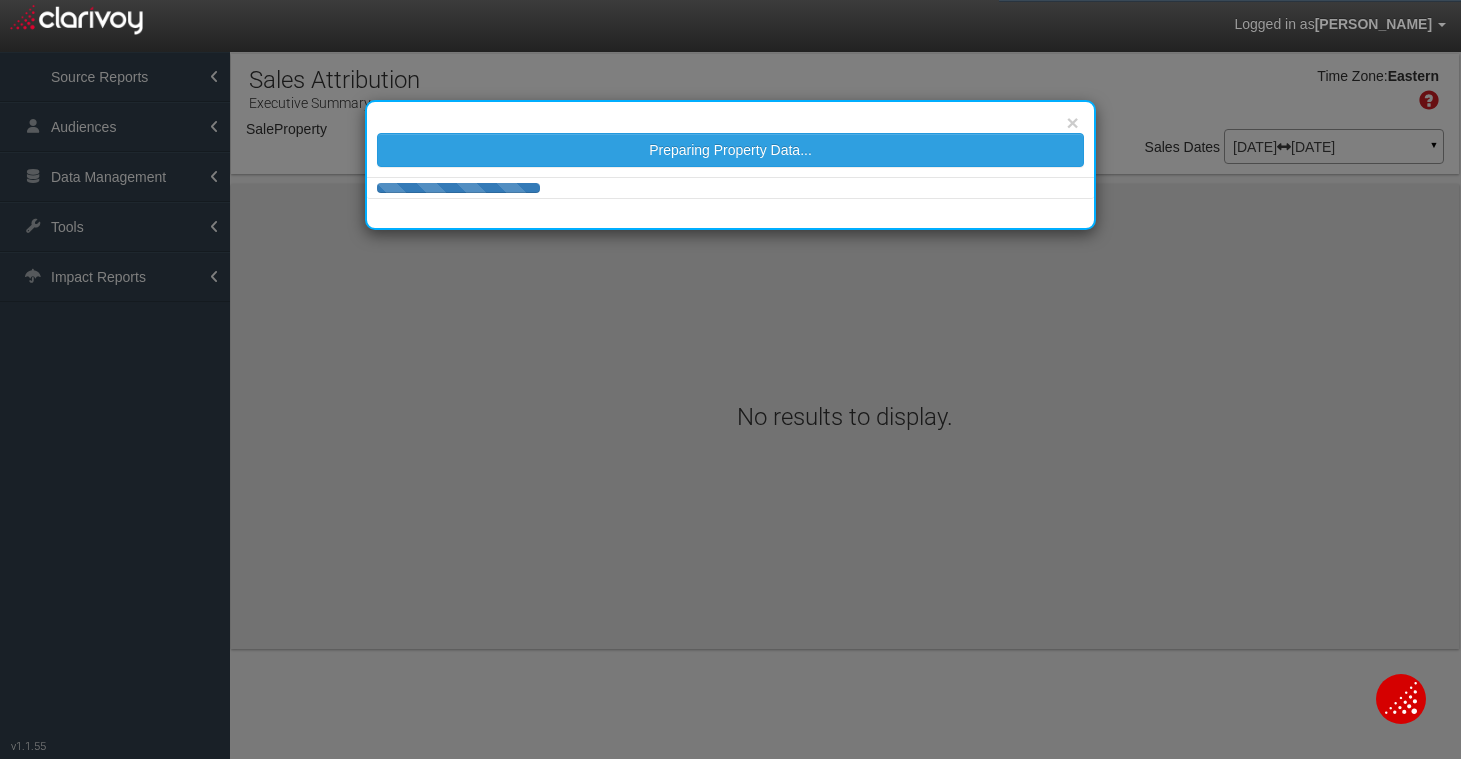 select on "object:4518" 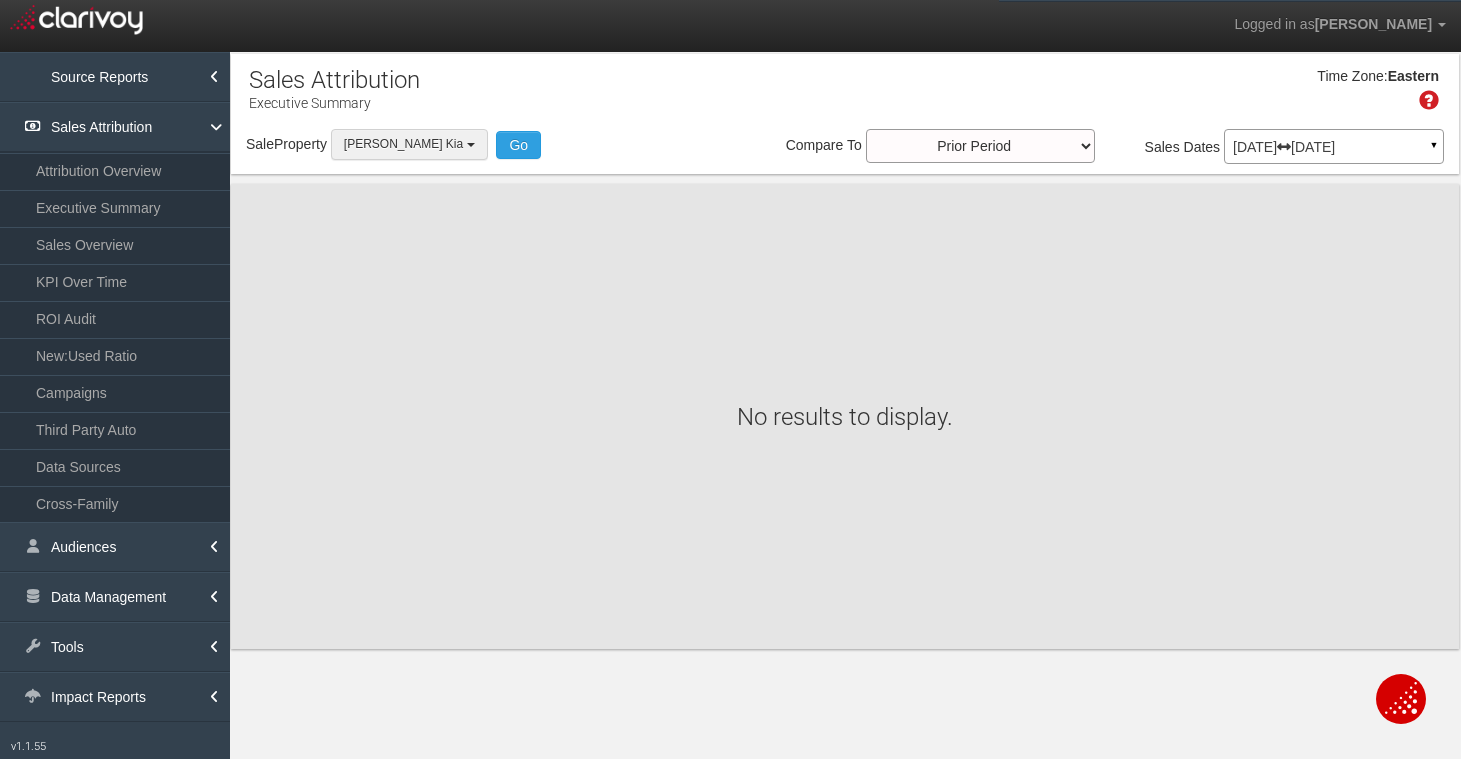 click on "[PERSON_NAME] Kia" at bounding box center (403, 144) 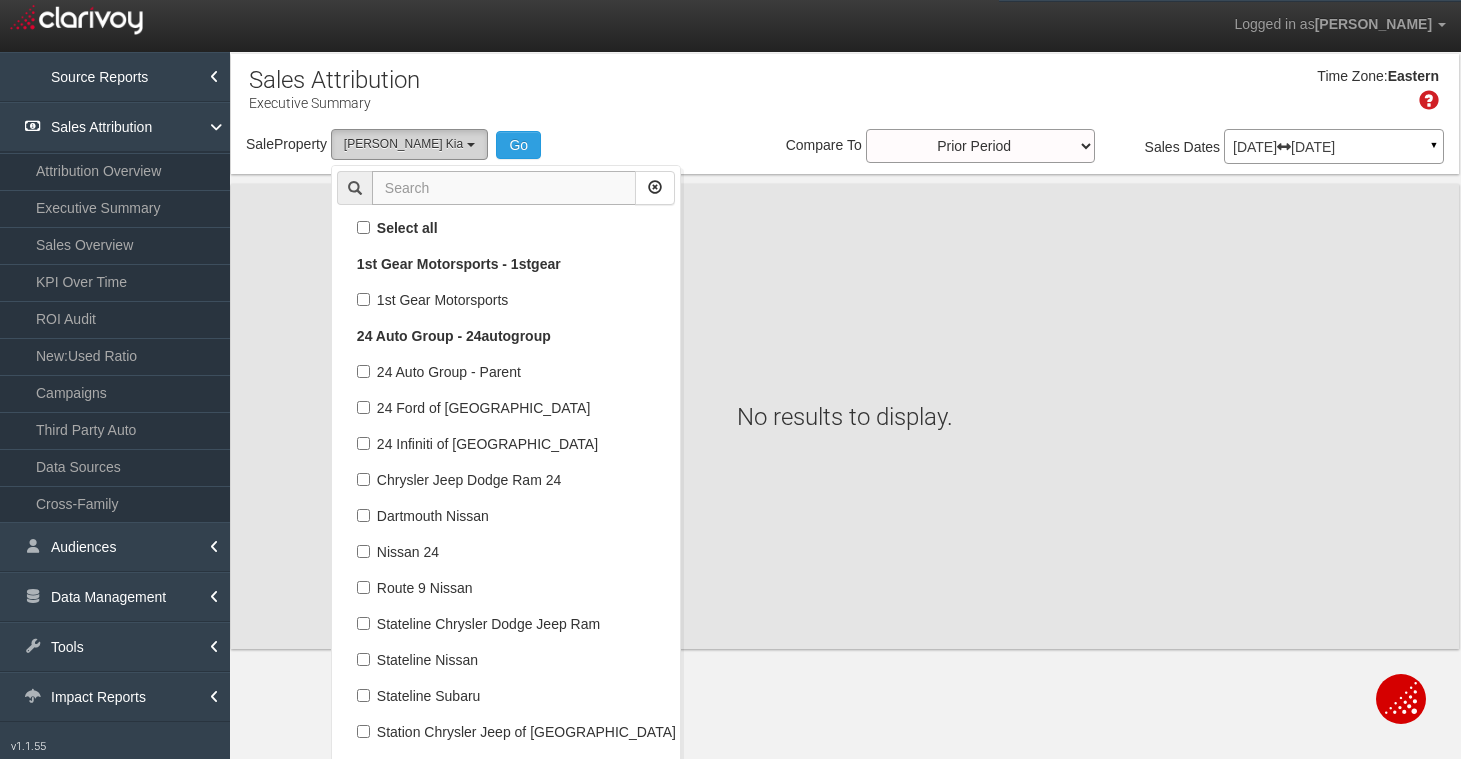 scroll, scrollTop: 71784, scrollLeft: 0, axis: vertical 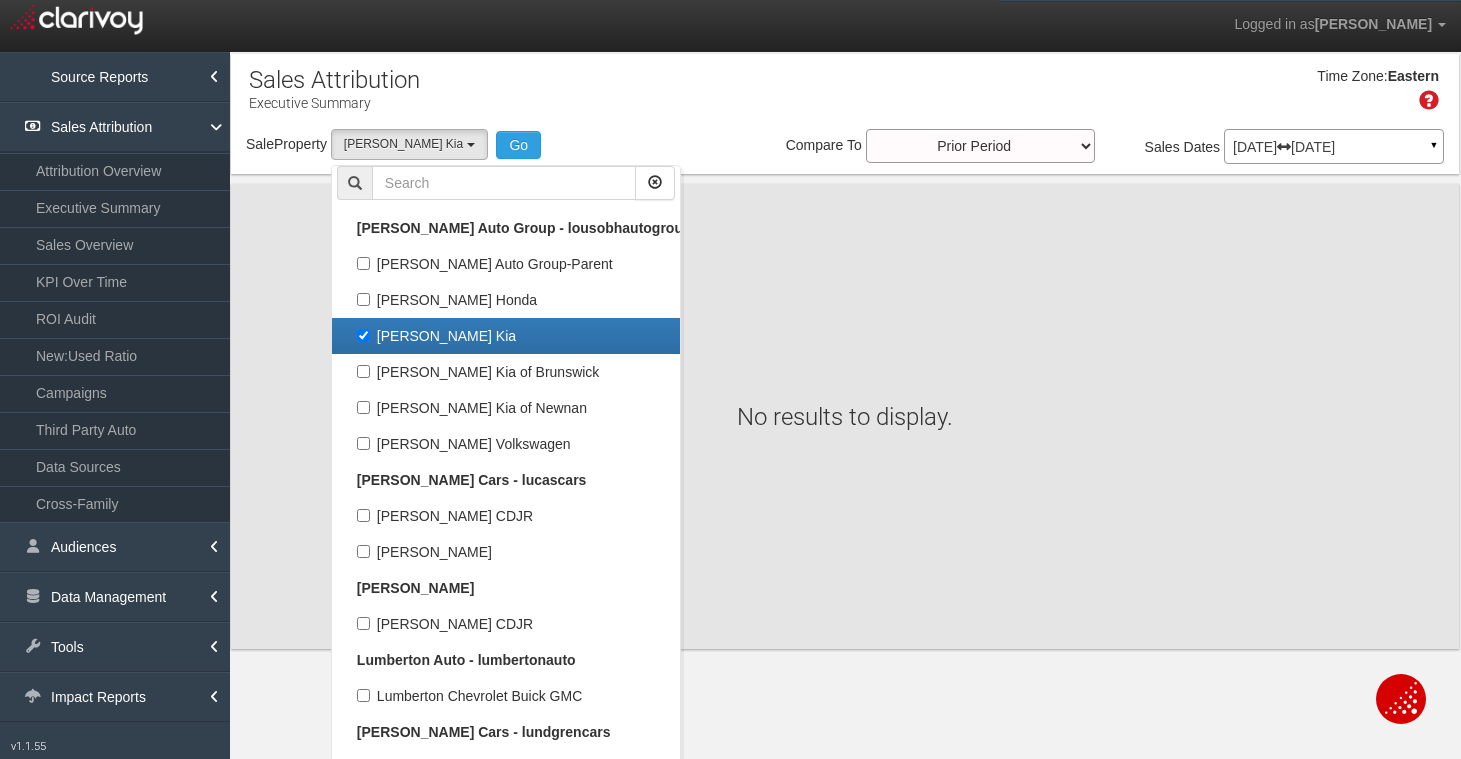click on "[PERSON_NAME] Kia" at bounding box center (506, 336) 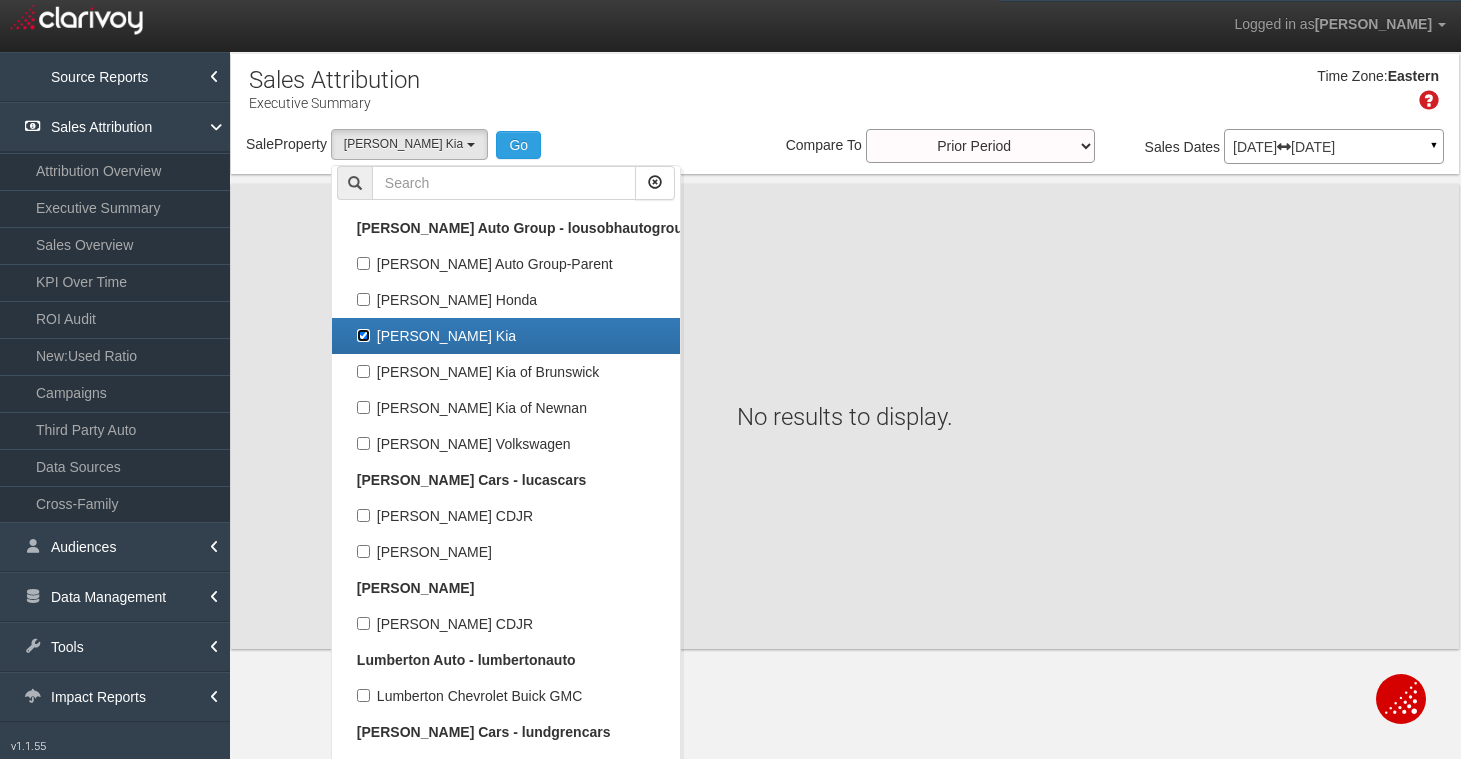 click on "[PERSON_NAME] Kia" at bounding box center (363, 335) 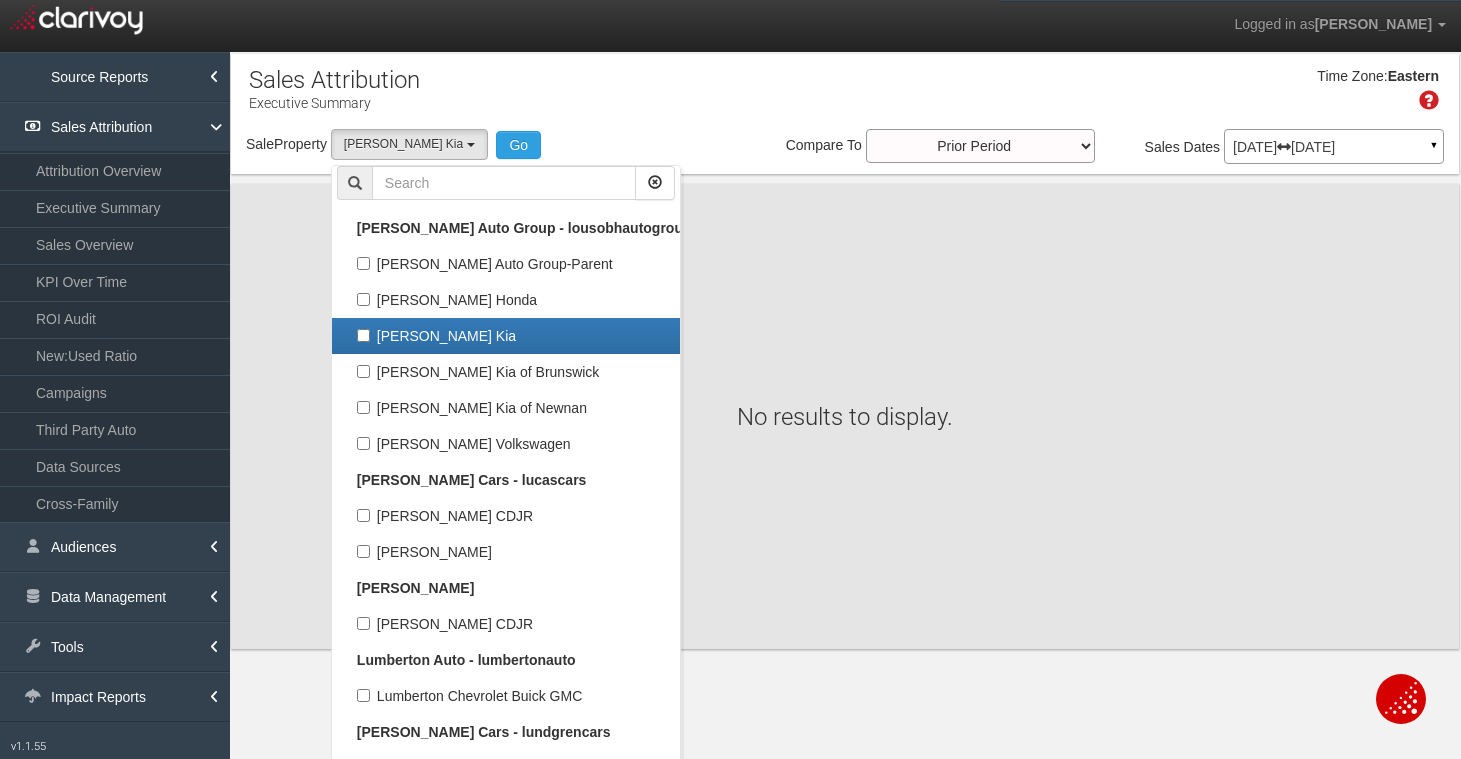 select 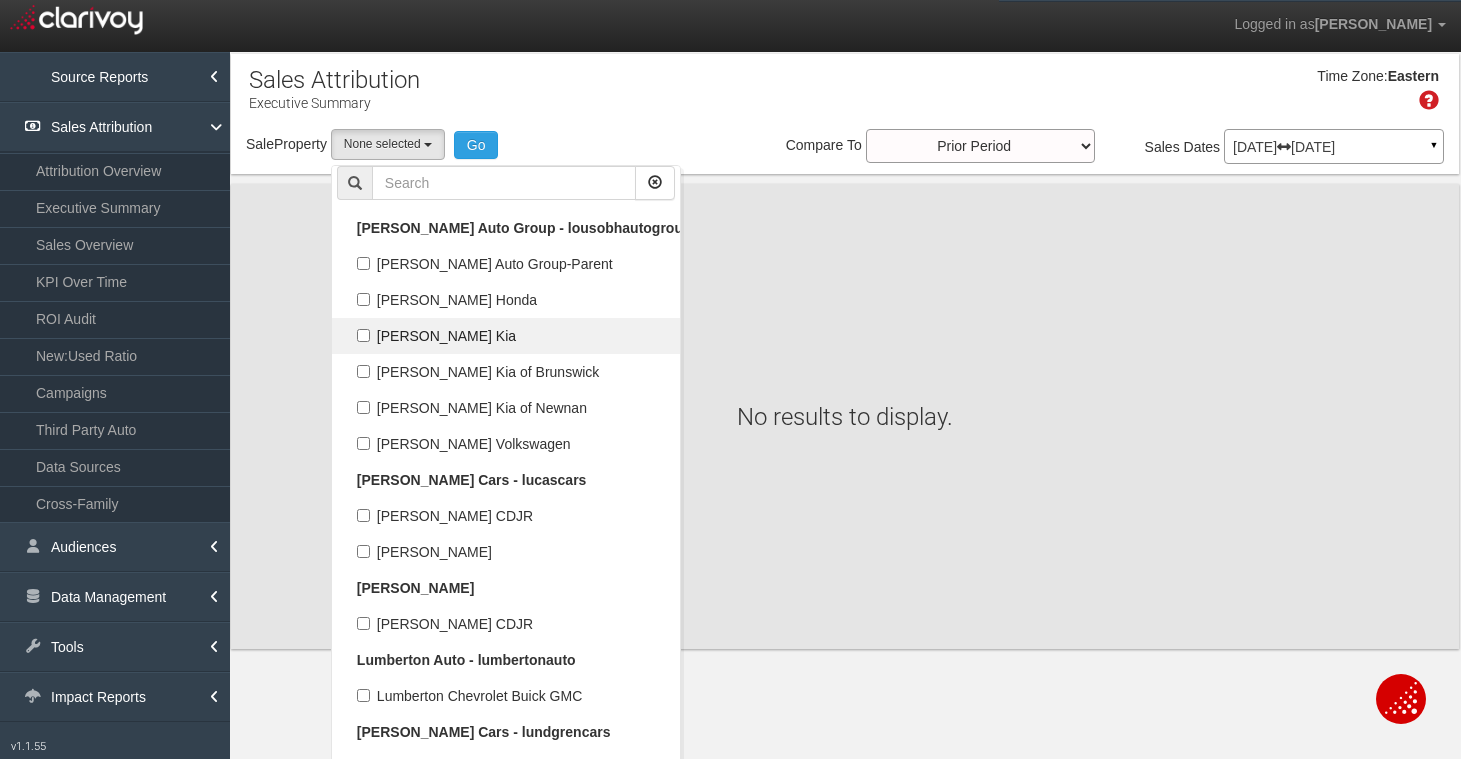 scroll, scrollTop: 35928, scrollLeft: 0, axis: vertical 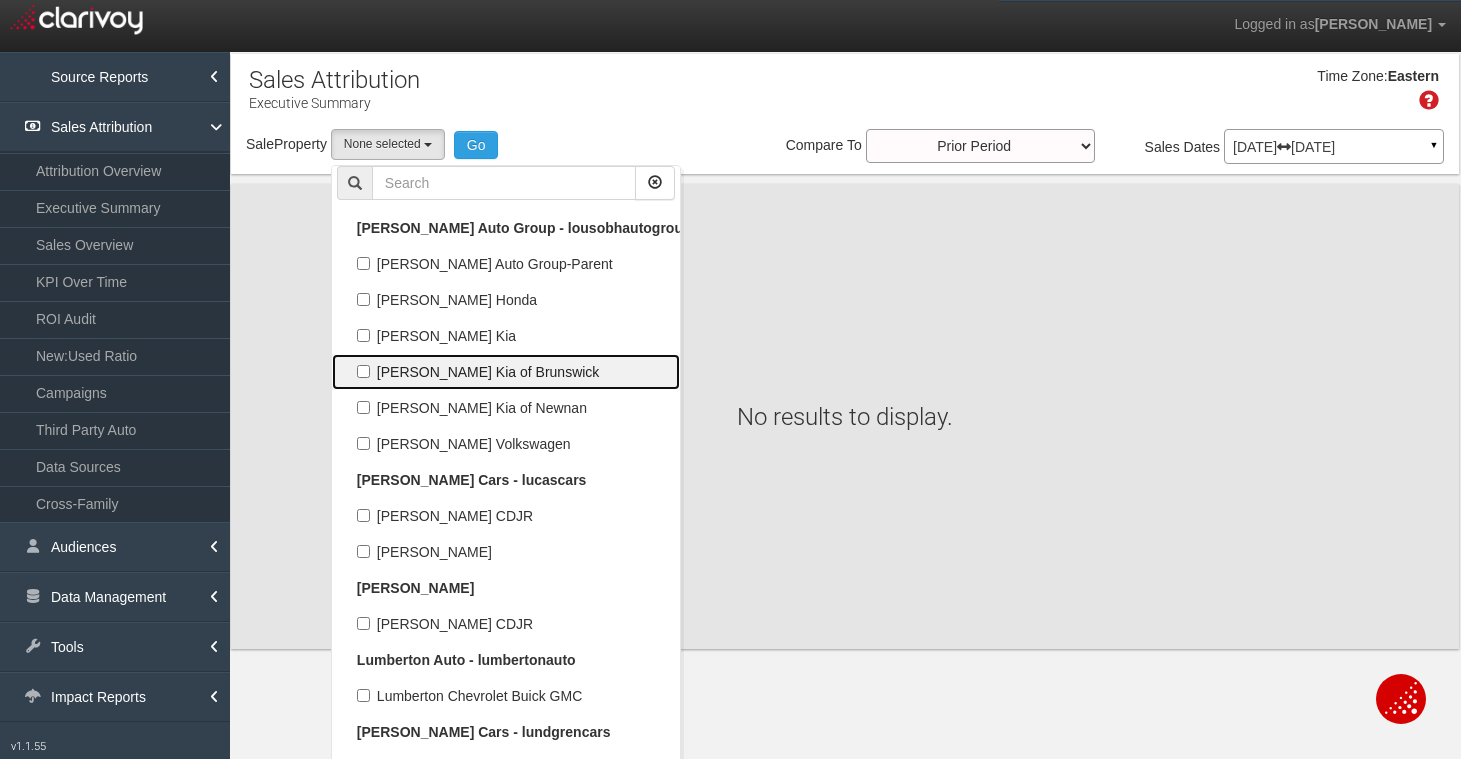 click on "[PERSON_NAME] Kia of Brunswick" at bounding box center (506, 372) 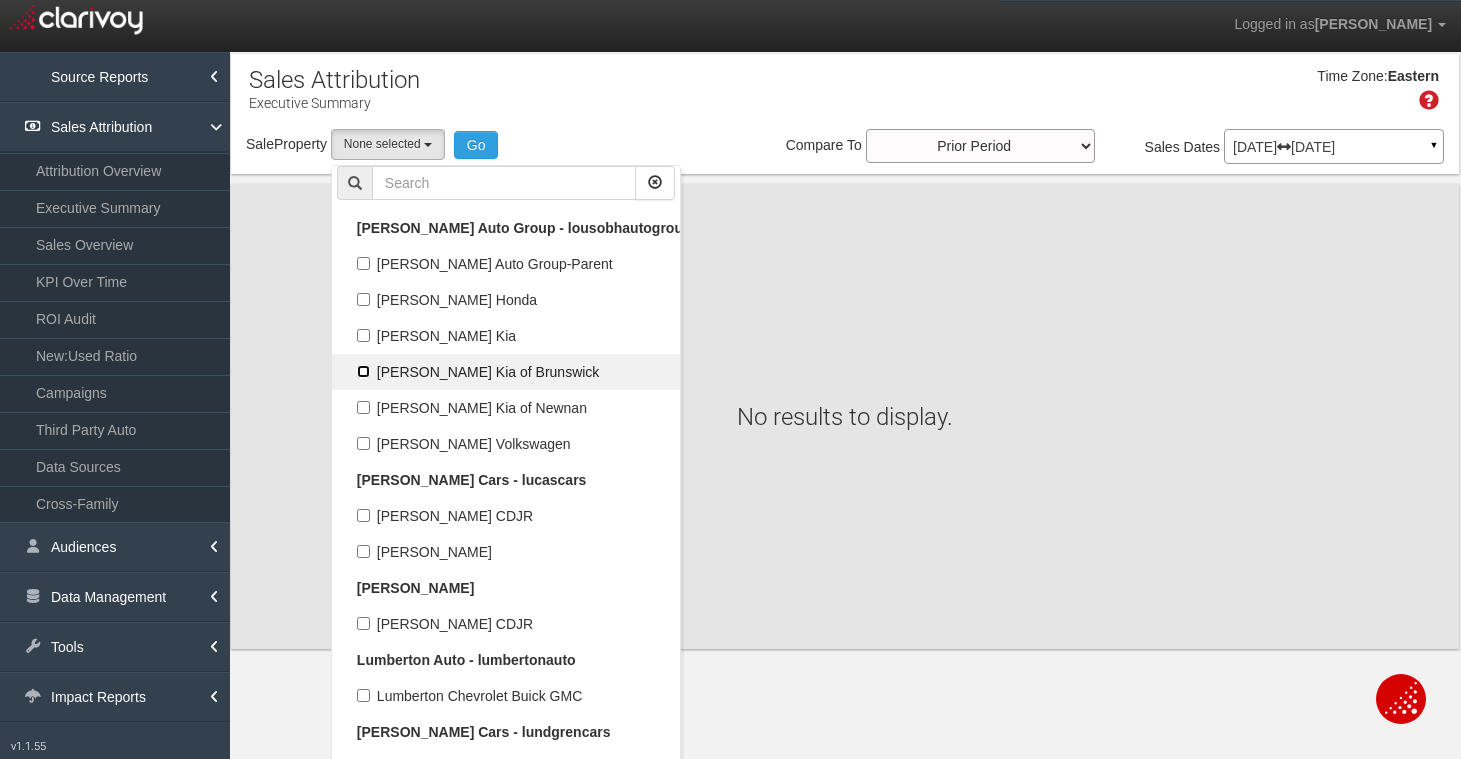 click on "[PERSON_NAME] Kia of Brunswick" at bounding box center (363, 371) 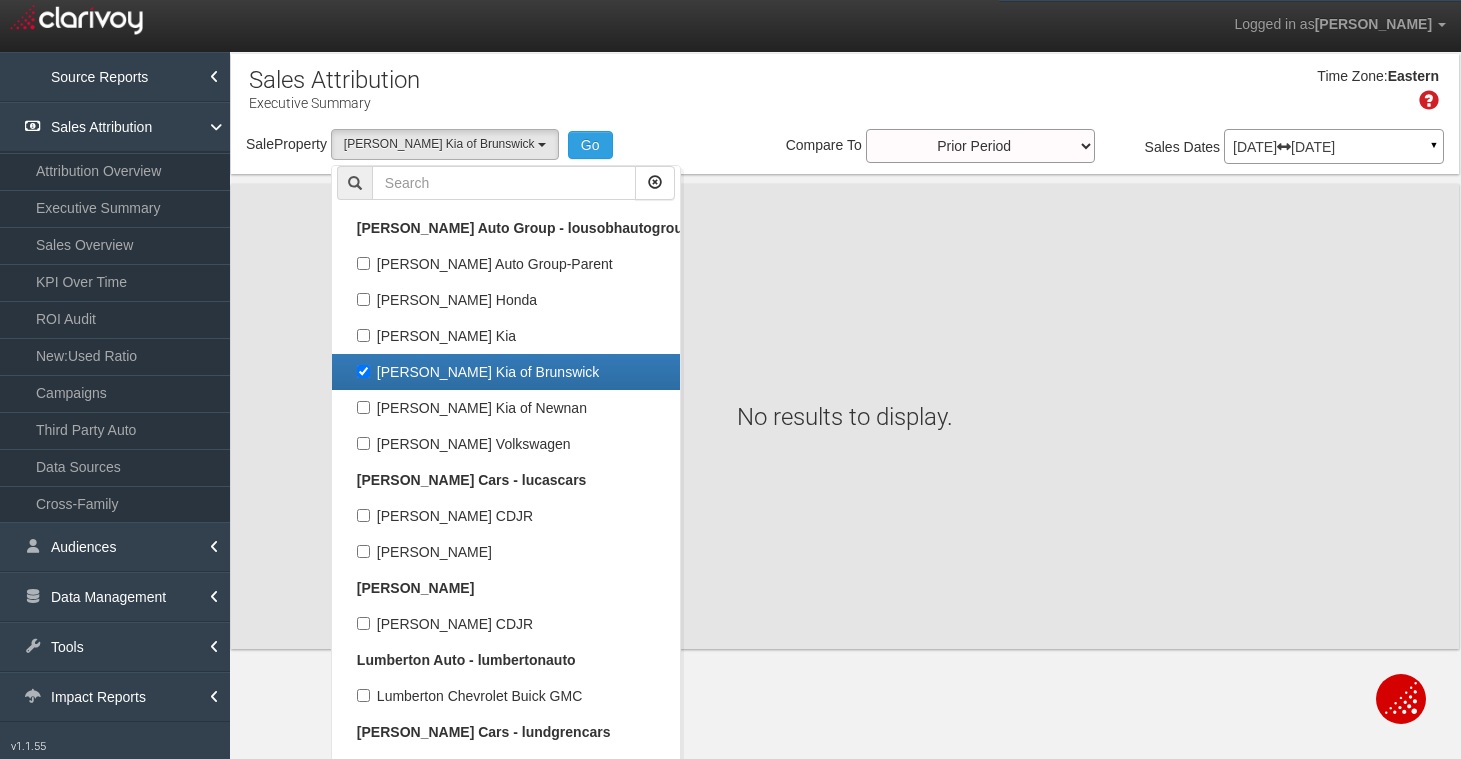 select on "object:4519" 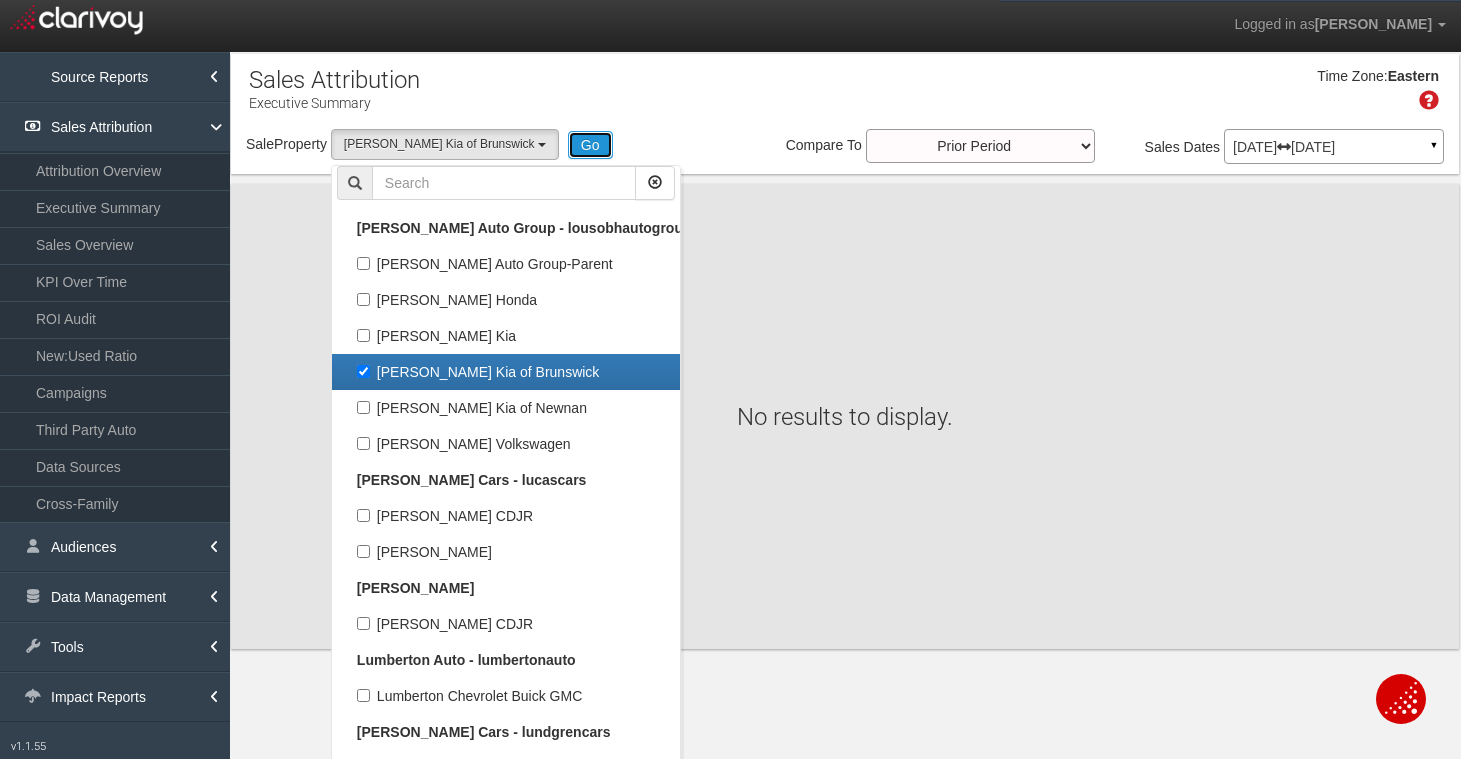 click on "Go" at bounding box center (590, 145) 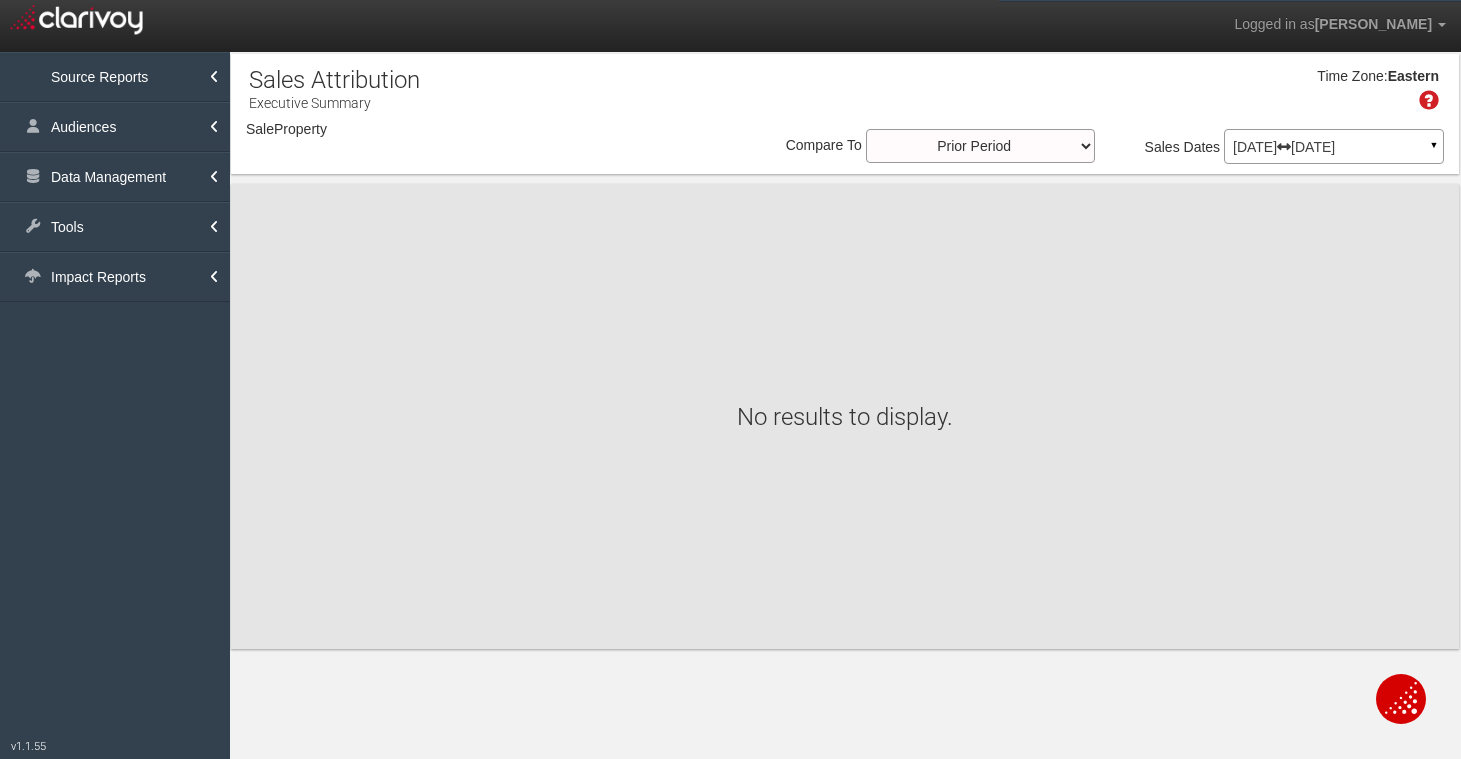 select on "object:7168" 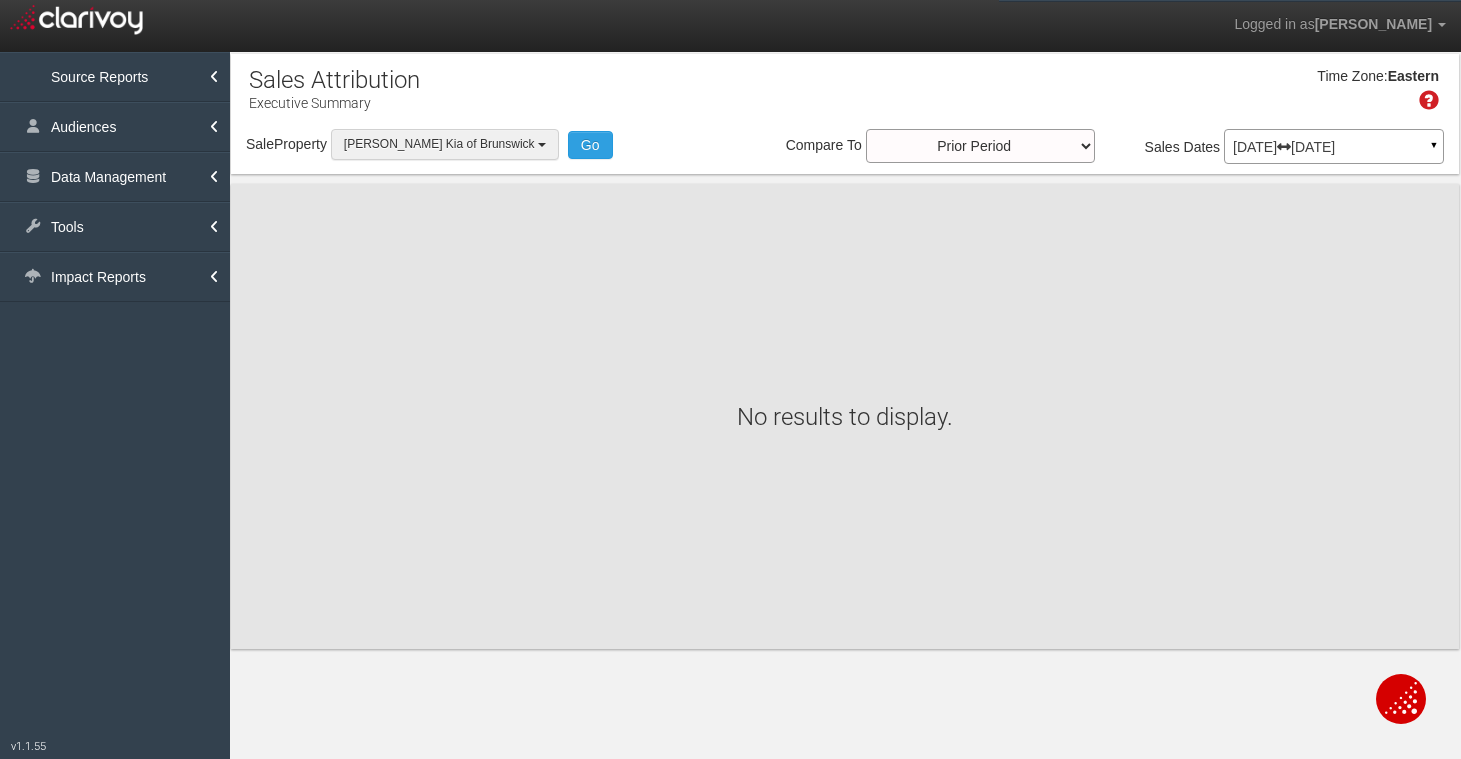 click on "[PERSON_NAME] Kia of Brunswick" at bounding box center (445, 144) 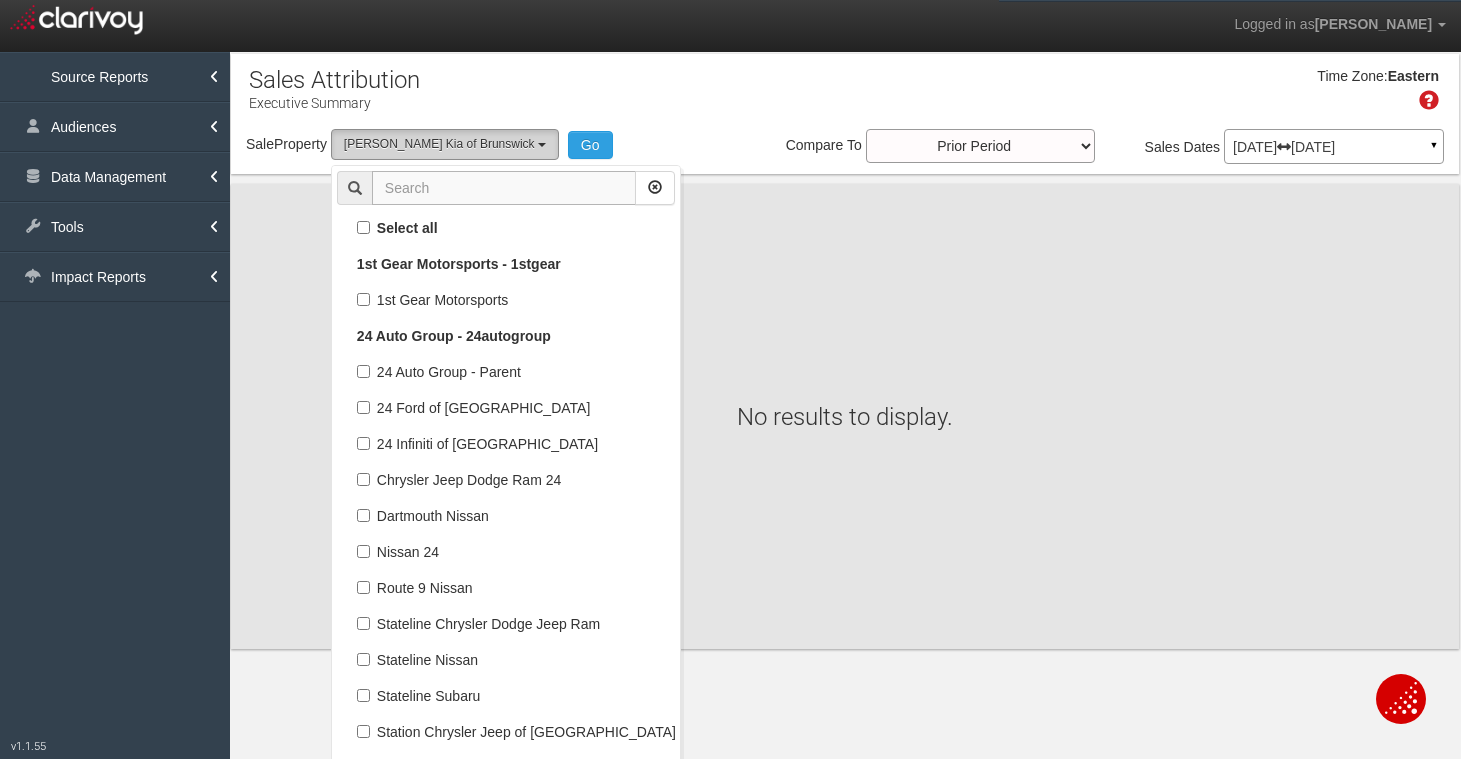 scroll, scrollTop: 71784, scrollLeft: 0, axis: vertical 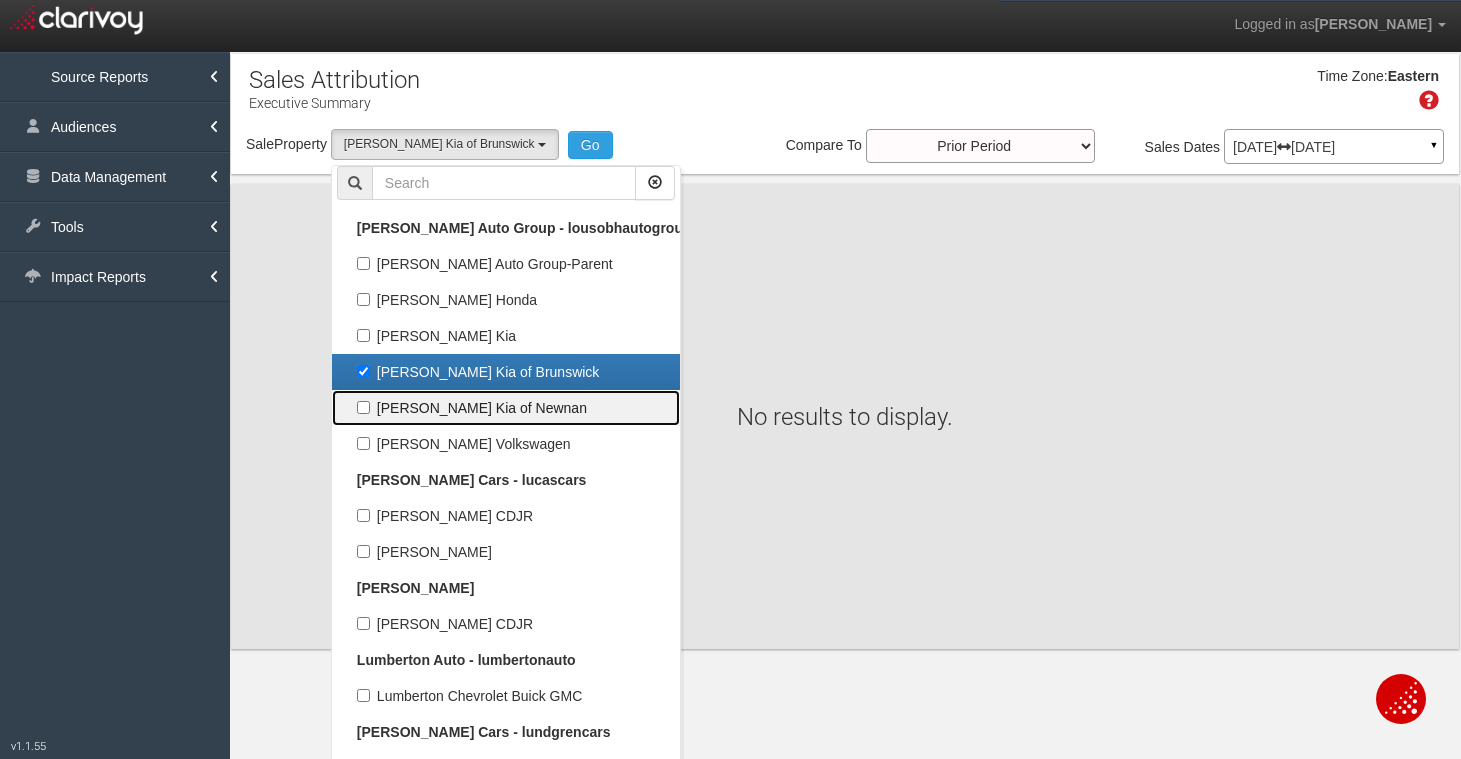 click on "[PERSON_NAME] Kia of Newnan" at bounding box center [506, 408] 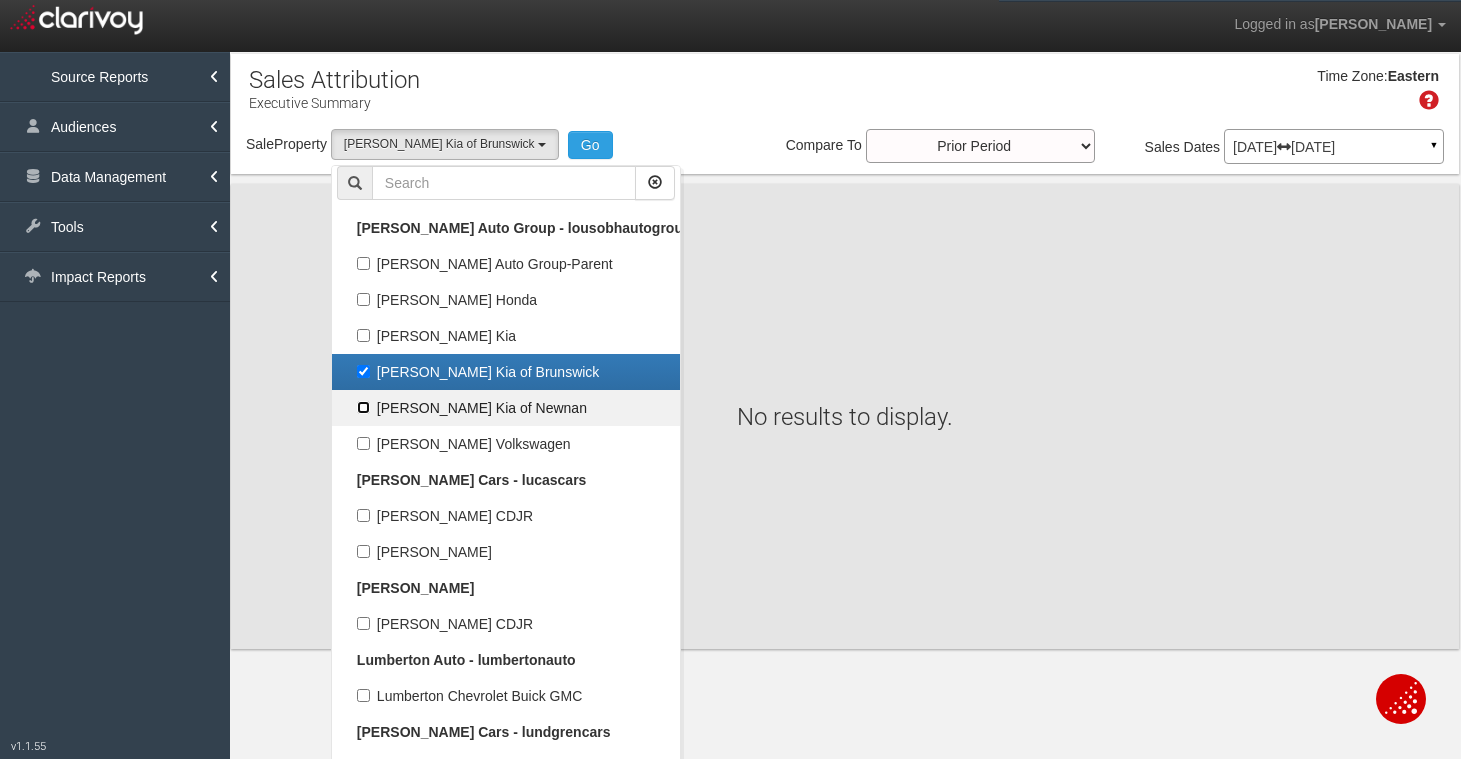 click on "[PERSON_NAME] Kia of Newnan" at bounding box center (363, 407) 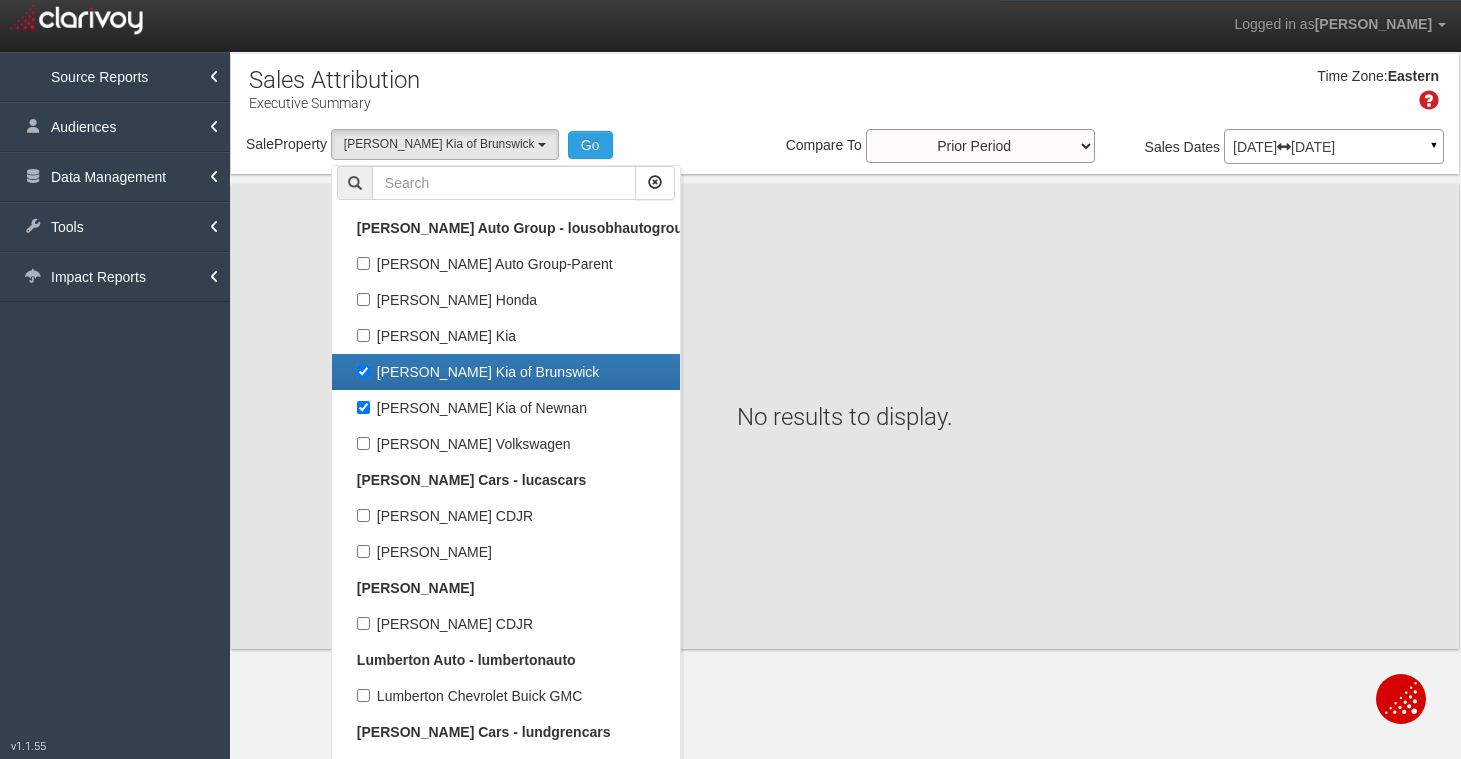 scroll, scrollTop: 35946, scrollLeft: 0, axis: vertical 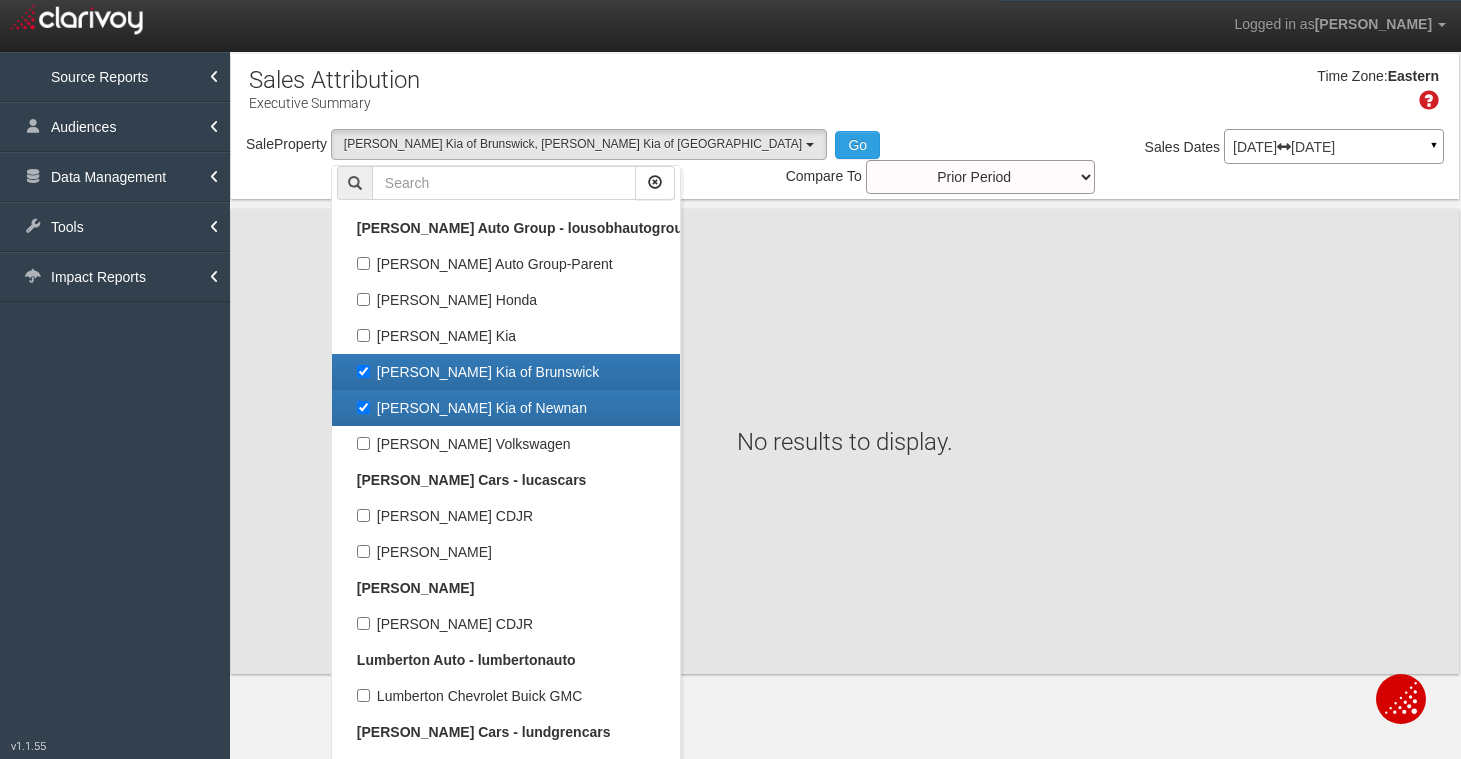 click on "[PERSON_NAME] Kia of Brunswick" at bounding box center (506, 372) 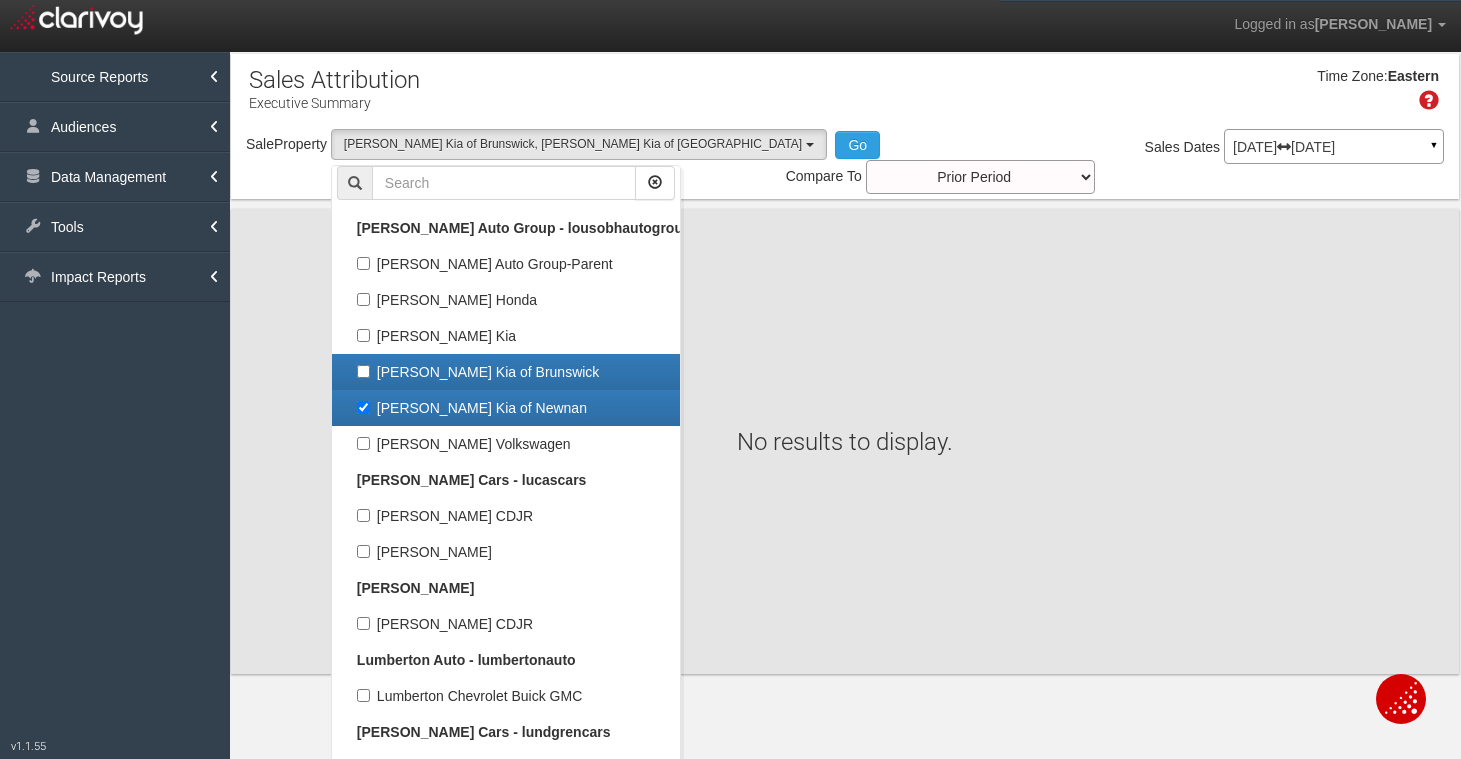 select on "object:7169" 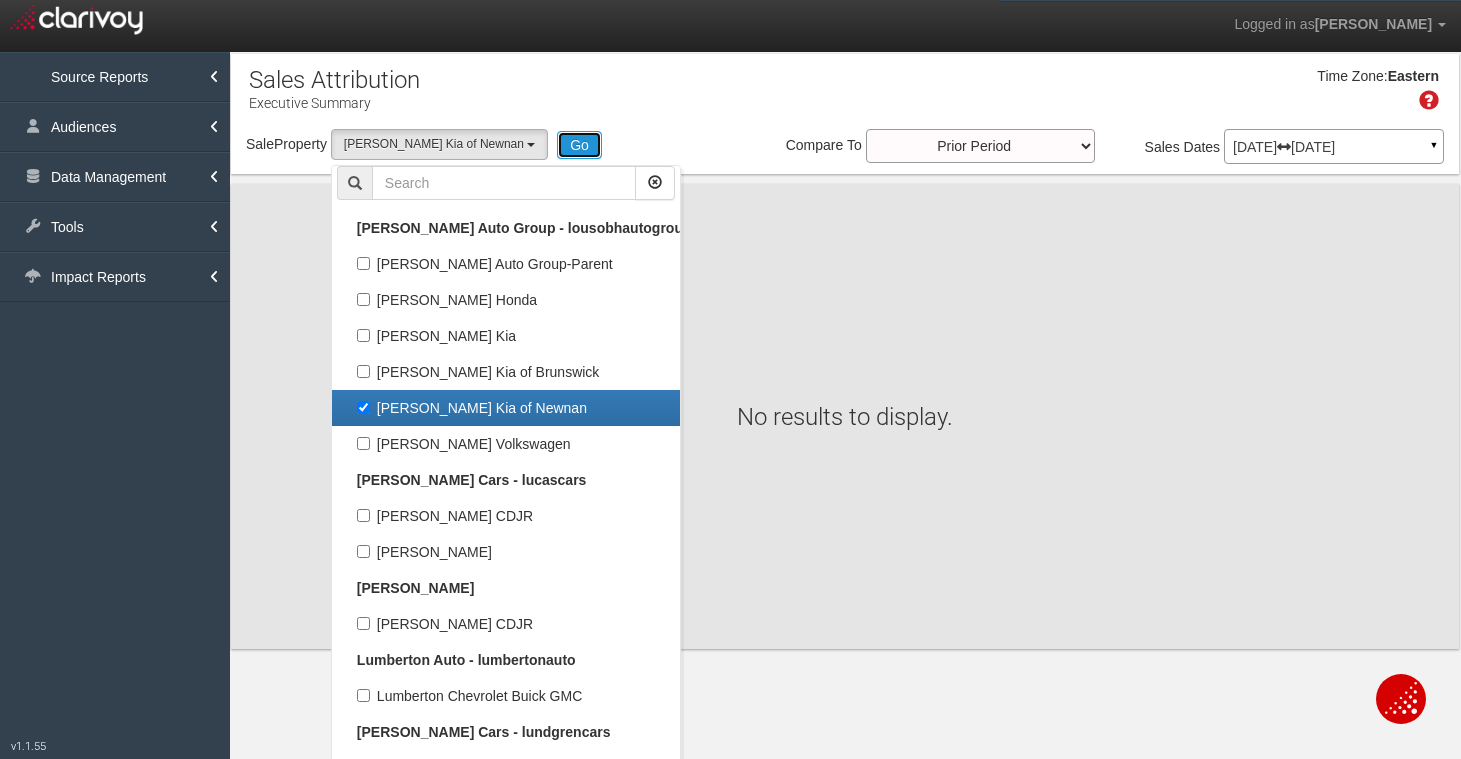 click on "Go" at bounding box center [579, 145] 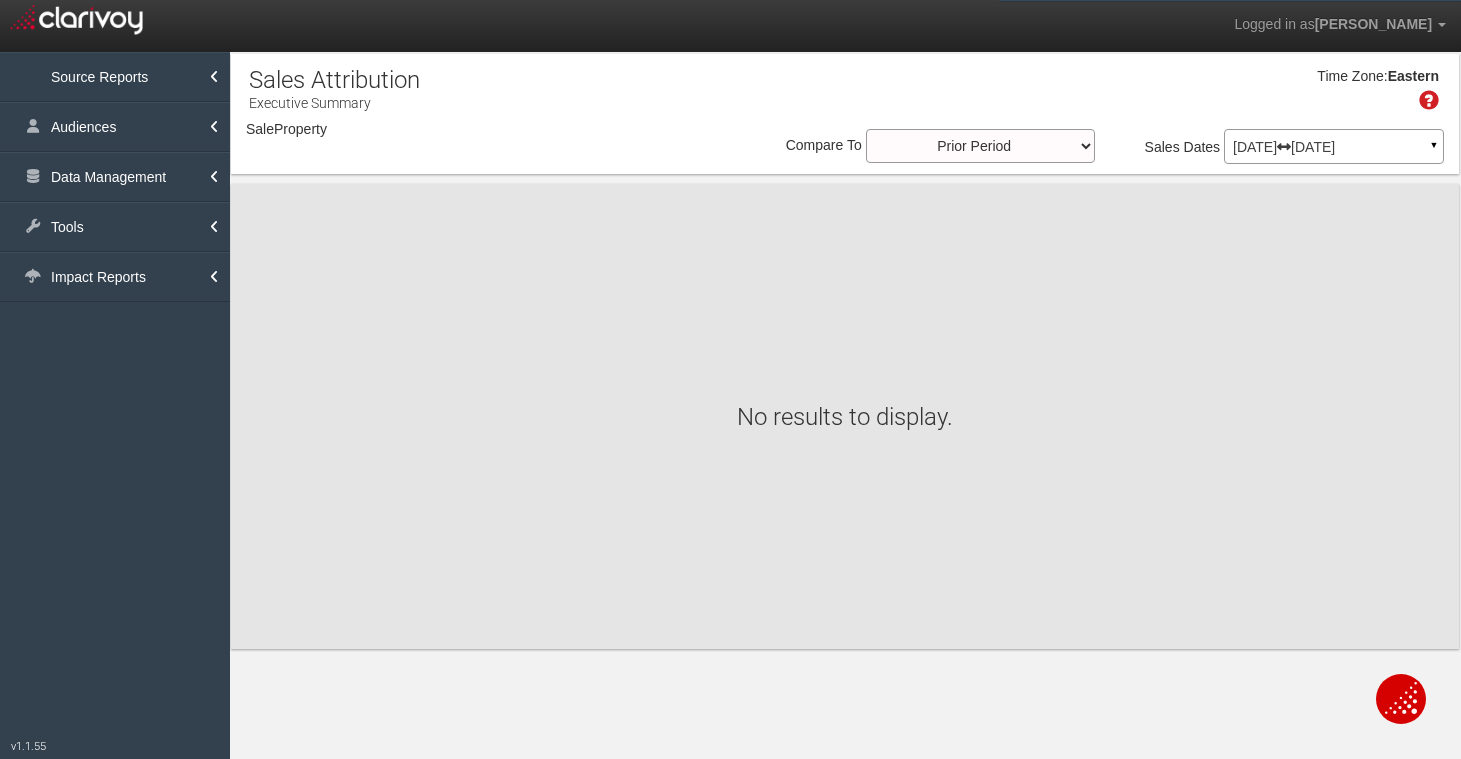 select on "object:9823" 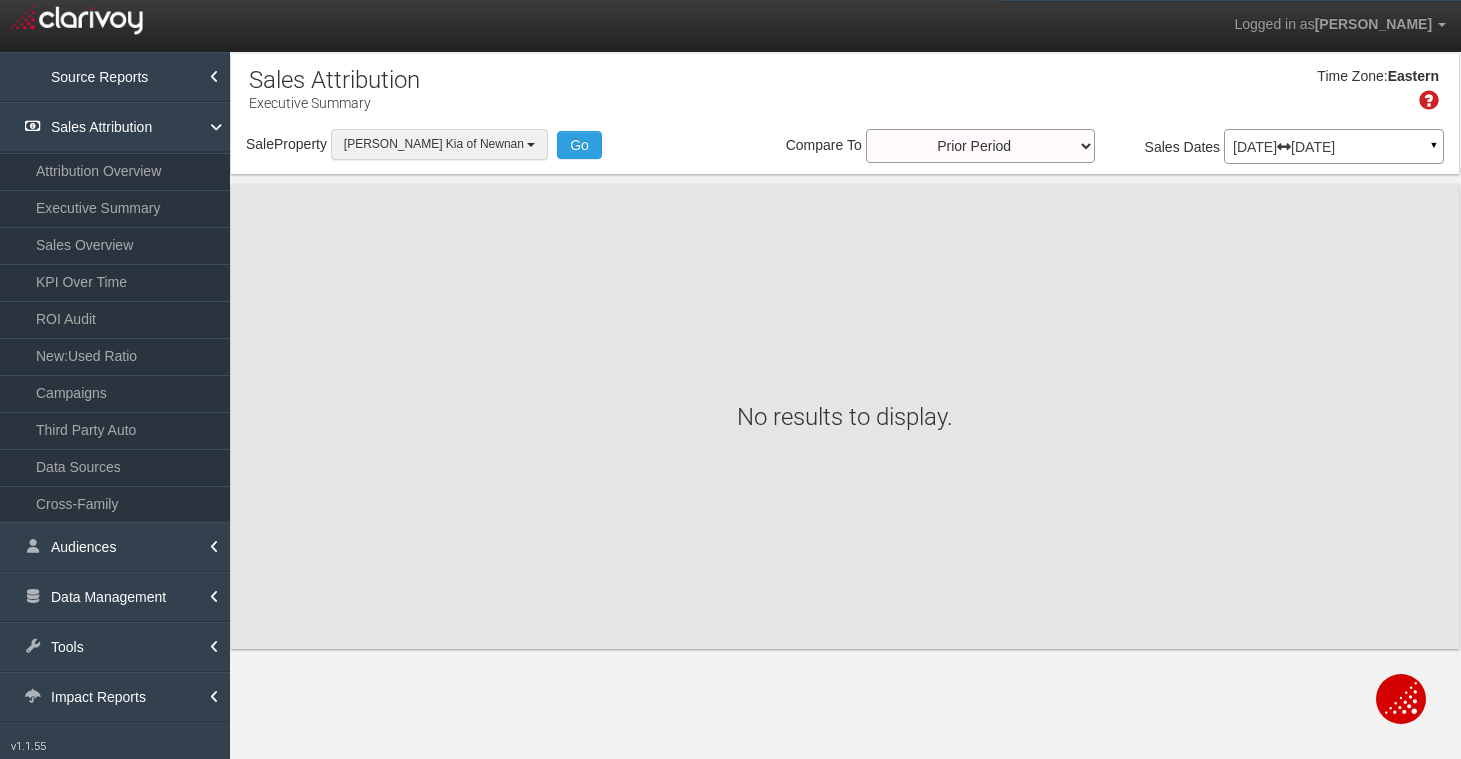 click on "[PERSON_NAME] Kia of Newnan" at bounding box center (439, 144) 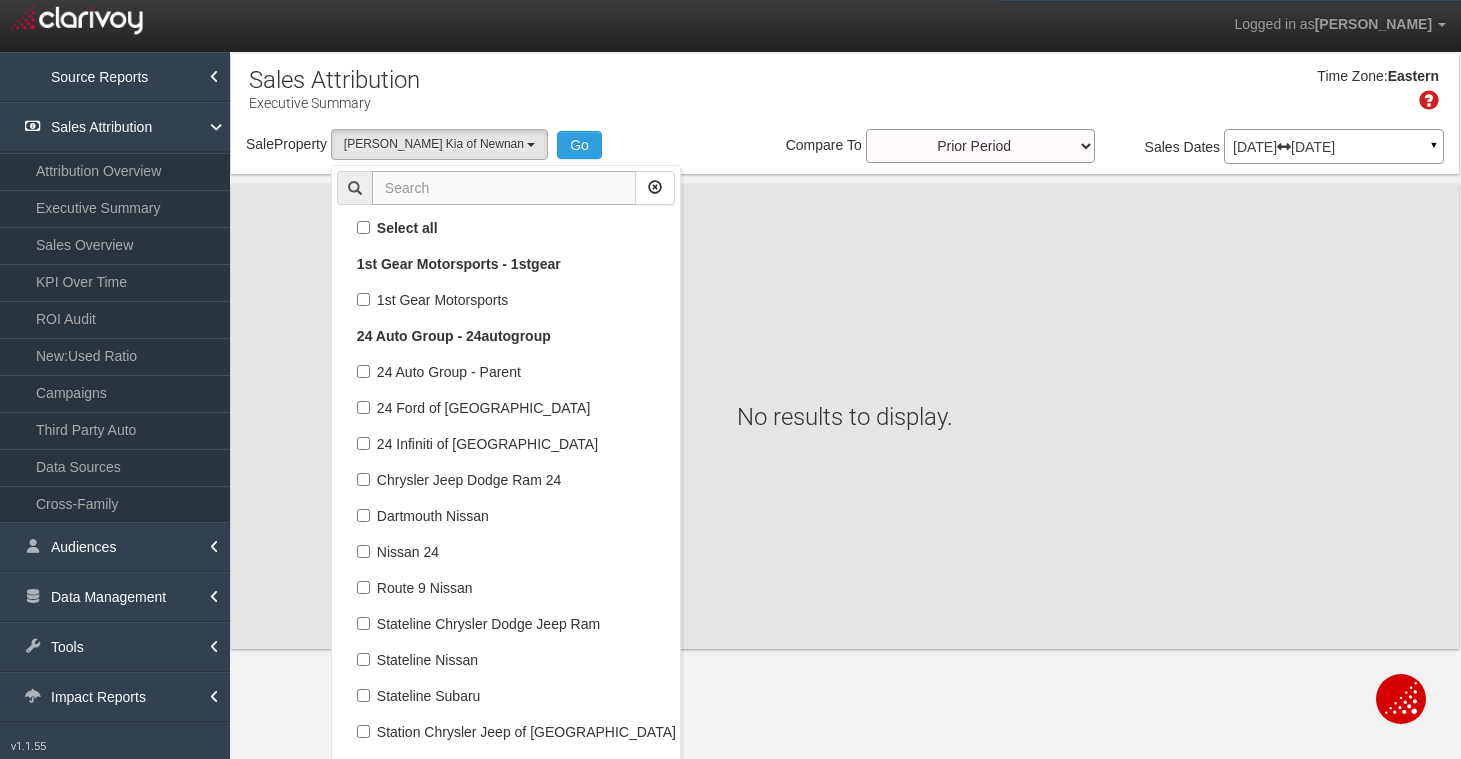 scroll, scrollTop: 71784, scrollLeft: 0, axis: vertical 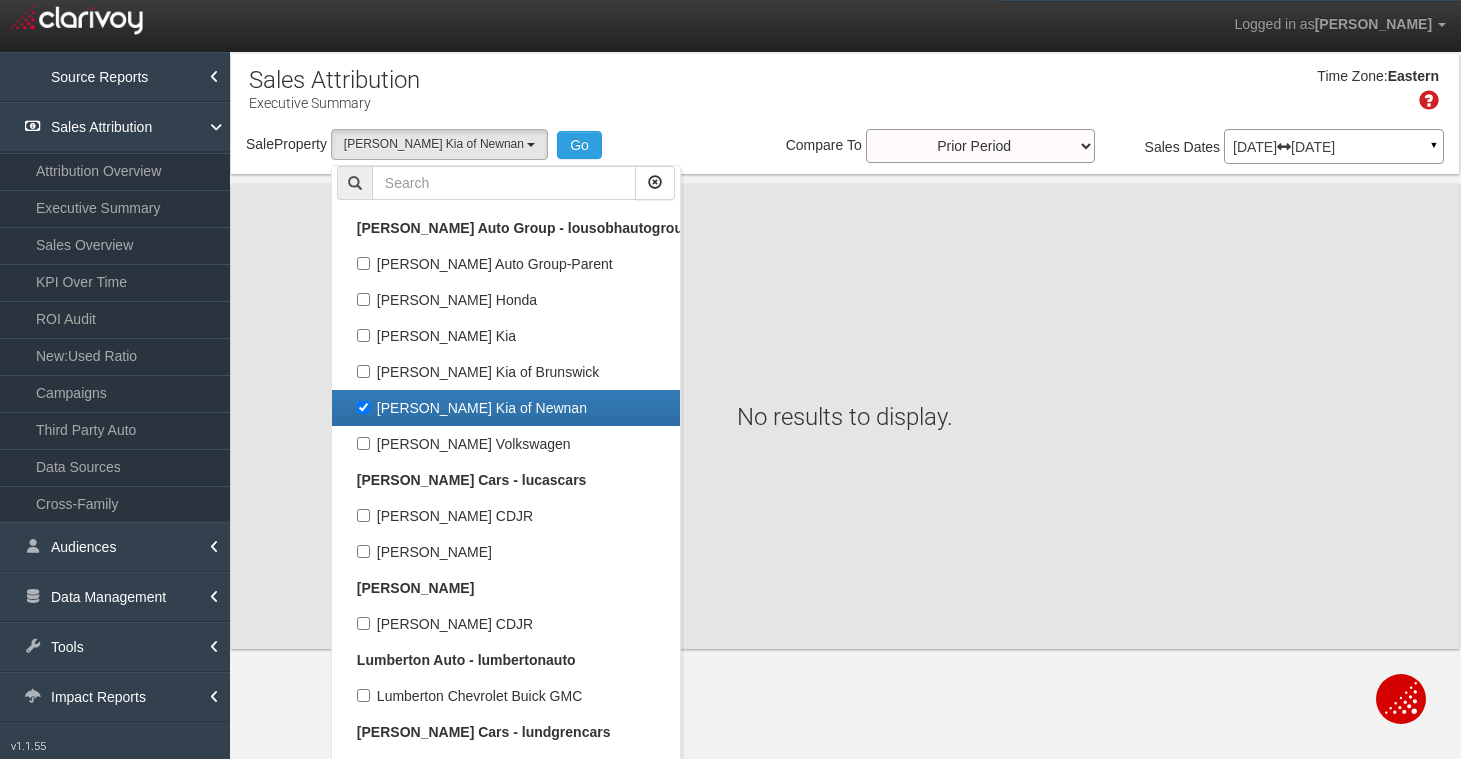 click on "[PERSON_NAME] Kia of Newnan" at bounding box center [506, 408] 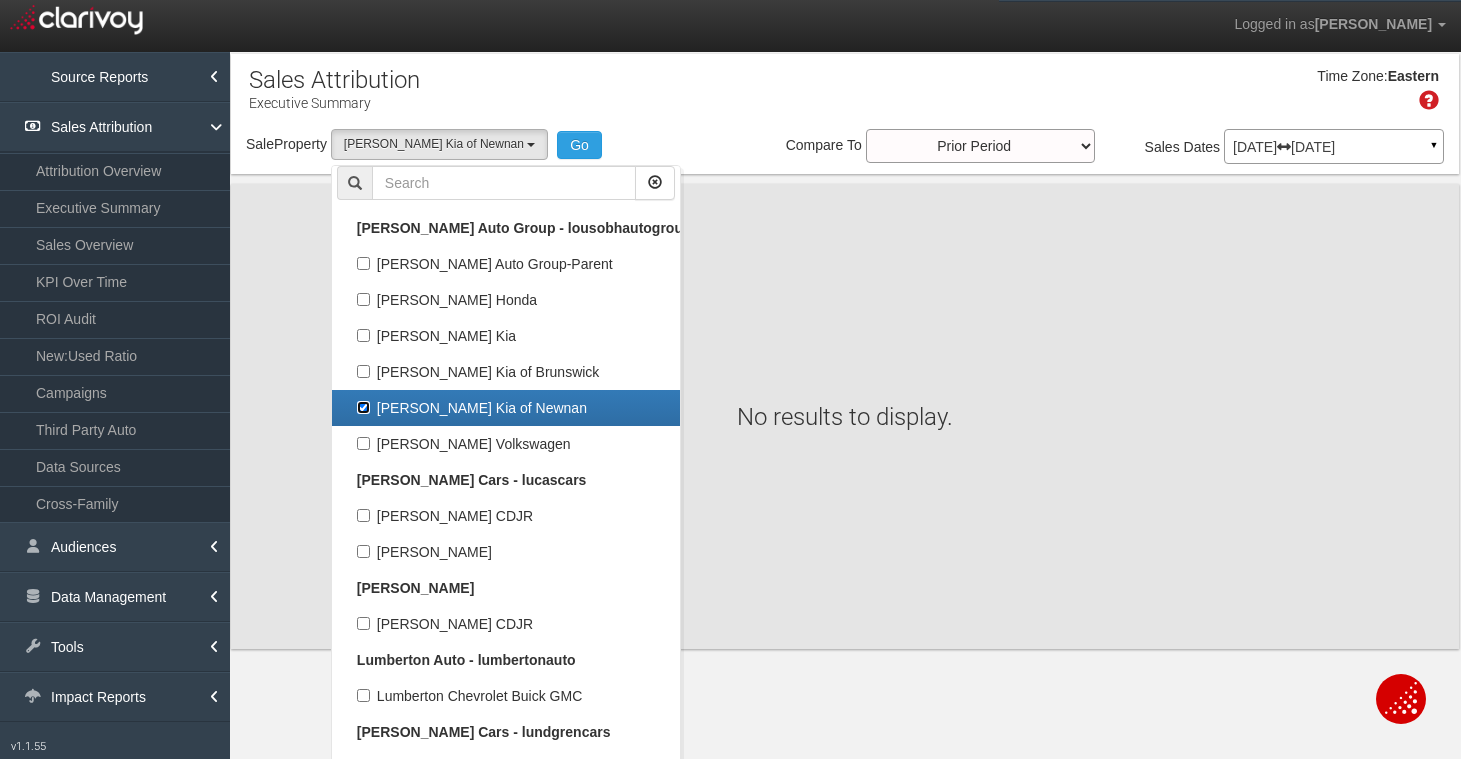 click on "[PERSON_NAME] Kia of Newnan" at bounding box center (363, 407) 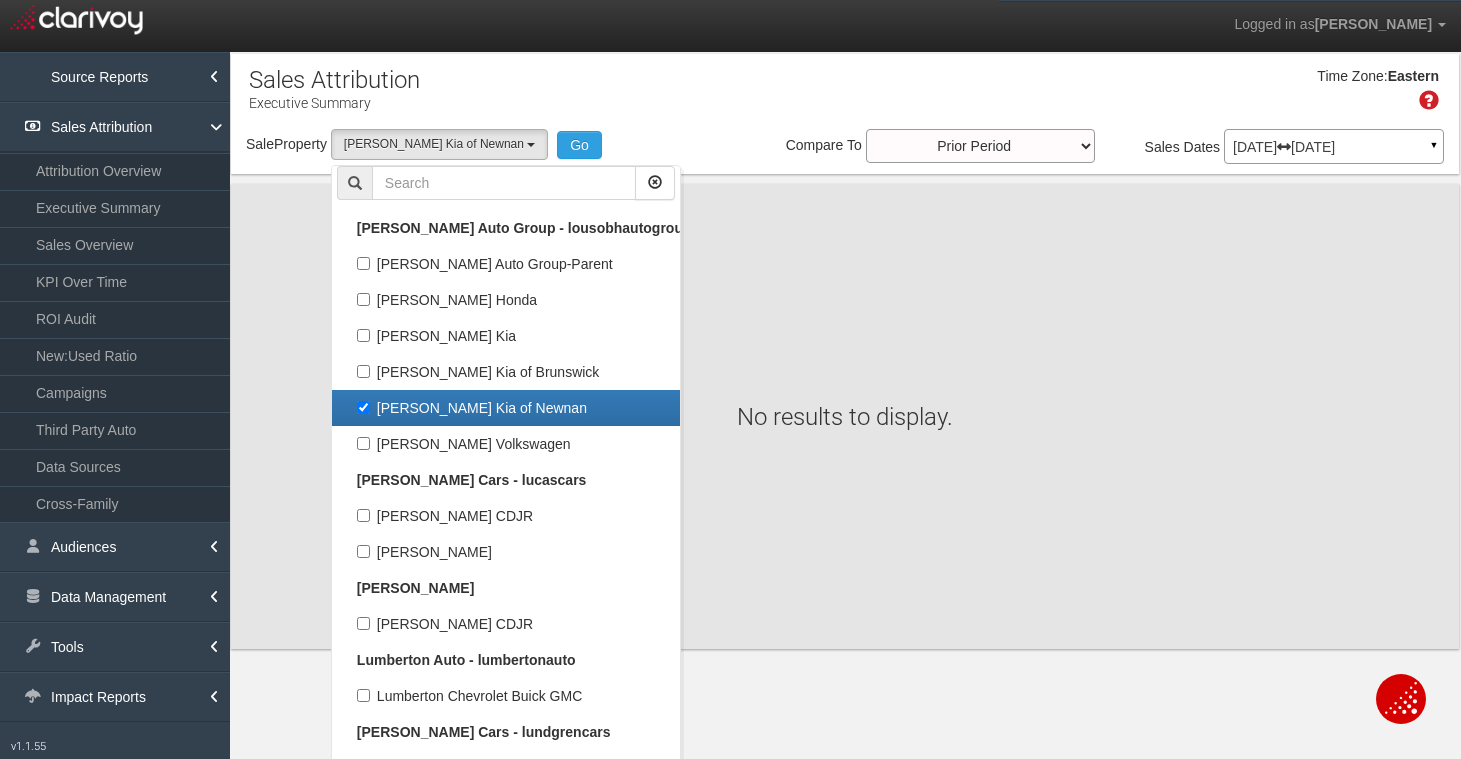 checkbox on "false" 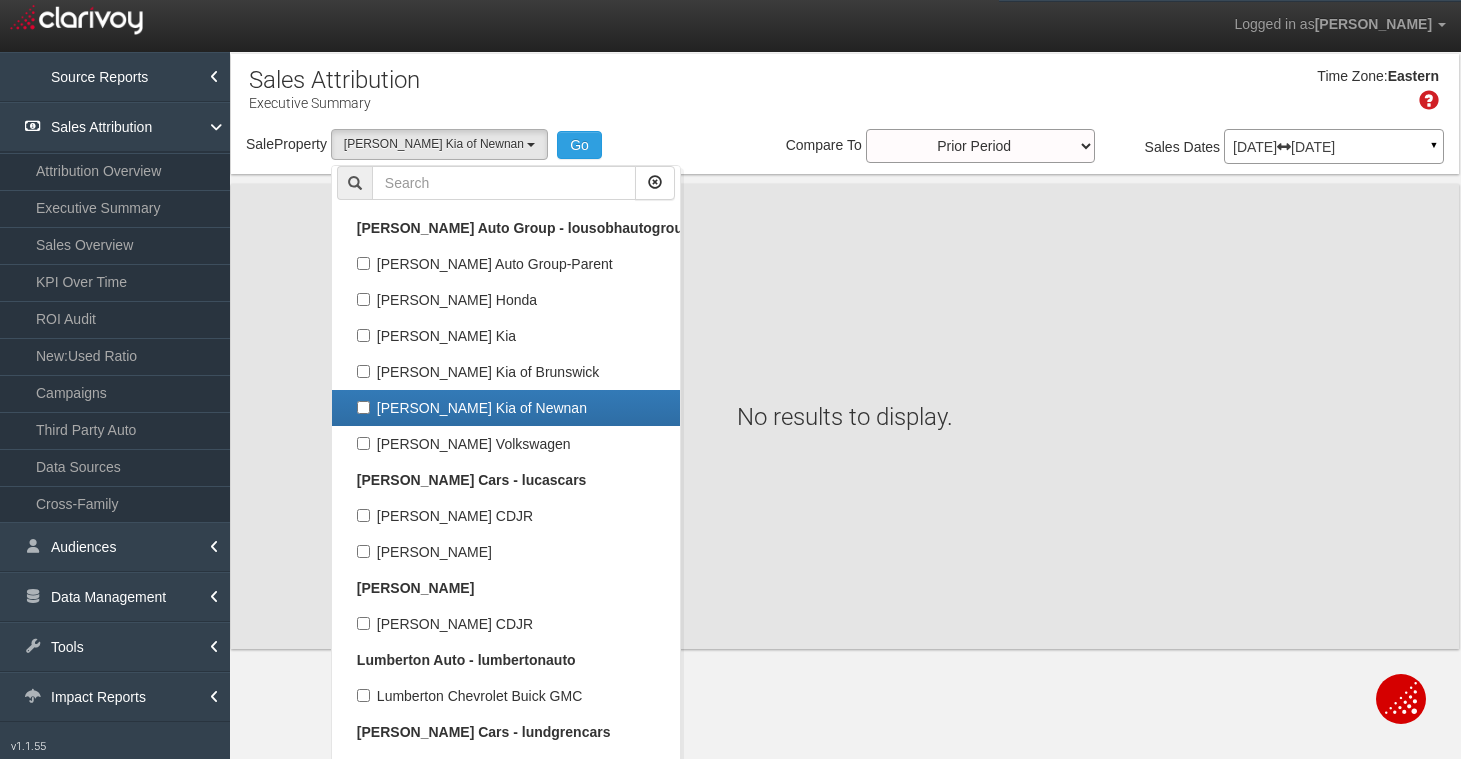 select 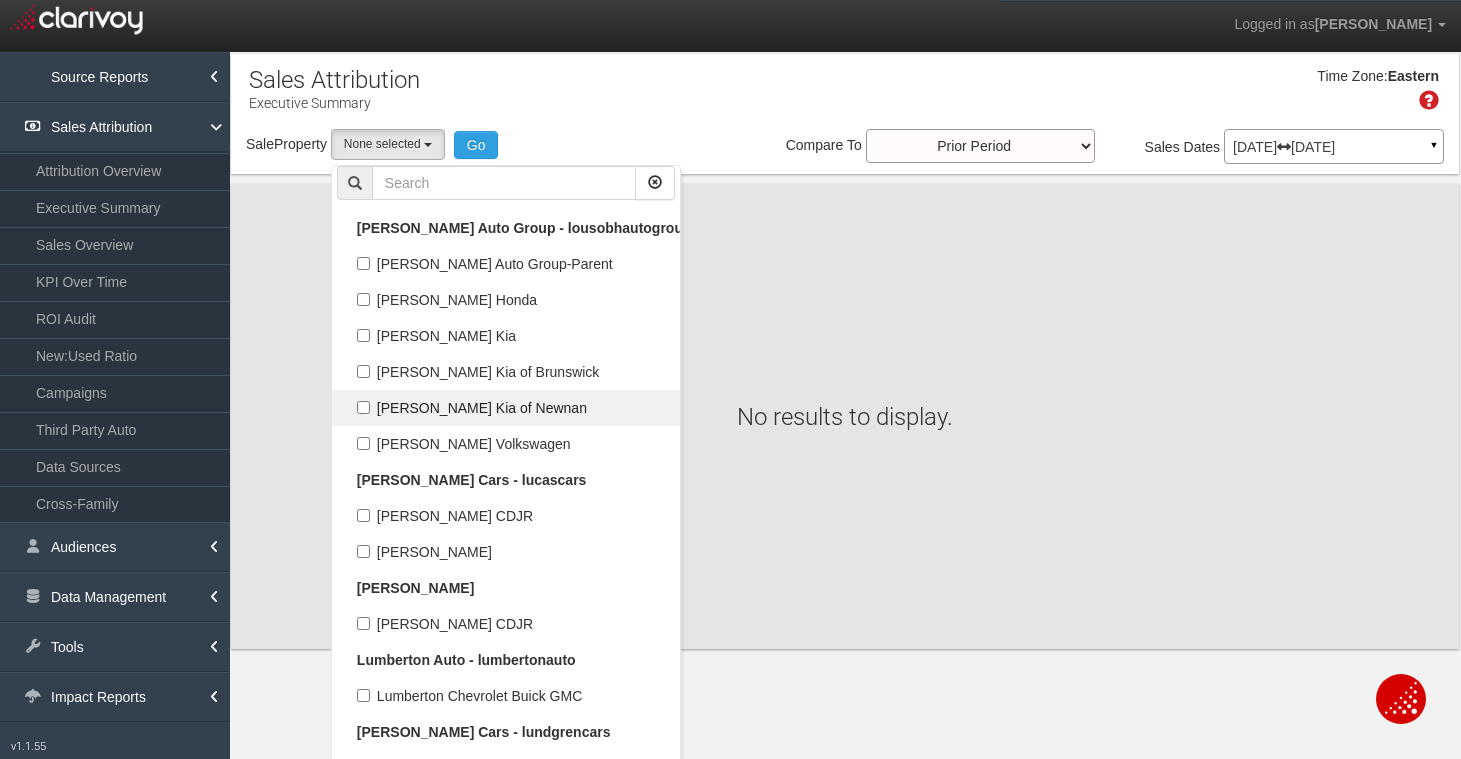 scroll, scrollTop: 35964, scrollLeft: 0, axis: vertical 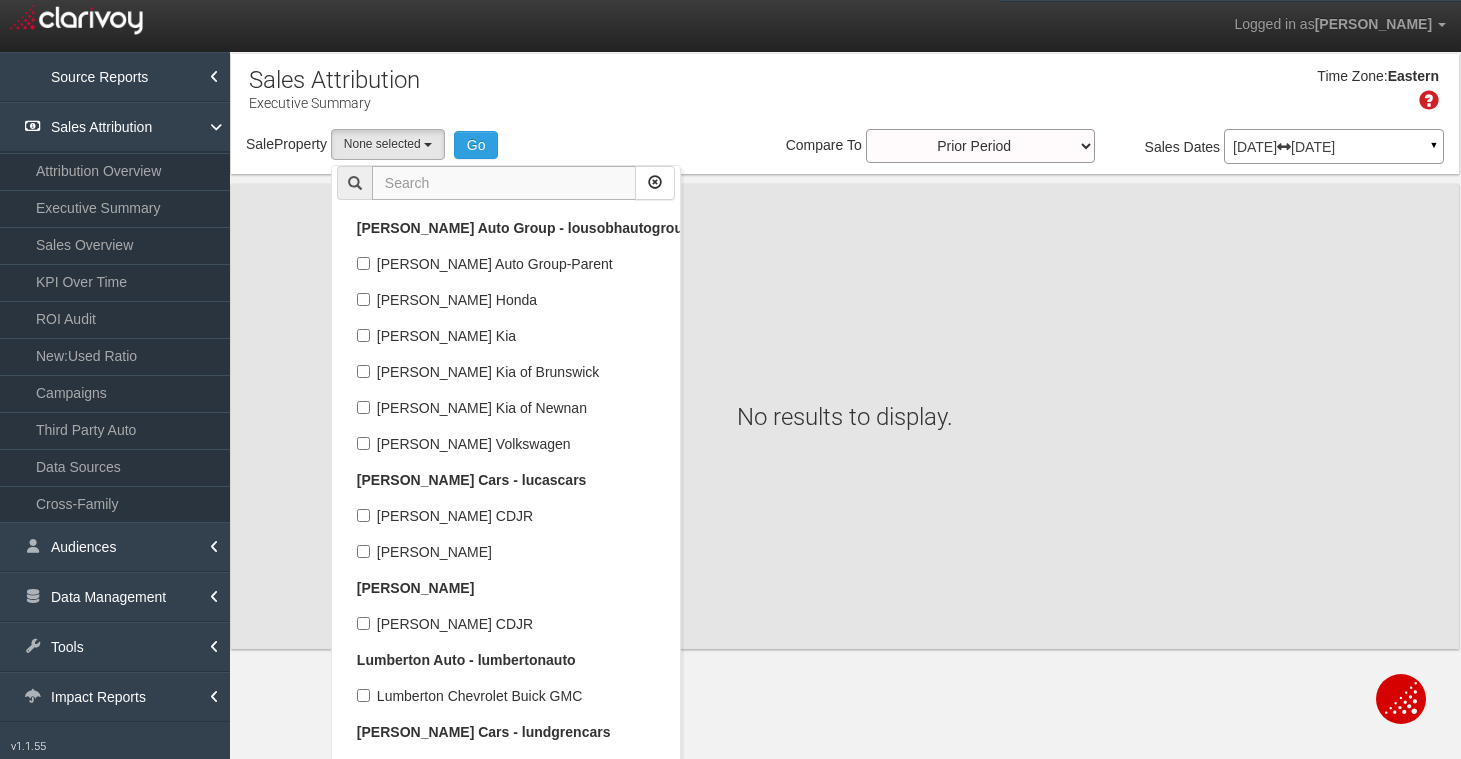 click at bounding box center (504, 183) 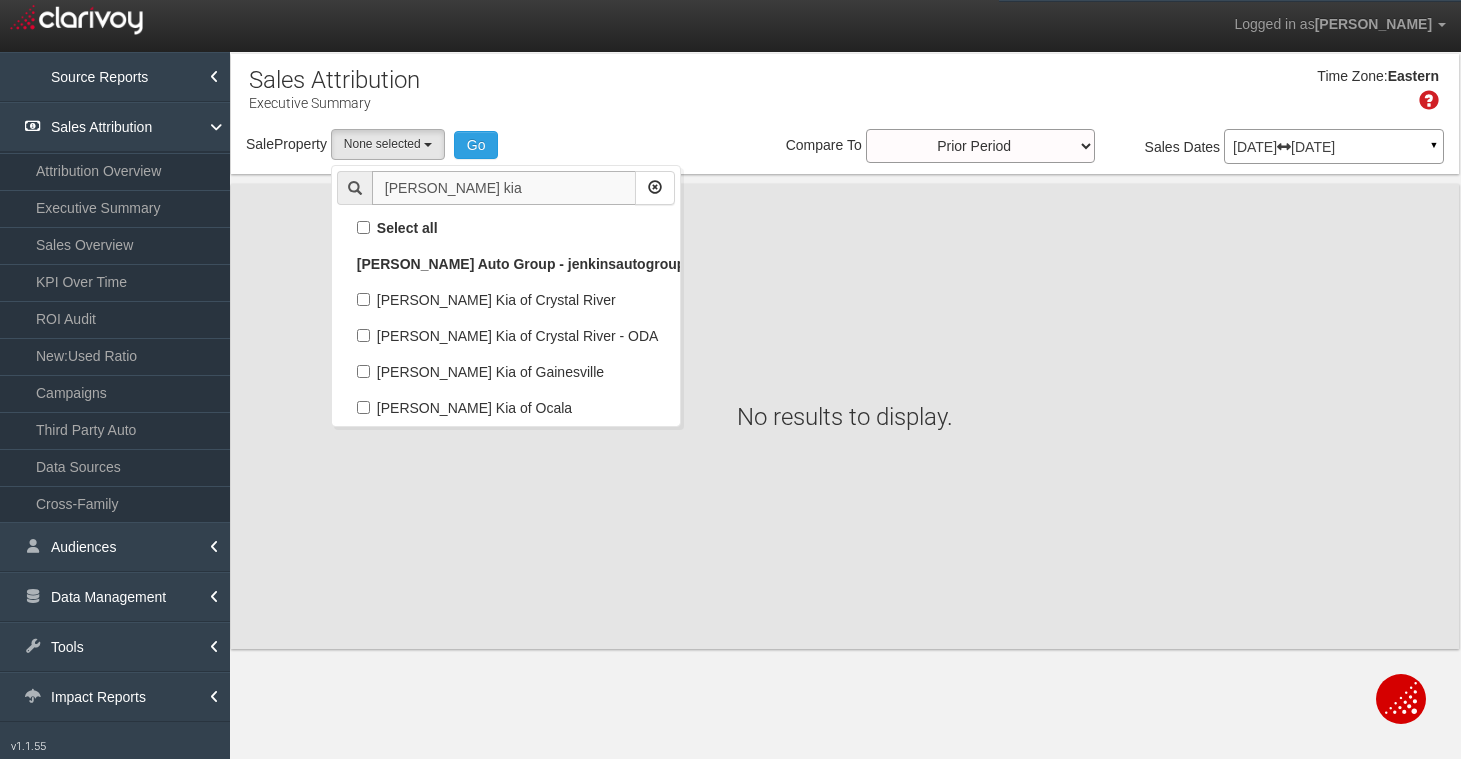 scroll, scrollTop: 0, scrollLeft: 0, axis: both 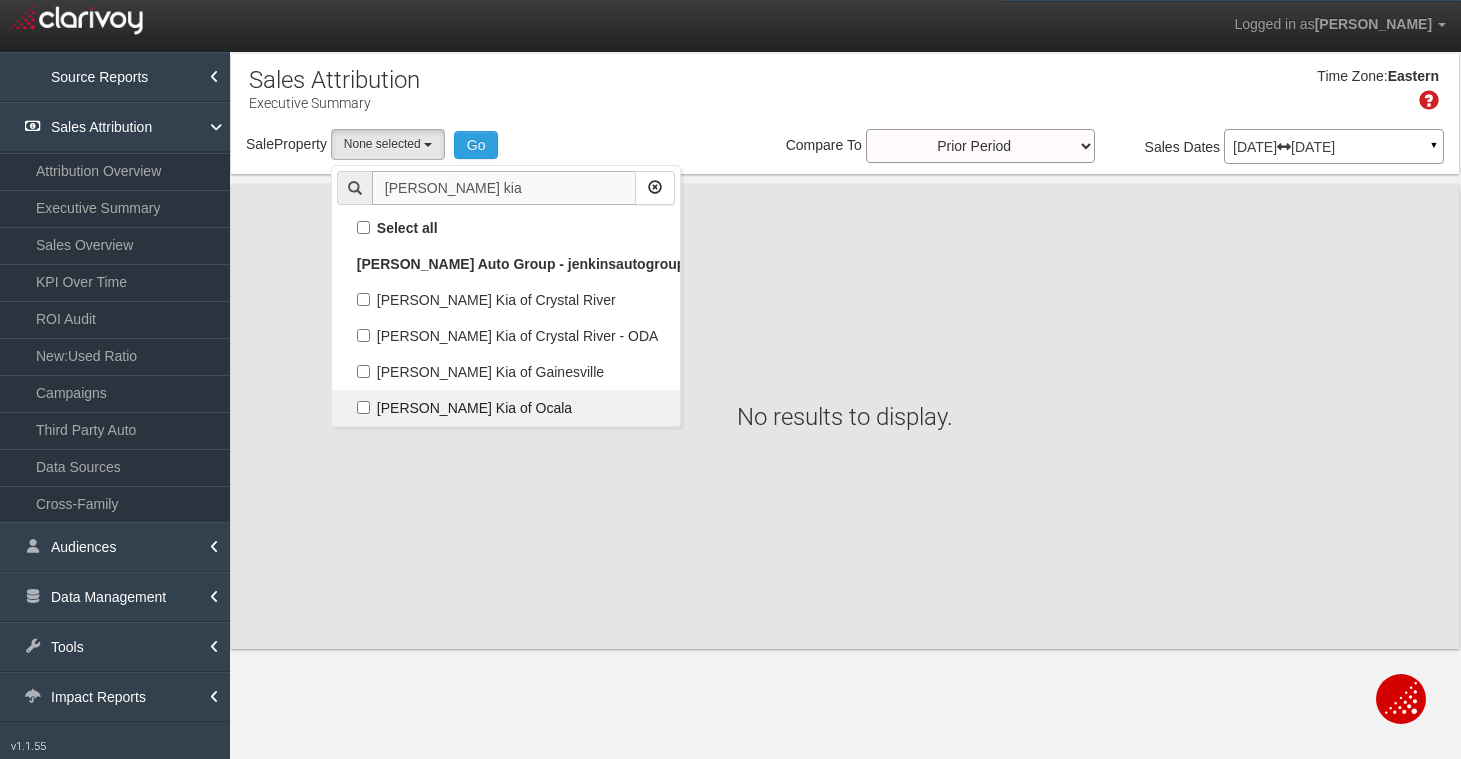 type on "[PERSON_NAME] kia" 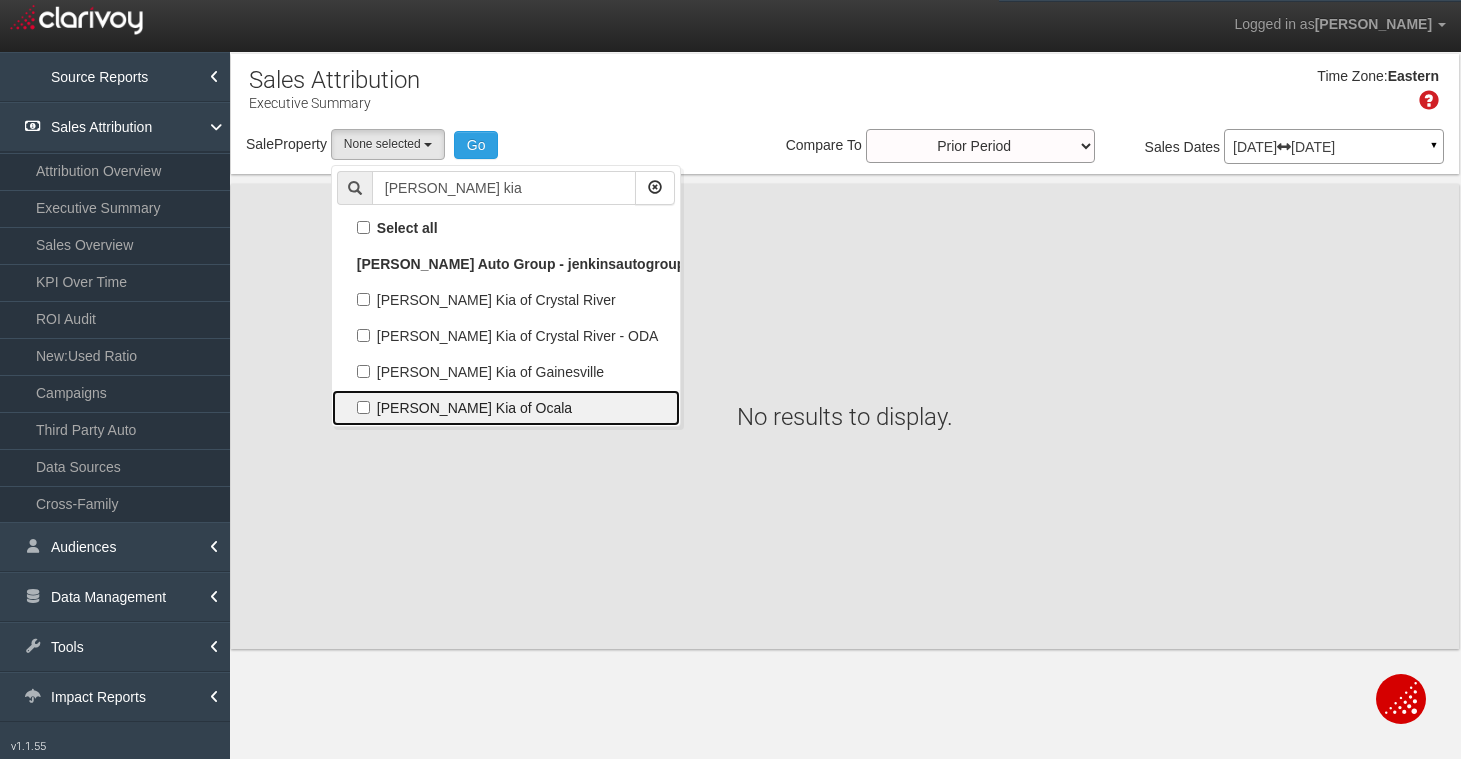 click on "[PERSON_NAME] Kia of Ocala" at bounding box center (506, 408) 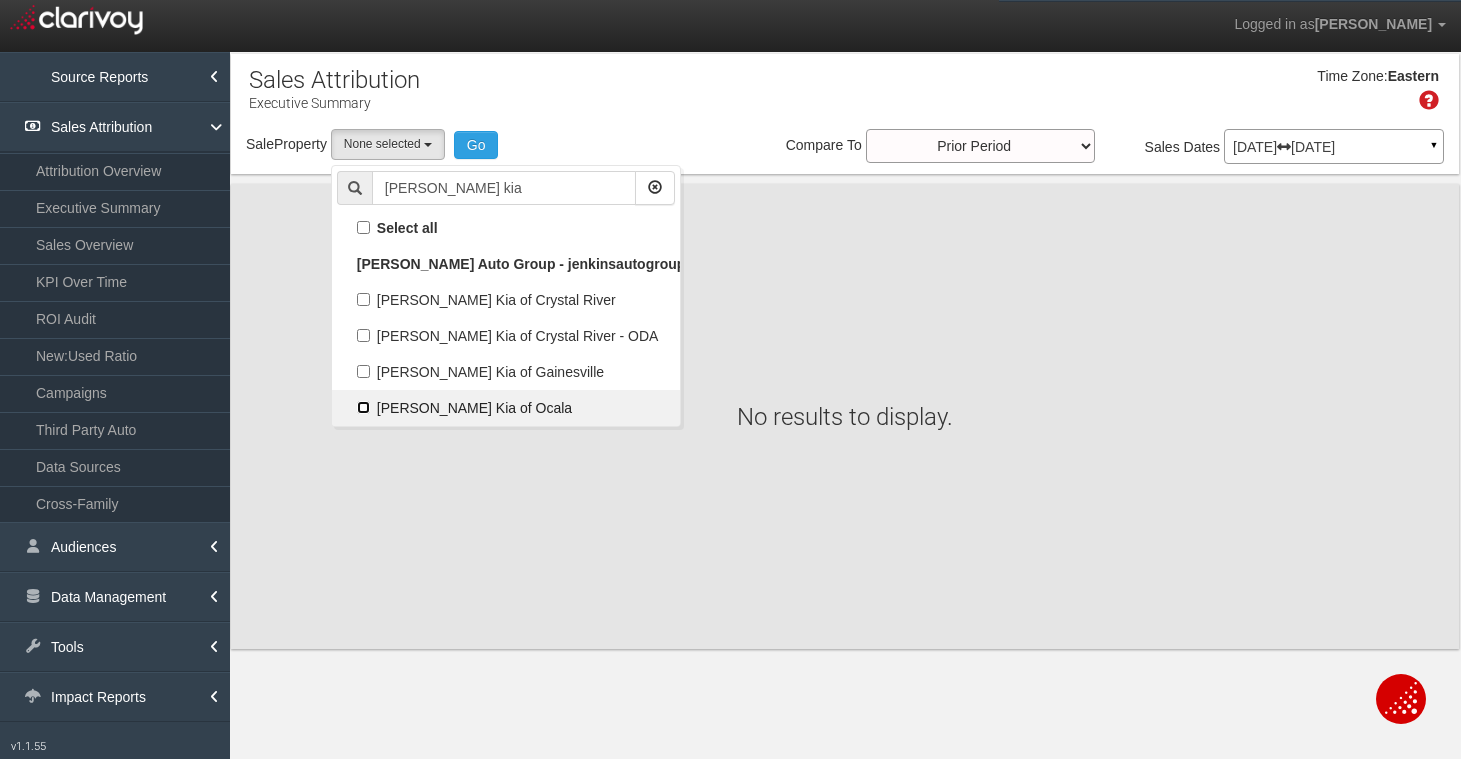 click on "[PERSON_NAME] Kia of Ocala" at bounding box center [363, 407] 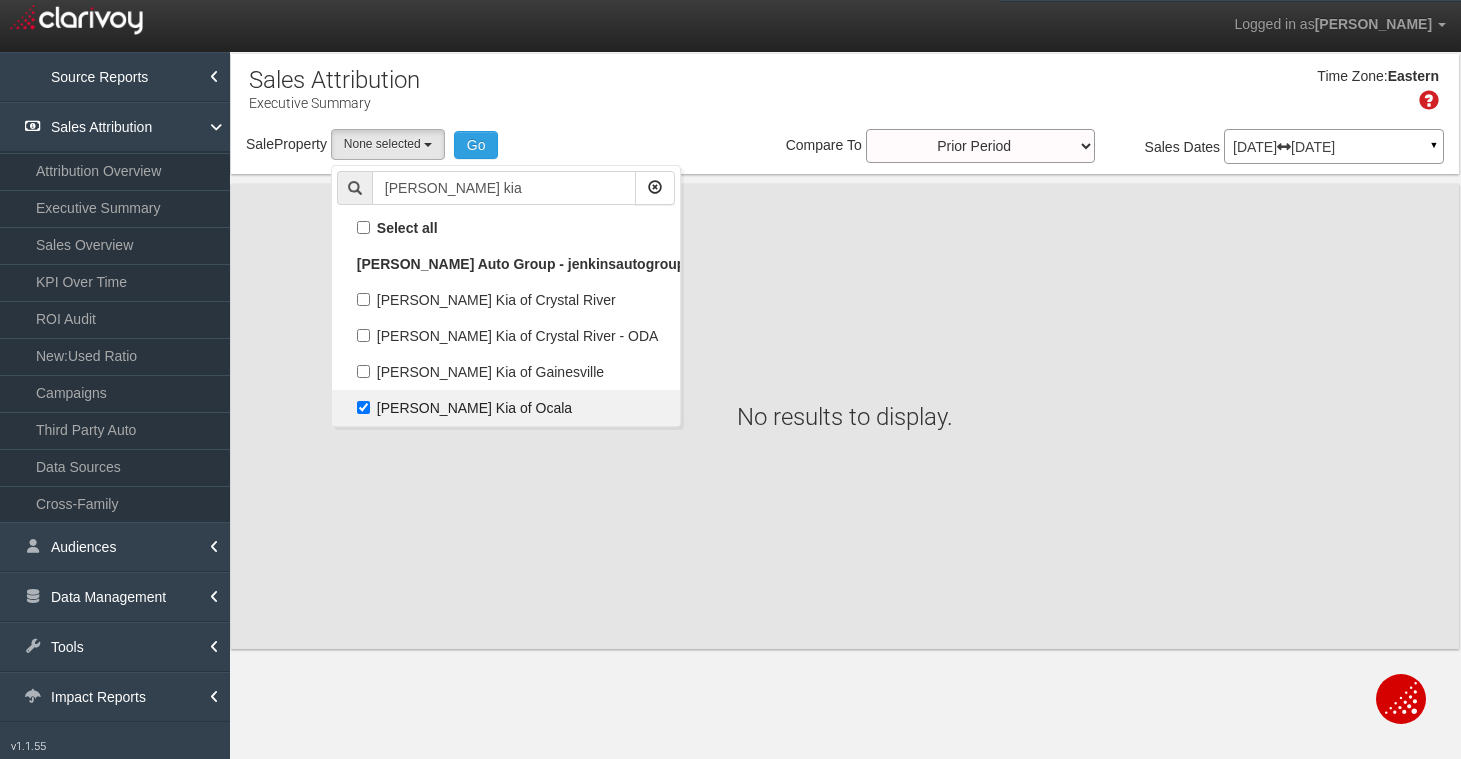 select on "object:9596" 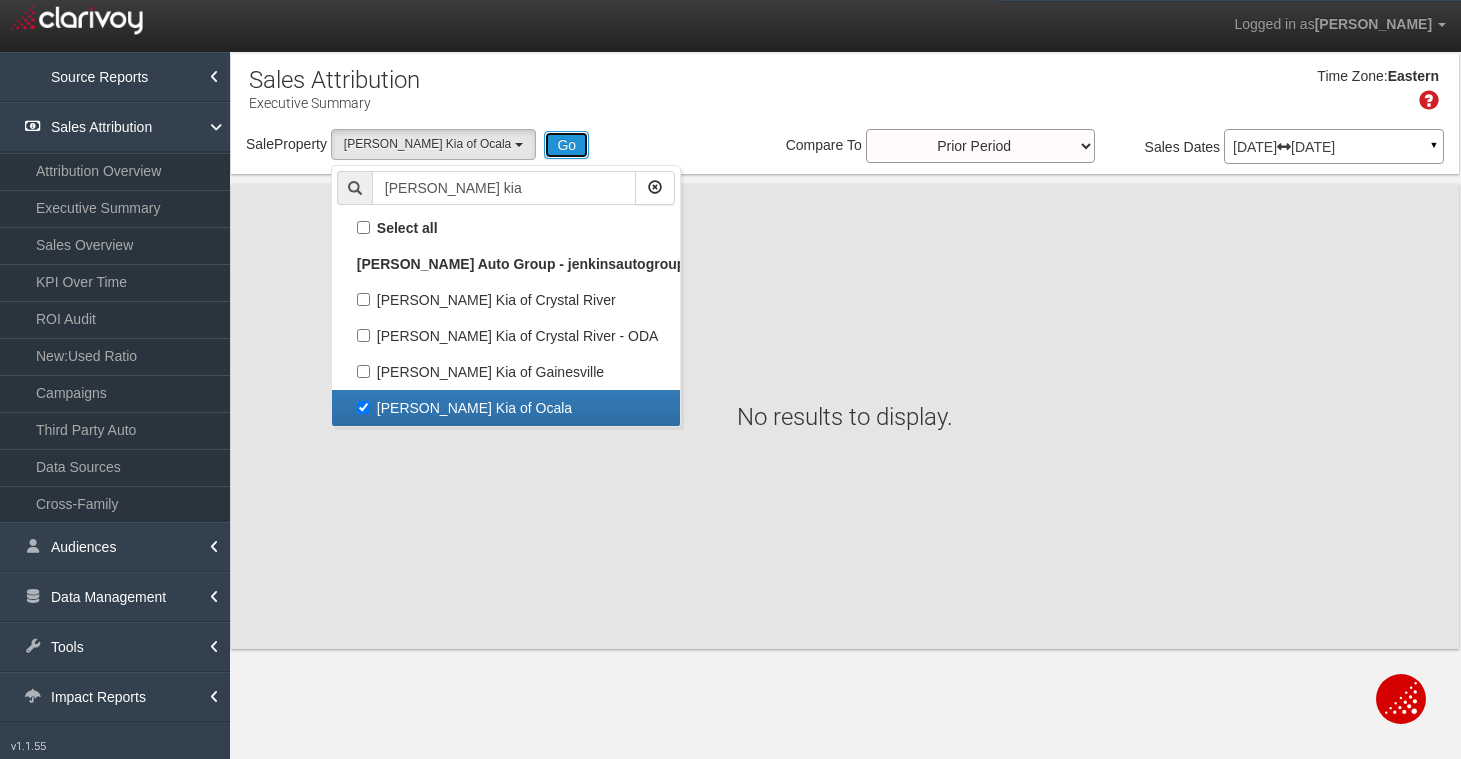 click on "Go" at bounding box center (566, 145) 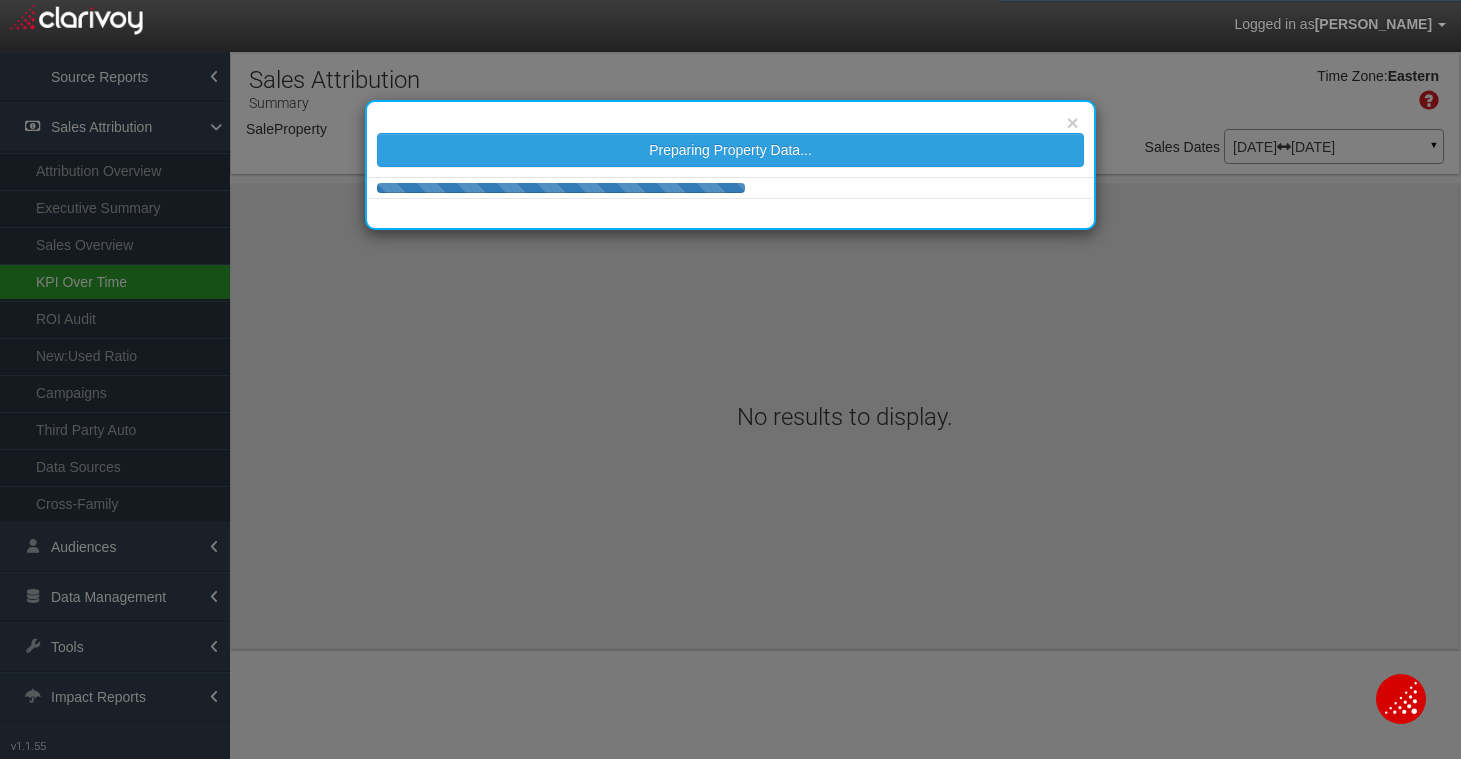 select on "object:12227" 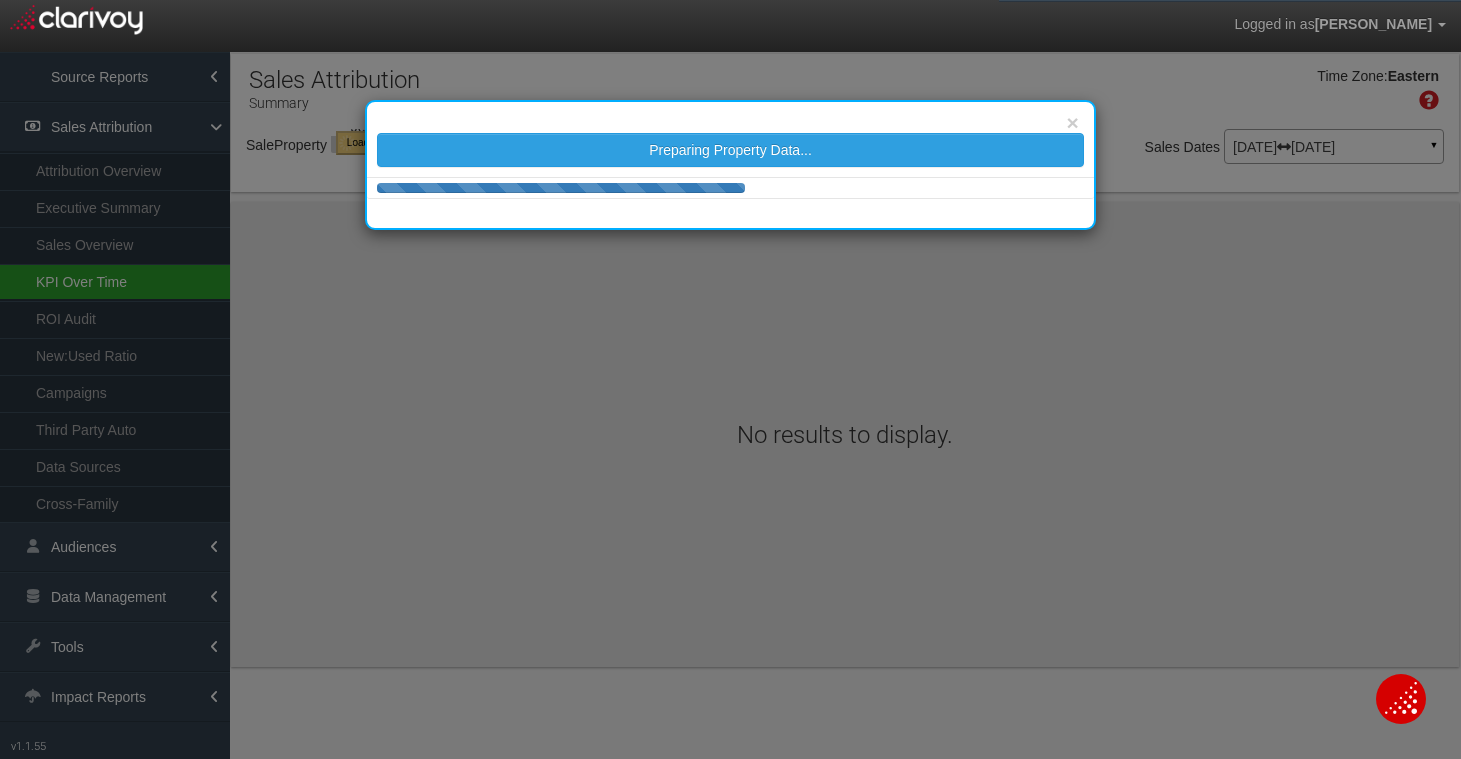 select on "object:12227" 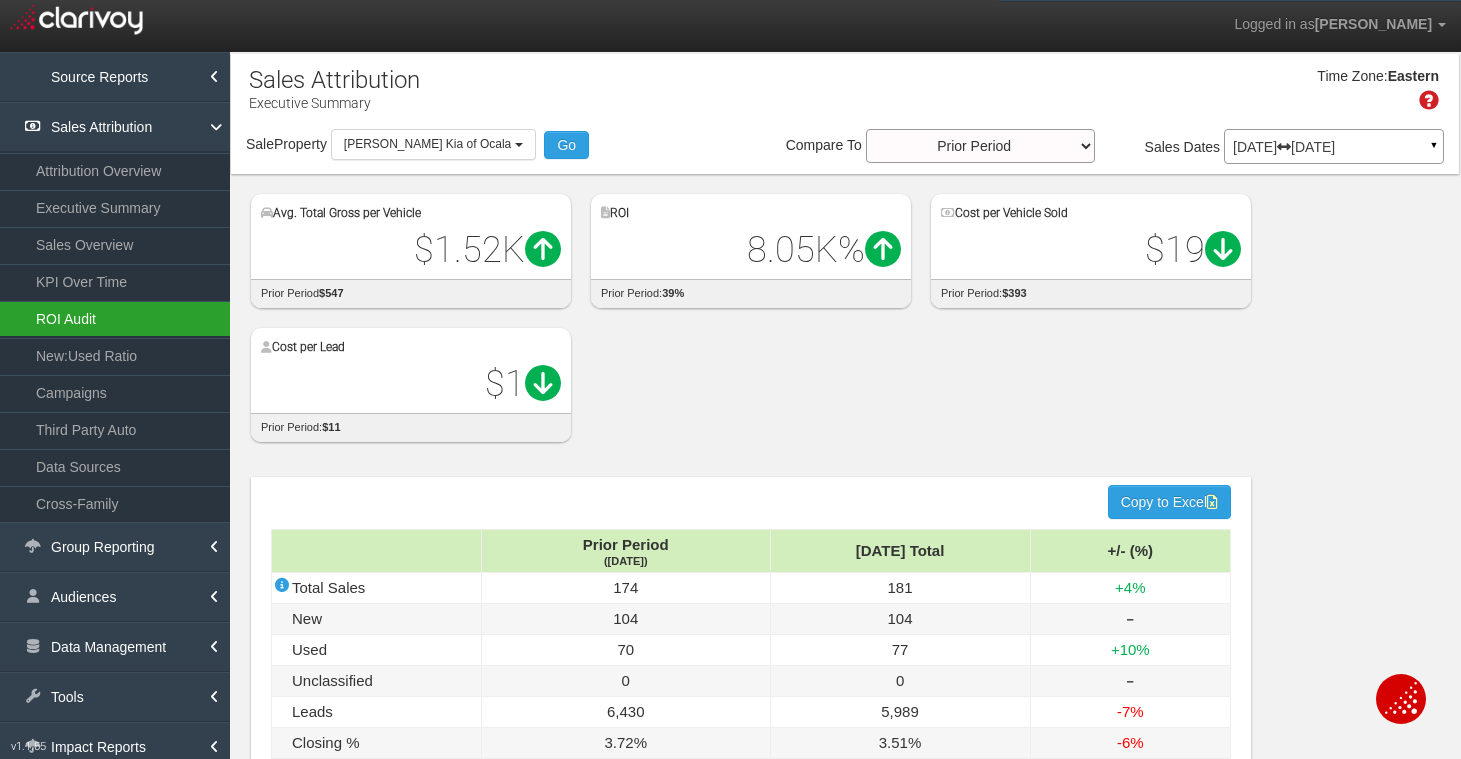 click on "ROI Audit" at bounding box center [115, 319] 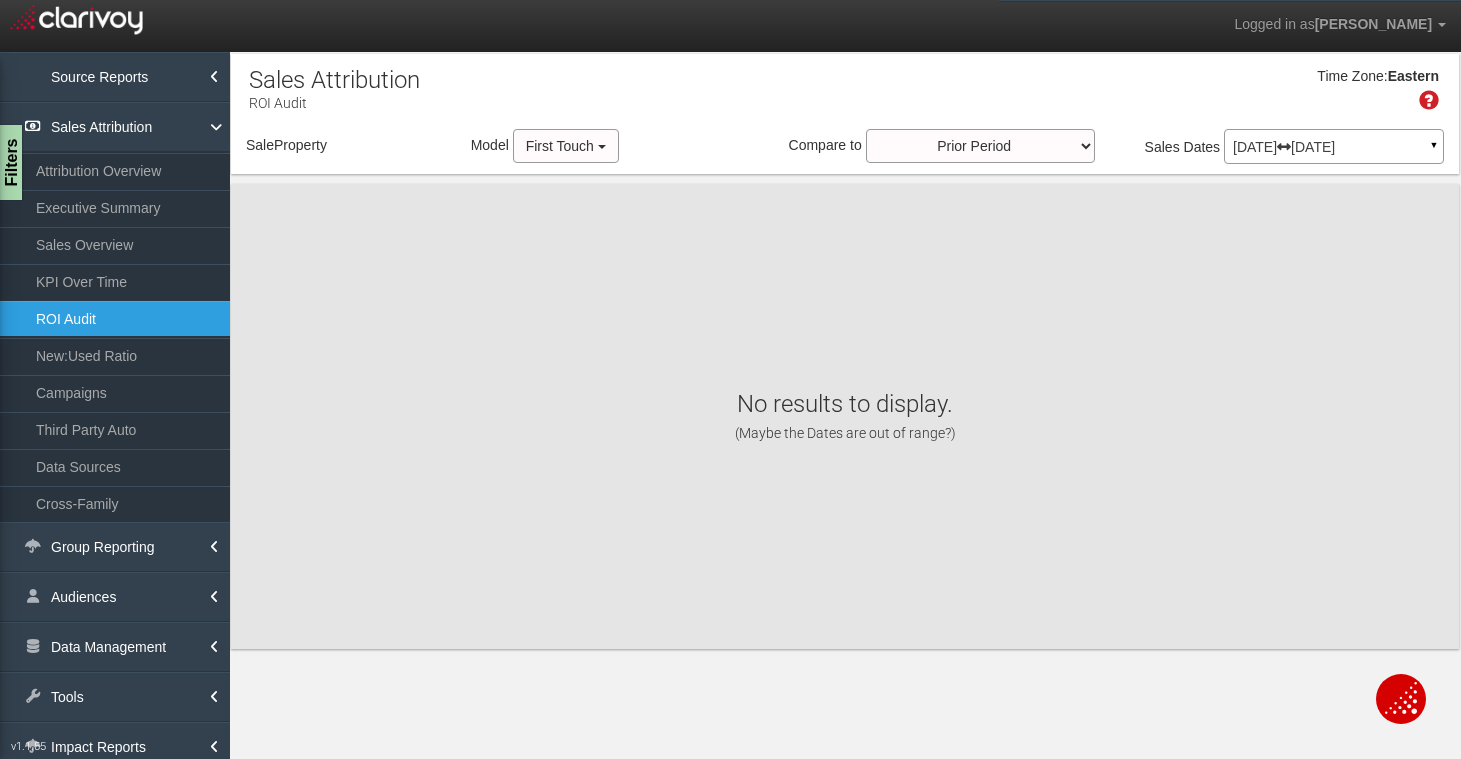 select on "object:14866" 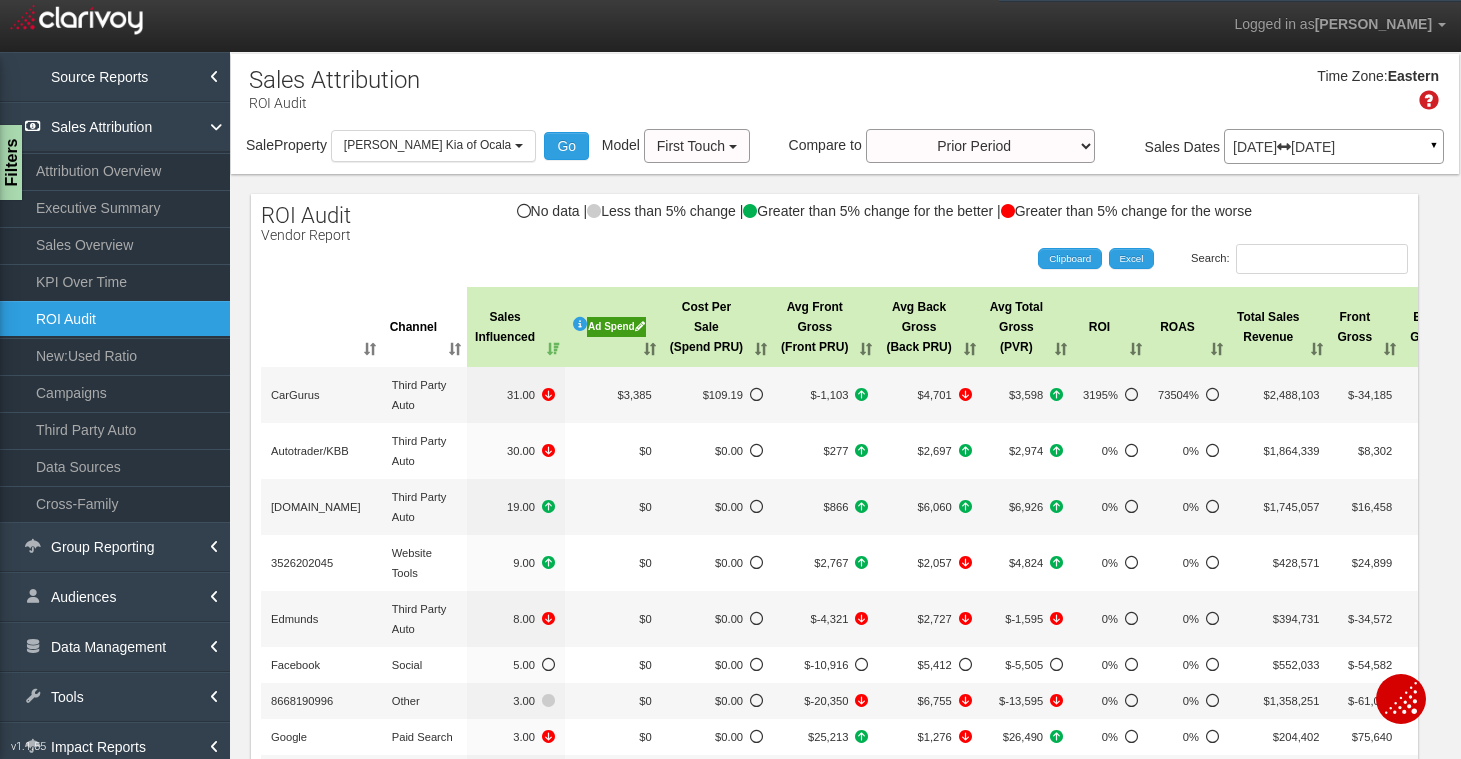 click on "Ad Spend" at bounding box center (616, 327) 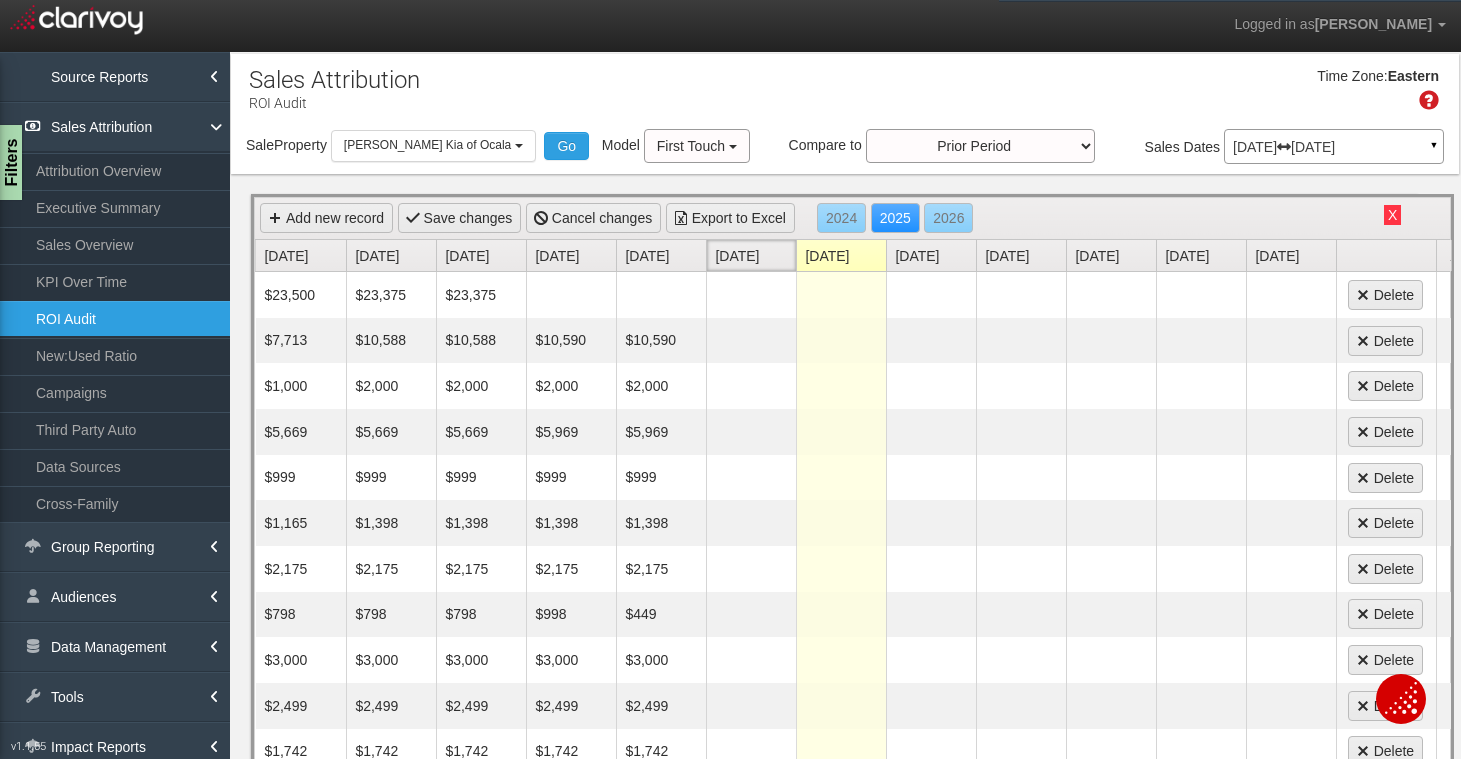 click on "[DATE]" at bounding box center [755, 255] 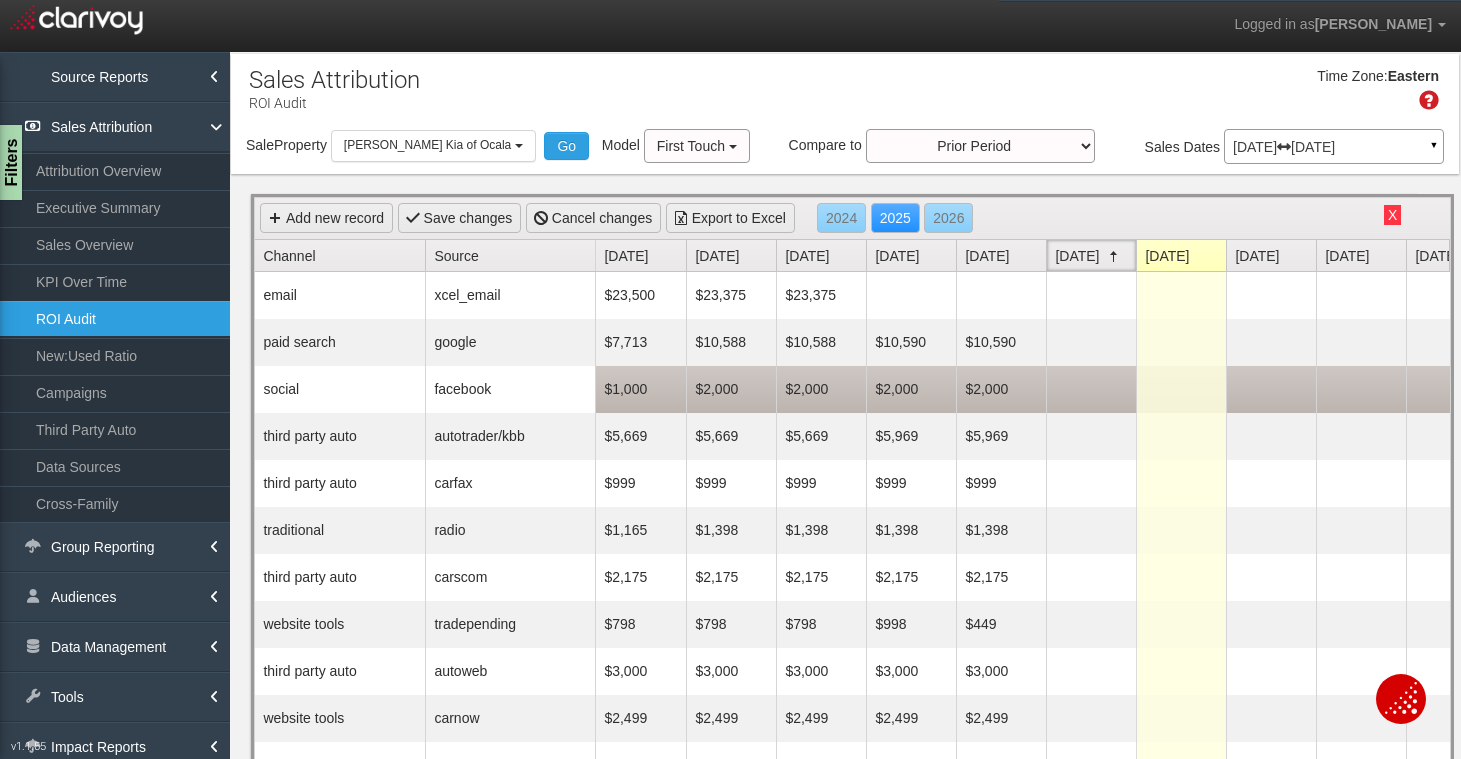scroll, scrollTop: 24, scrollLeft: 0, axis: vertical 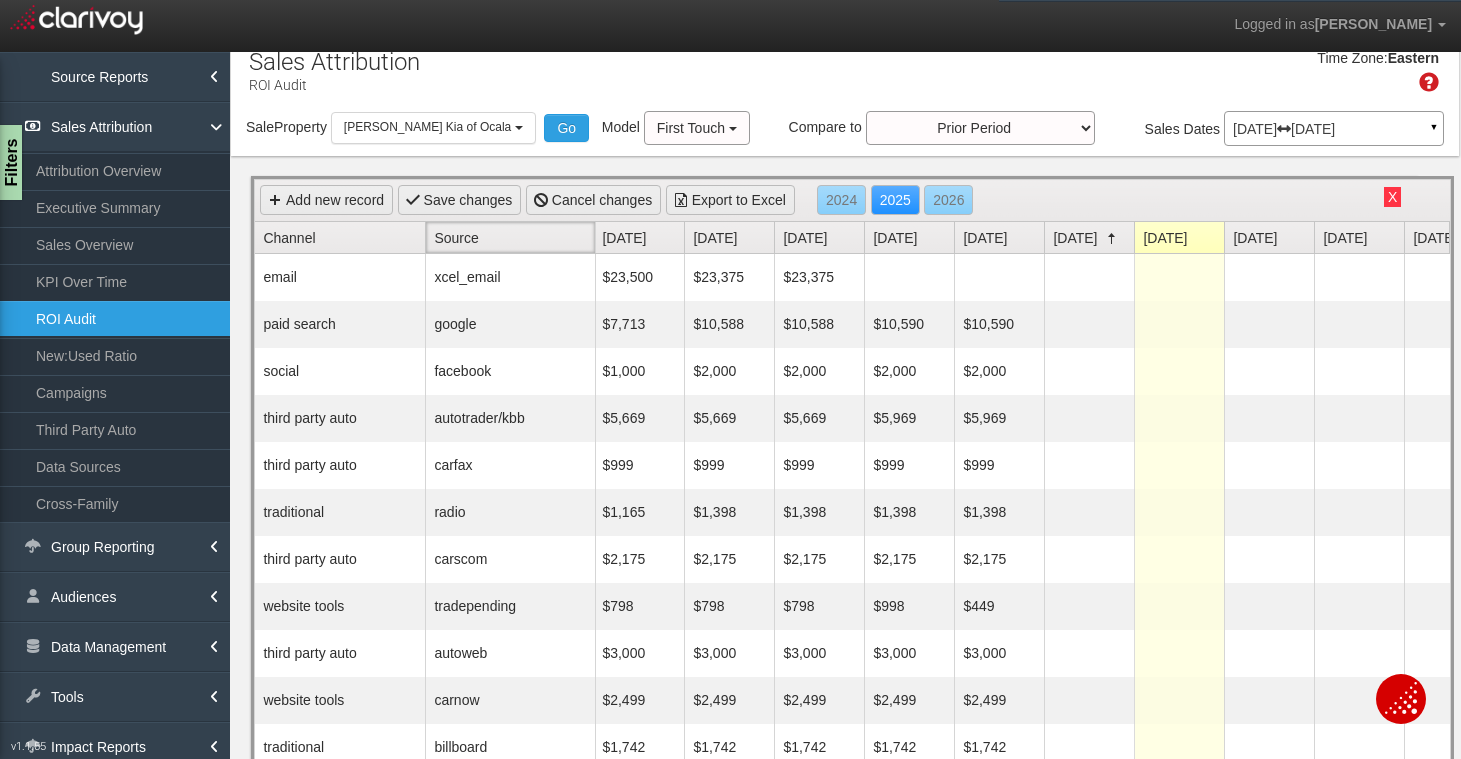 click on "Source" at bounding box center (514, 237) 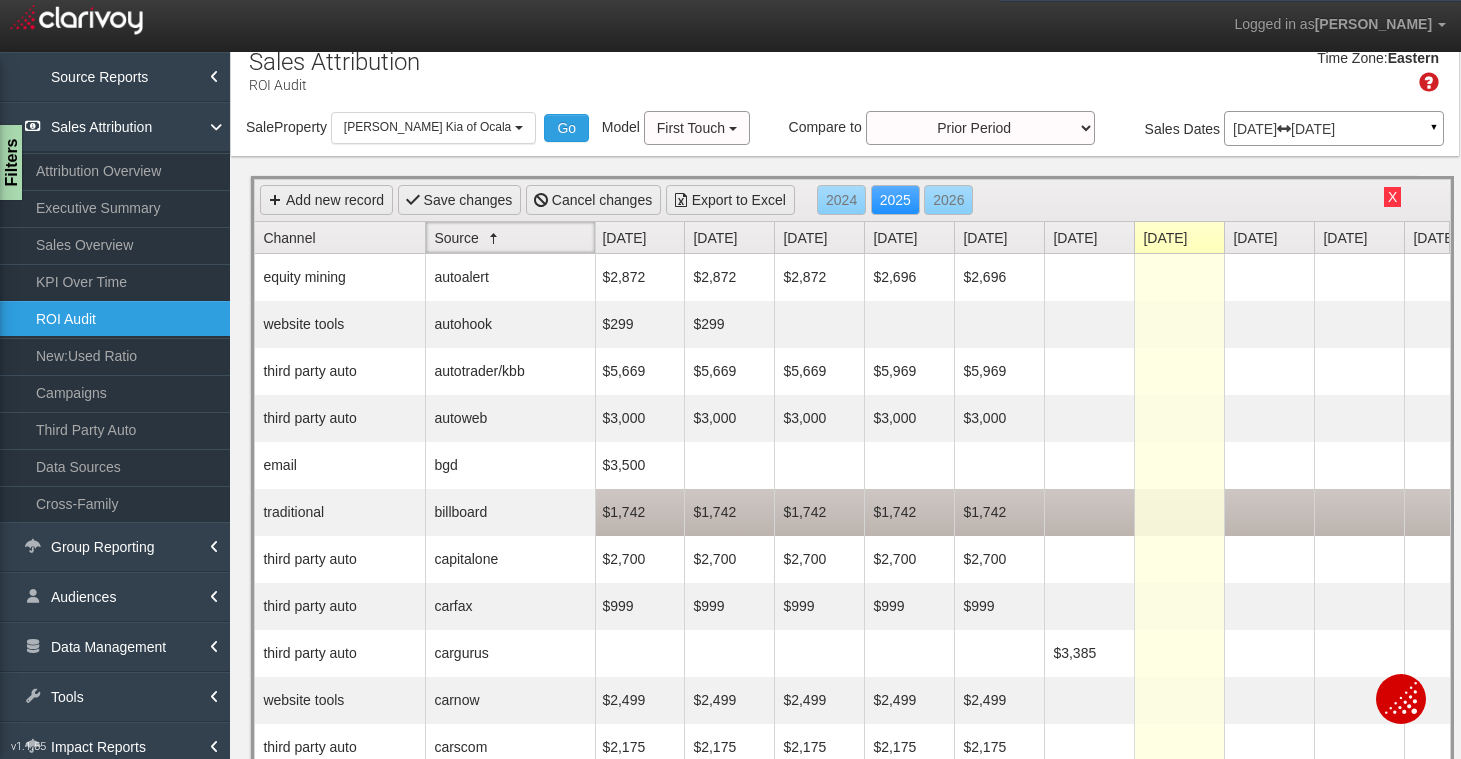 scroll, scrollTop: 18, scrollLeft: 0, axis: vertical 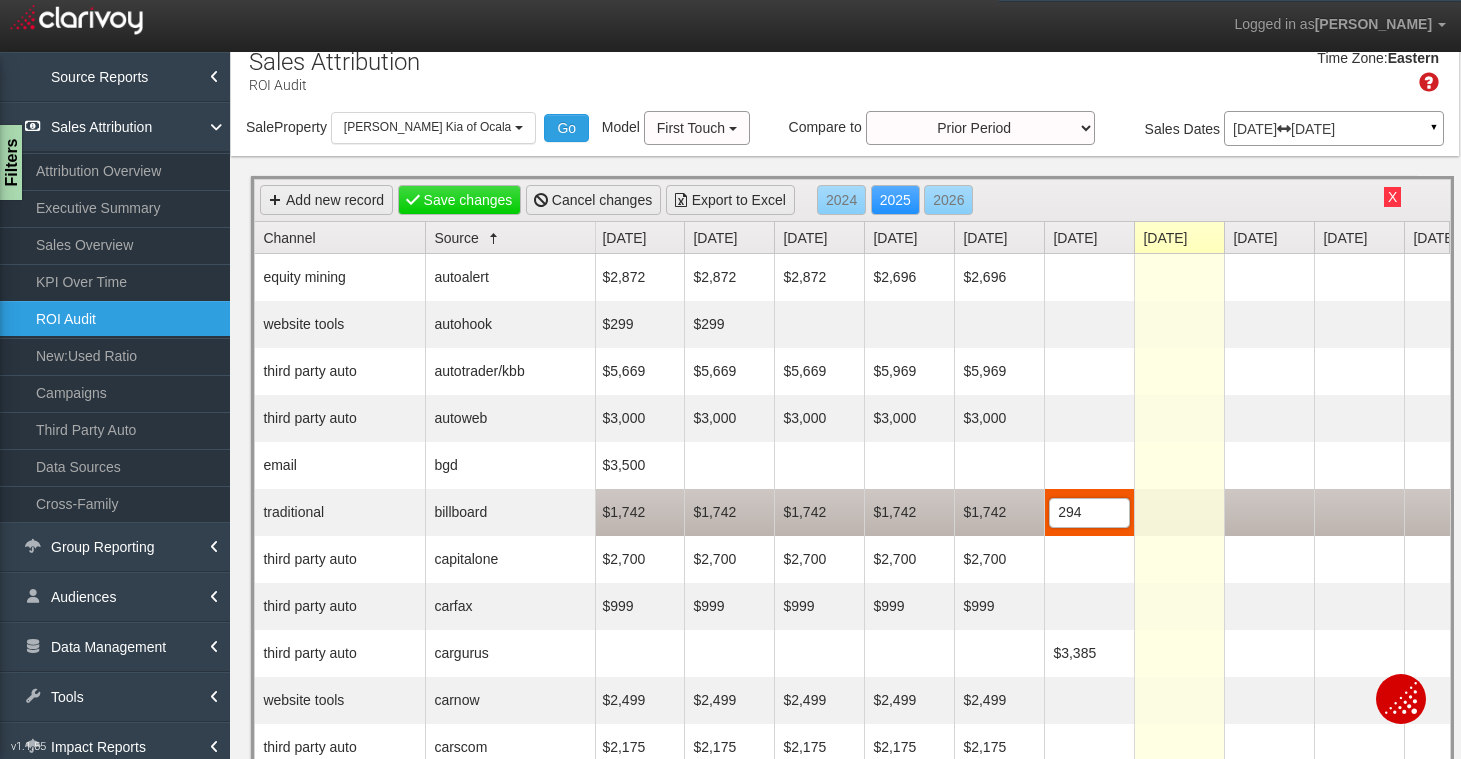 type on "2942" 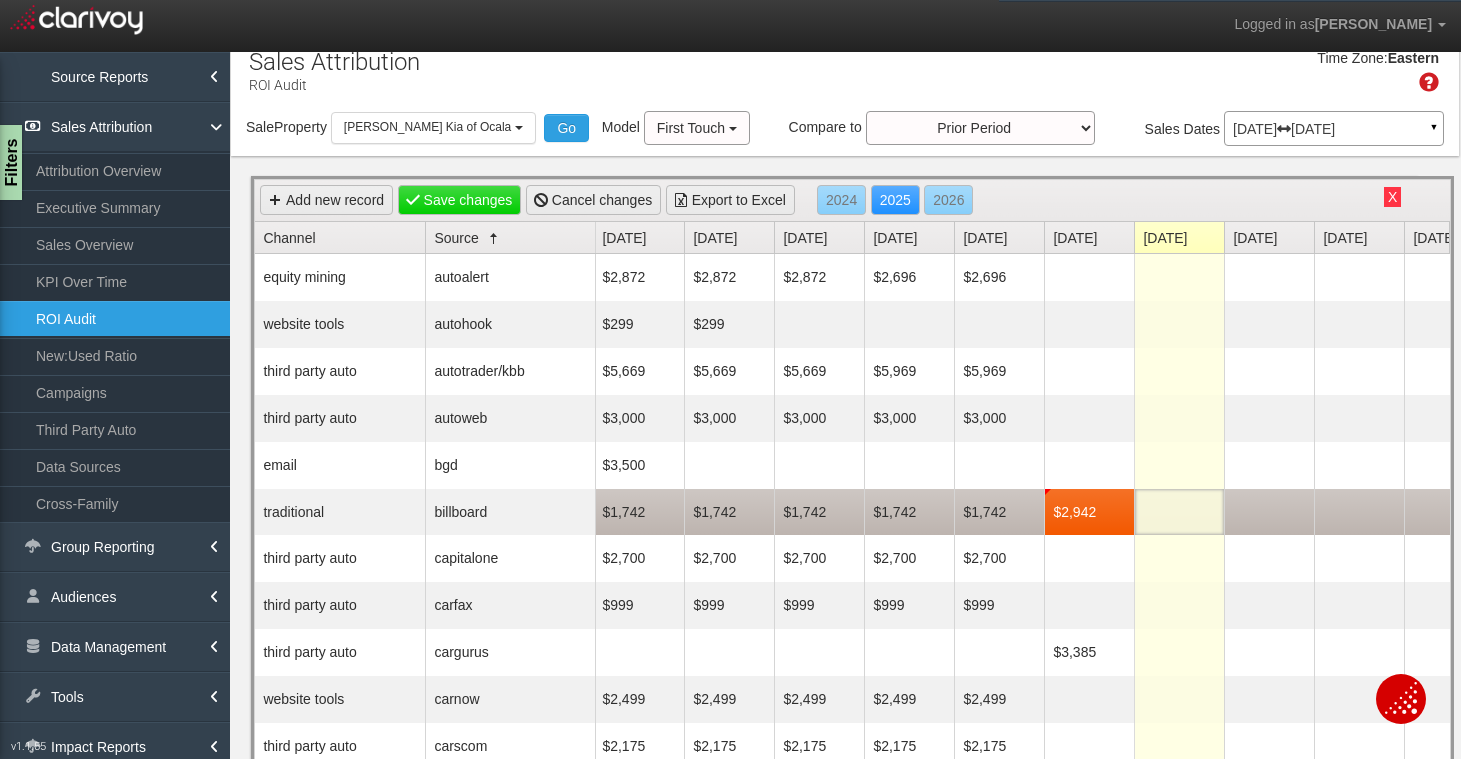 click at bounding box center [1179, 512] 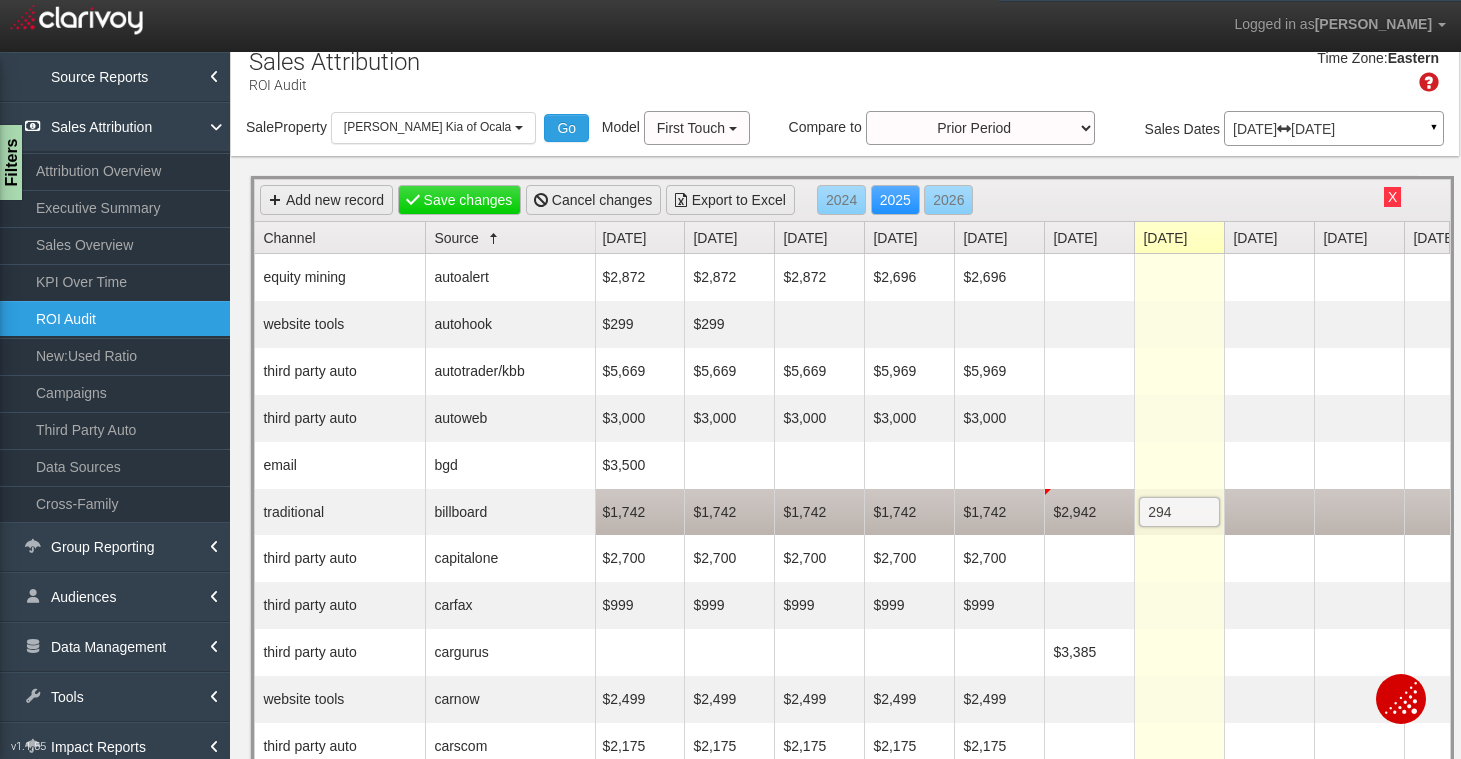 type on "2942" 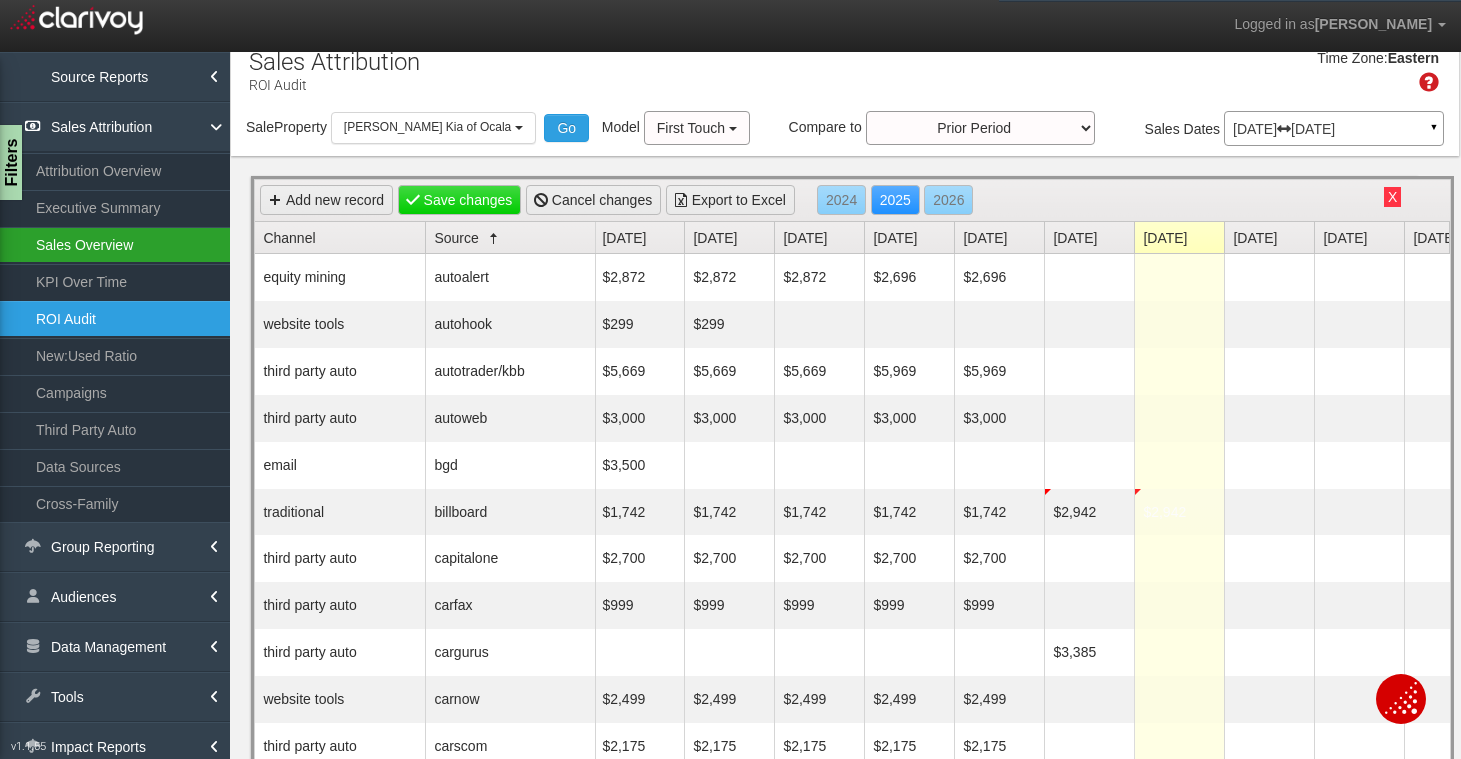 scroll, scrollTop: 23, scrollLeft: 2, axis: both 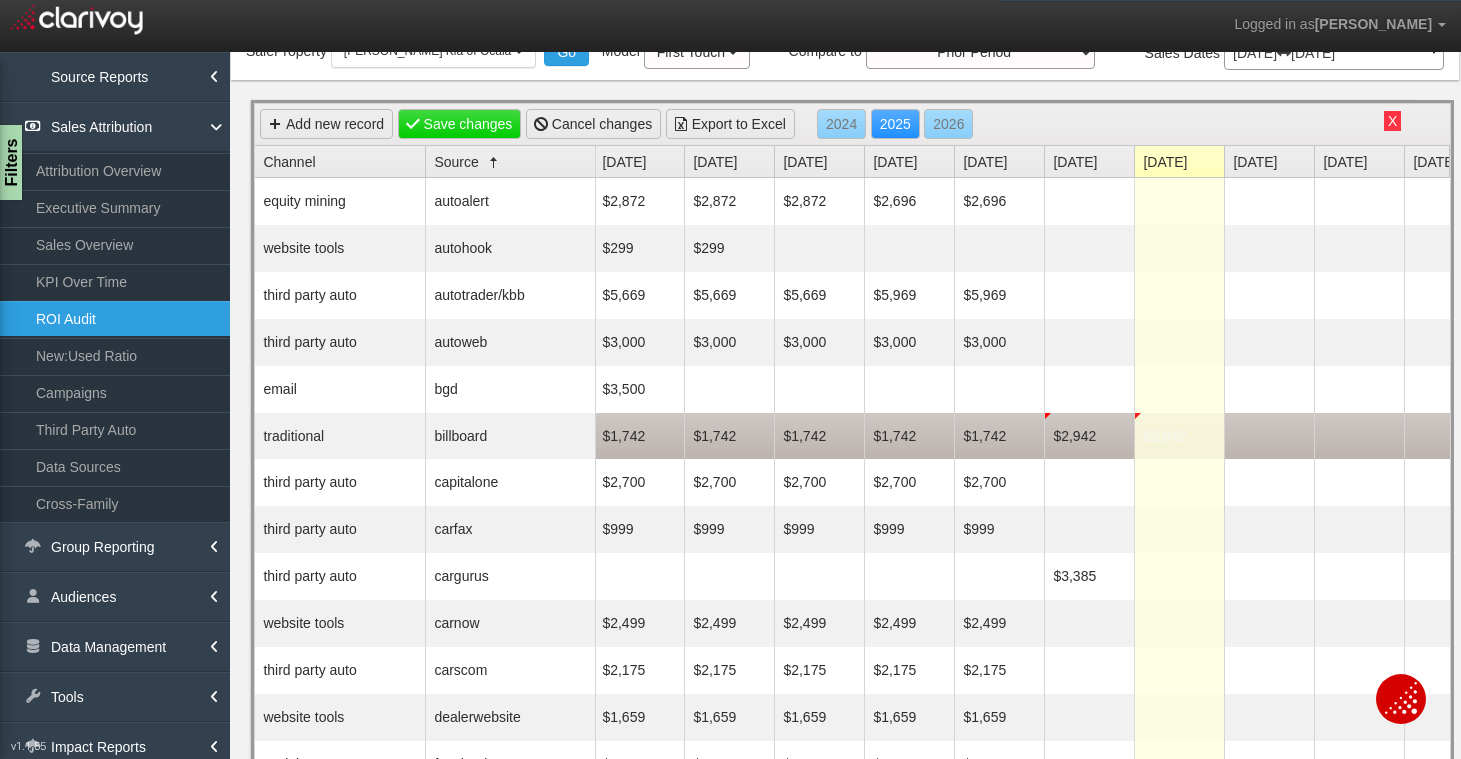 click on "$2,942" at bounding box center [1179, 436] 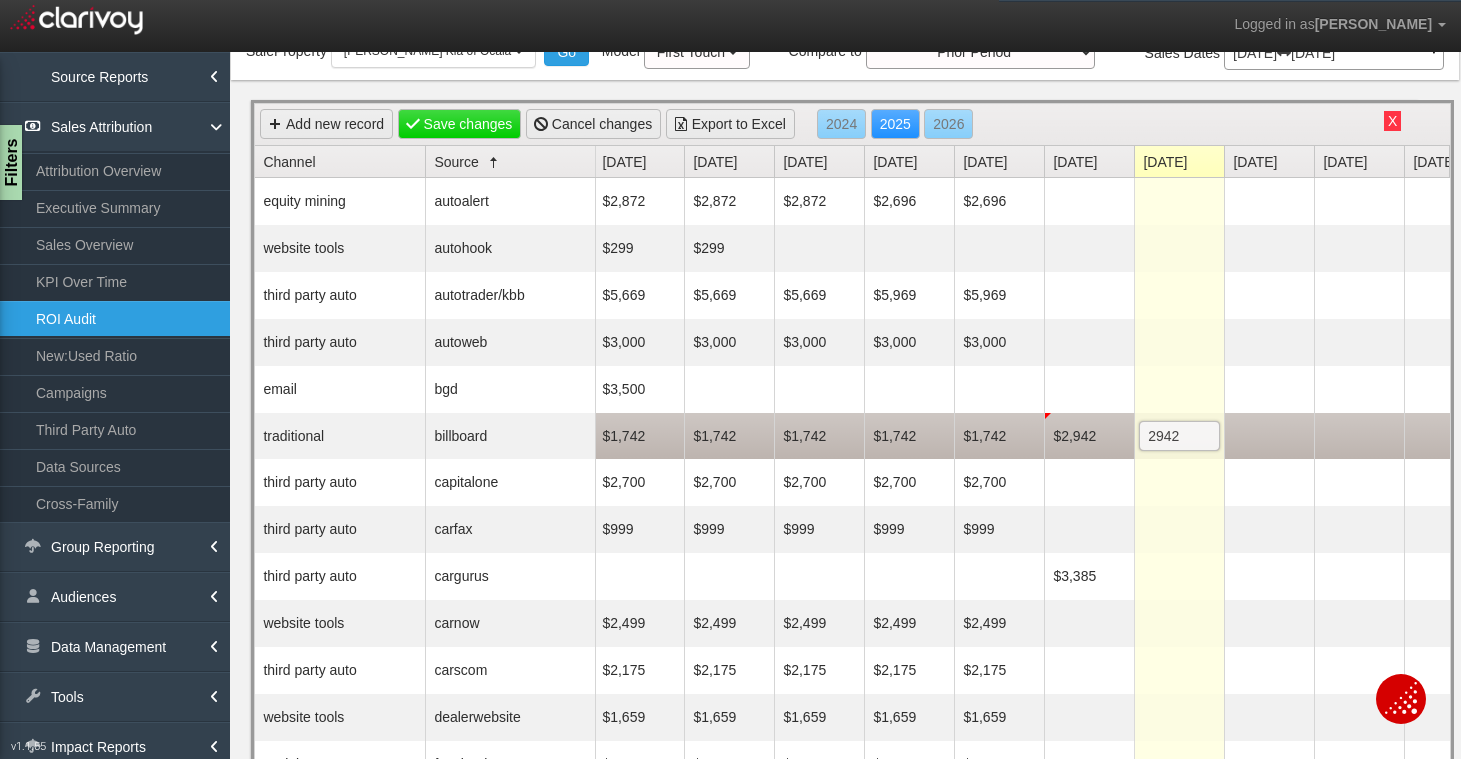 scroll, scrollTop: 0, scrollLeft: 17, axis: horizontal 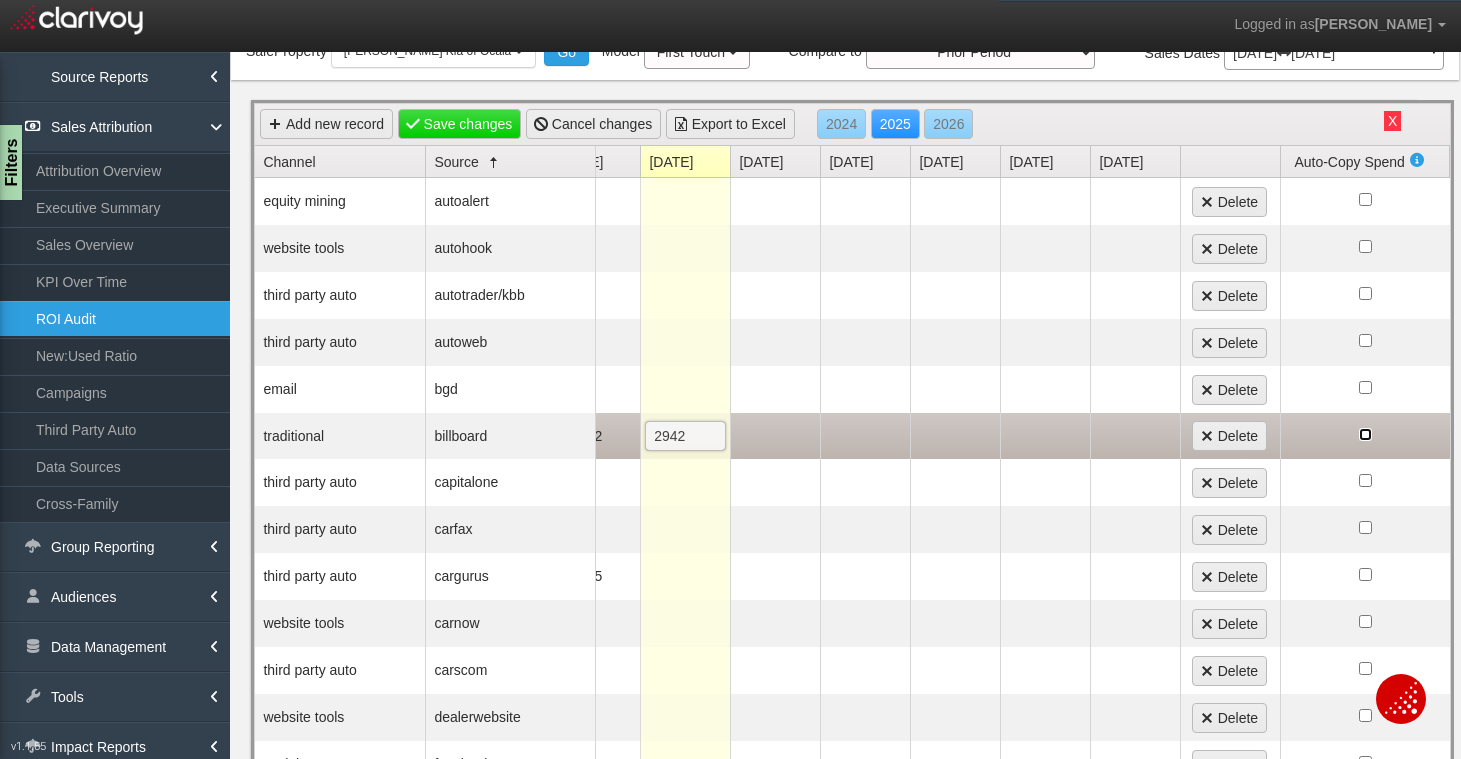 click at bounding box center [1365, 434] 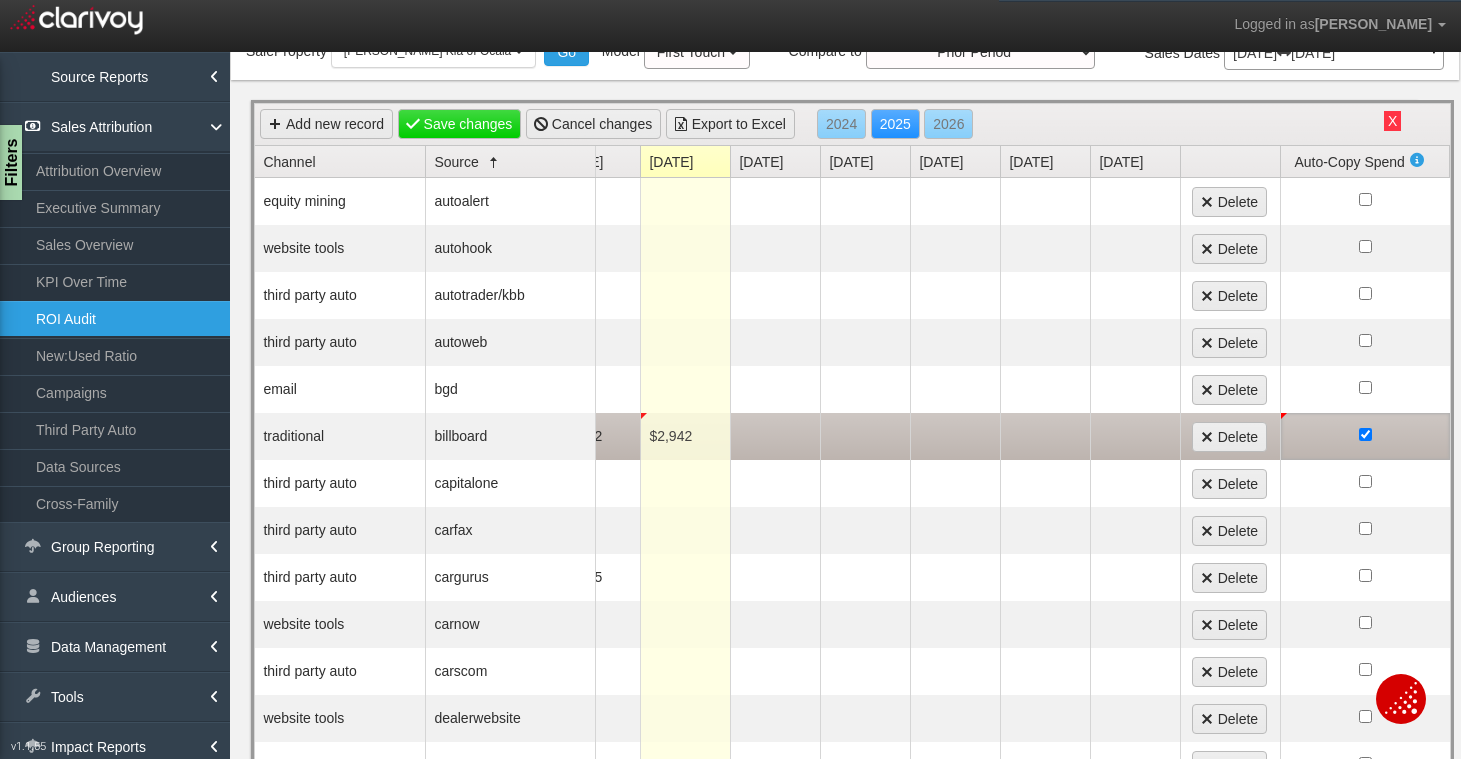 scroll, scrollTop: 0, scrollLeft: 355, axis: horizontal 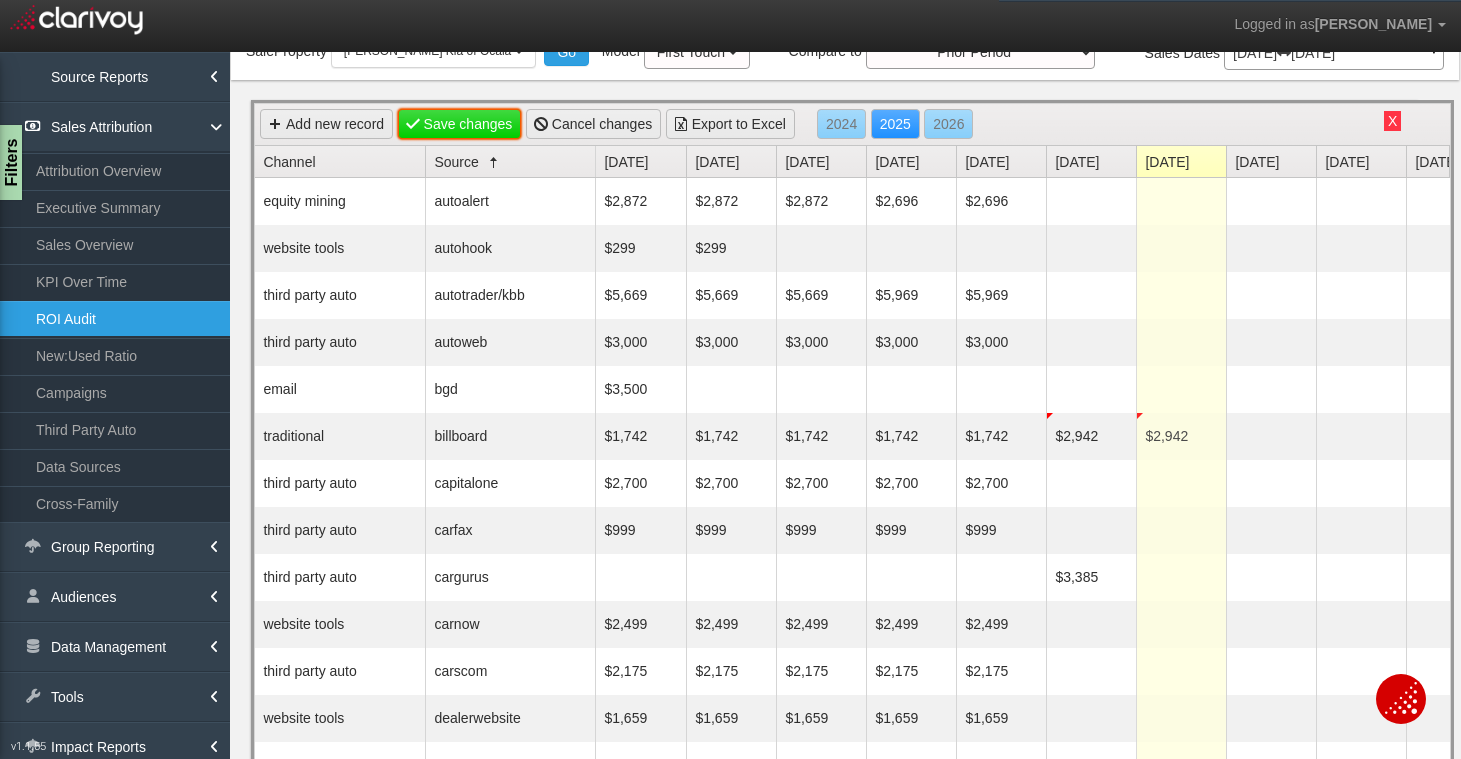 click on "Save changes" at bounding box center [460, 124] 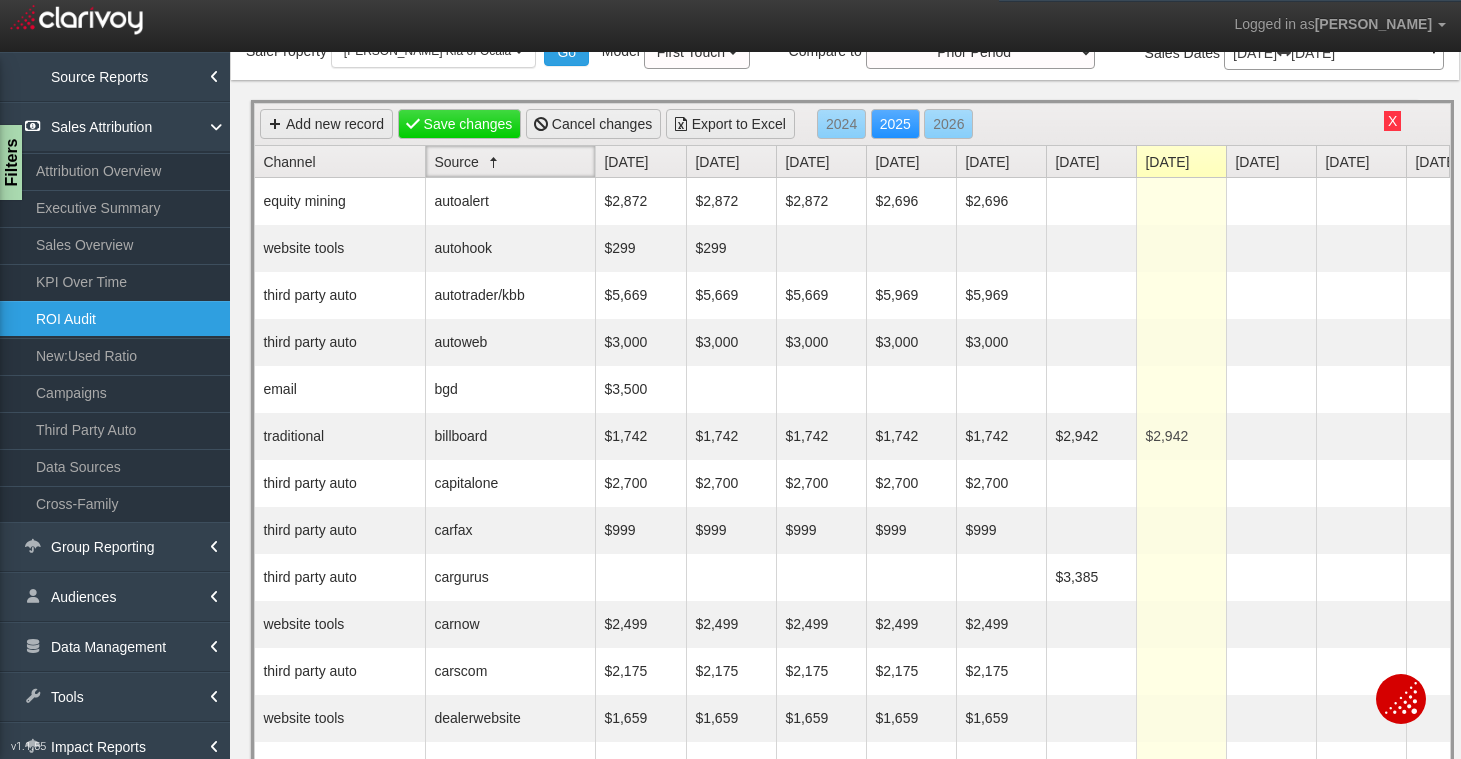 click on "Source" at bounding box center [514, 161] 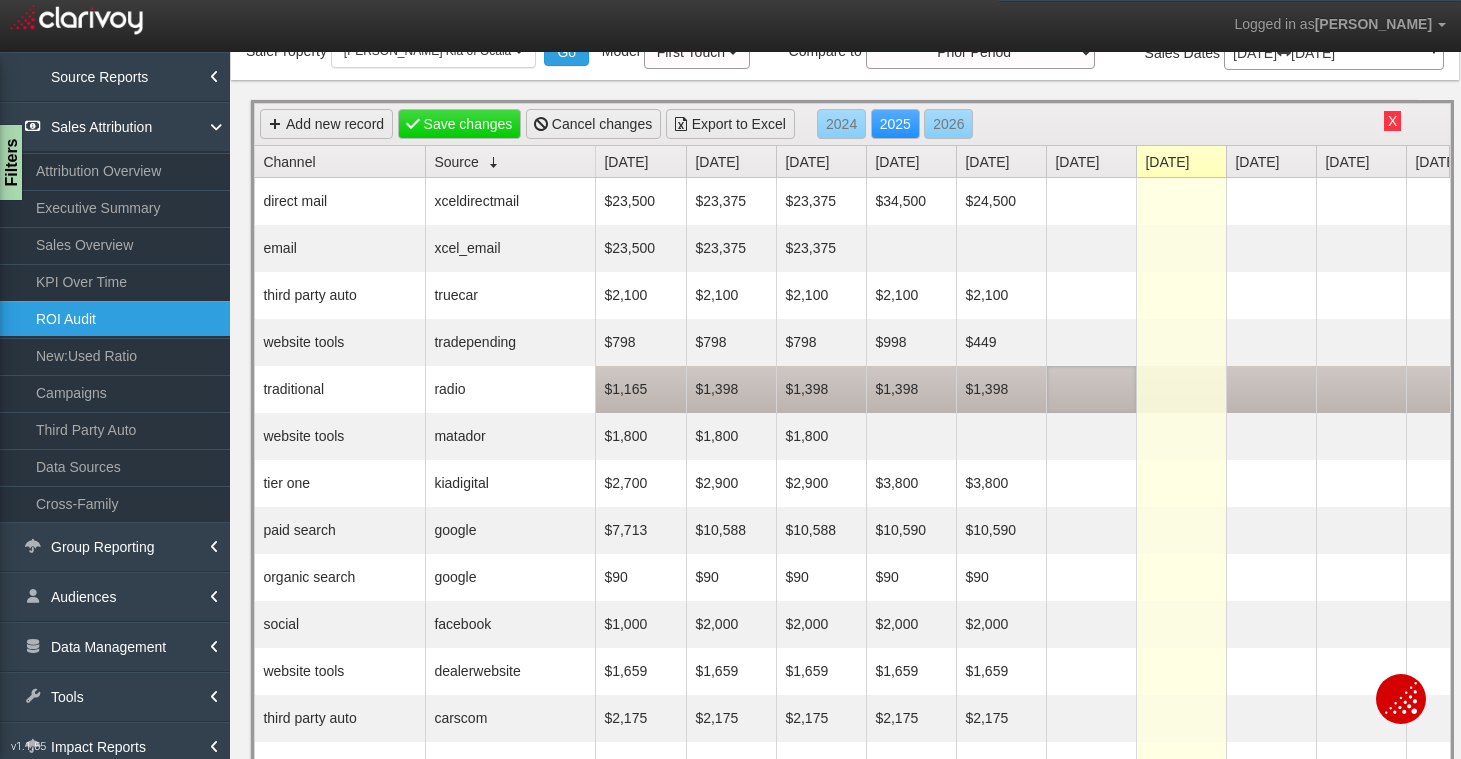 click at bounding box center (1091, 389) 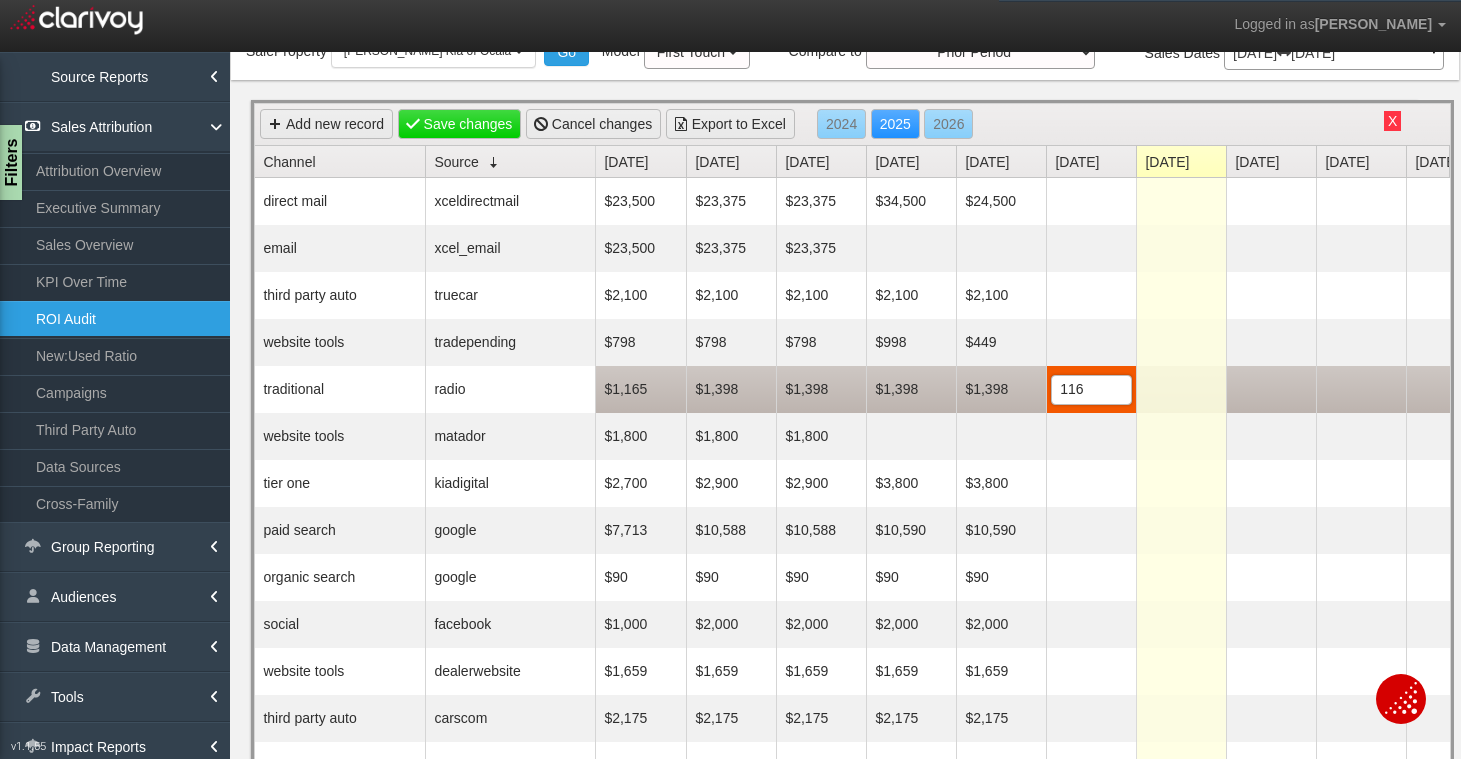 type on "1165" 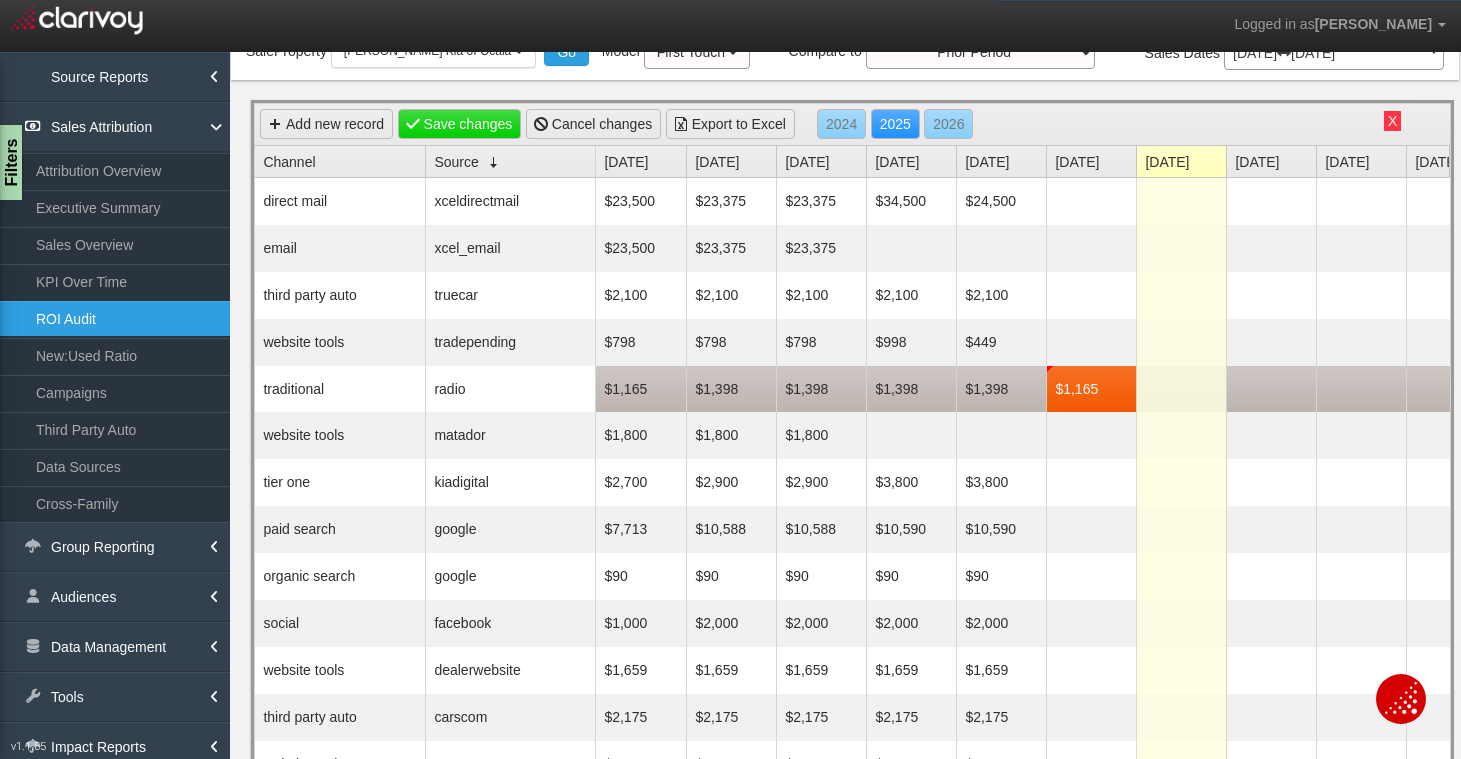 click at bounding box center (1181, 389) 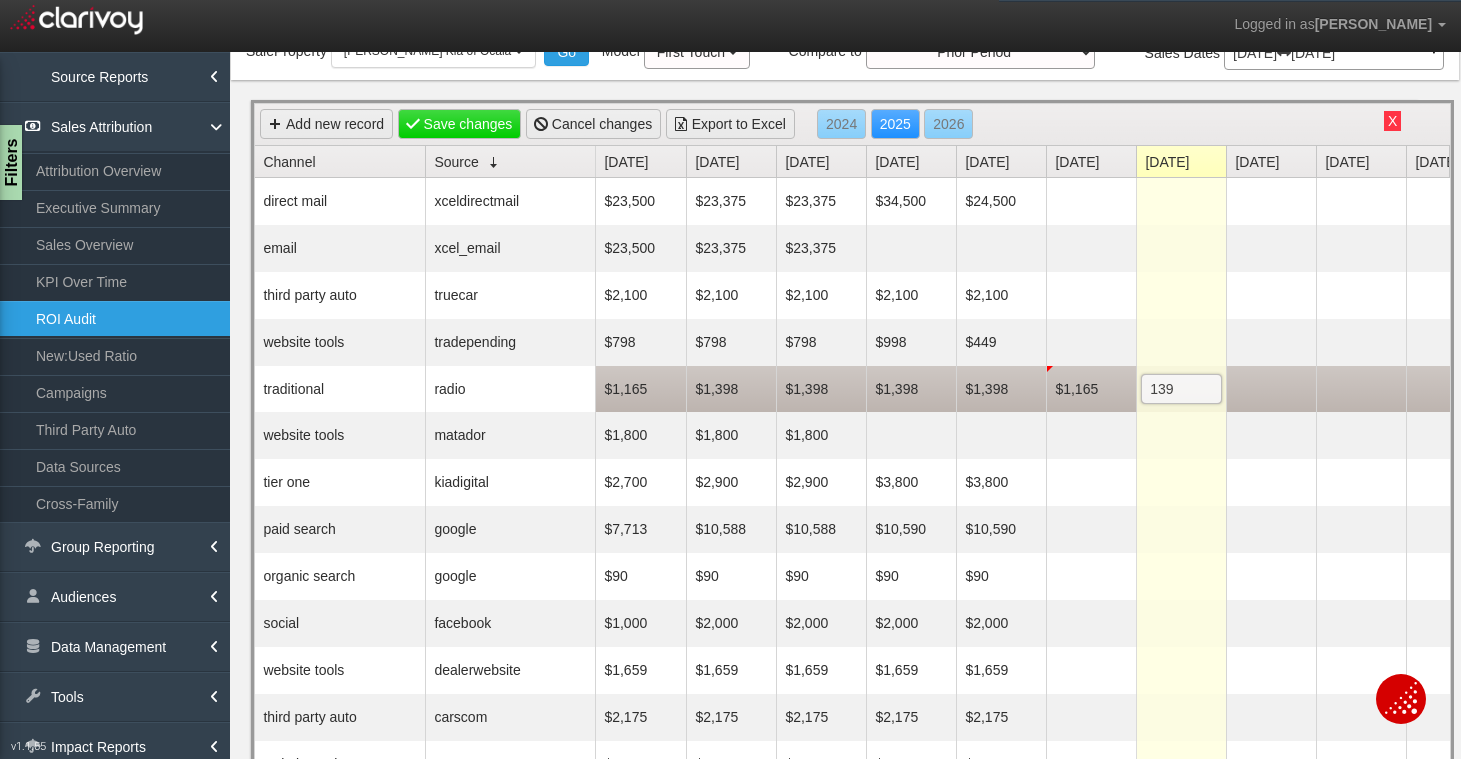type on "1398" 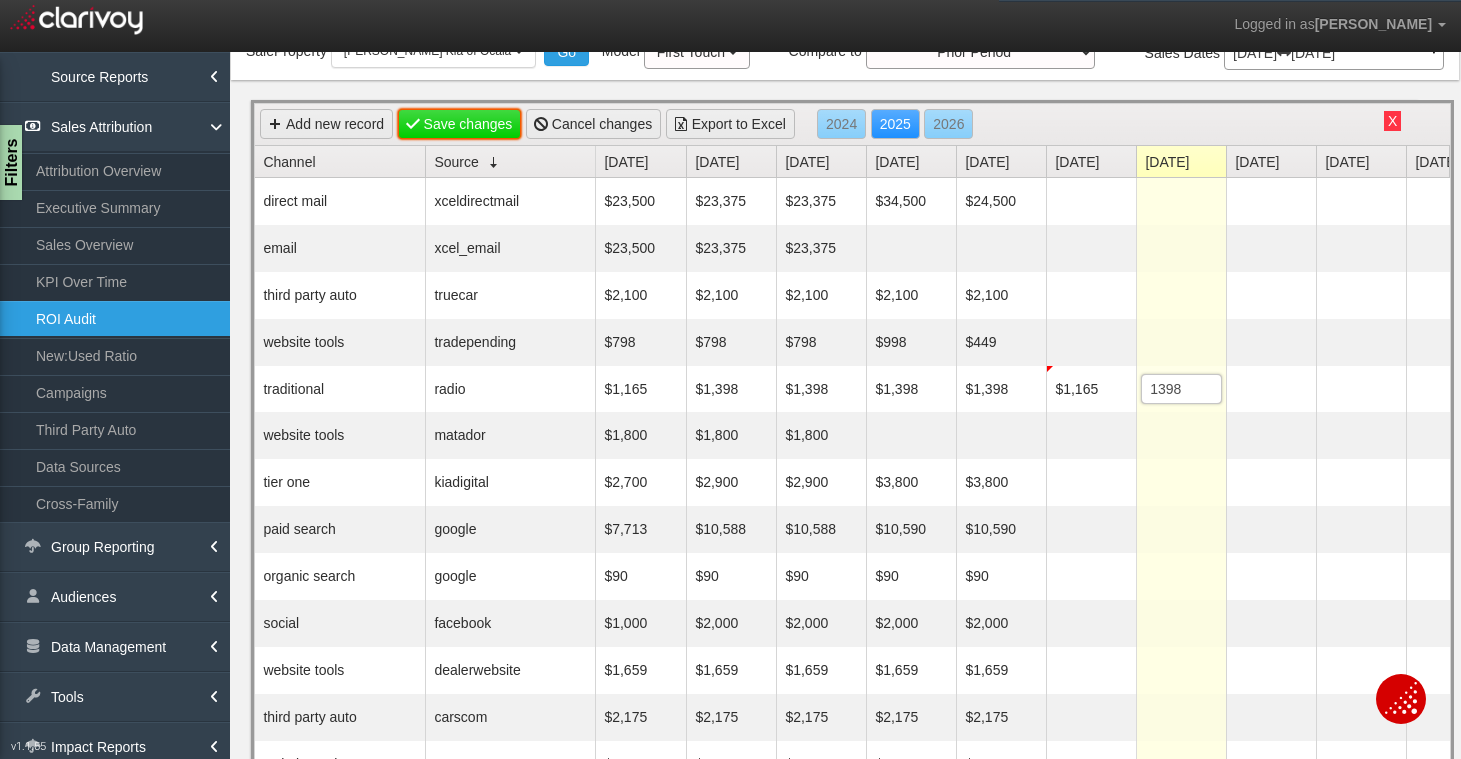 click on "Save changes" at bounding box center [460, 124] 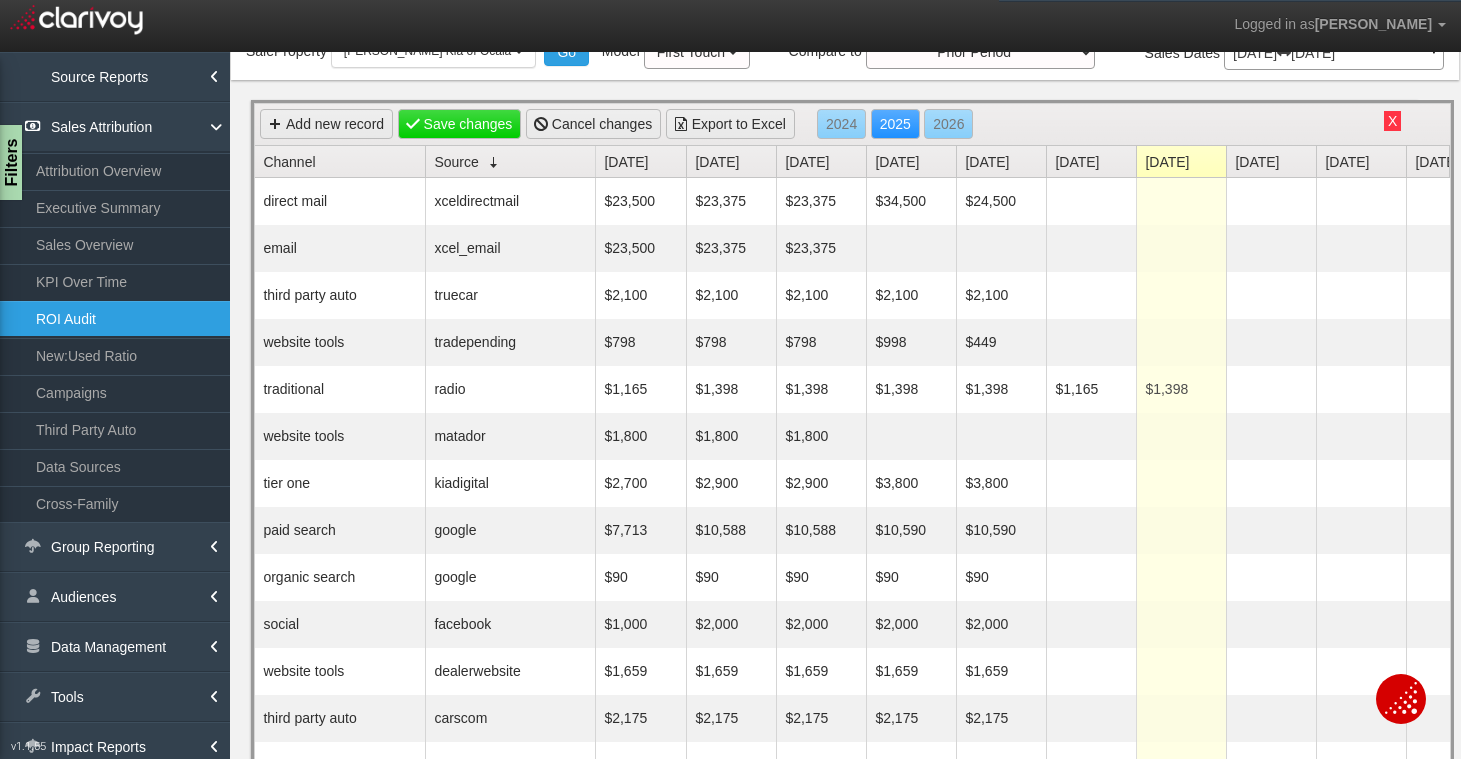 click on "X" at bounding box center (1392, 121) 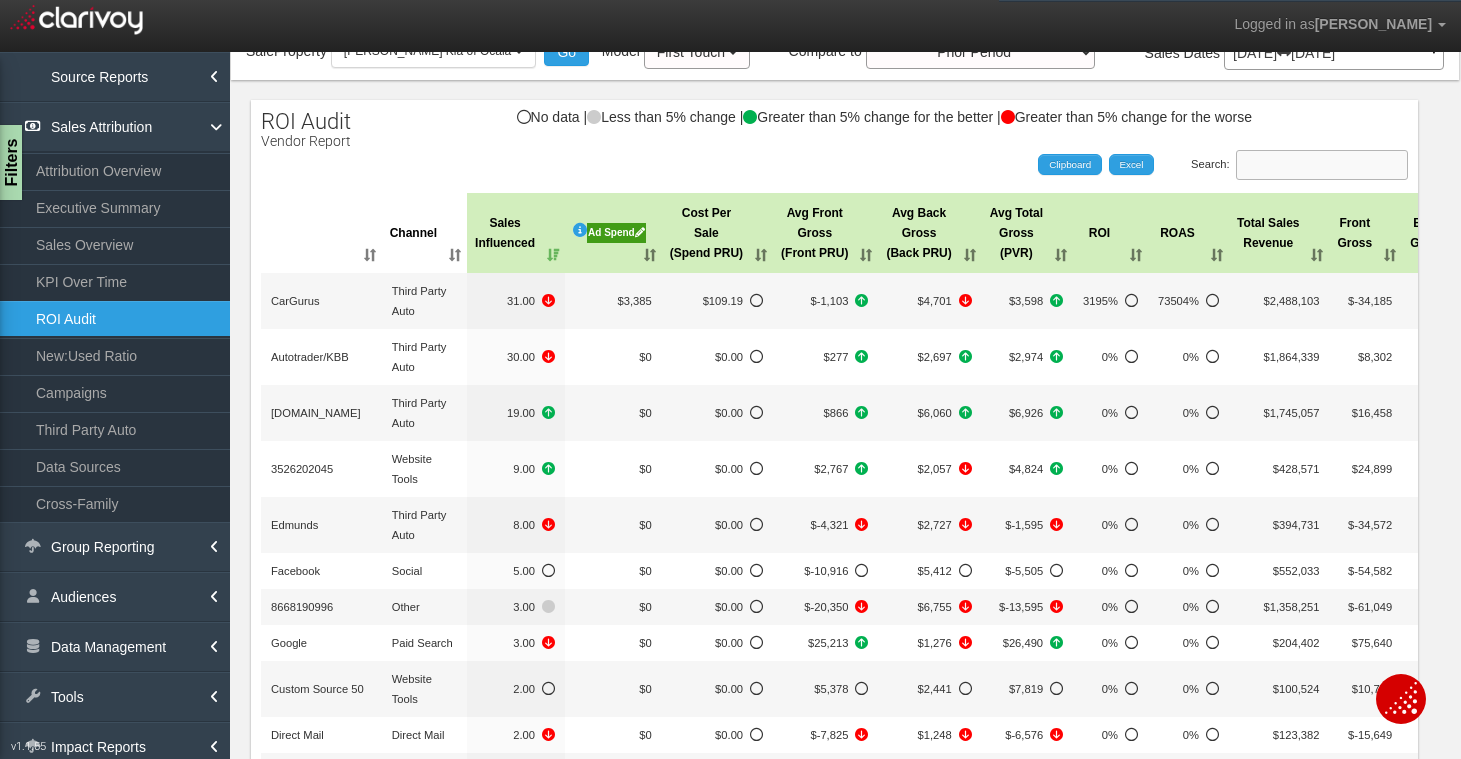 click on "Search:" at bounding box center [1322, 165] 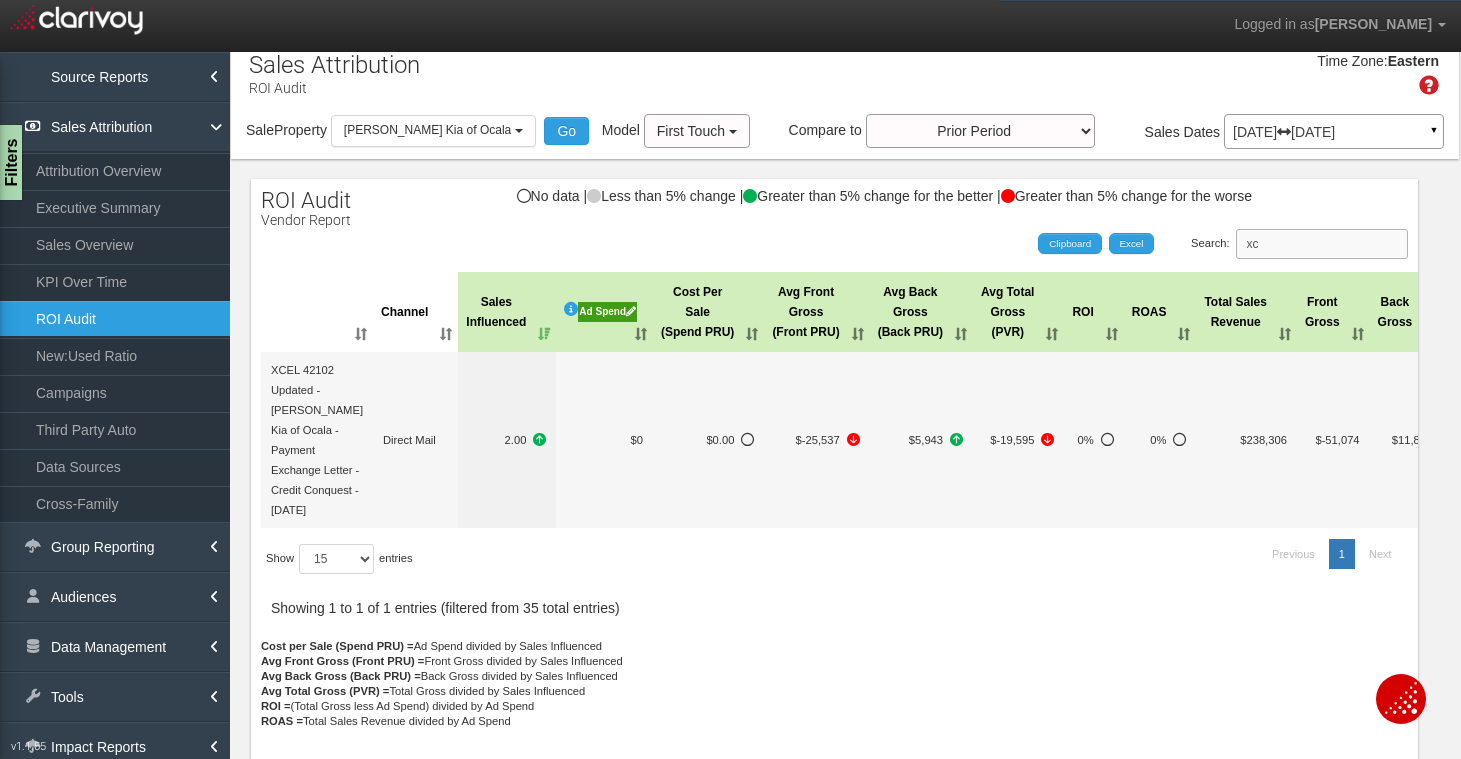 type on "x" 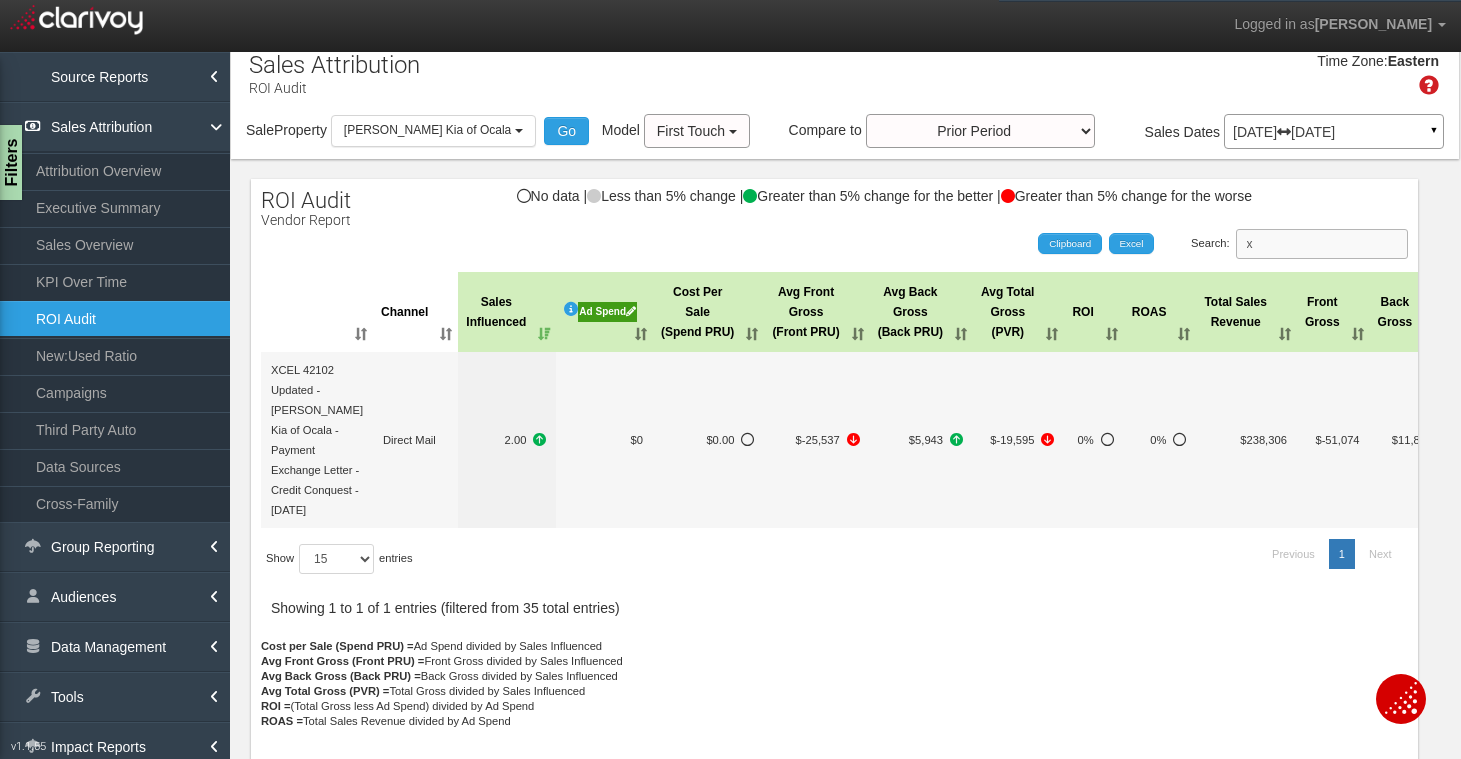 type 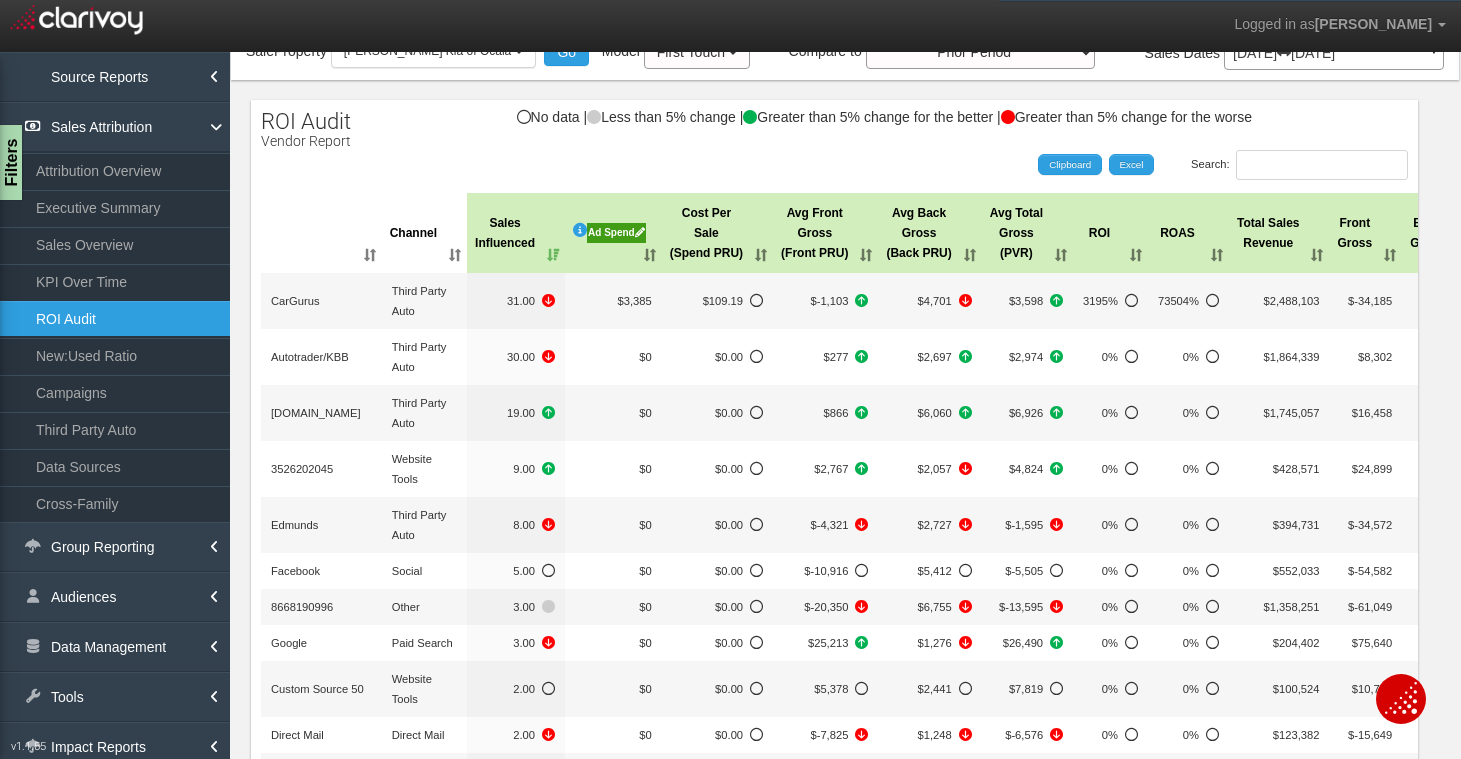 click on "Ad Spend" at bounding box center (616, 233) 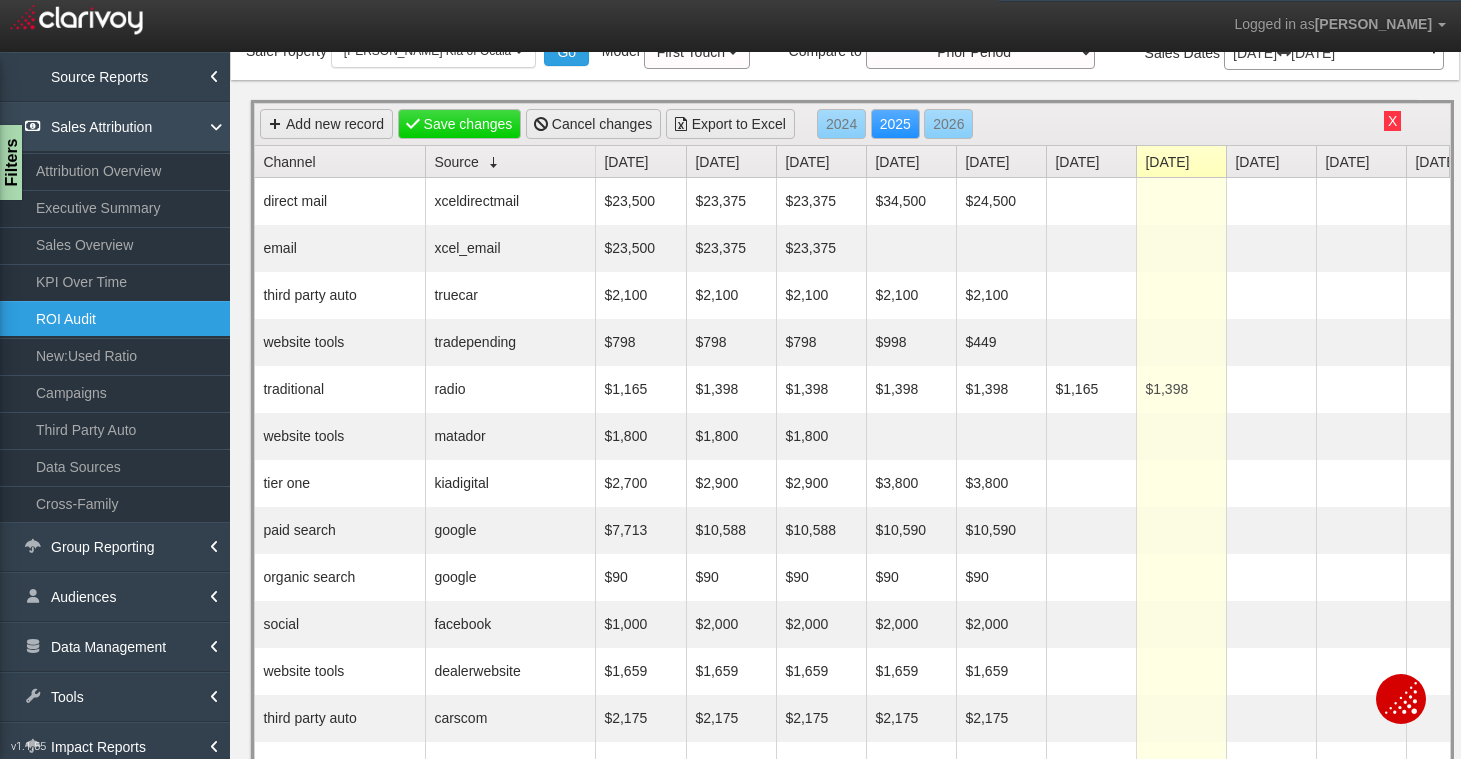 scroll, scrollTop: 24, scrollLeft: 0, axis: vertical 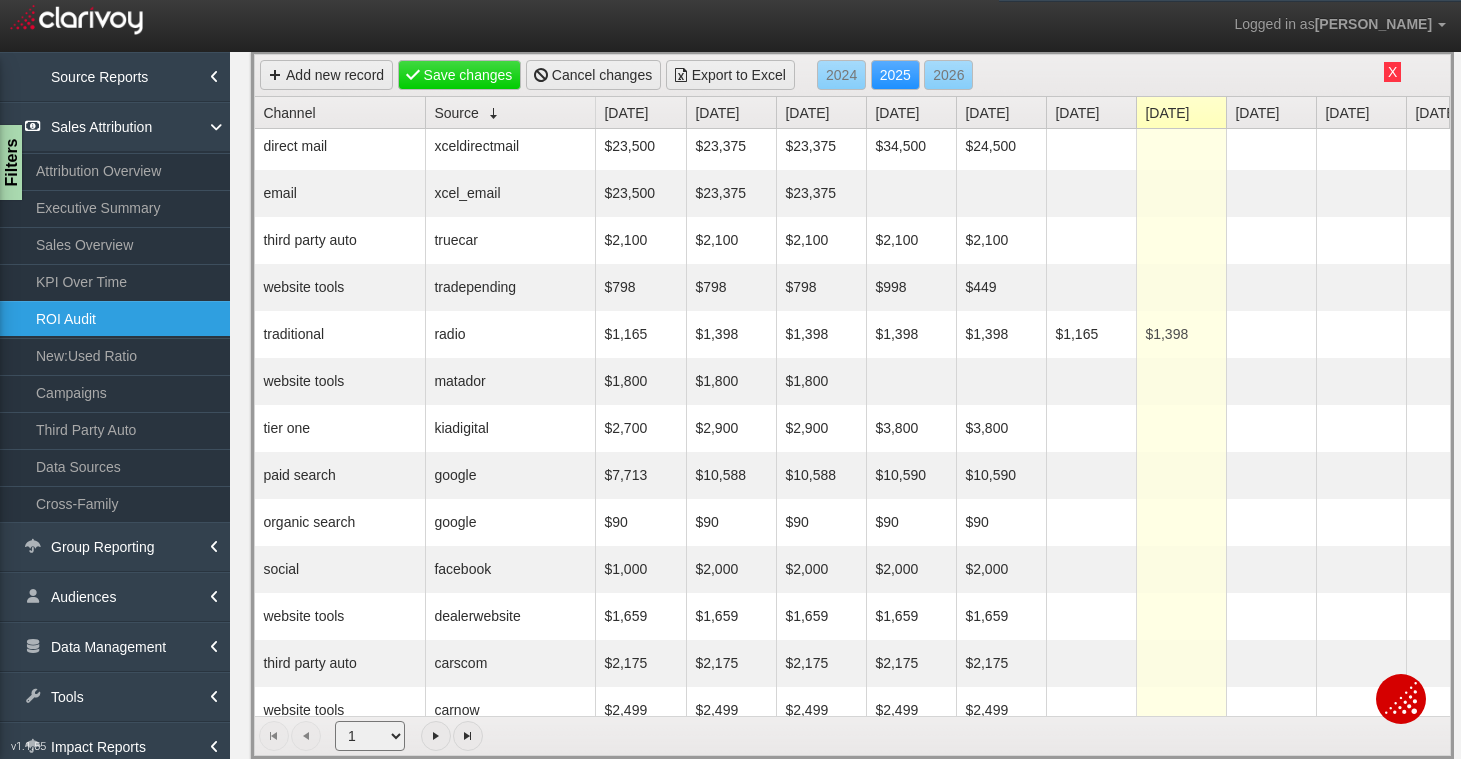 click on "Source" at bounding box center (514, 112) 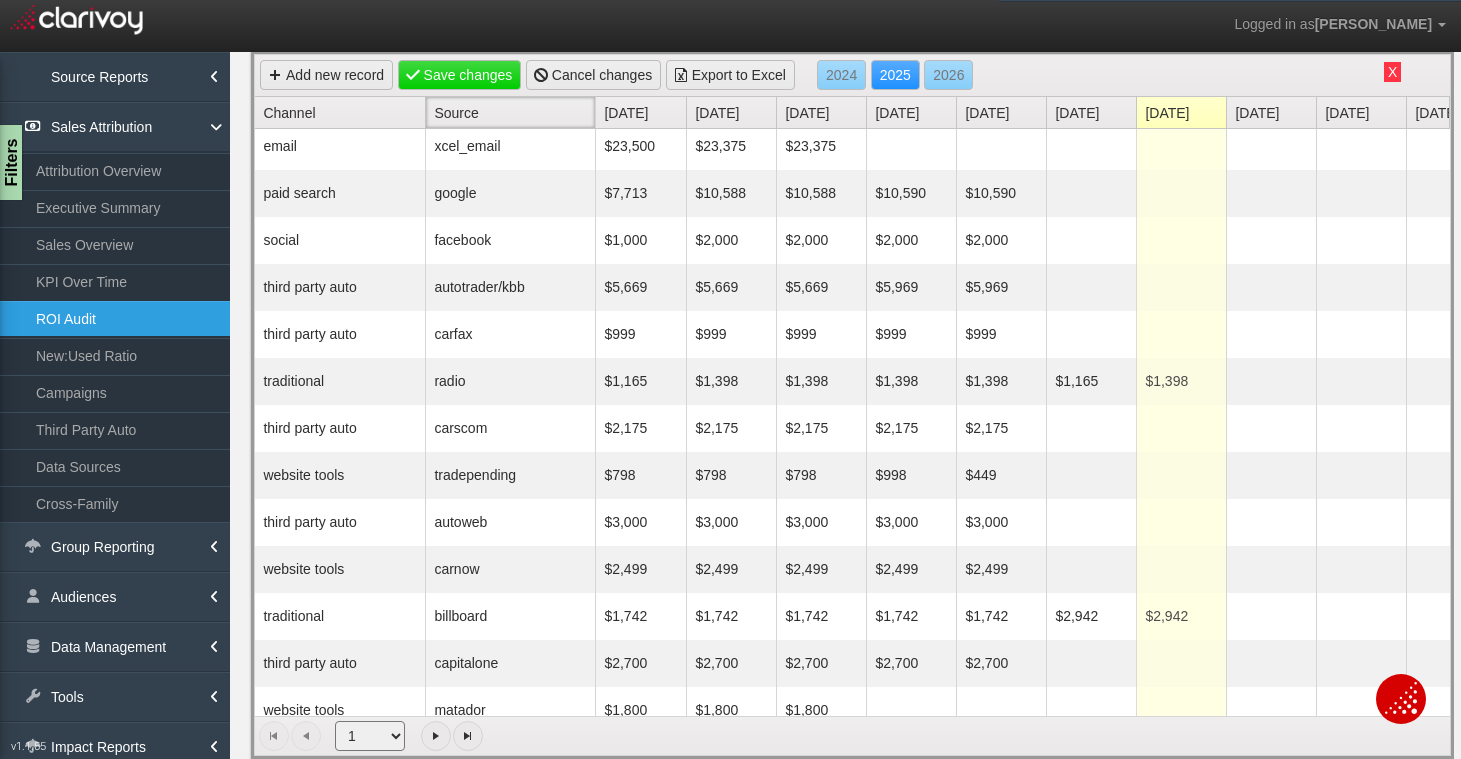 click on "Source" at bounding box center (514, 112) 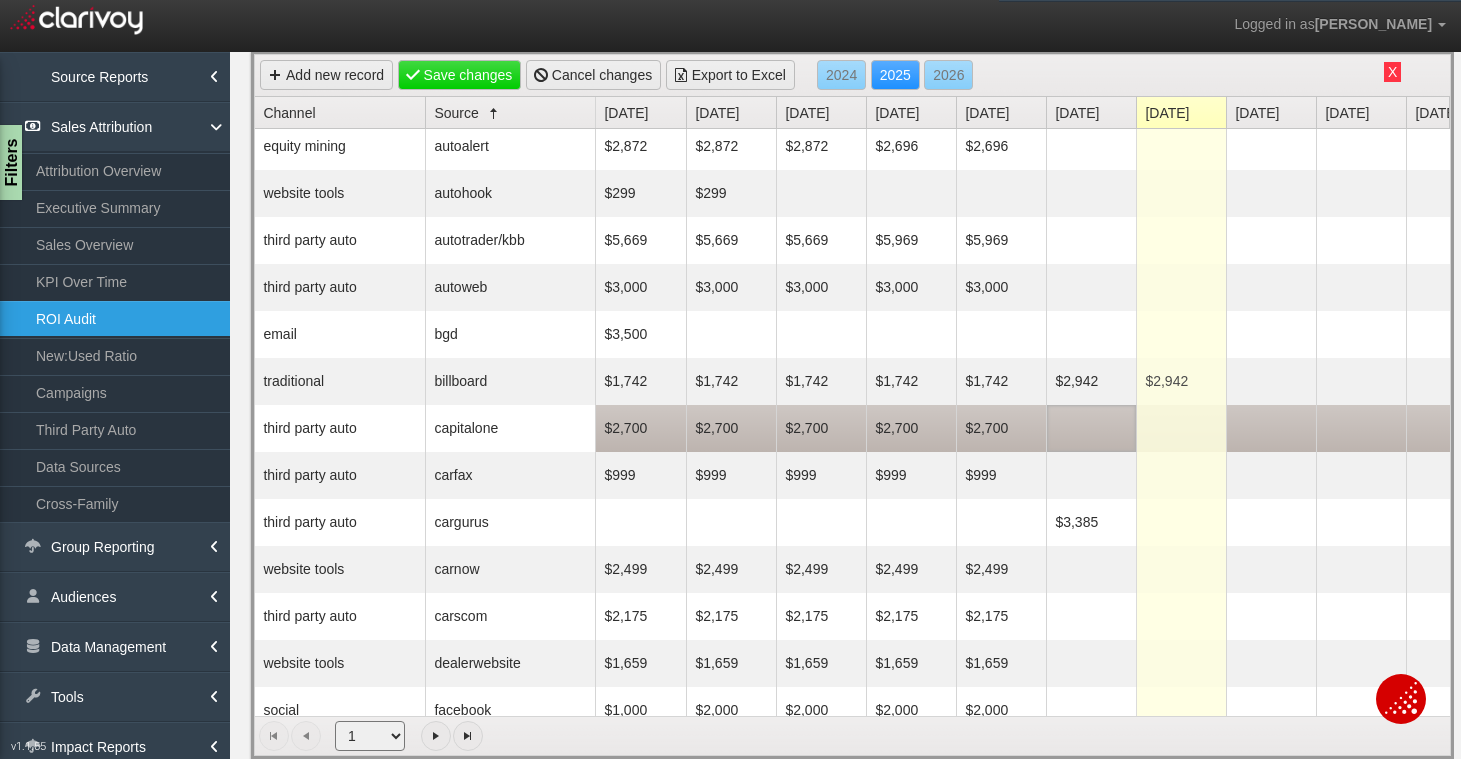 click at bounding box center (1091, 428) 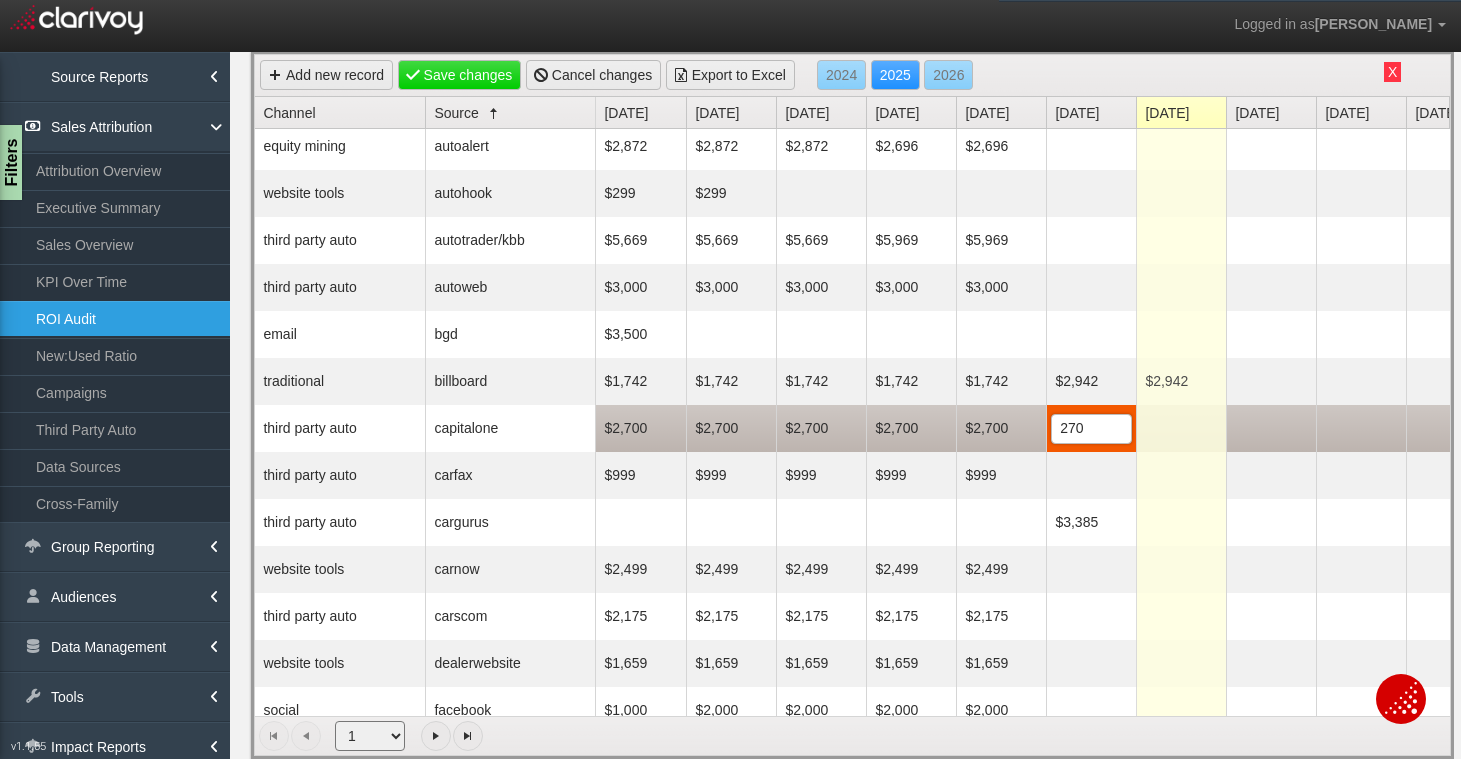 type on "2700" 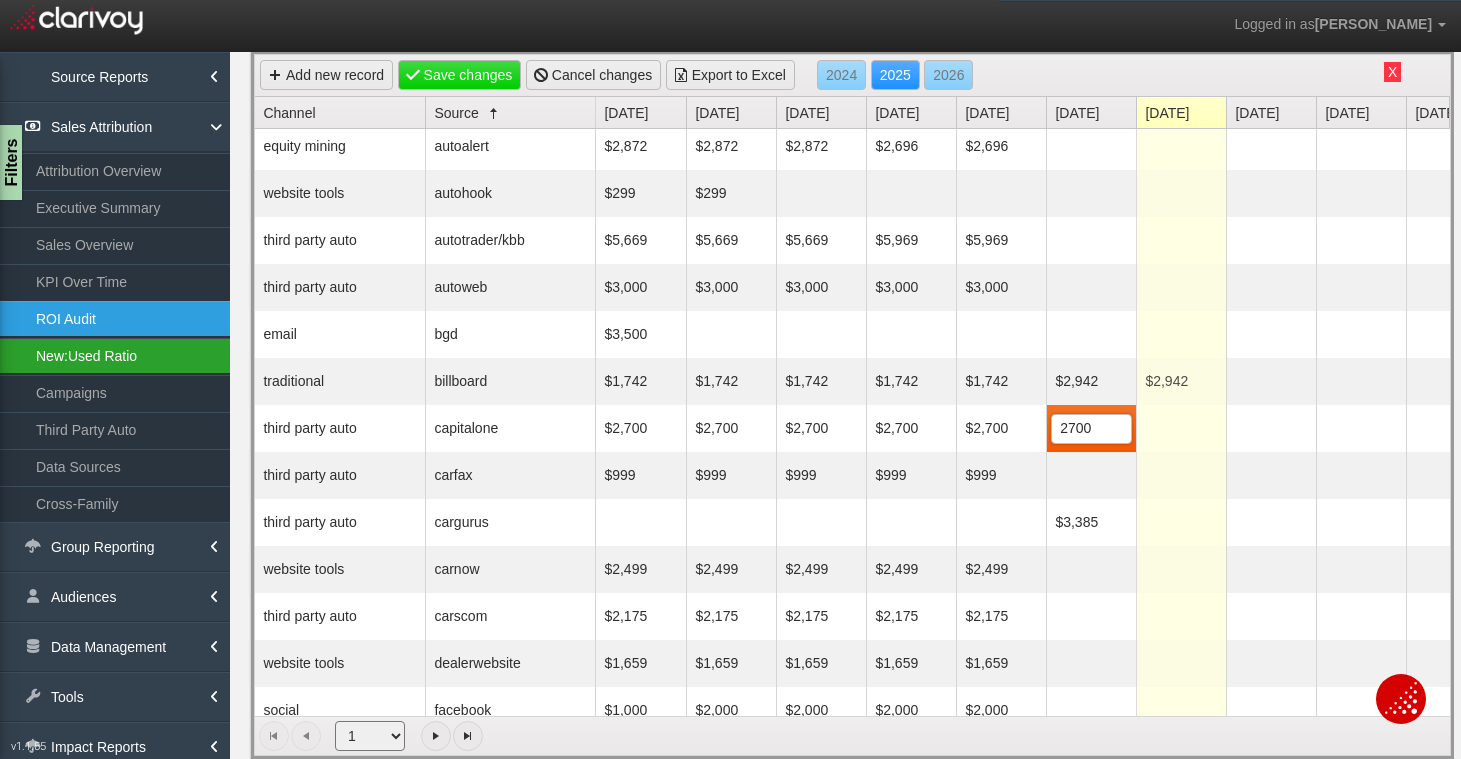type on "$2,700" 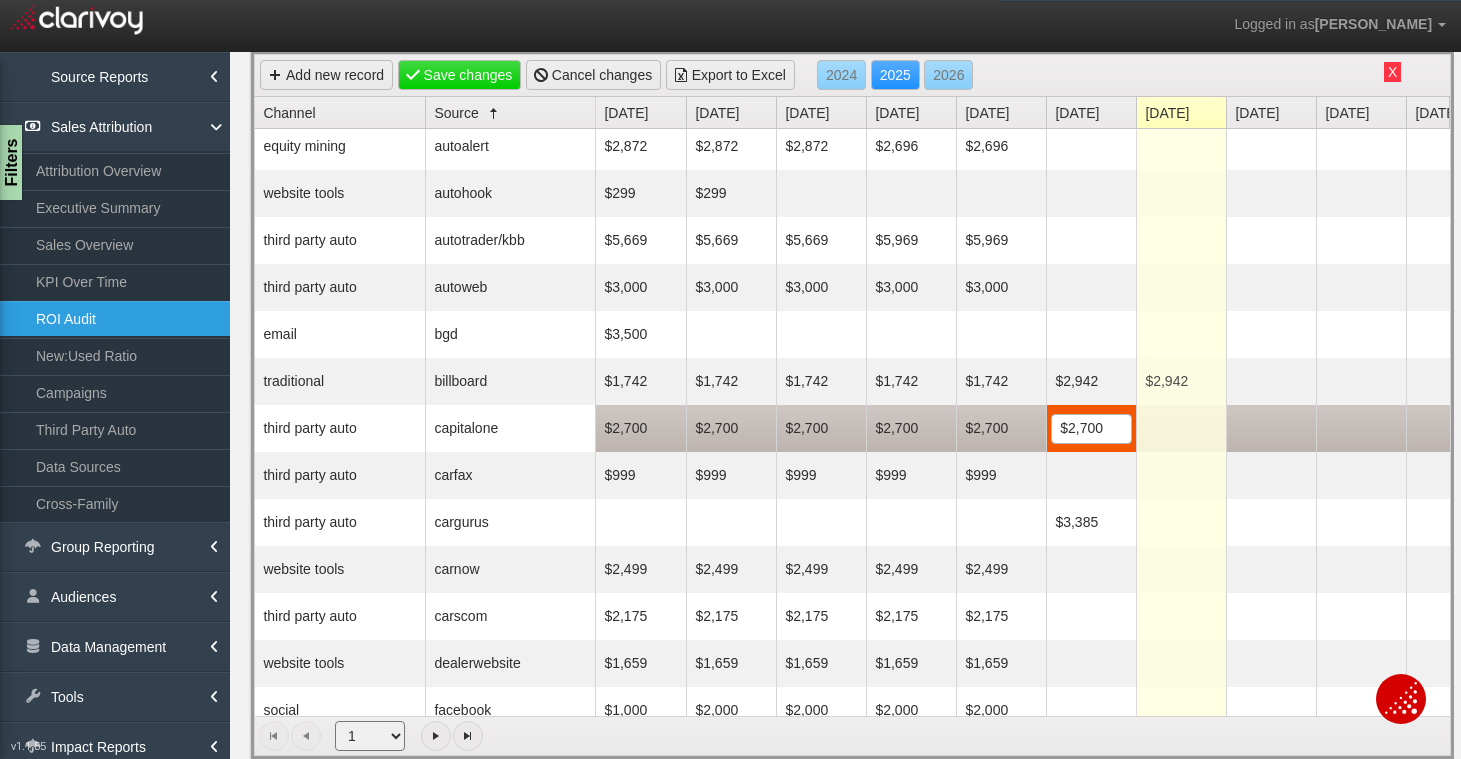 click on "$2,700 2700" at bounding box center (1091, 429) 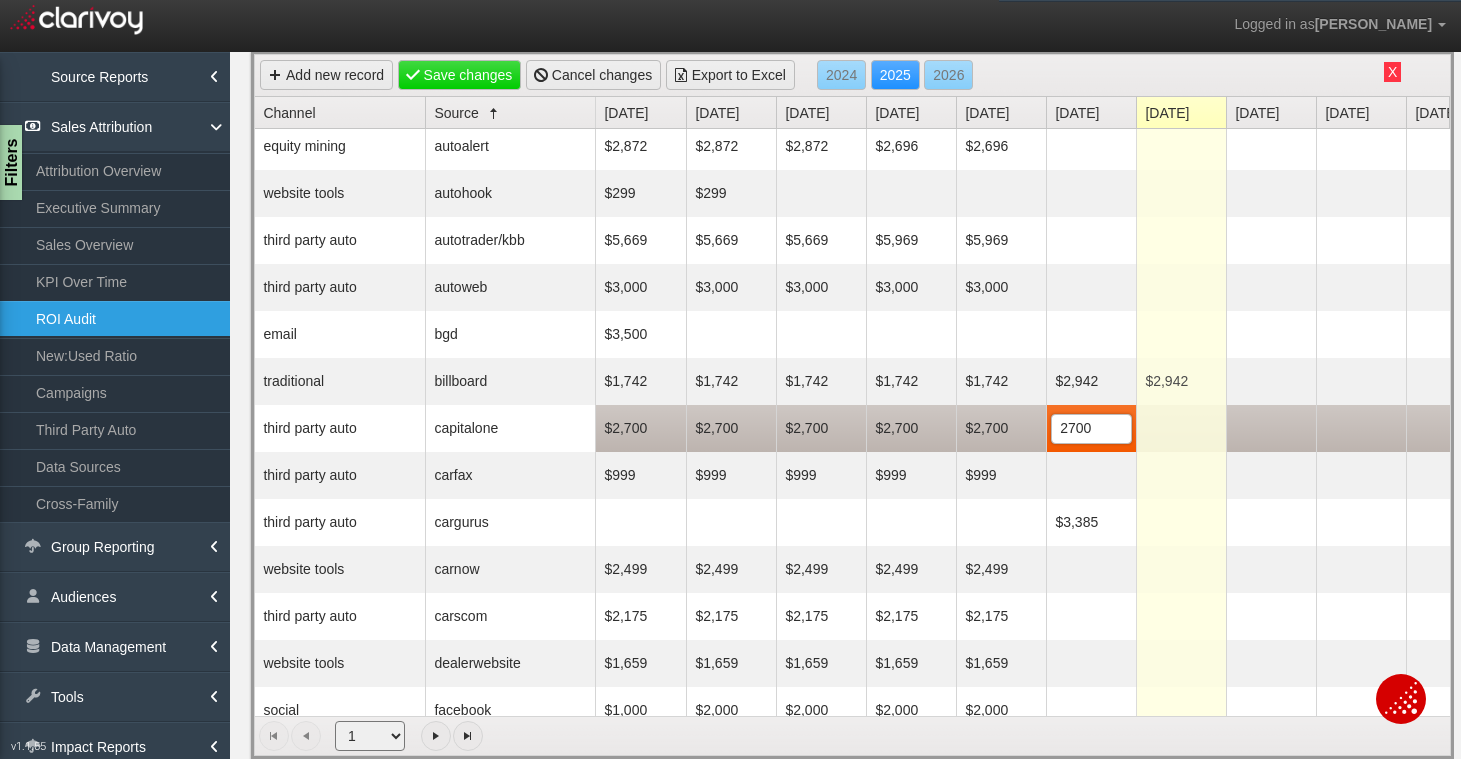 click at bounding box center (1181, 428) 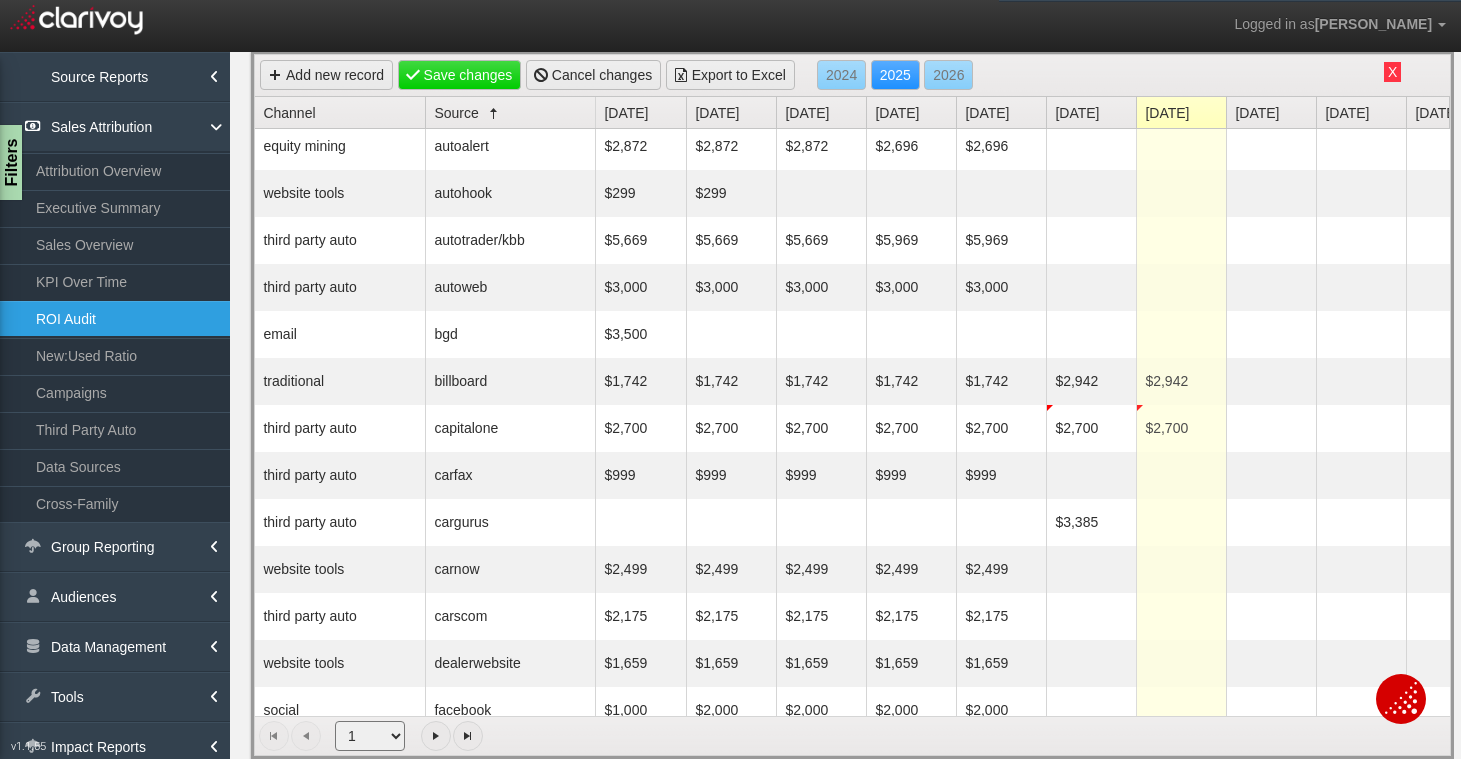 scroll, scrollTop: 6, scrollLeft: 126, axis: both 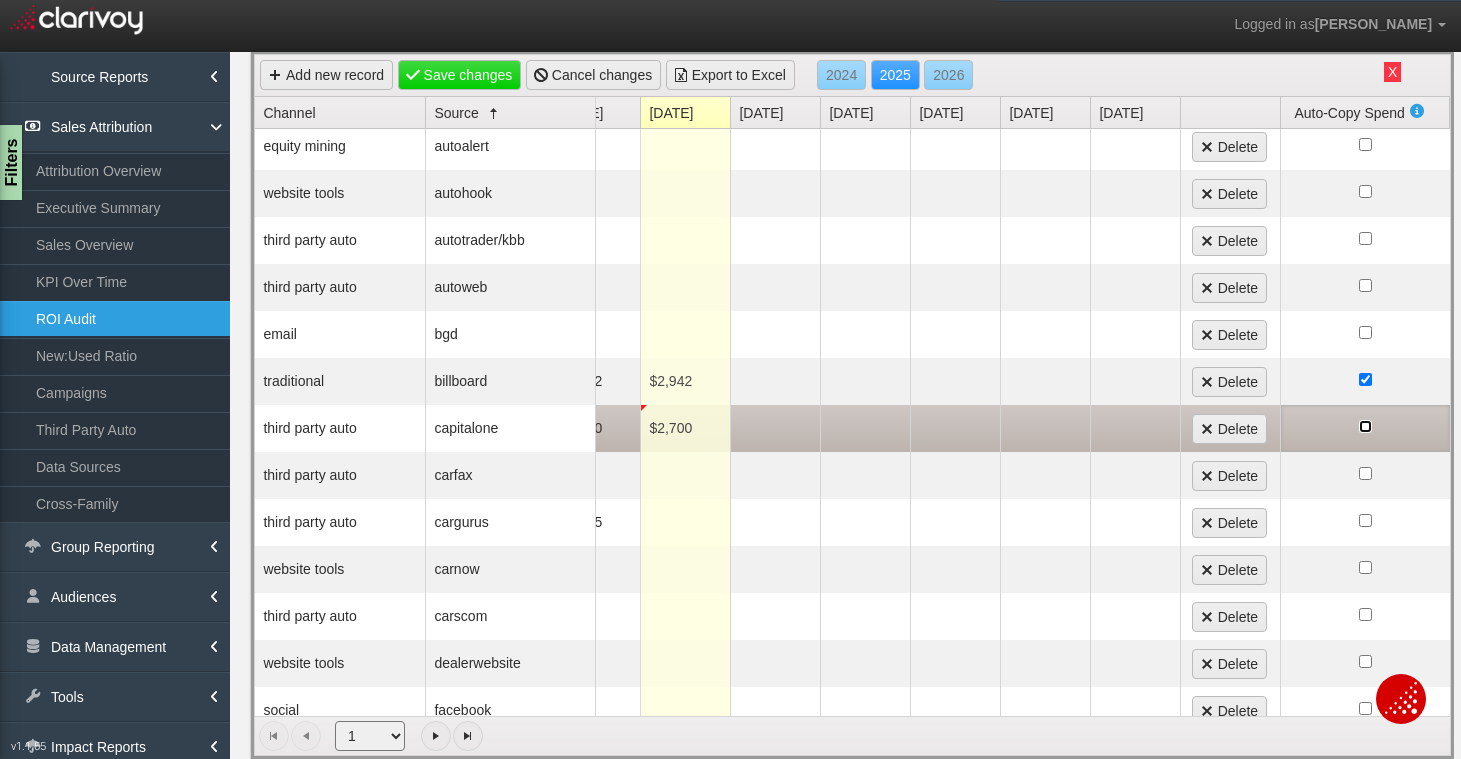 click at bounding box center (1365, 426) 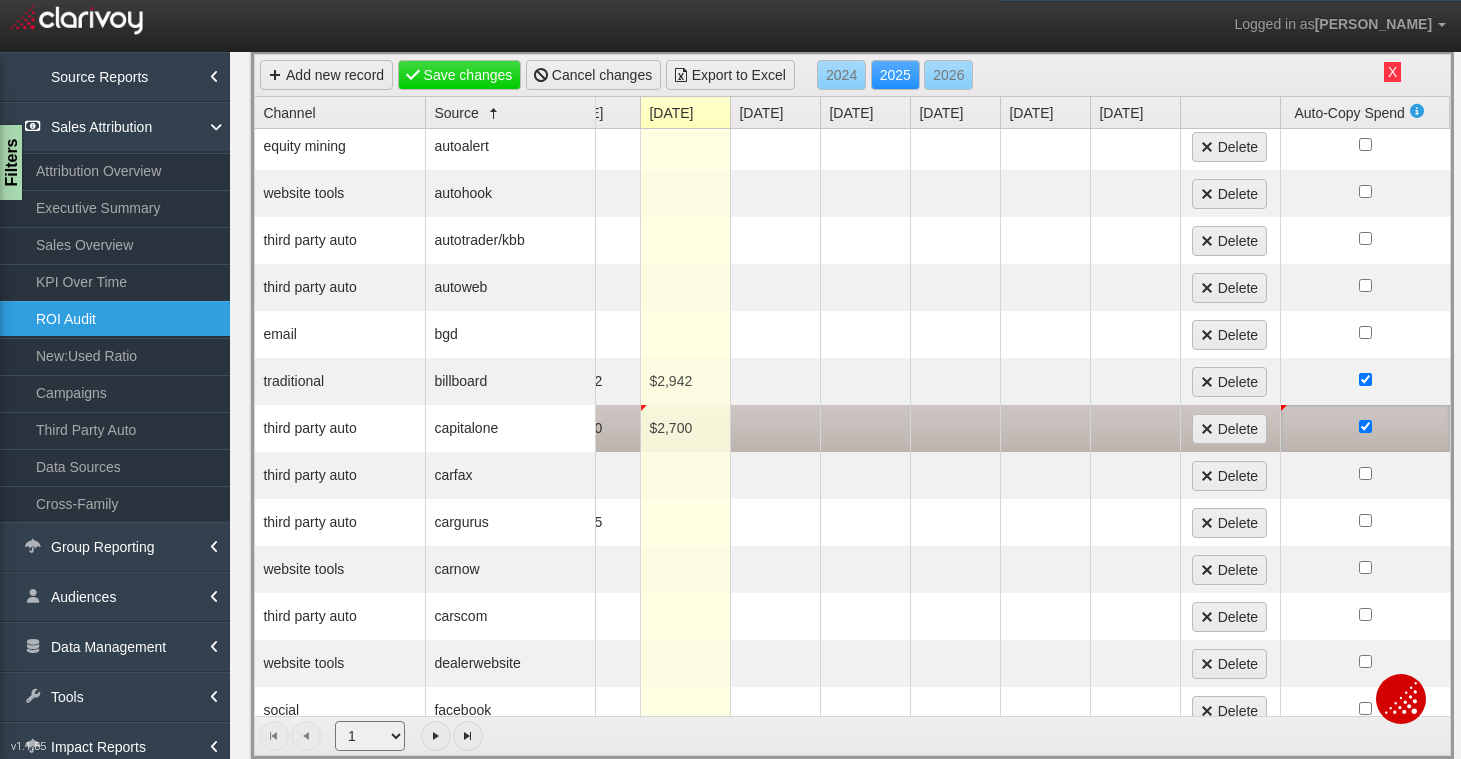 scroll, scrollTop: 6, scrollLeft: 373, axis: both 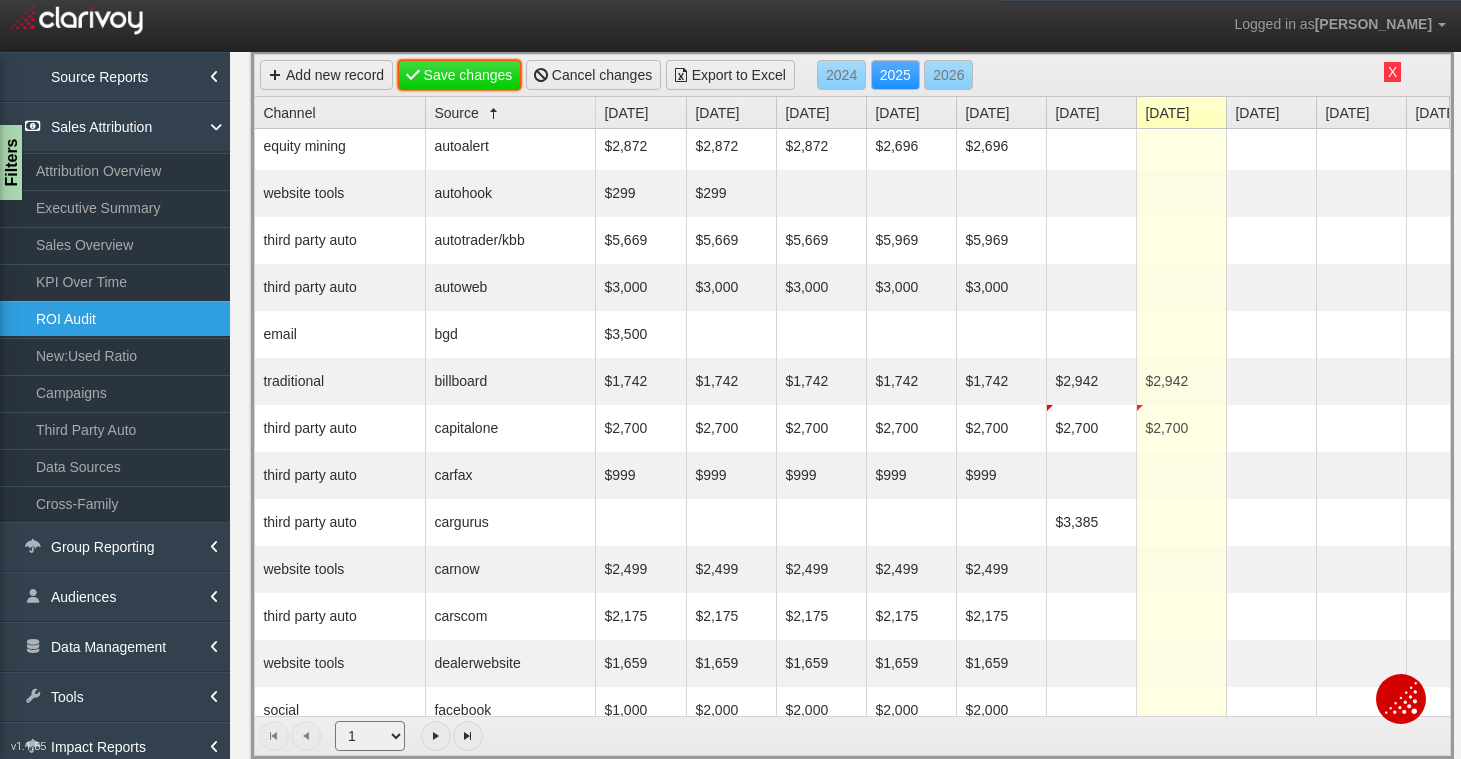 click on "Save changes" at bounding box center [460, 75] 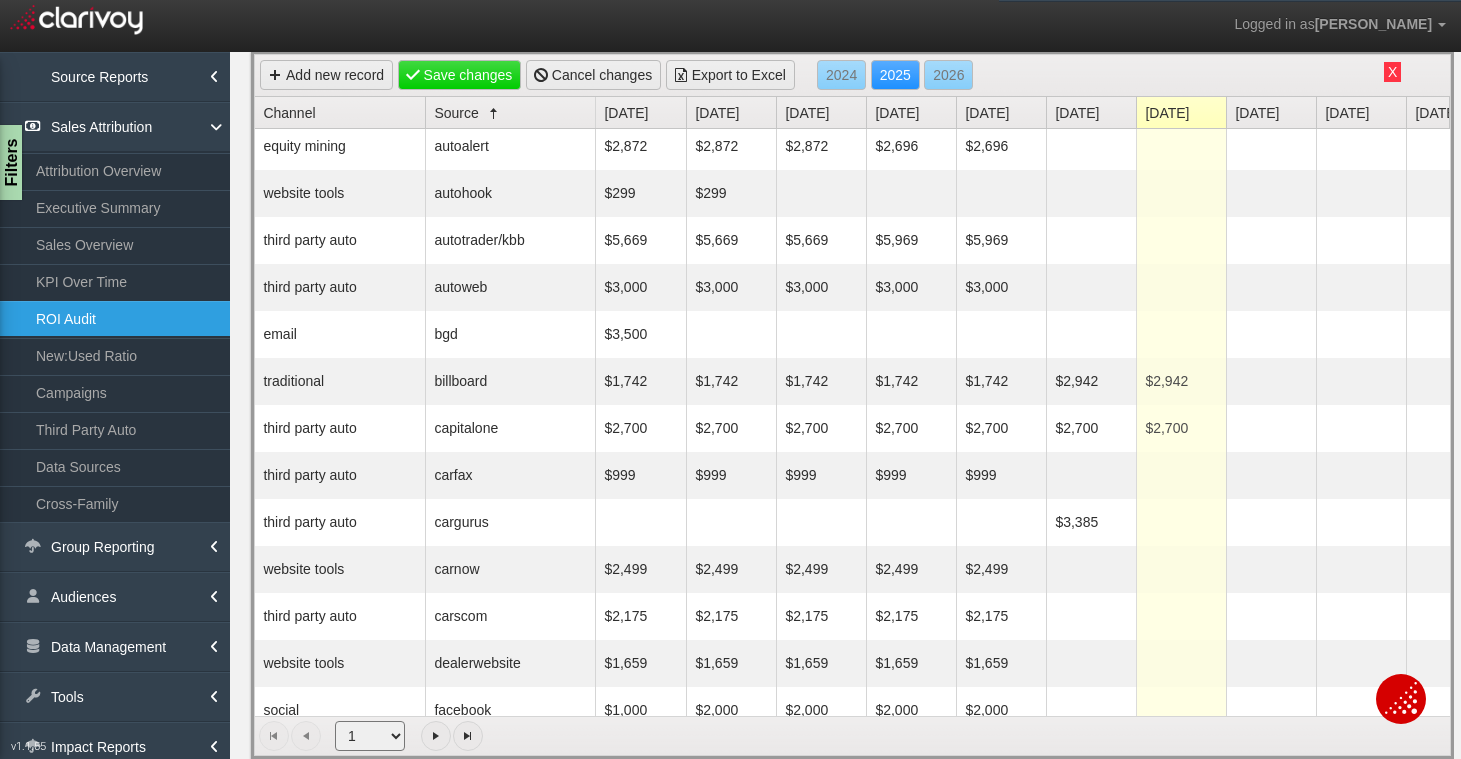 click on "X" at bounding box center (1392, 72) 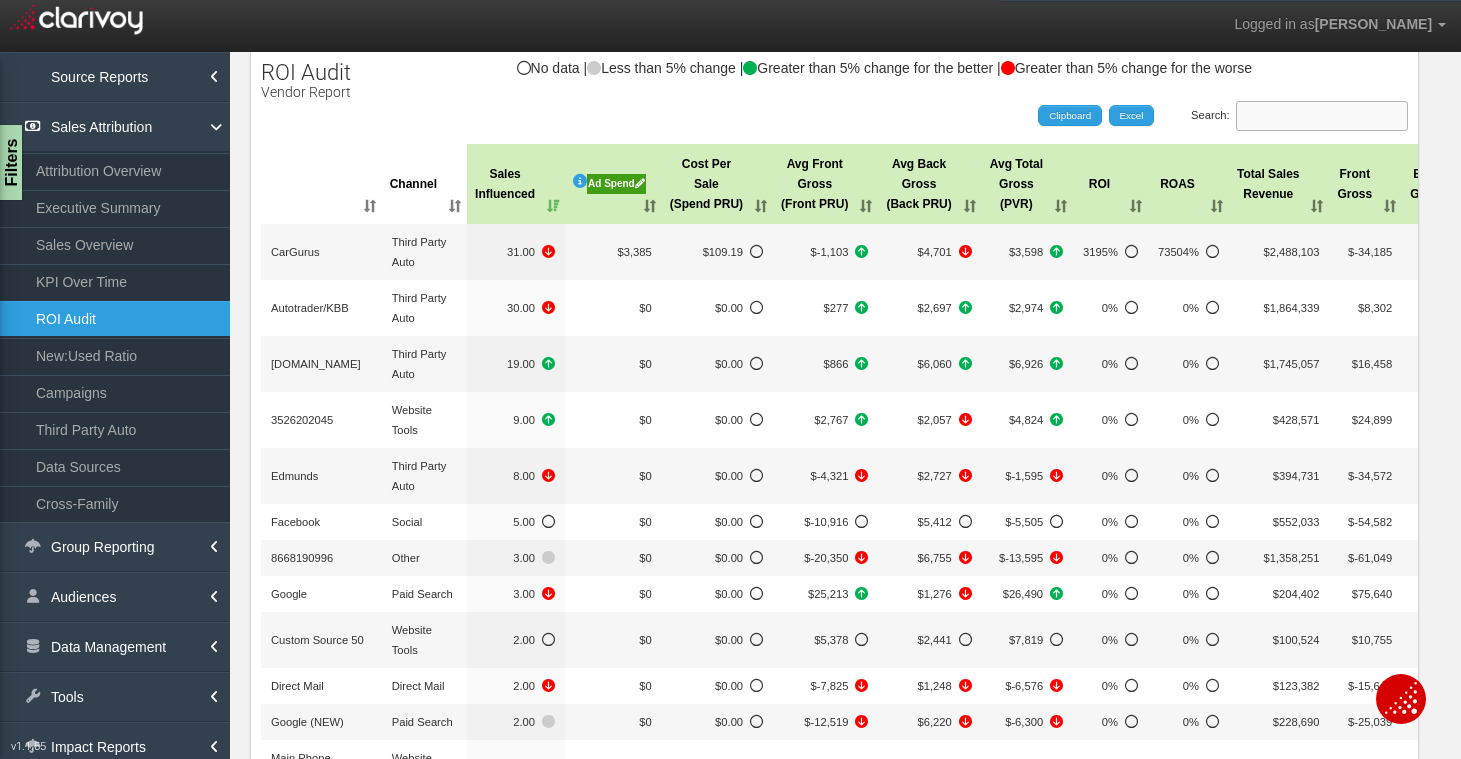 click on "Search:" at bounding box center (1322, 116) 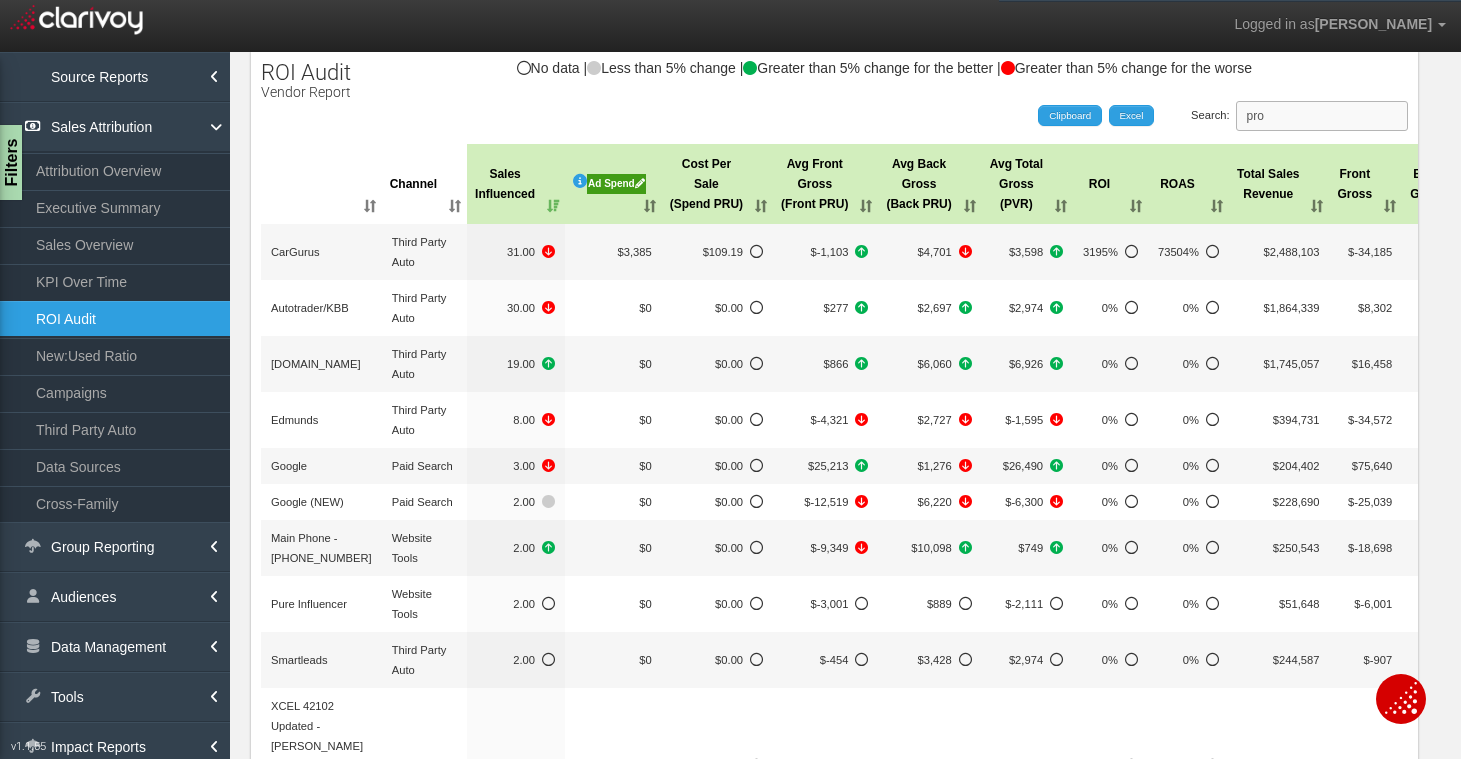 scroll, scrollTop: 0, scrollLeft: 0, axis: both 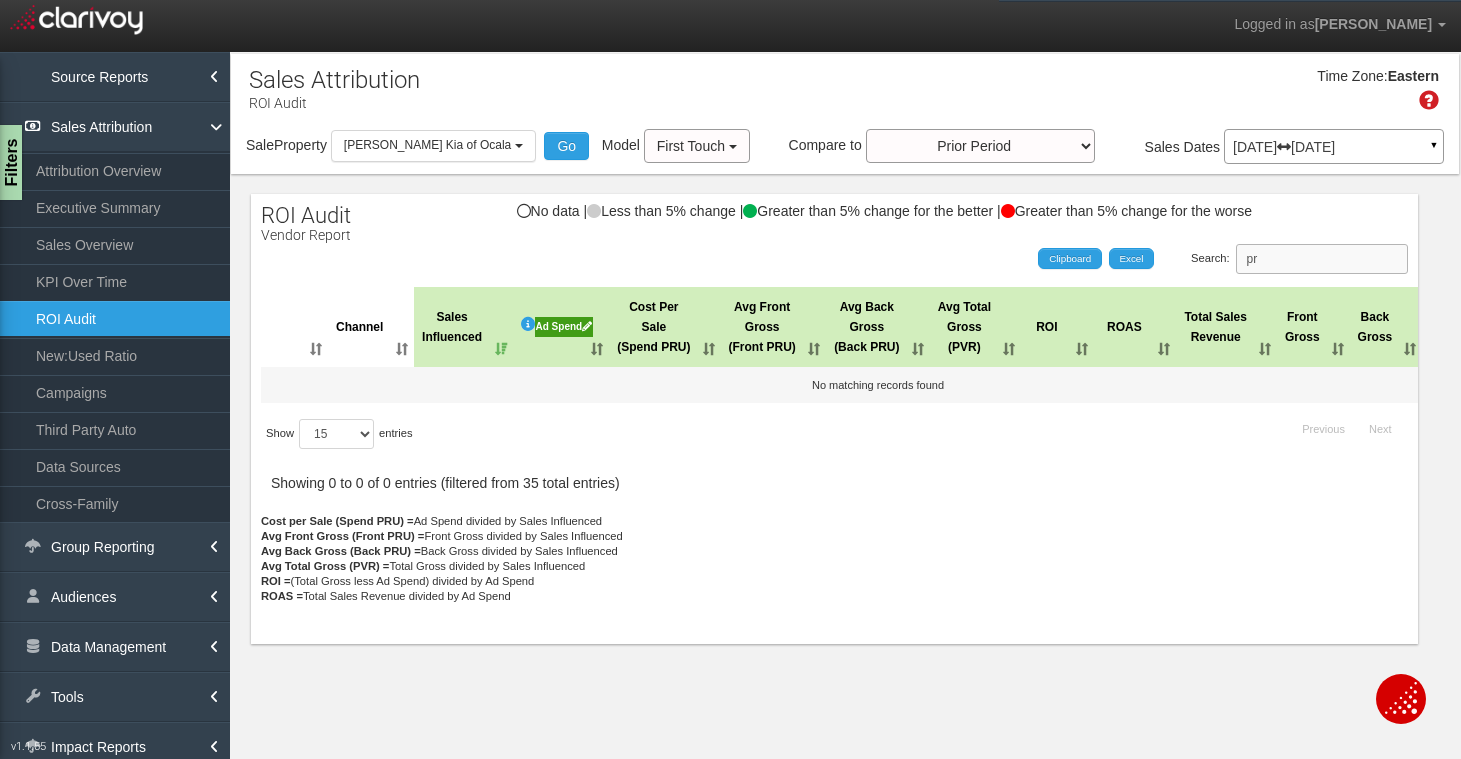 type on "p" 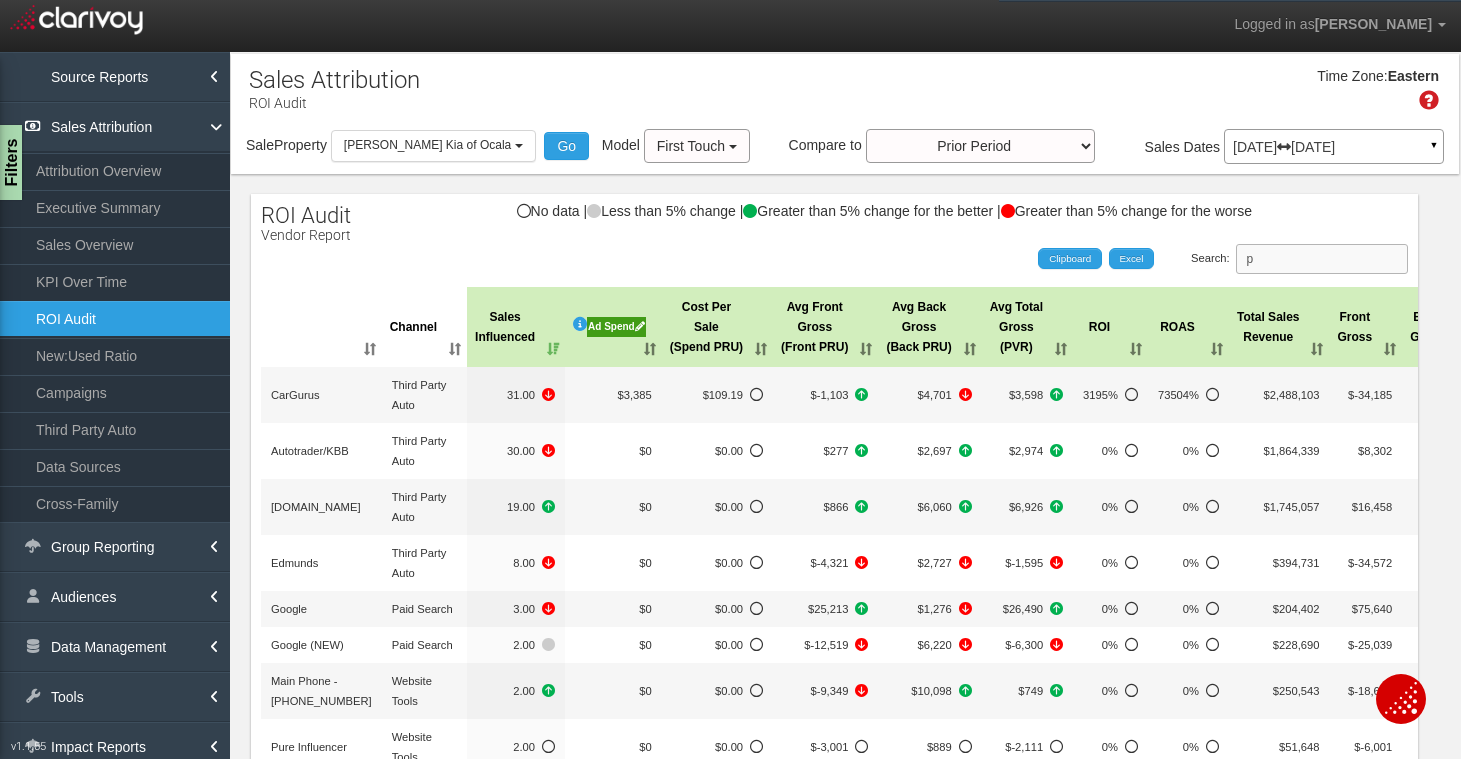 type 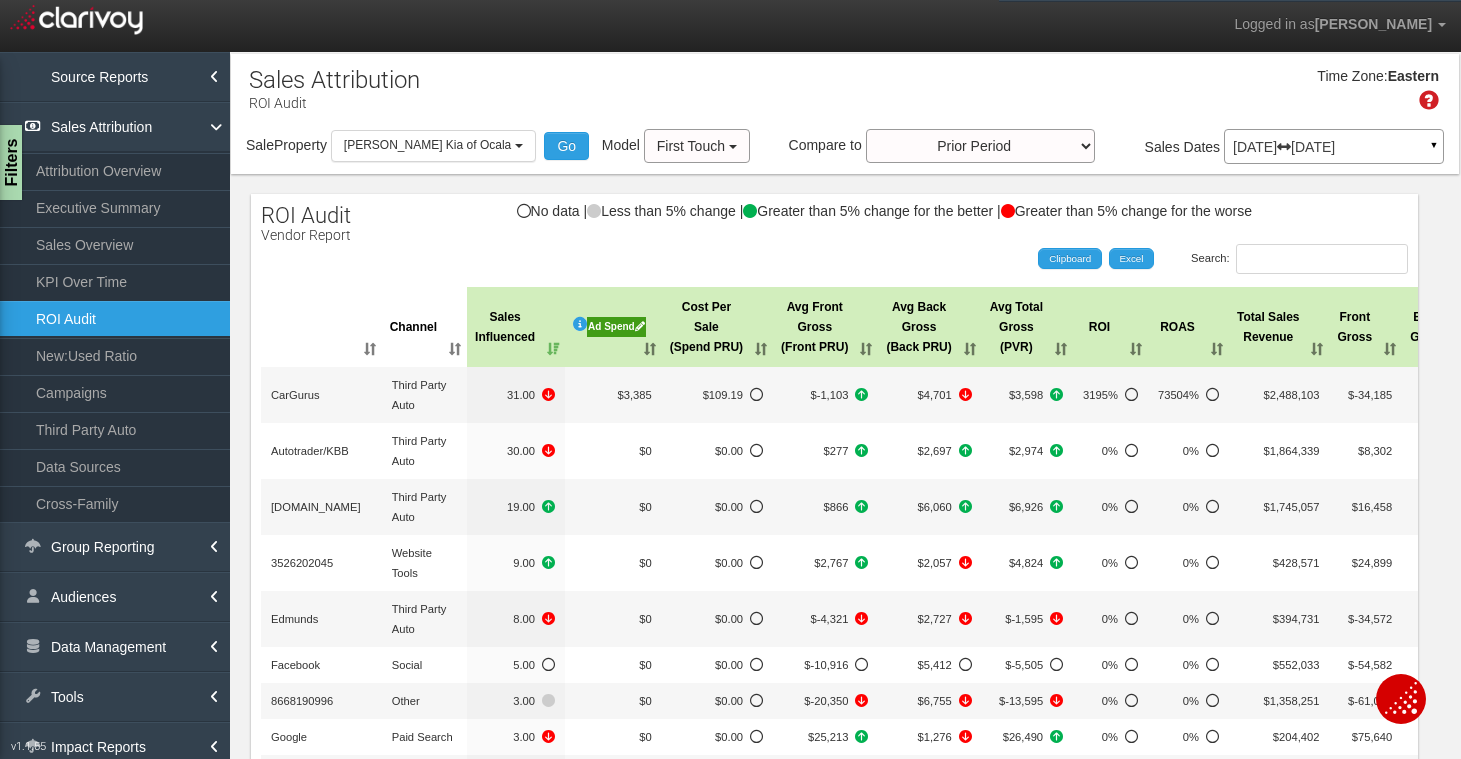 click on "Ad Spend" at bounding box center [616, 327] 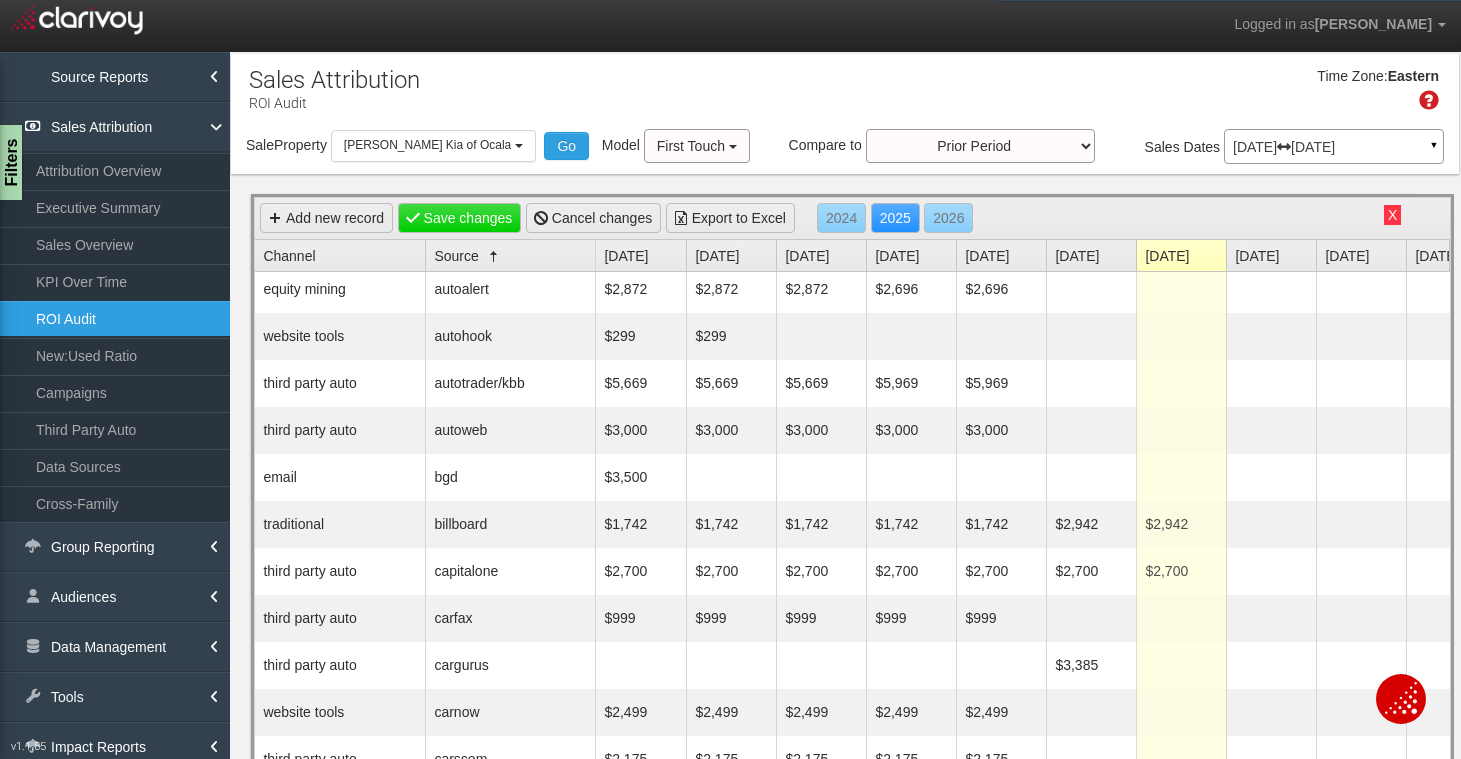 click on "Source" at bounding box center [514, 255] 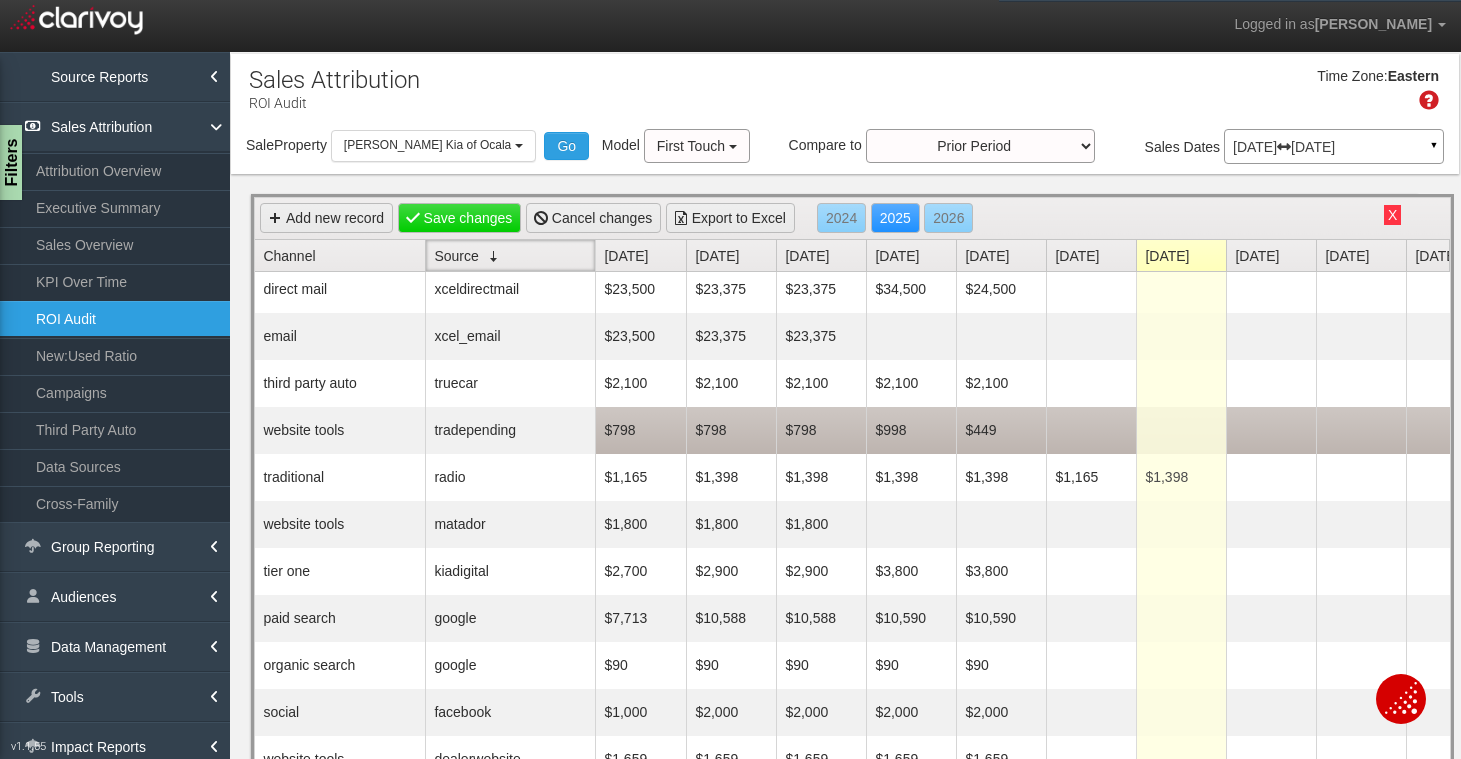 click on "$449" at bounding box center [1001, 430] 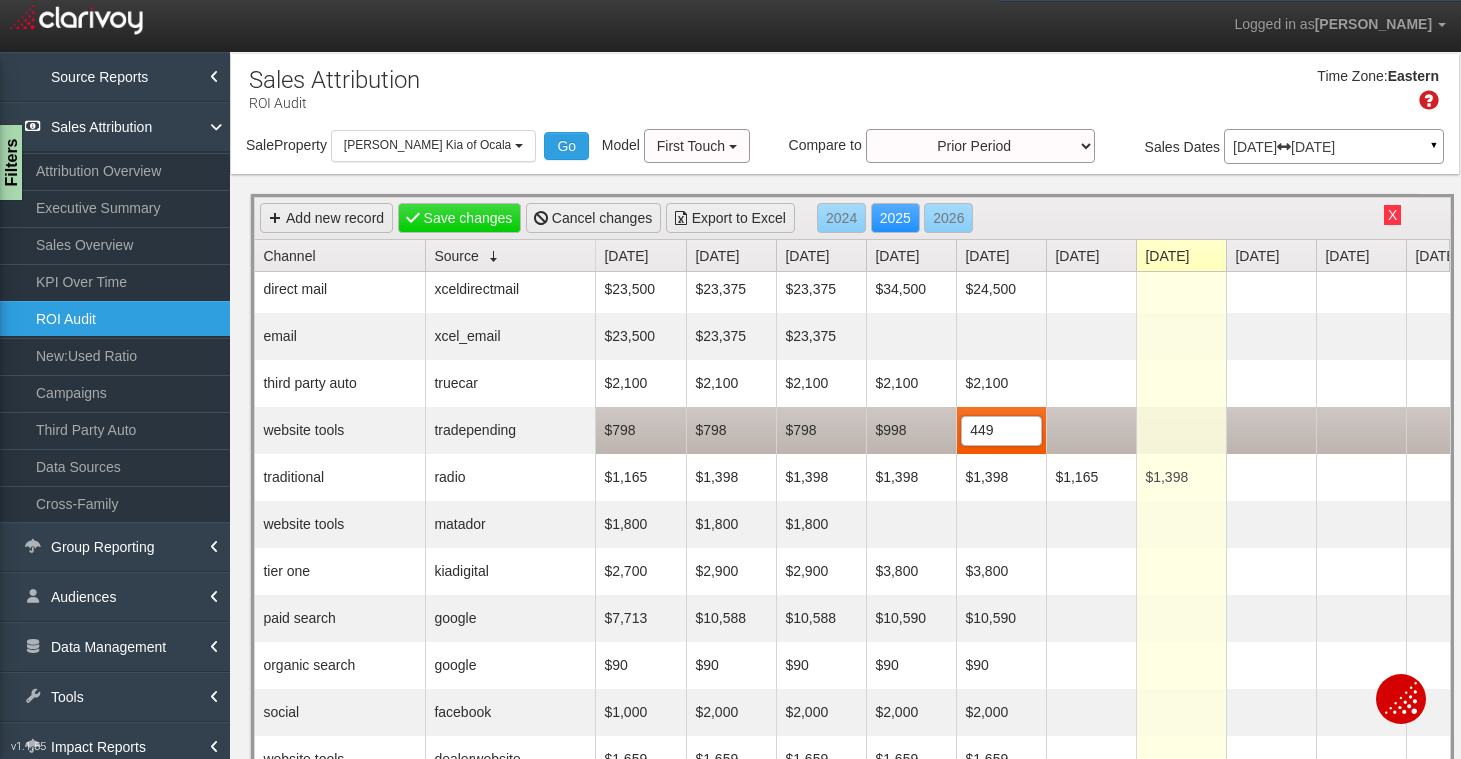 click at bounding box center (1181, 430) 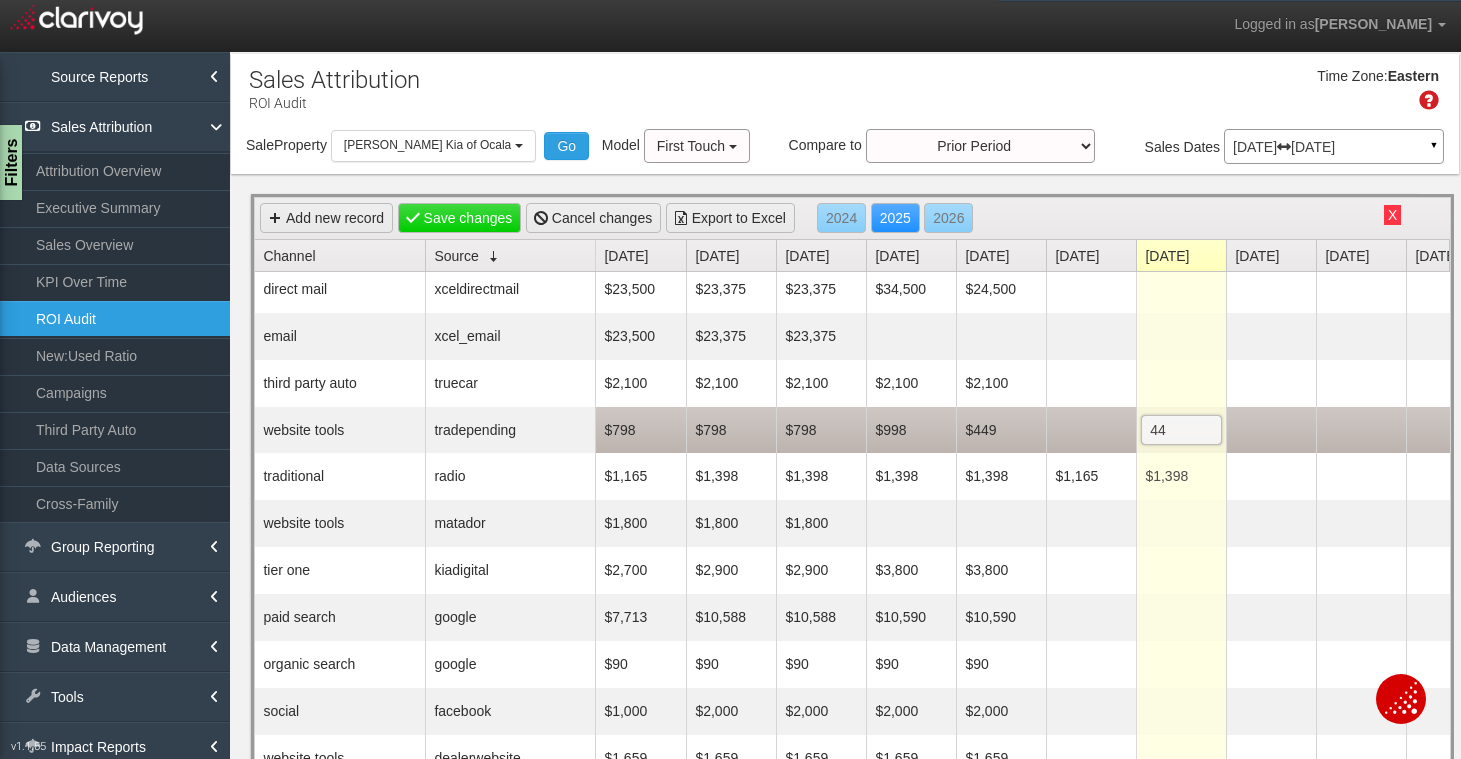 type on "449" 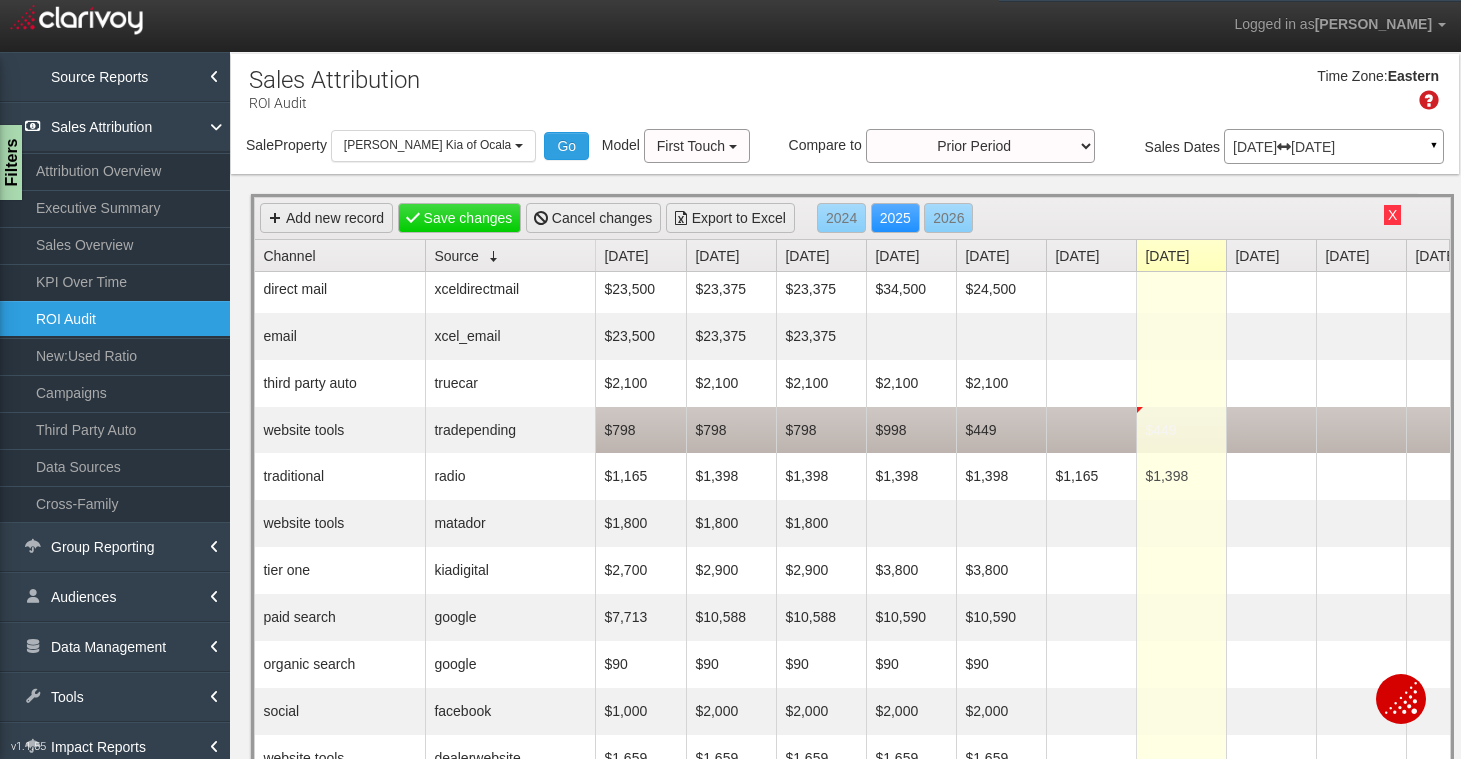 click at bounding box center [1091, 430] 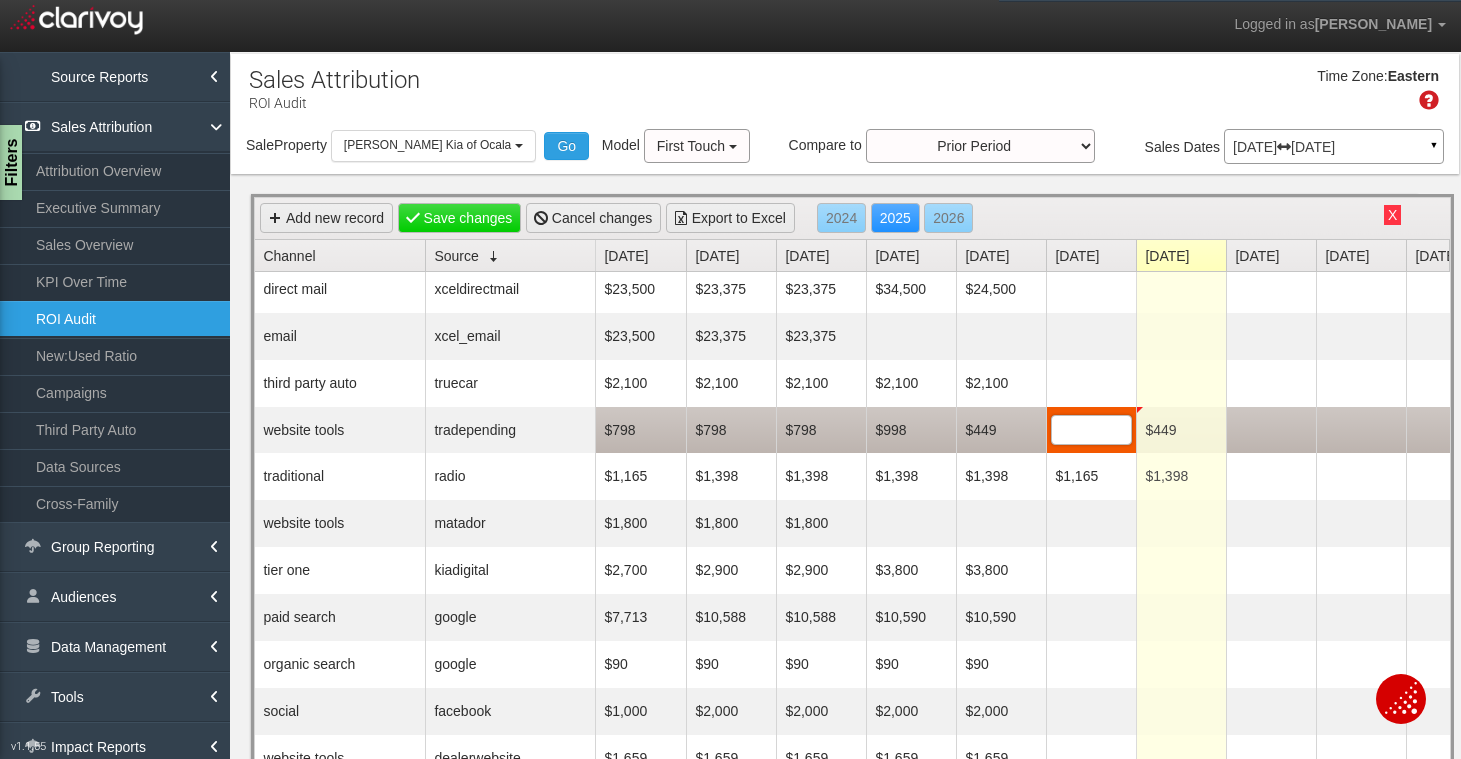 scroll, scrollTop: 0, scrollLeft: 0, axis: both 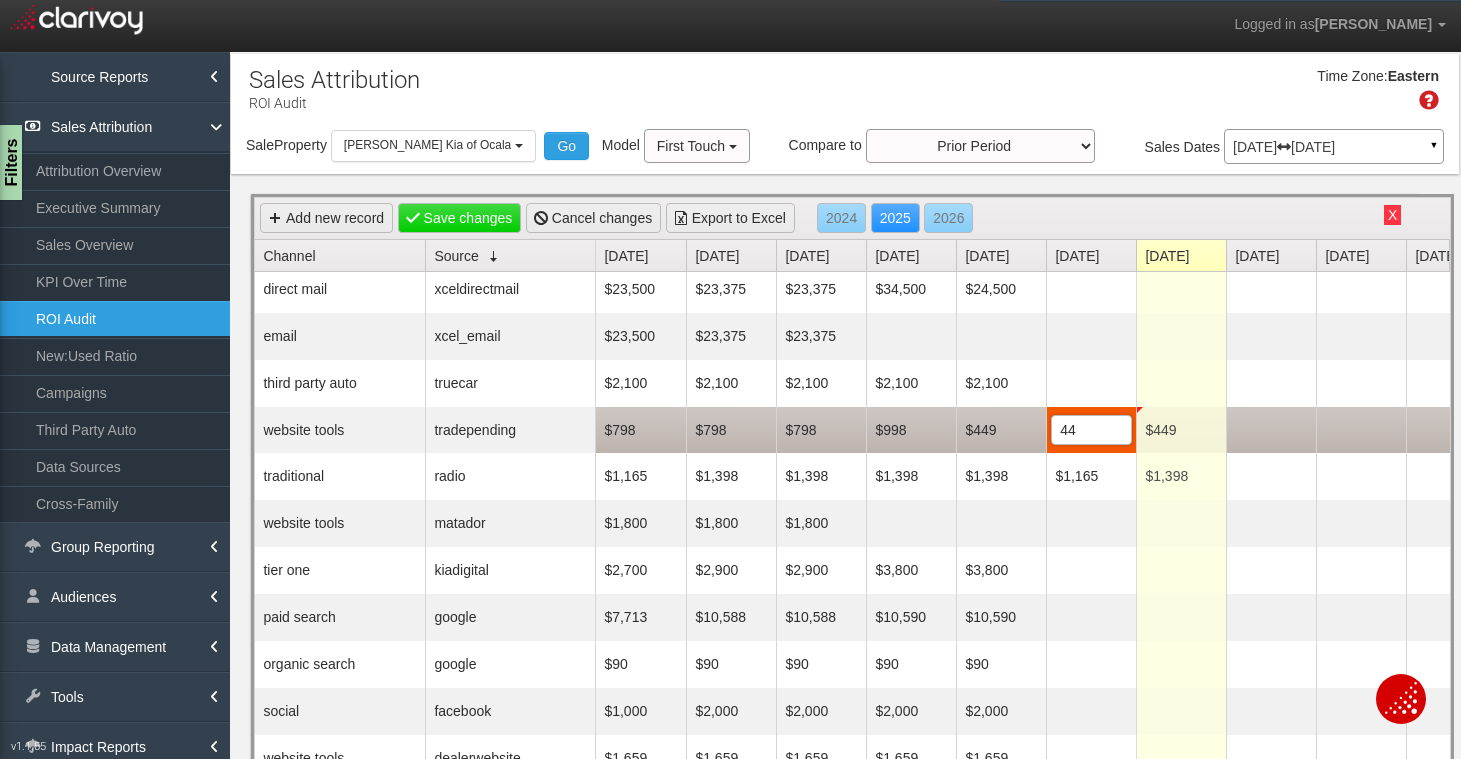 type on "449" 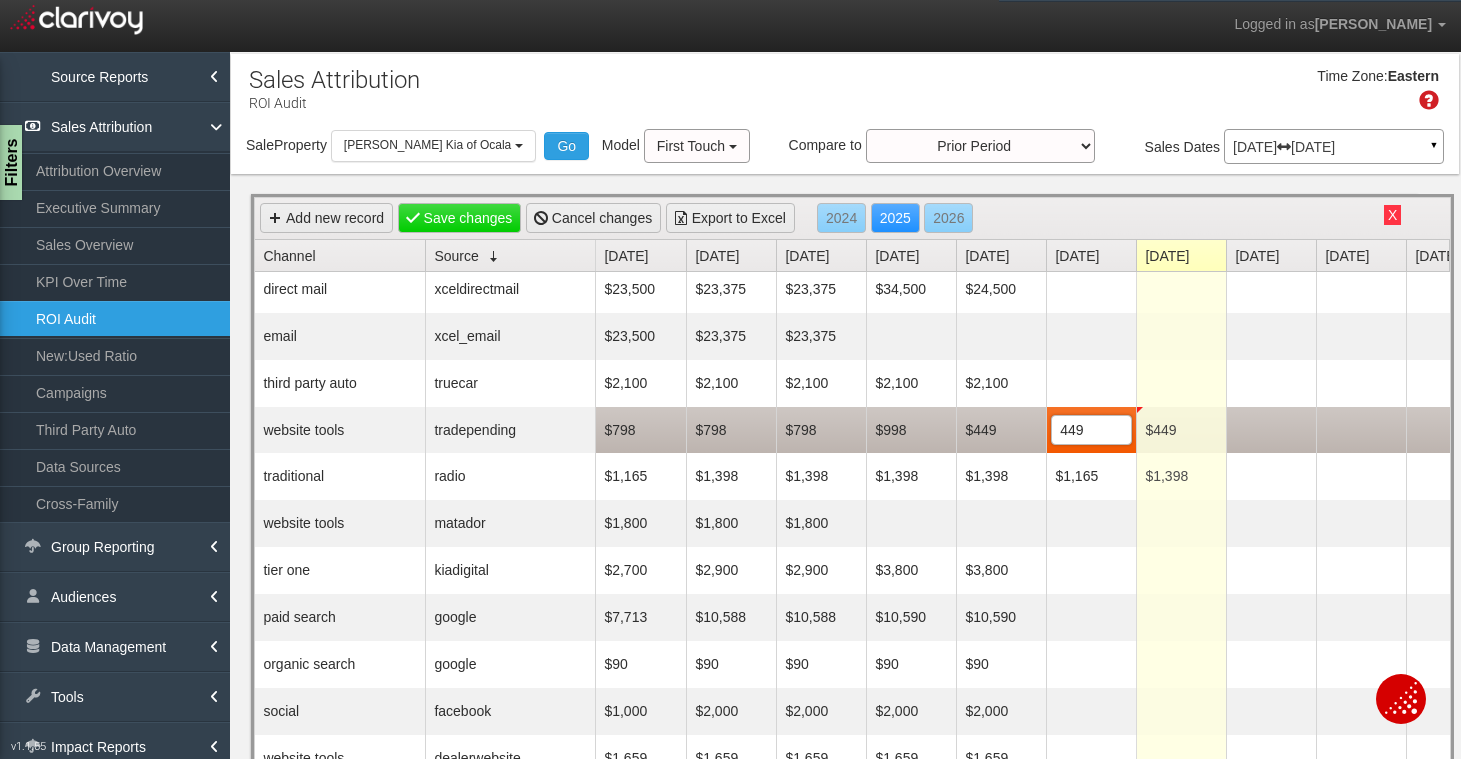 scroll, scrollTop: 6, scrollLeft: 234, axis: both 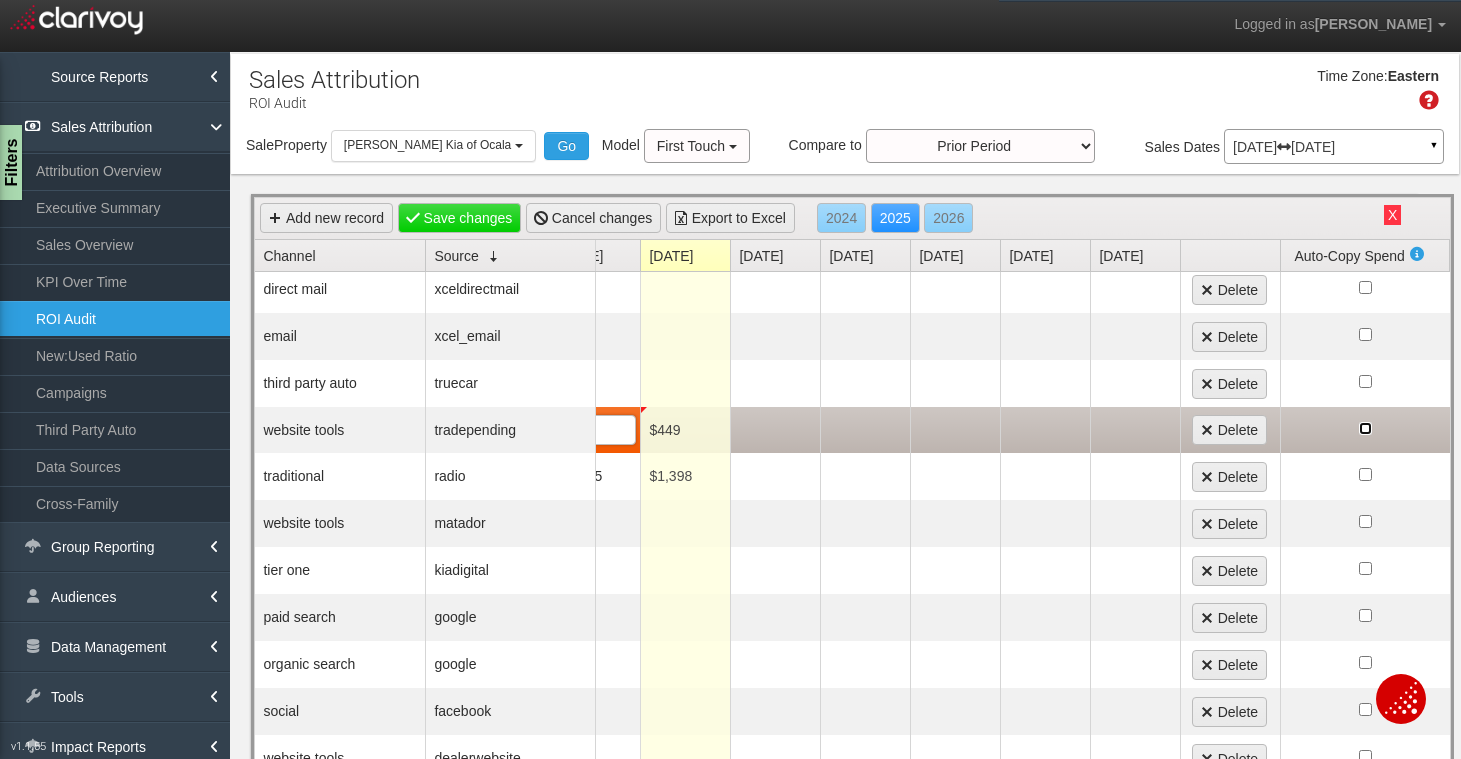 click at bounding box center [1365, 428] 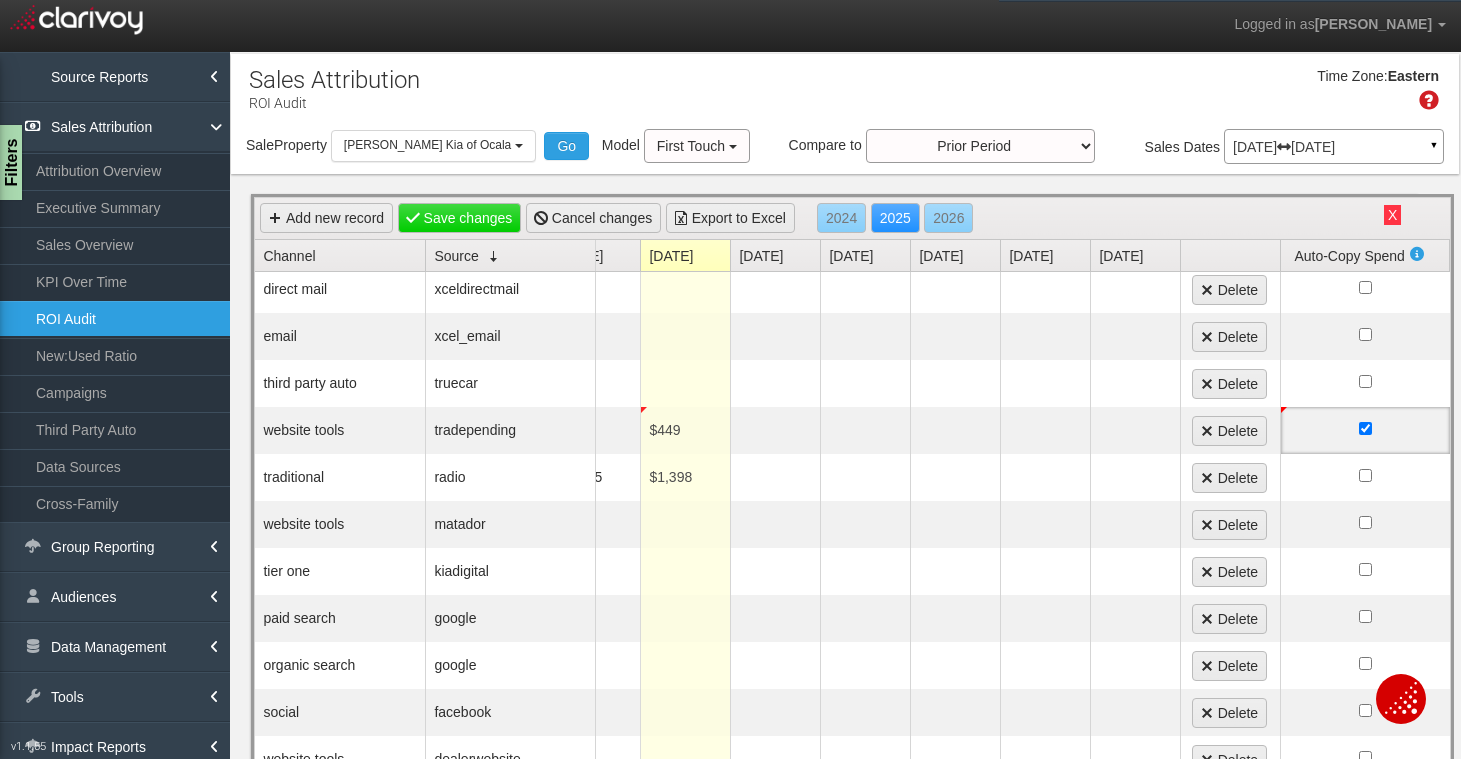 scroll, scrollTop: 0, scrollLeft: 0, axis: both 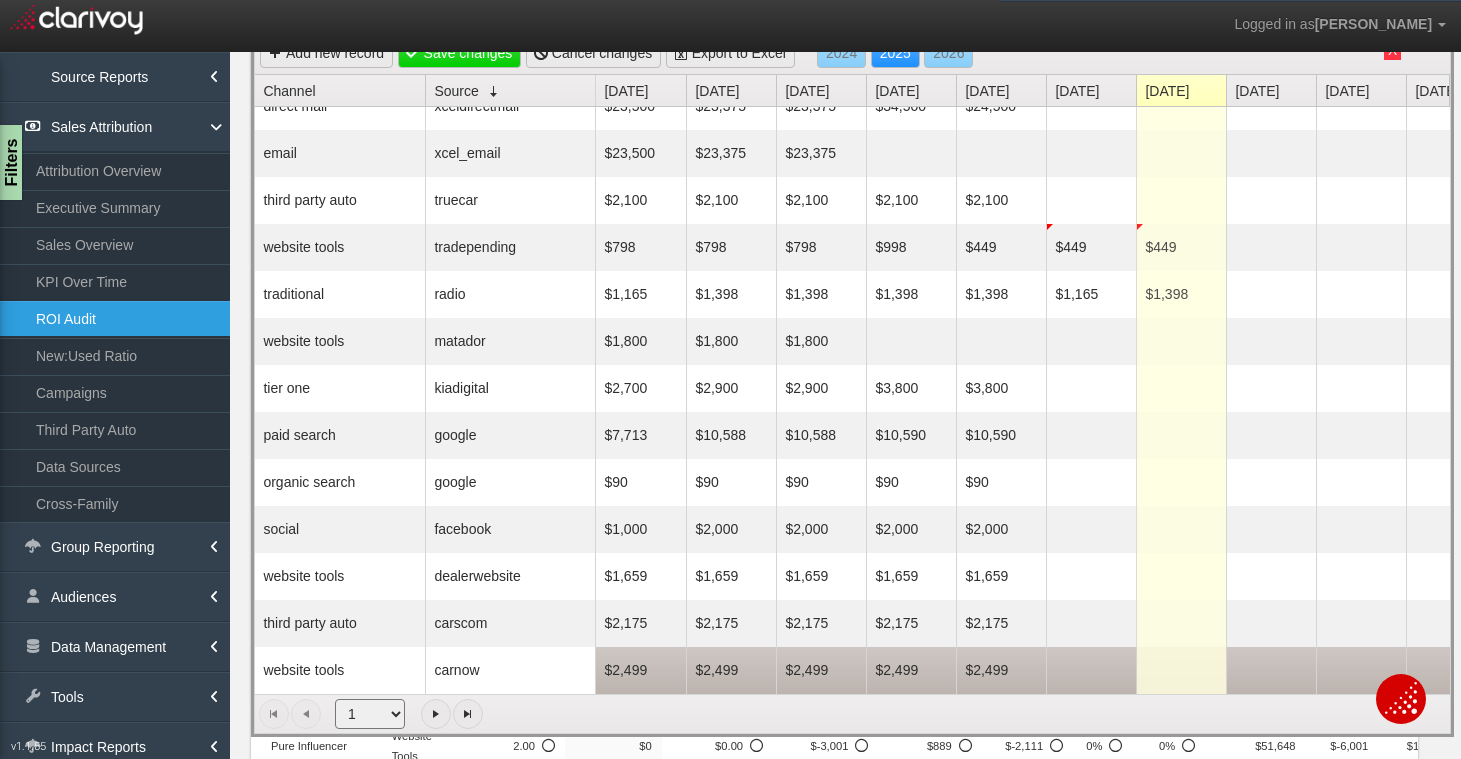click on "$2,499" at bounding box center [1001, 670] 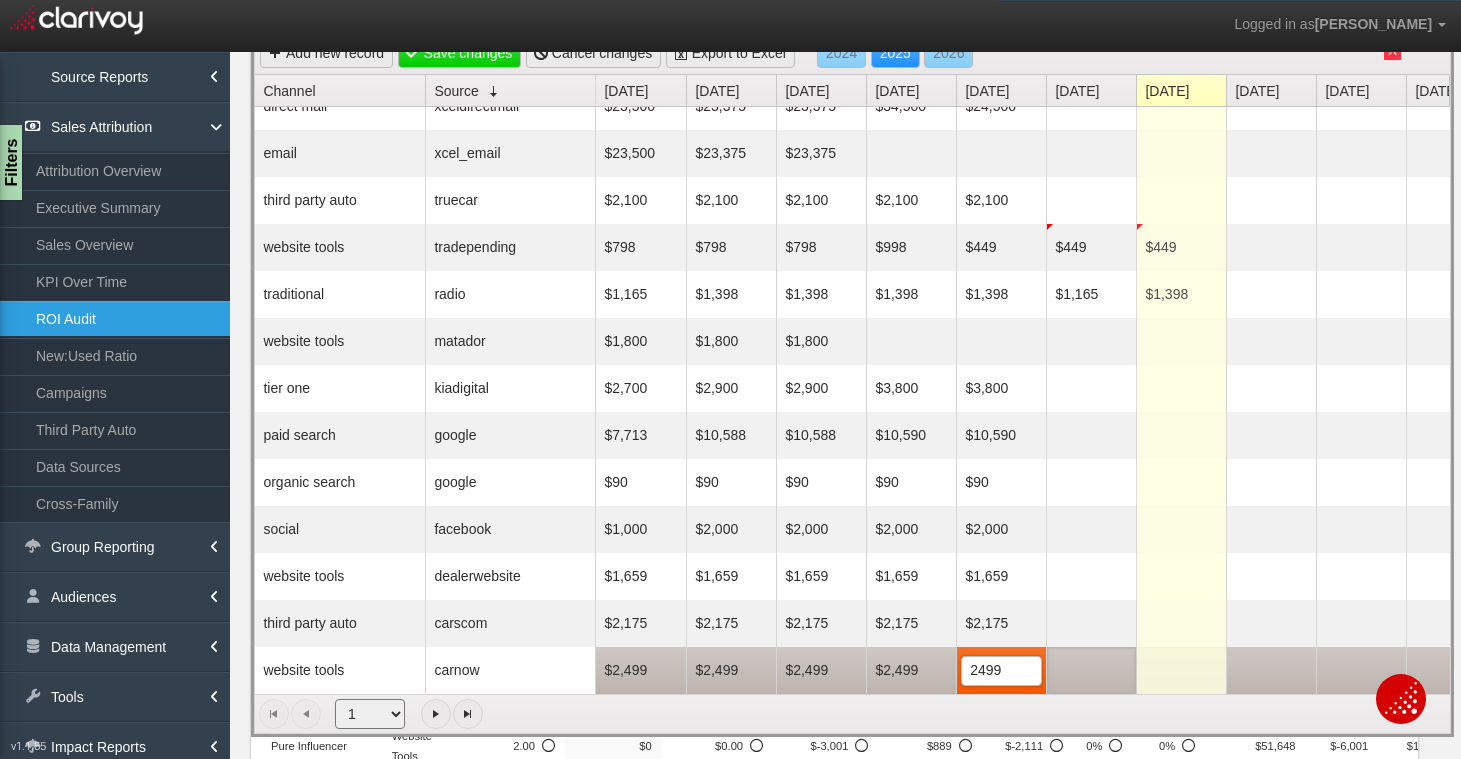 click at bounding box center [1091, 670] 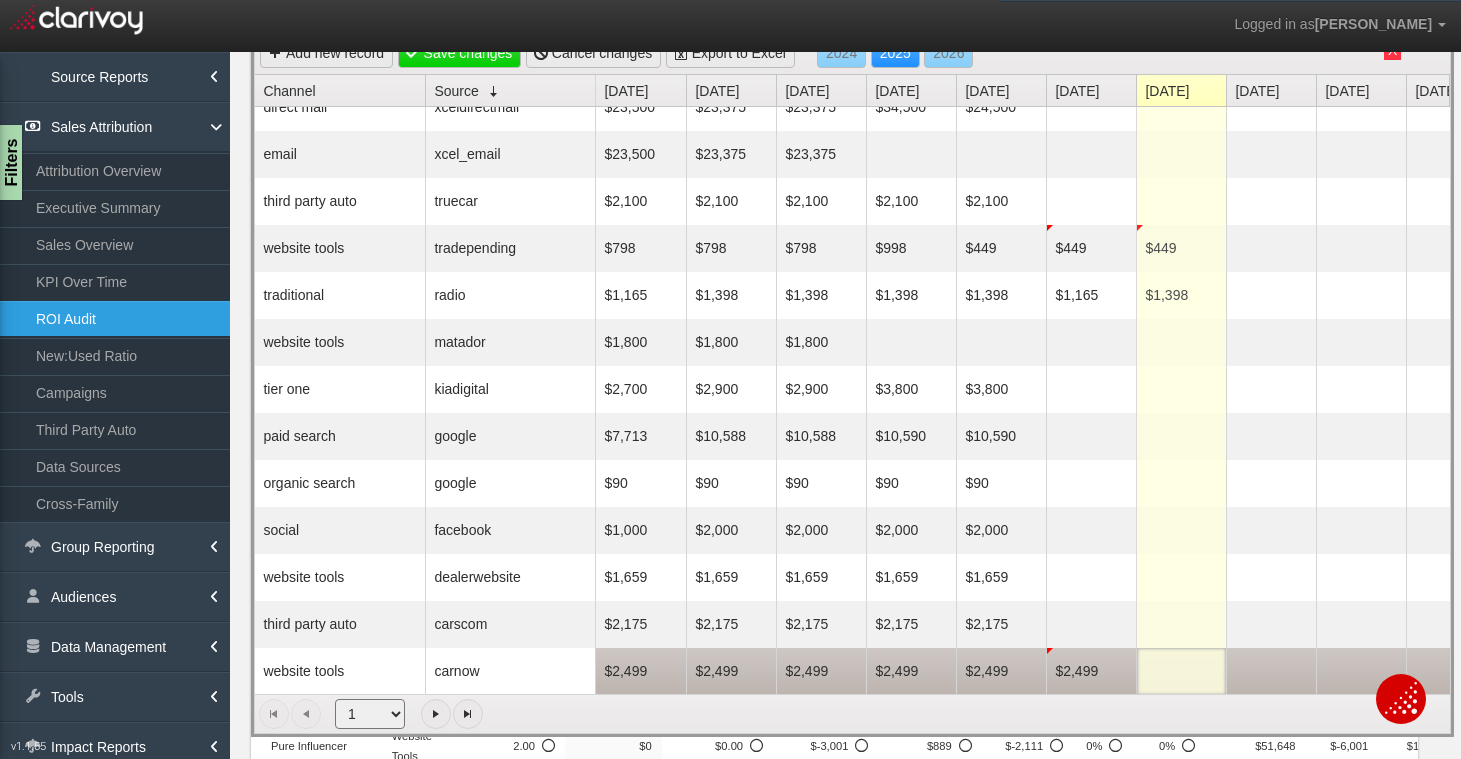 scroll, scrollTop: 24, scrollLeft: 0, axis: vertical 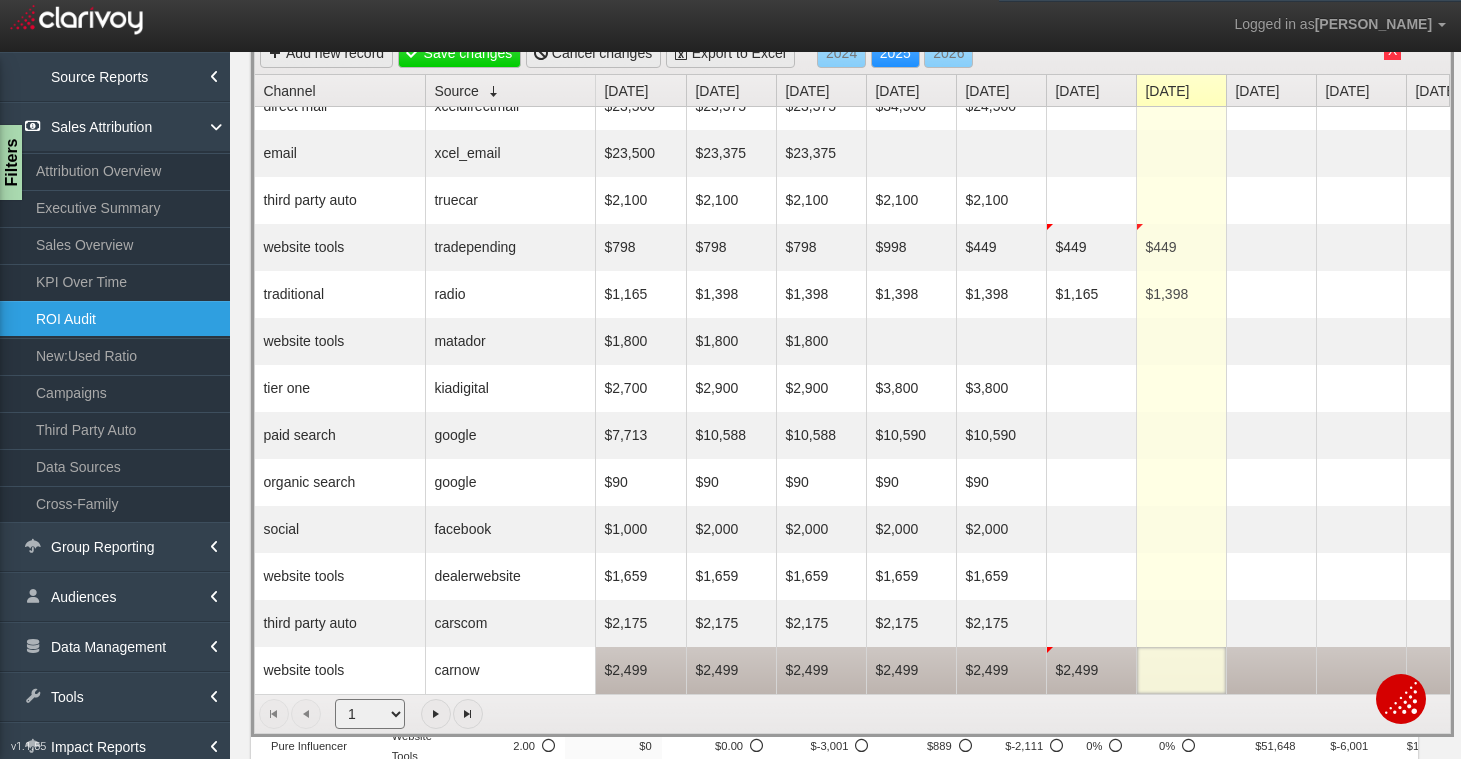 click at bounding box center [1181, 670] 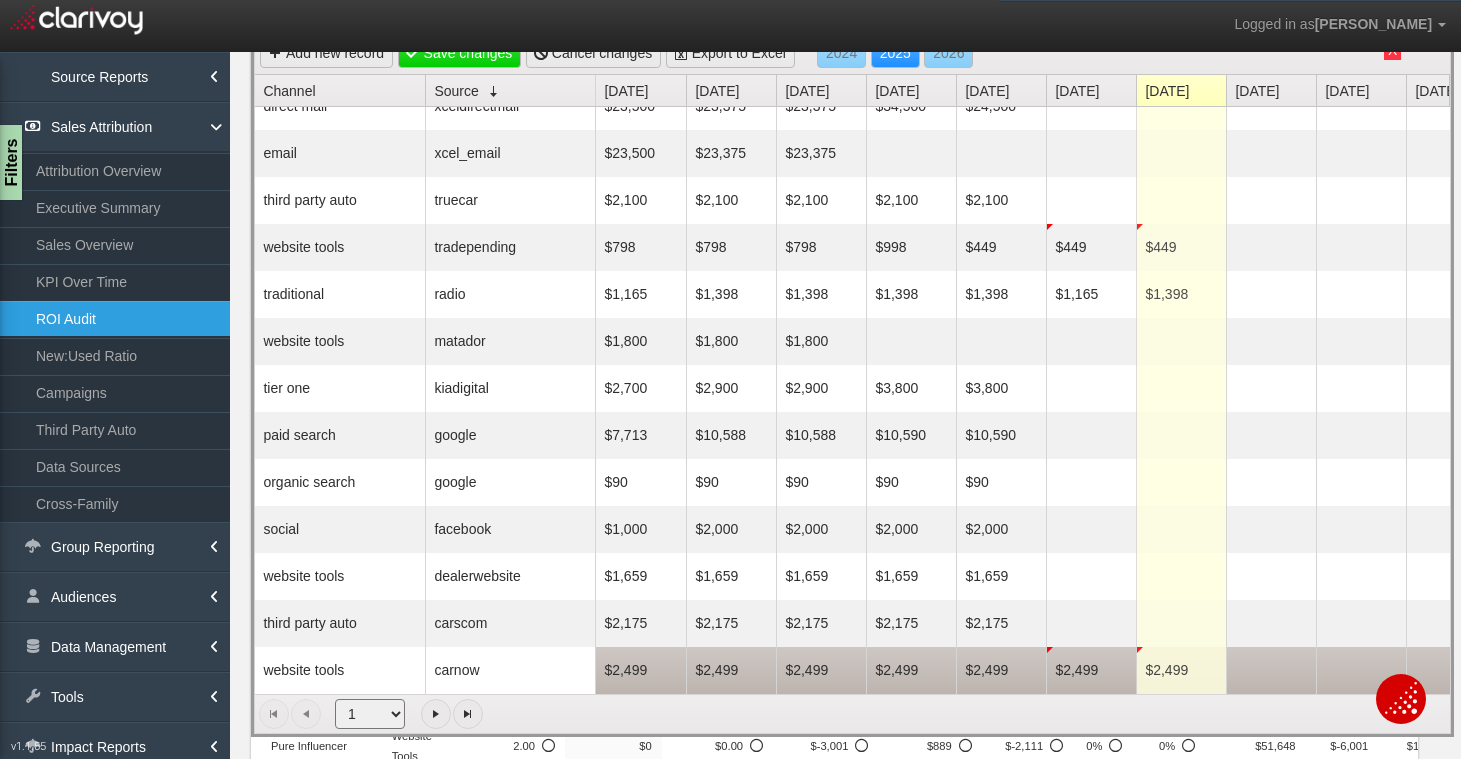 scroll, scrollTop: 24, scrollLeft: 117, axis: both 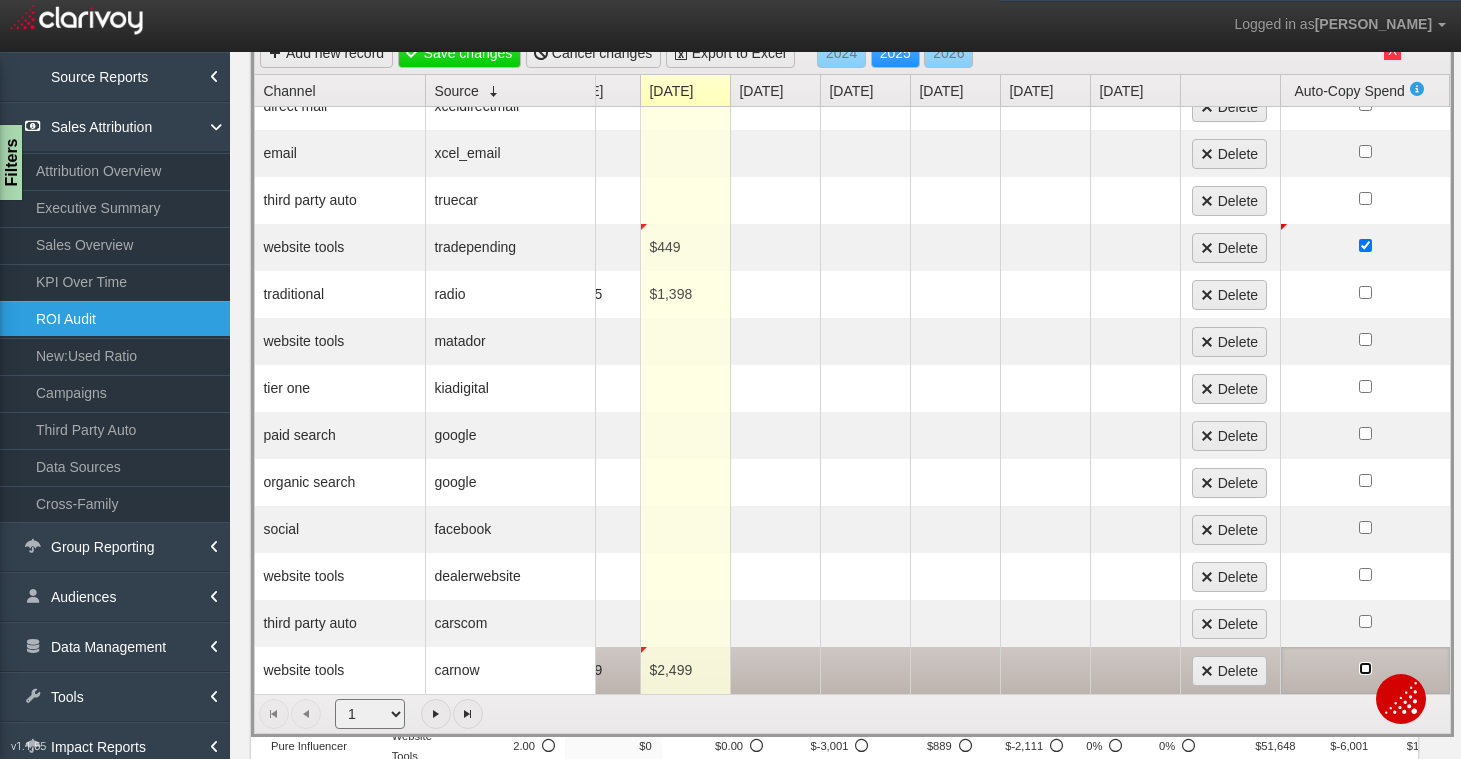 click at bounding box center (1365, 668) 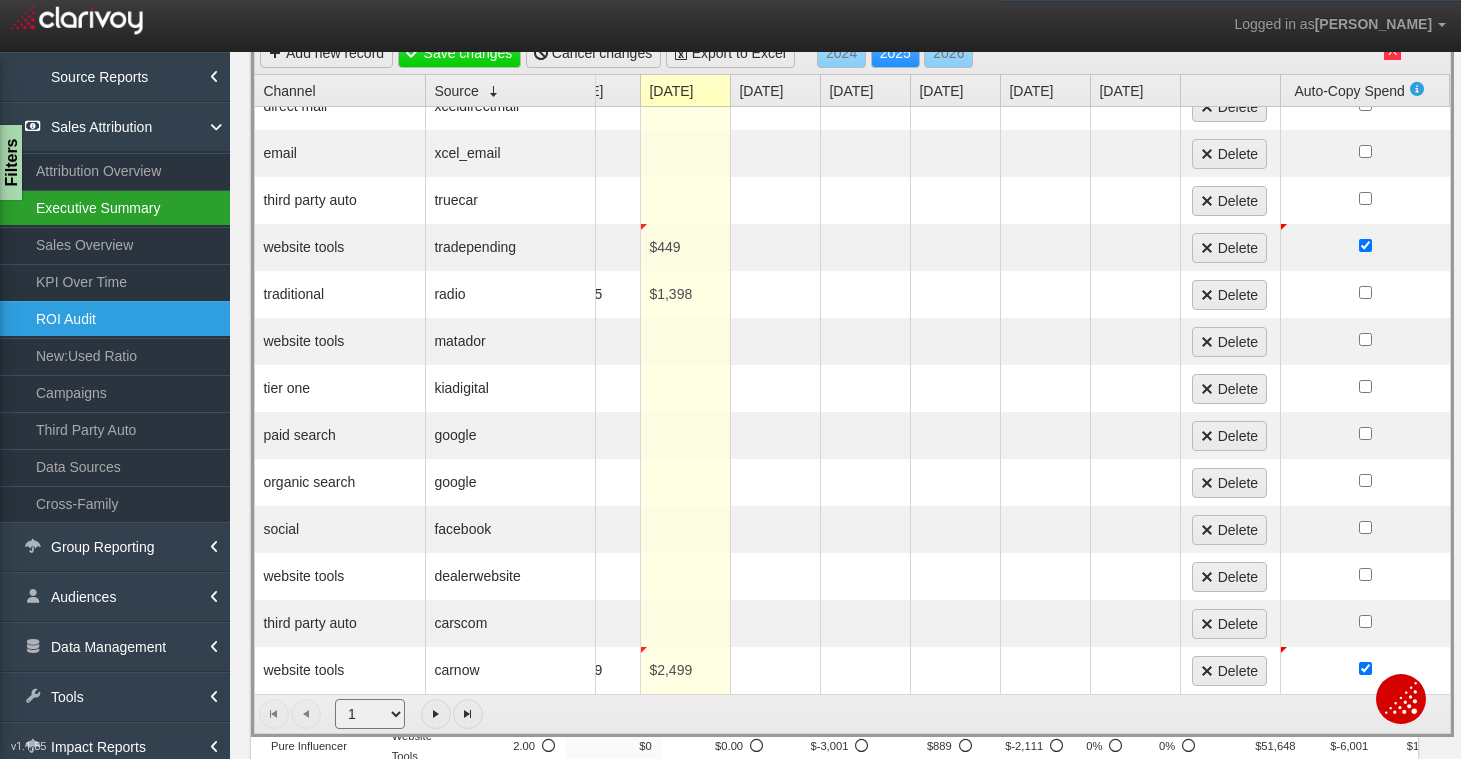 scroll, scrollTop: 24, scrollLeft: 412, axis: both 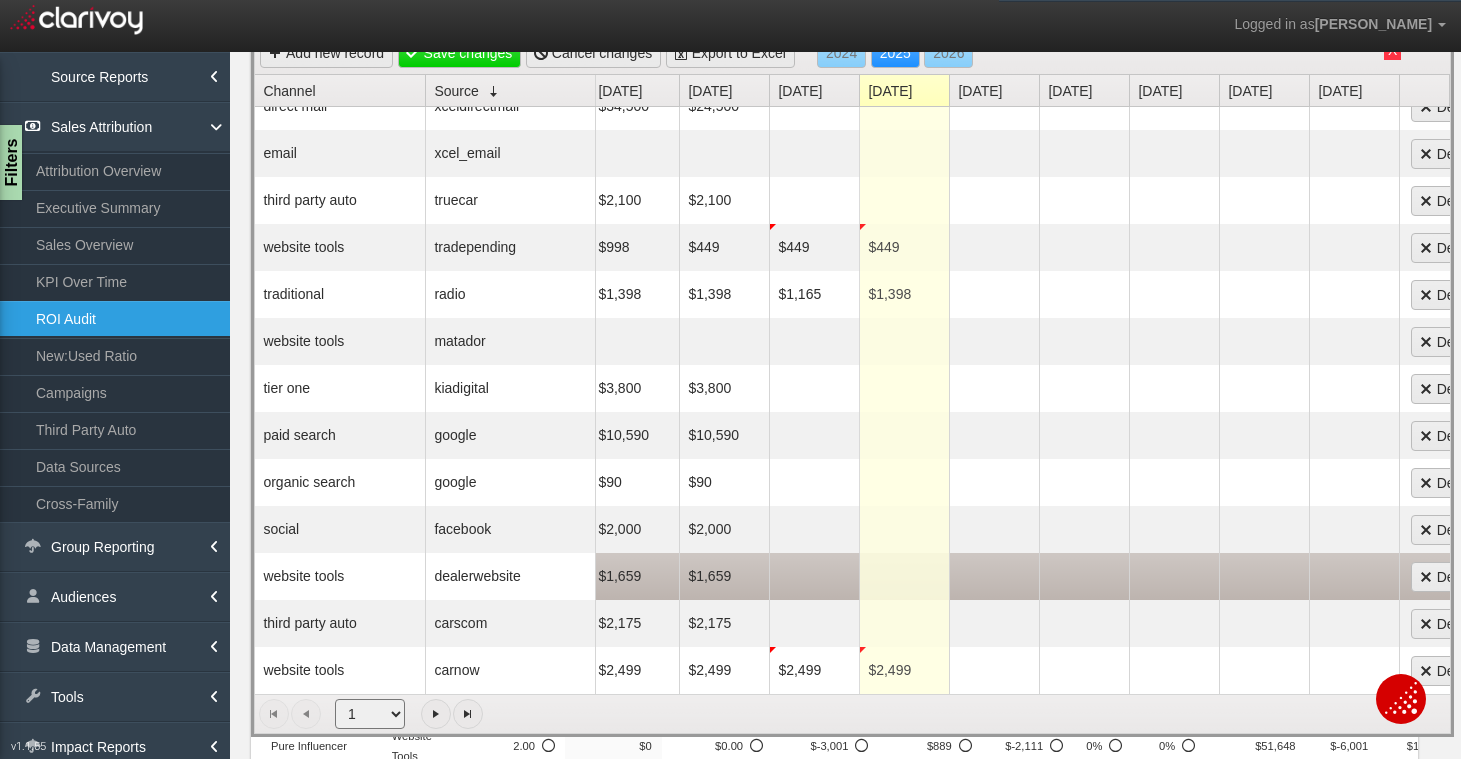 click on "$1,659" at bounding box center [724, 576] 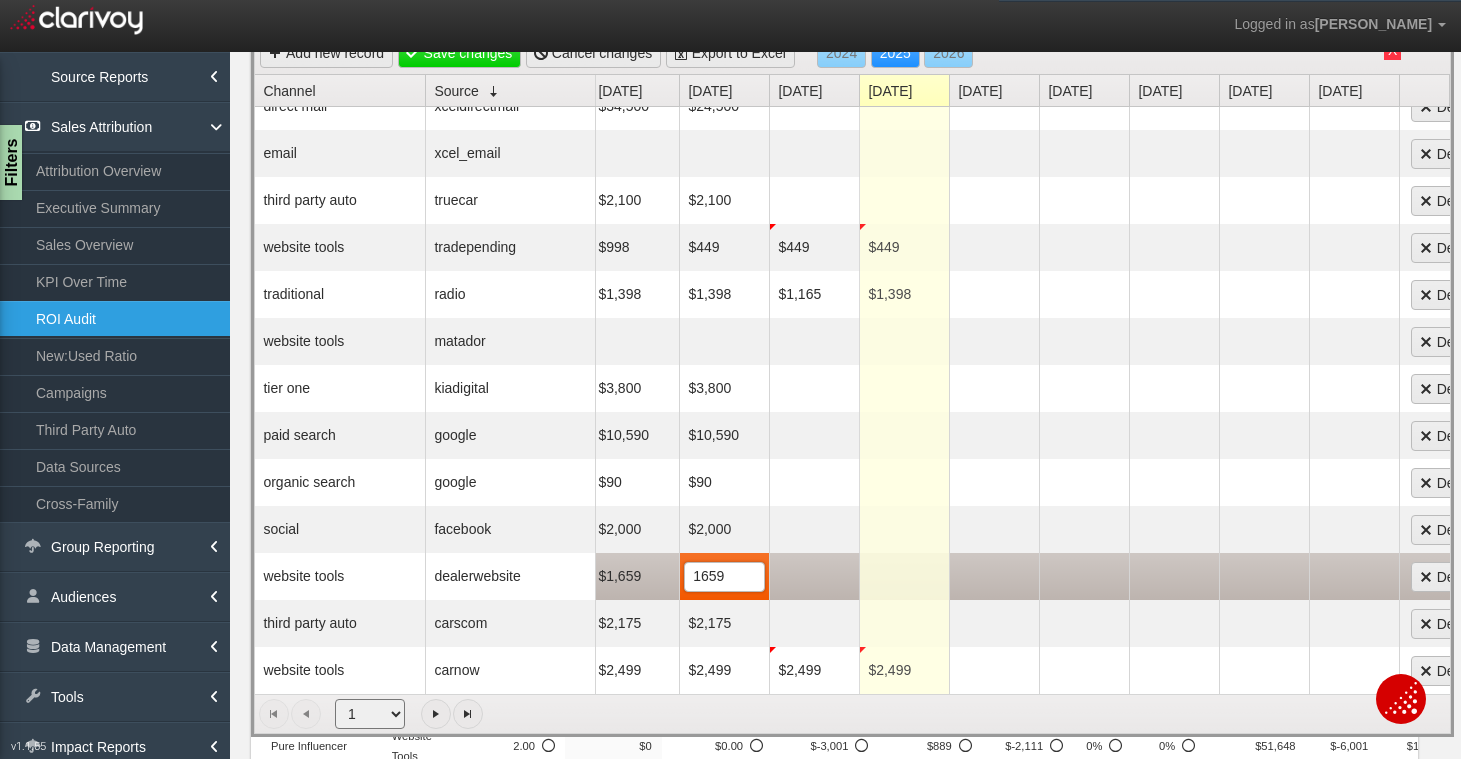 click at bounding box center [814, 576] 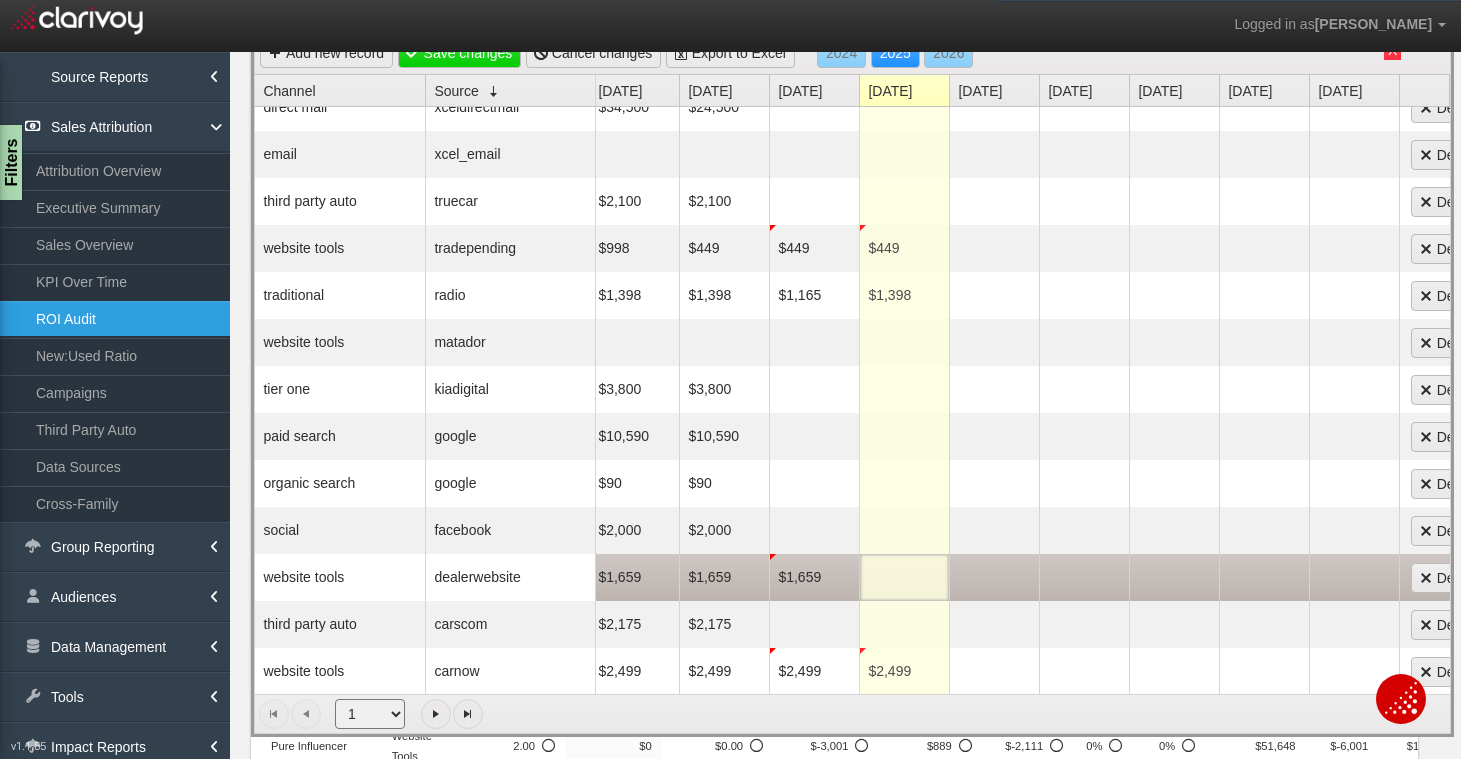 click at bounding box center (904, 577) 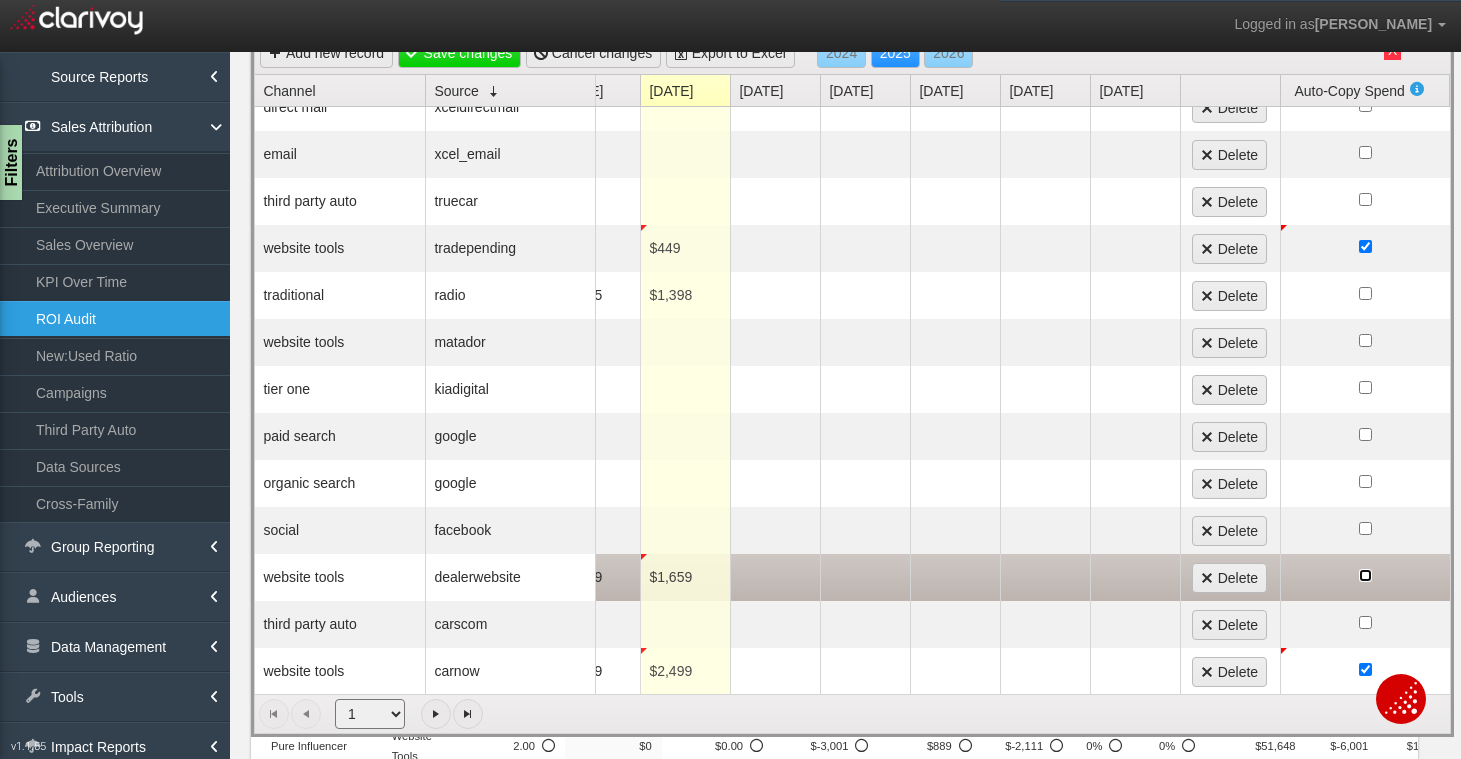 click at bounding box center (1365, 575) 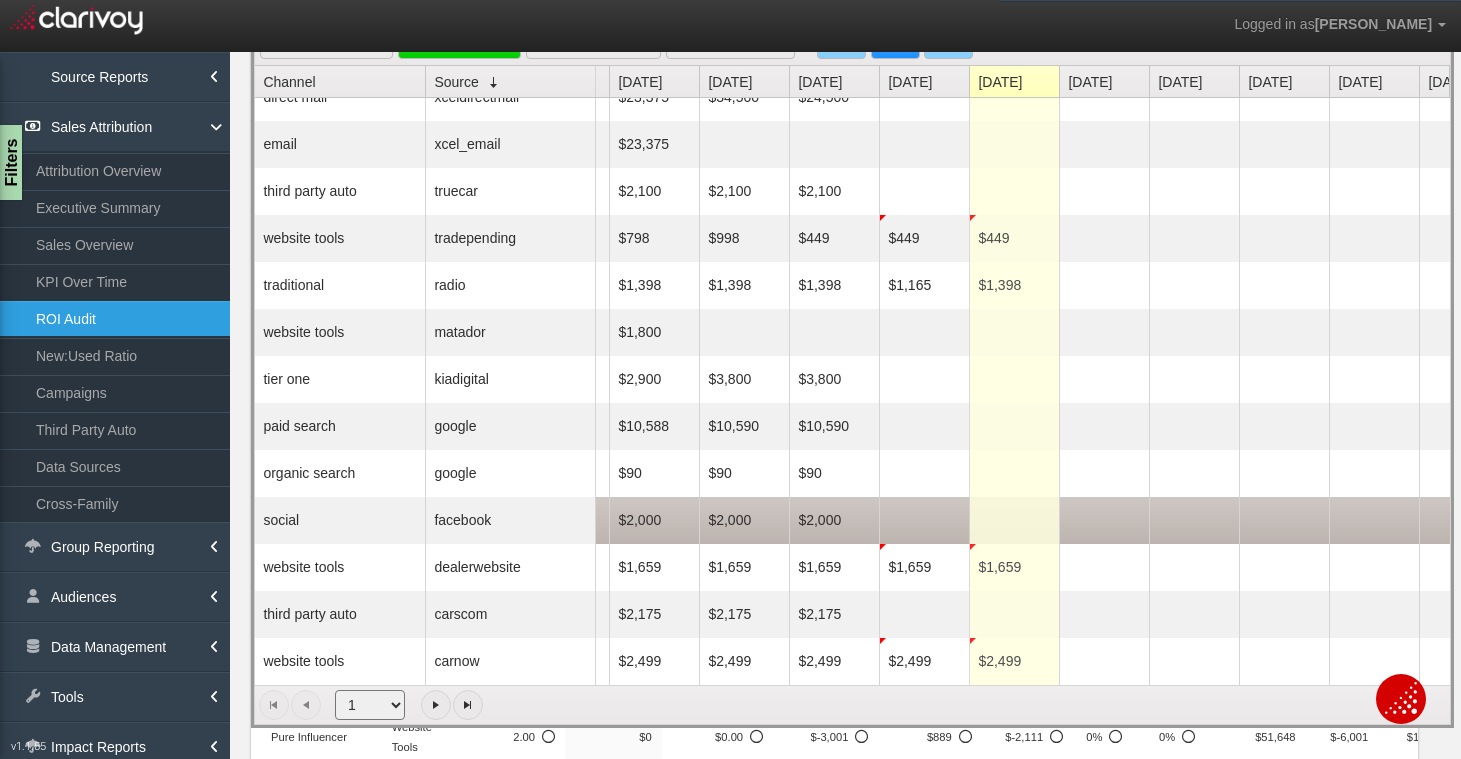 click on "$2,000" at bounding box center [834, 520] 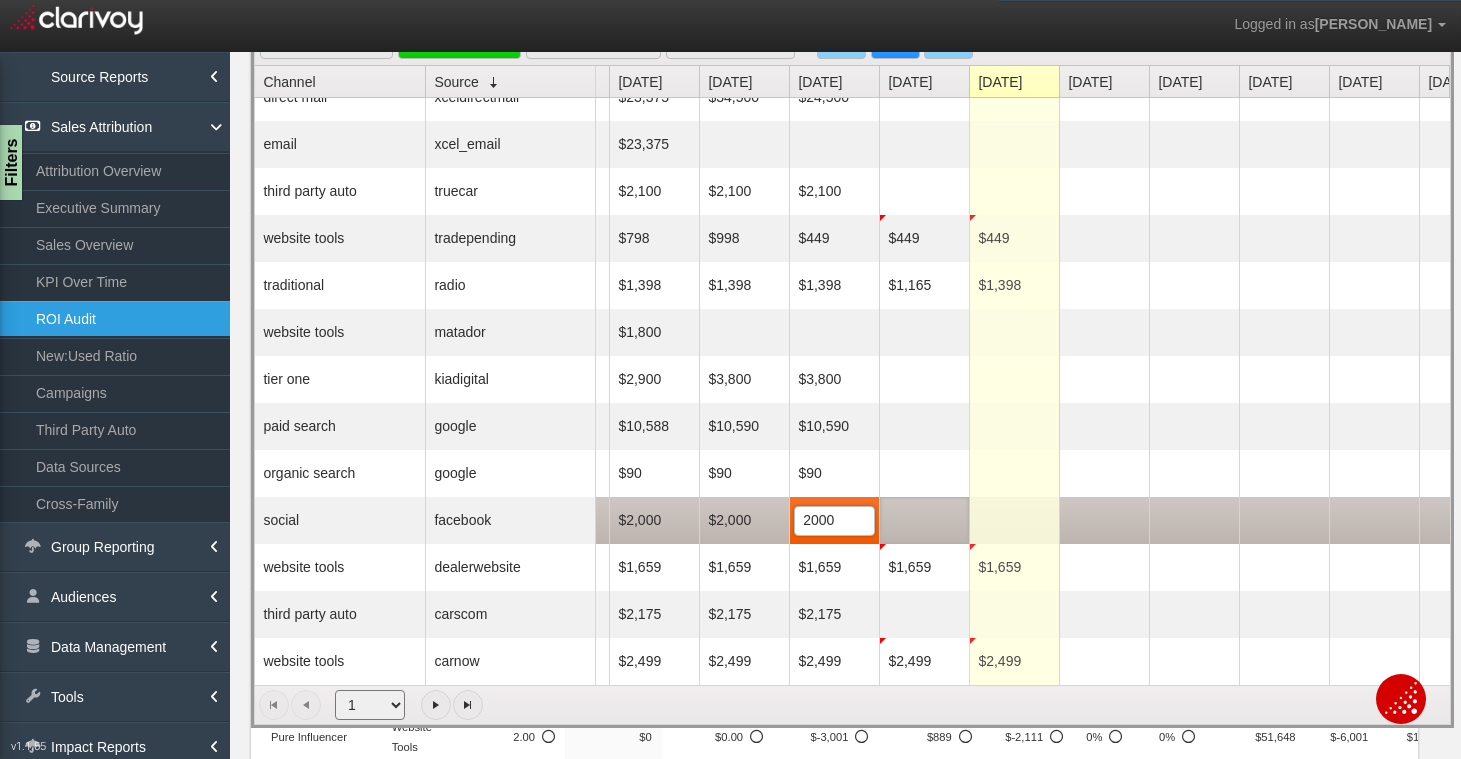 click at bounding box center [924, 520] 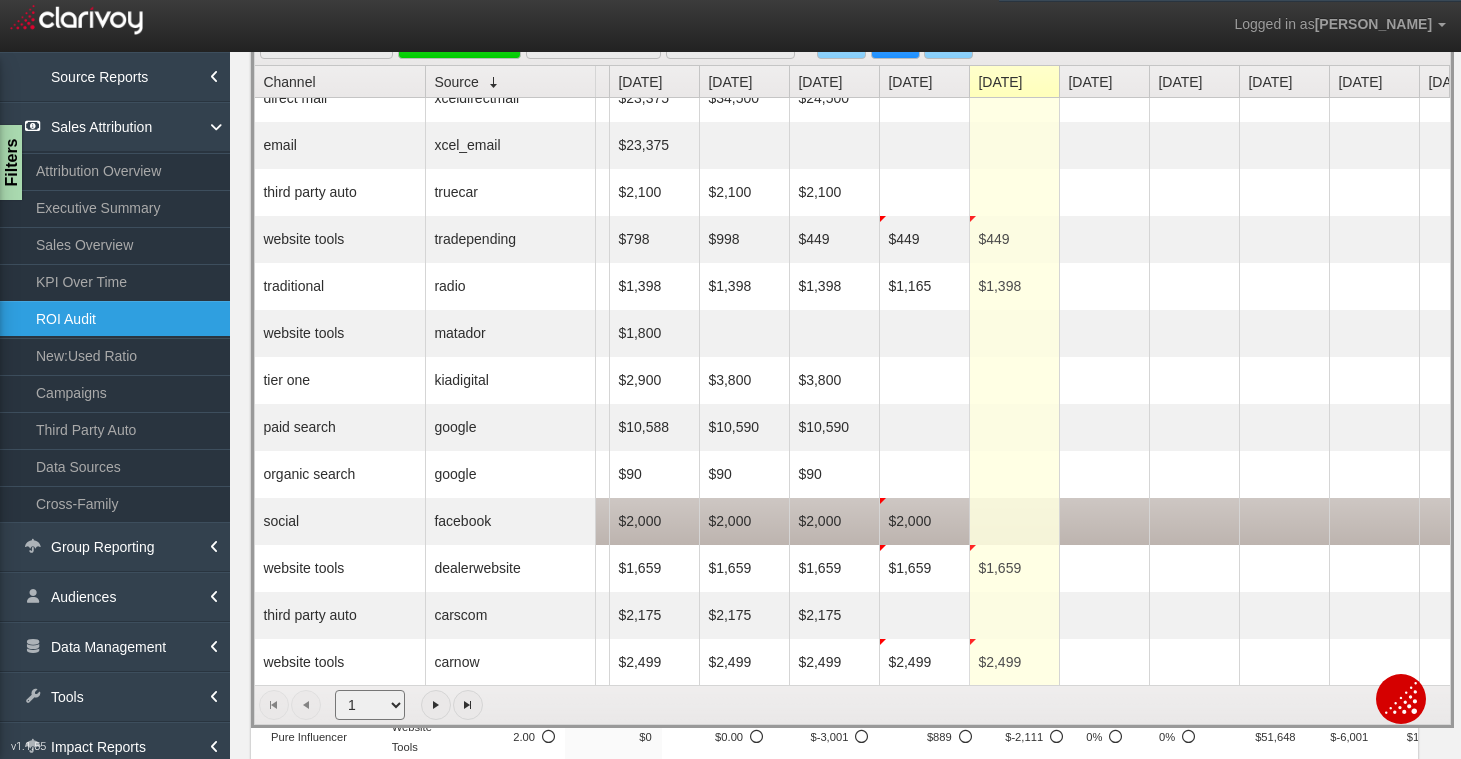 click at bounding box center (1014, 521) 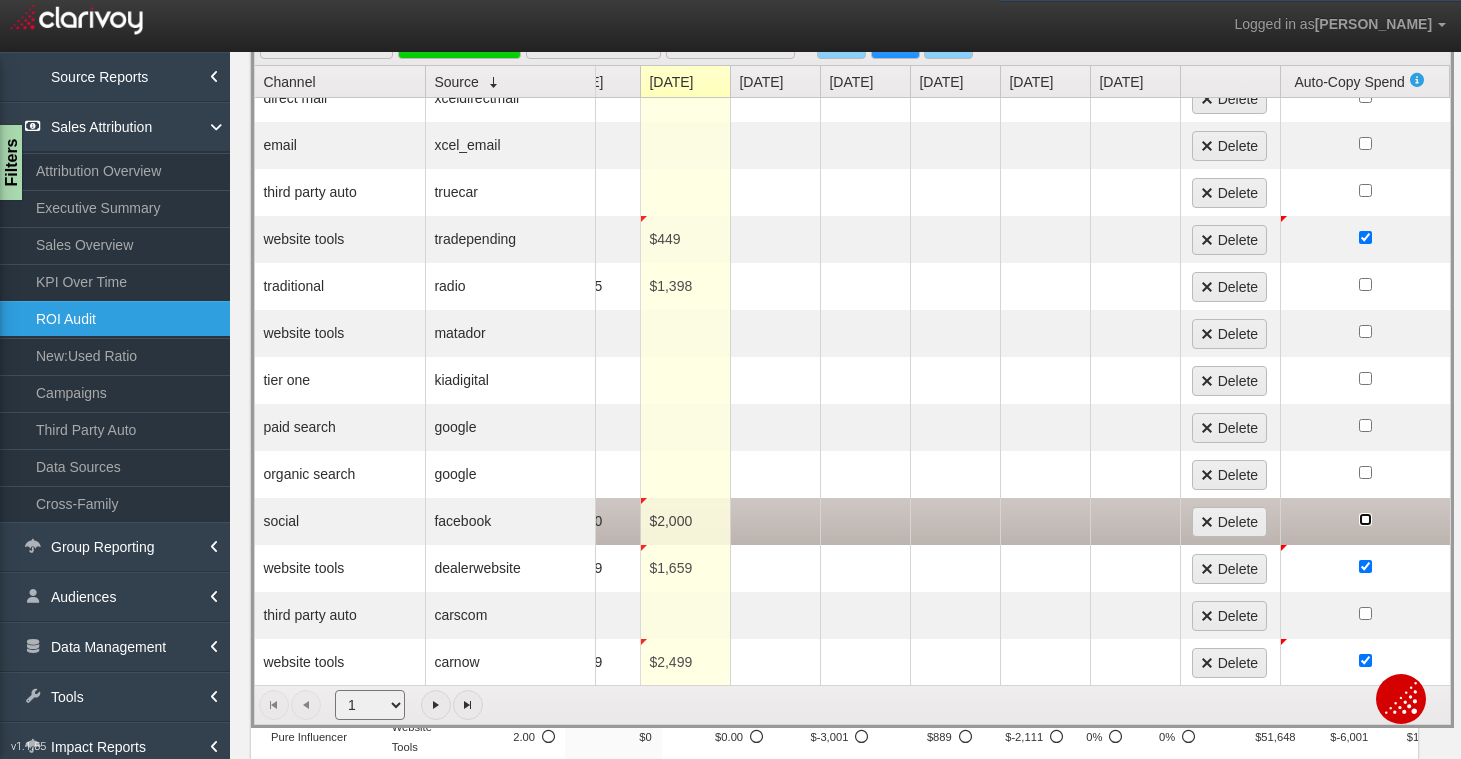 click at bounding box center [1365, 519] 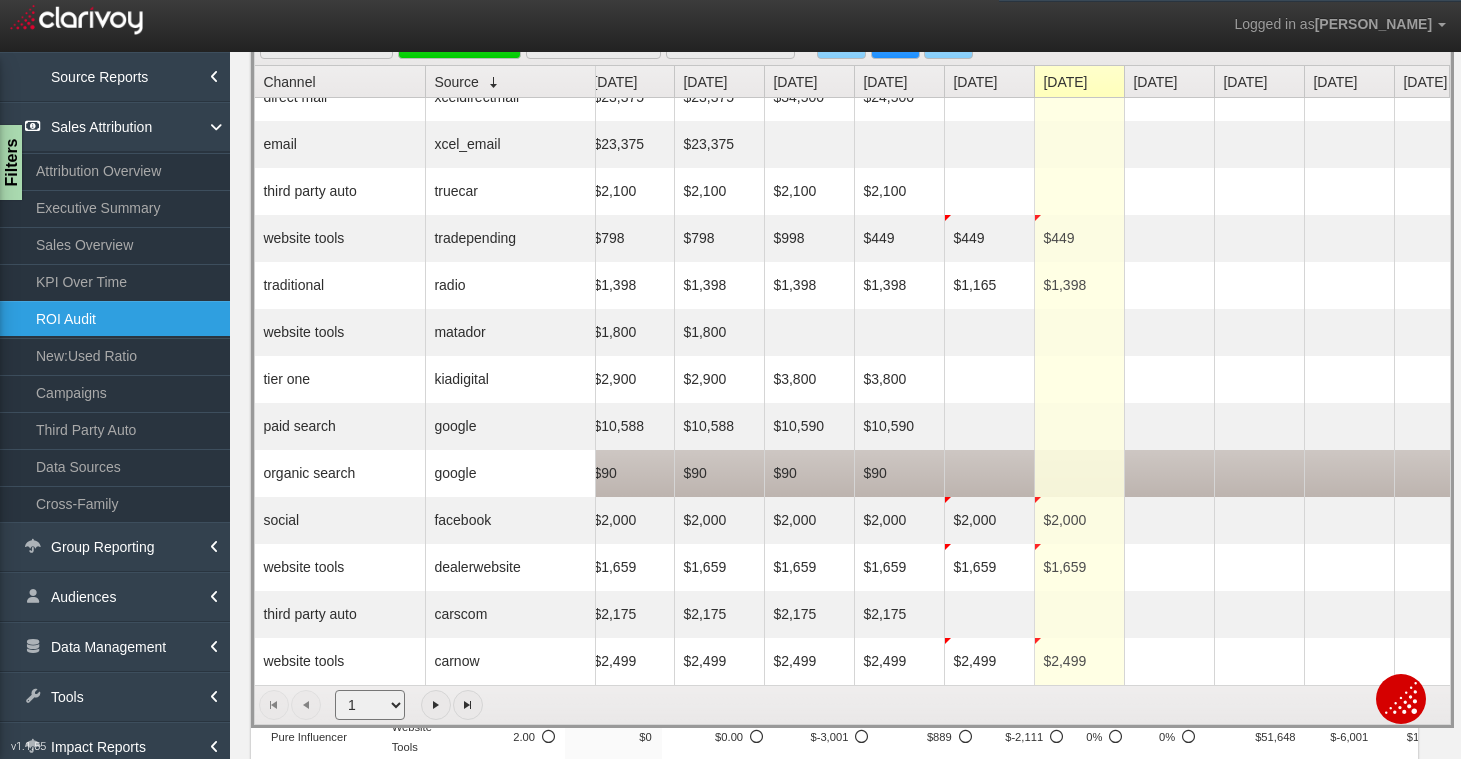 click on "$90" at bounding box center (899, 473) 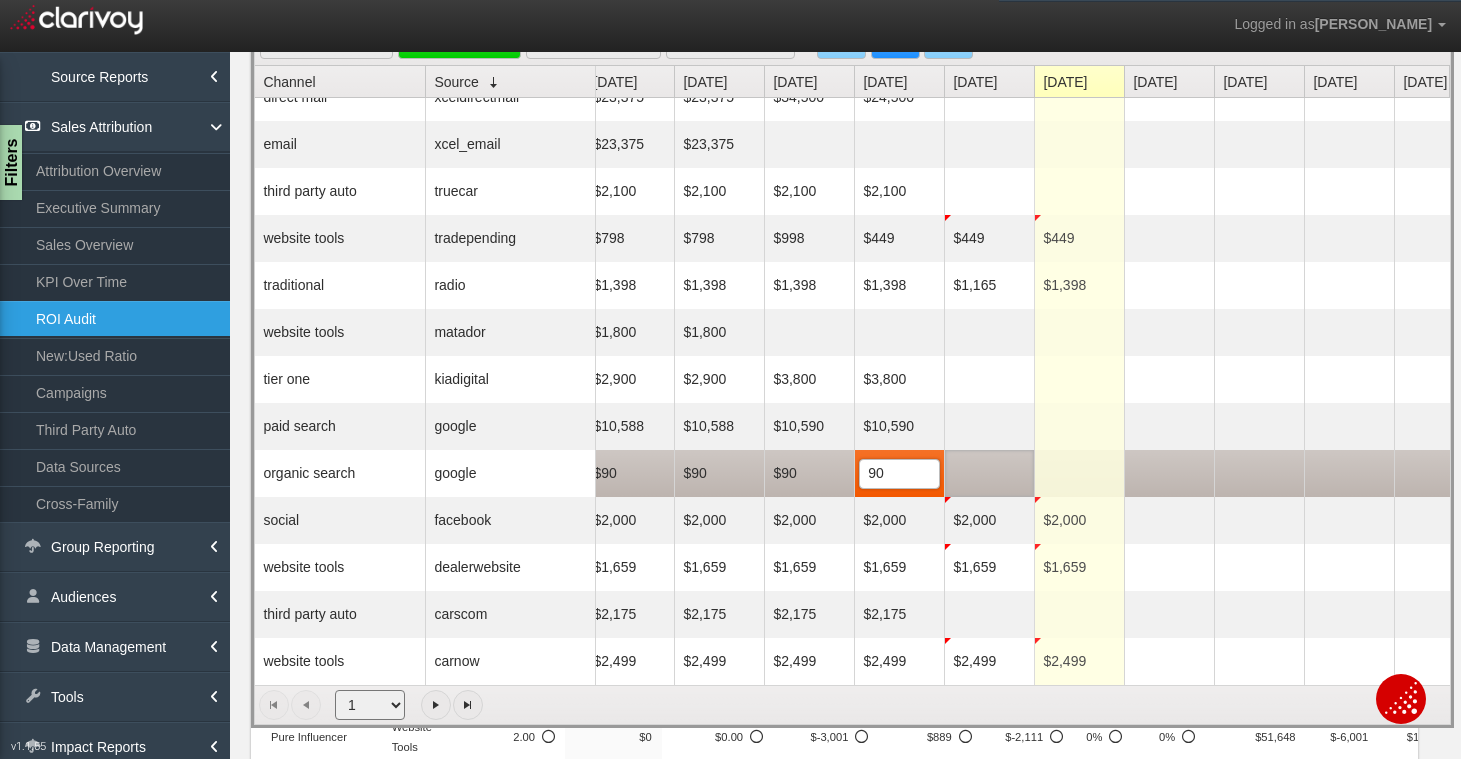 click at bounding box center [989, 473] 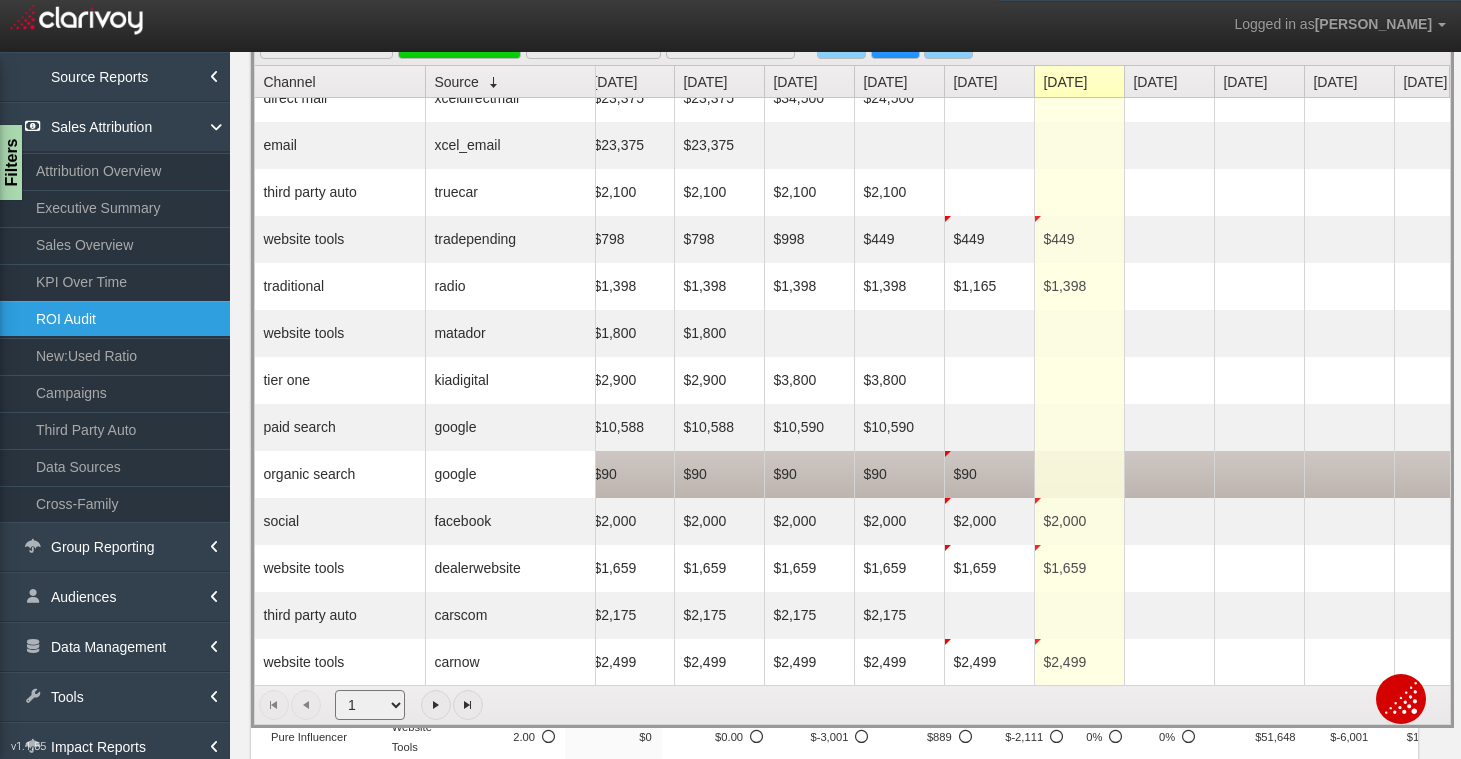 click at bounding box center [1079, 474] 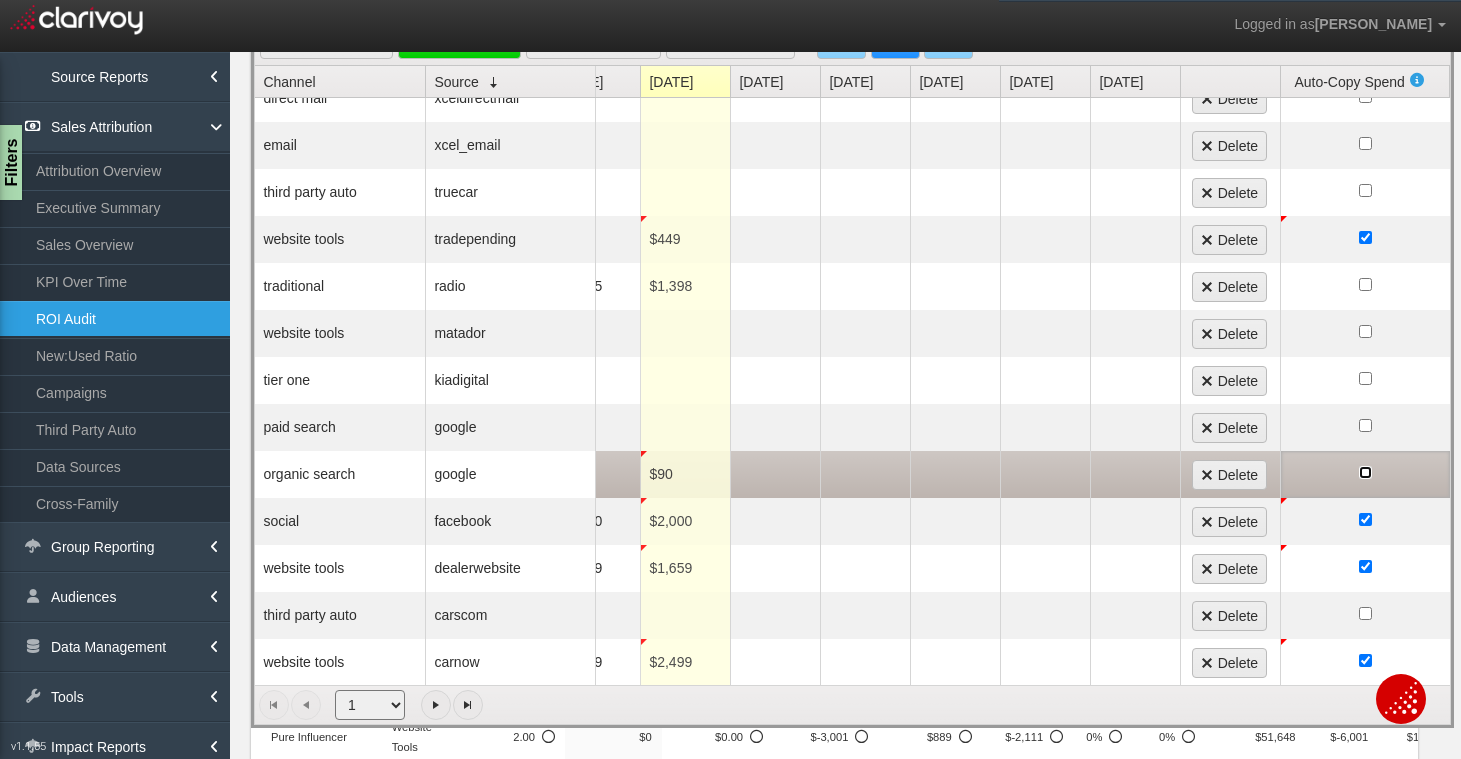 click at bounding box center (1365, 472) 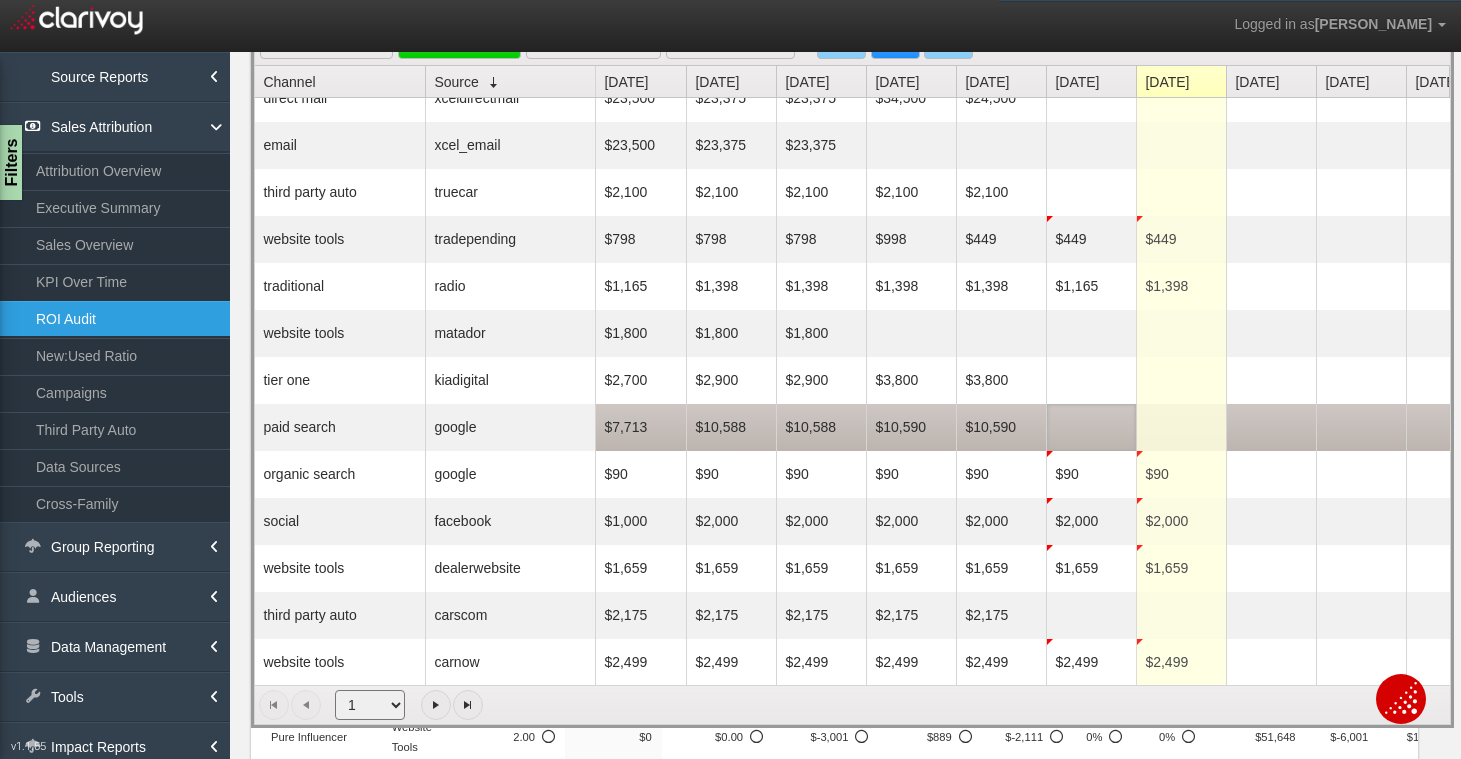 click at bounding box center [1091, 427] 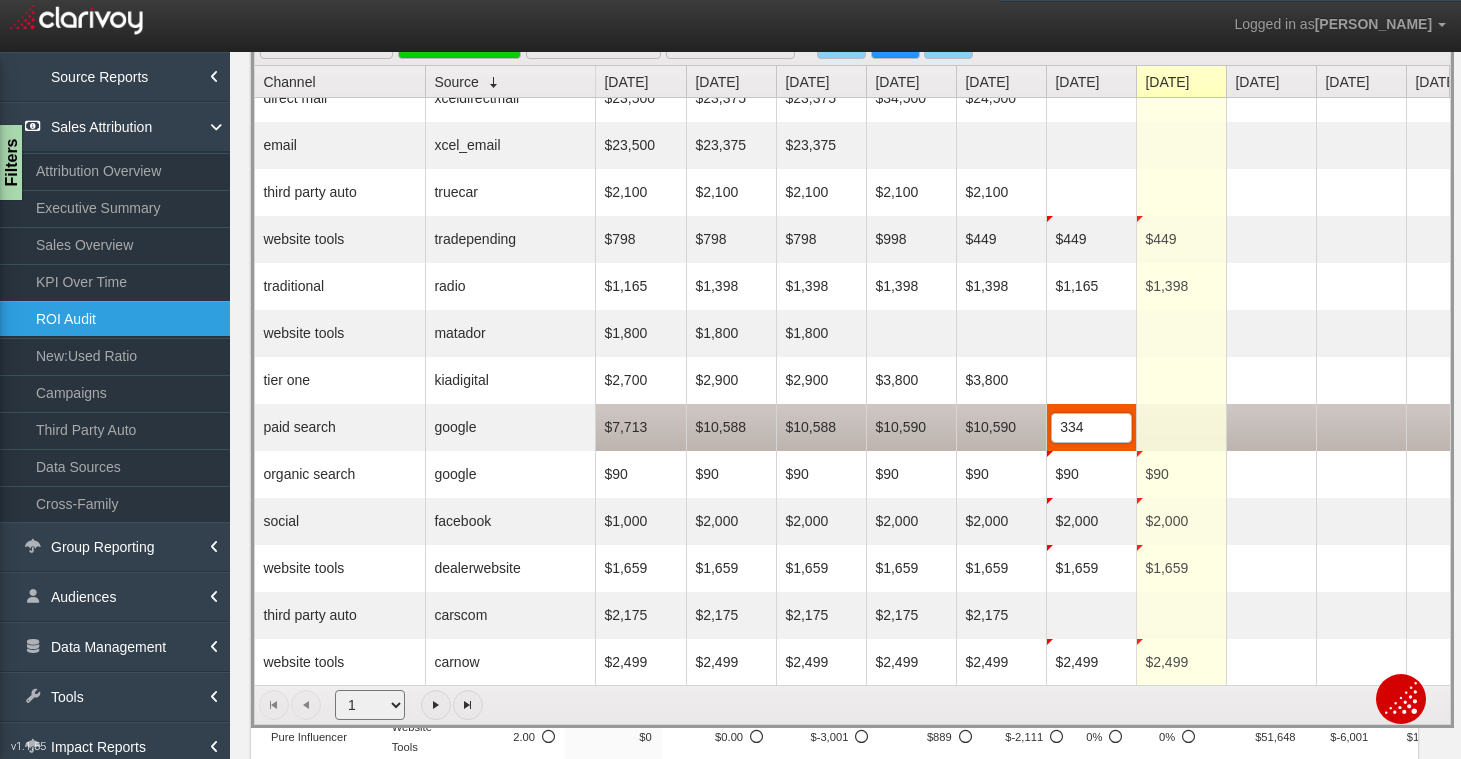 type on "3340" 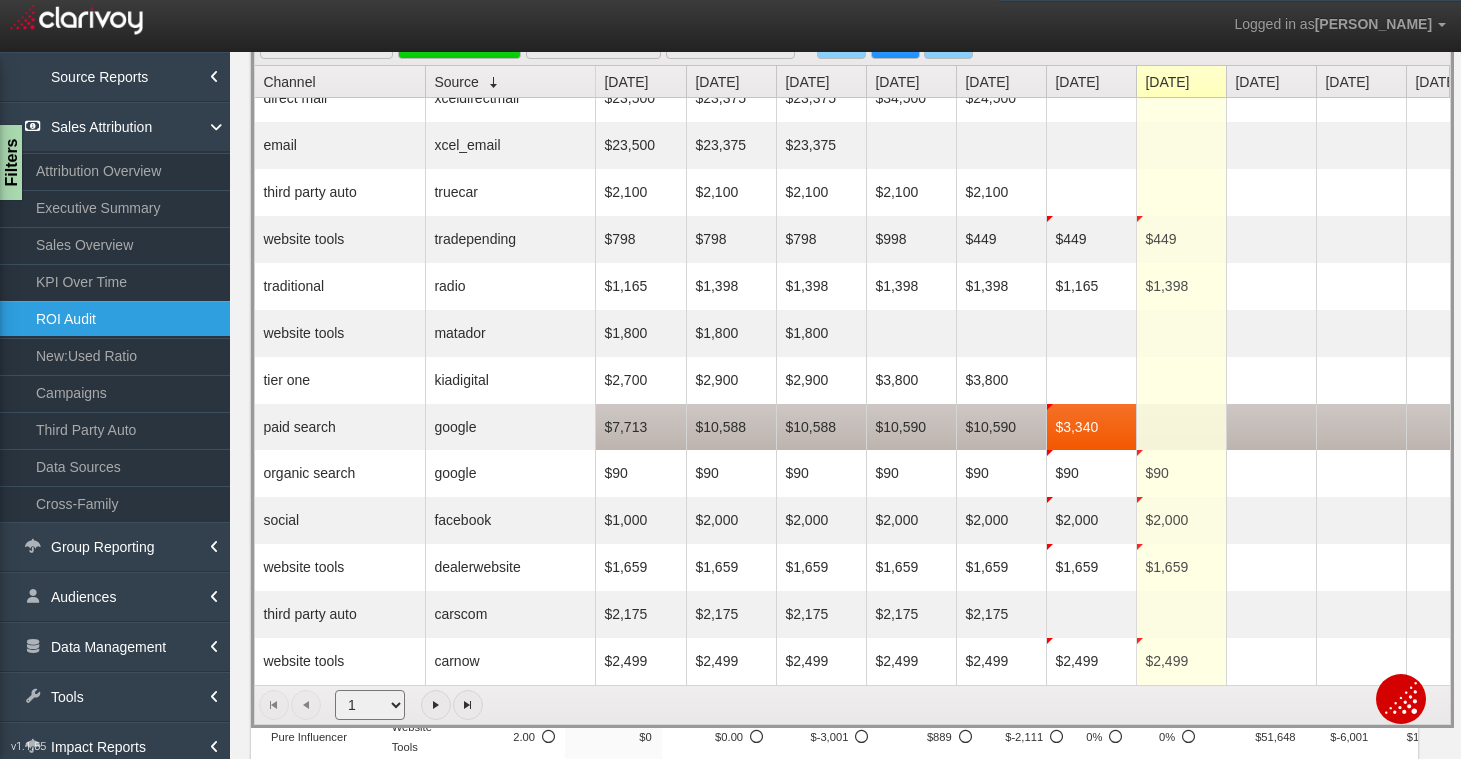 click at bounding box center (1181, 427) 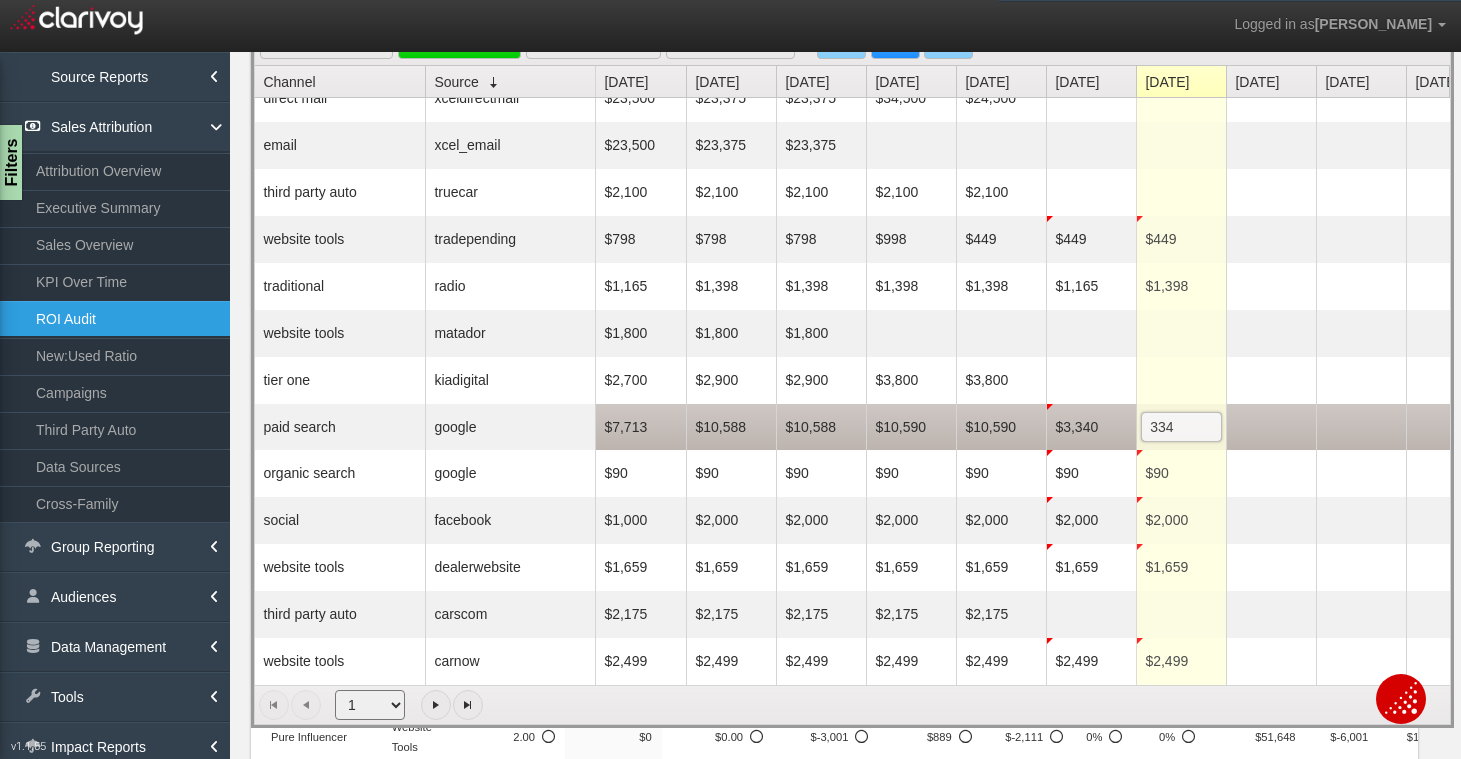 type on "3340" 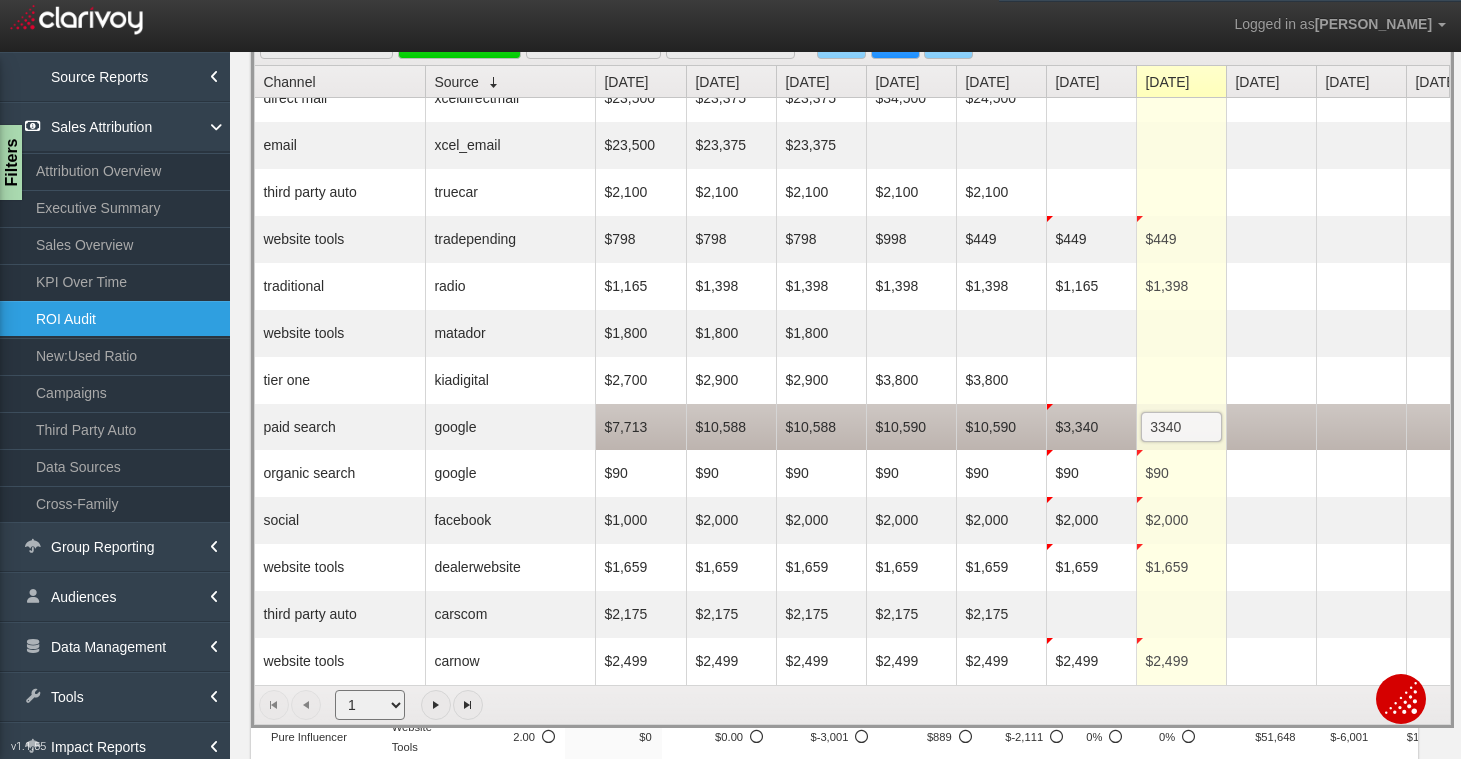 scroll, scrollTop: 23, scrollLeft: 58, axis: both 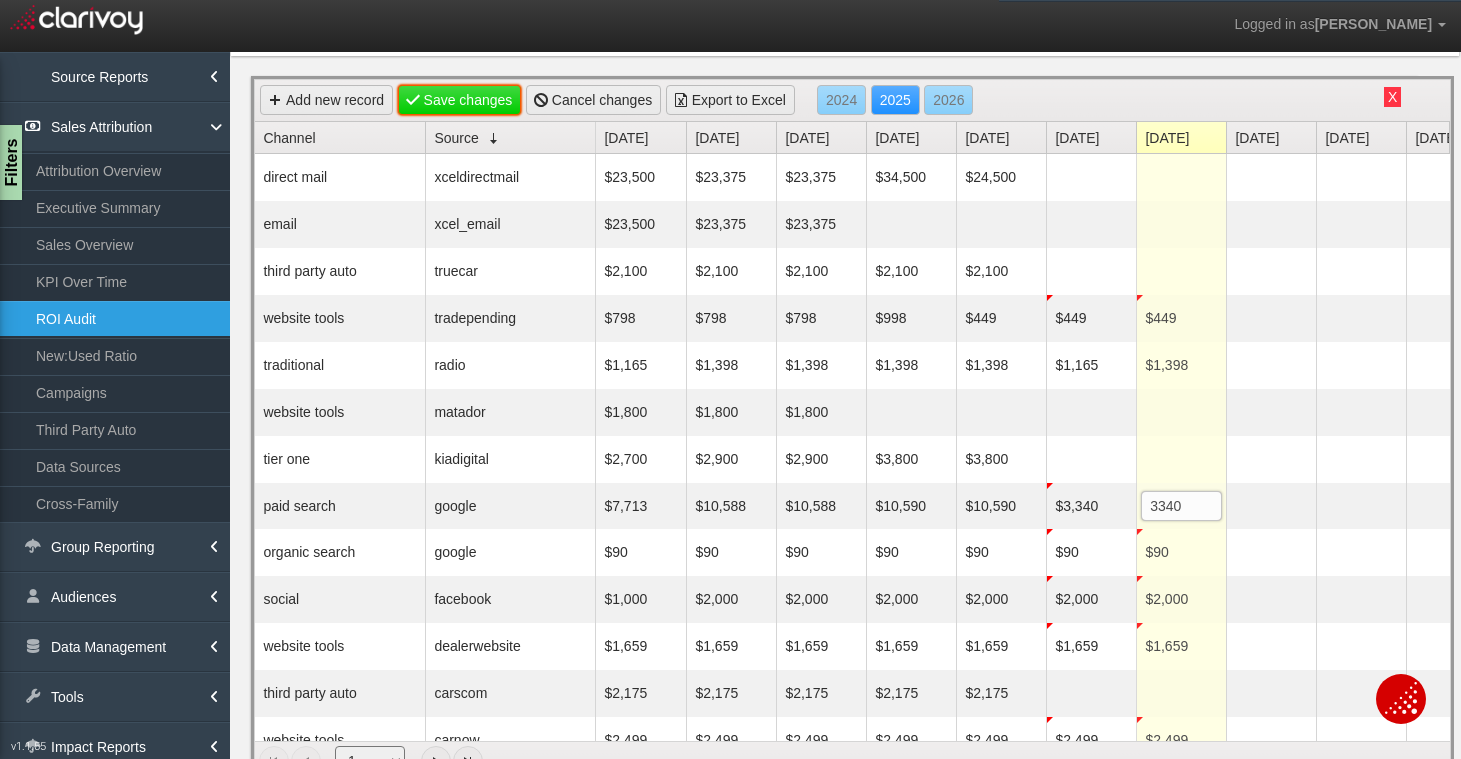 click on "Save changes" at bounding box center (460, 100) 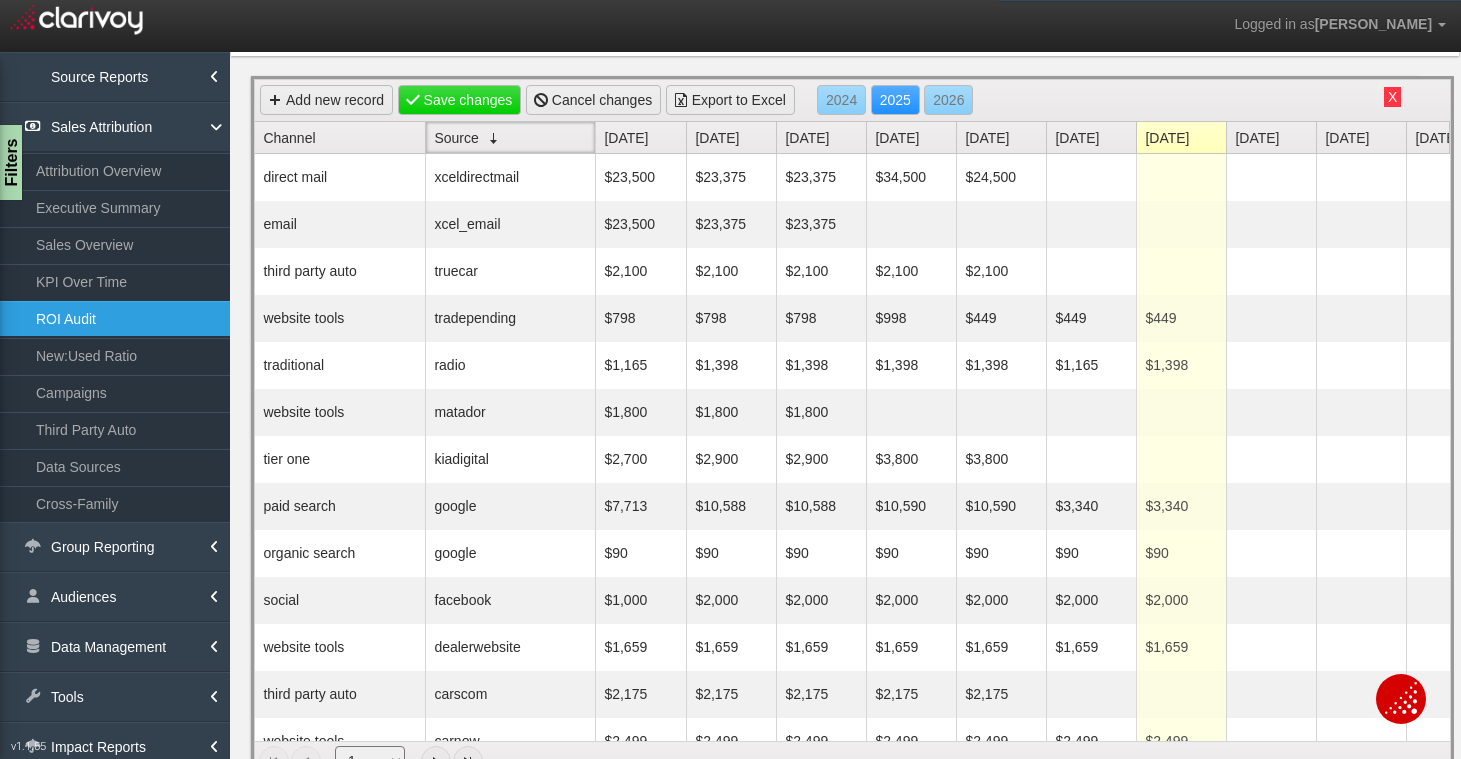 click on "Source" at bounding box center (514, 137) 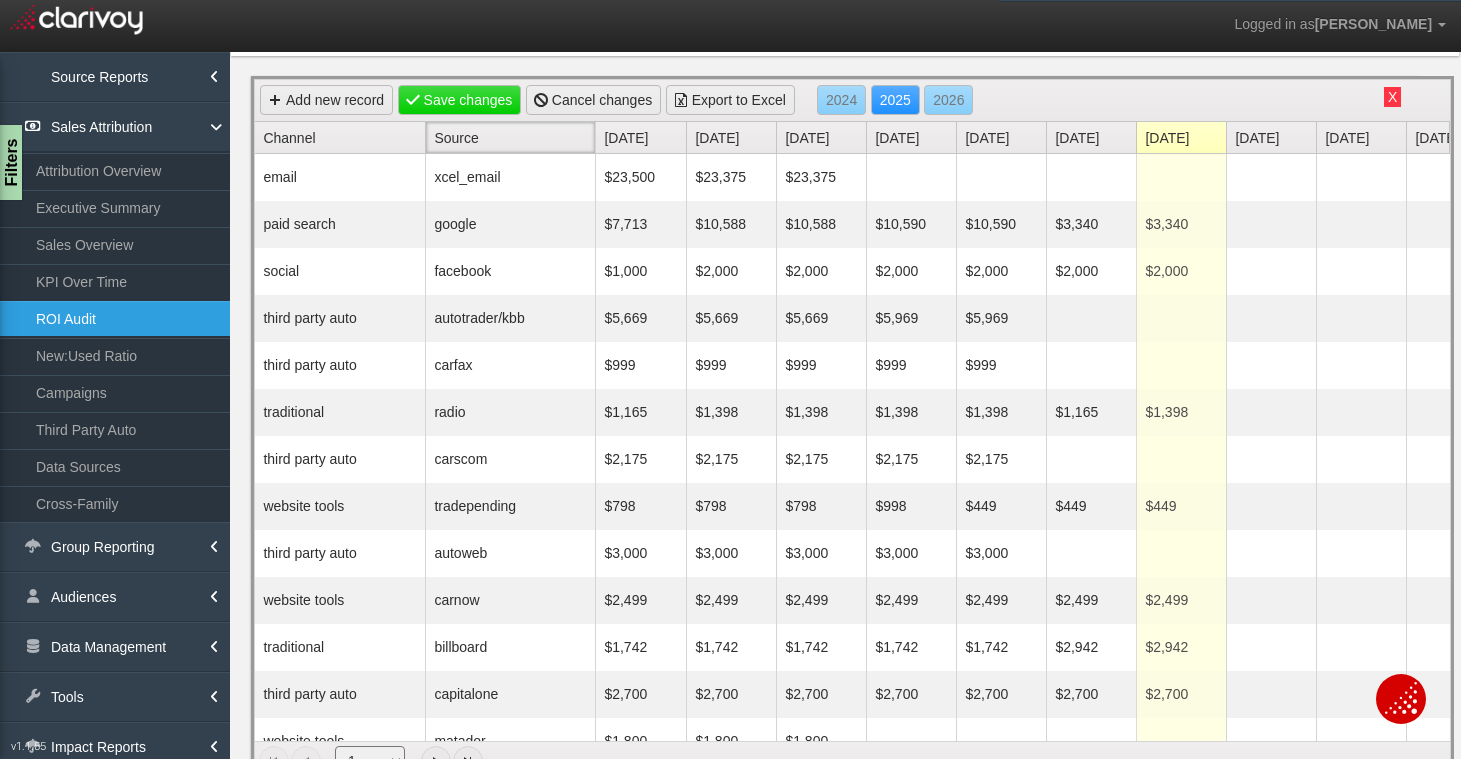 click on "Source" at bounding box center (514, 137) 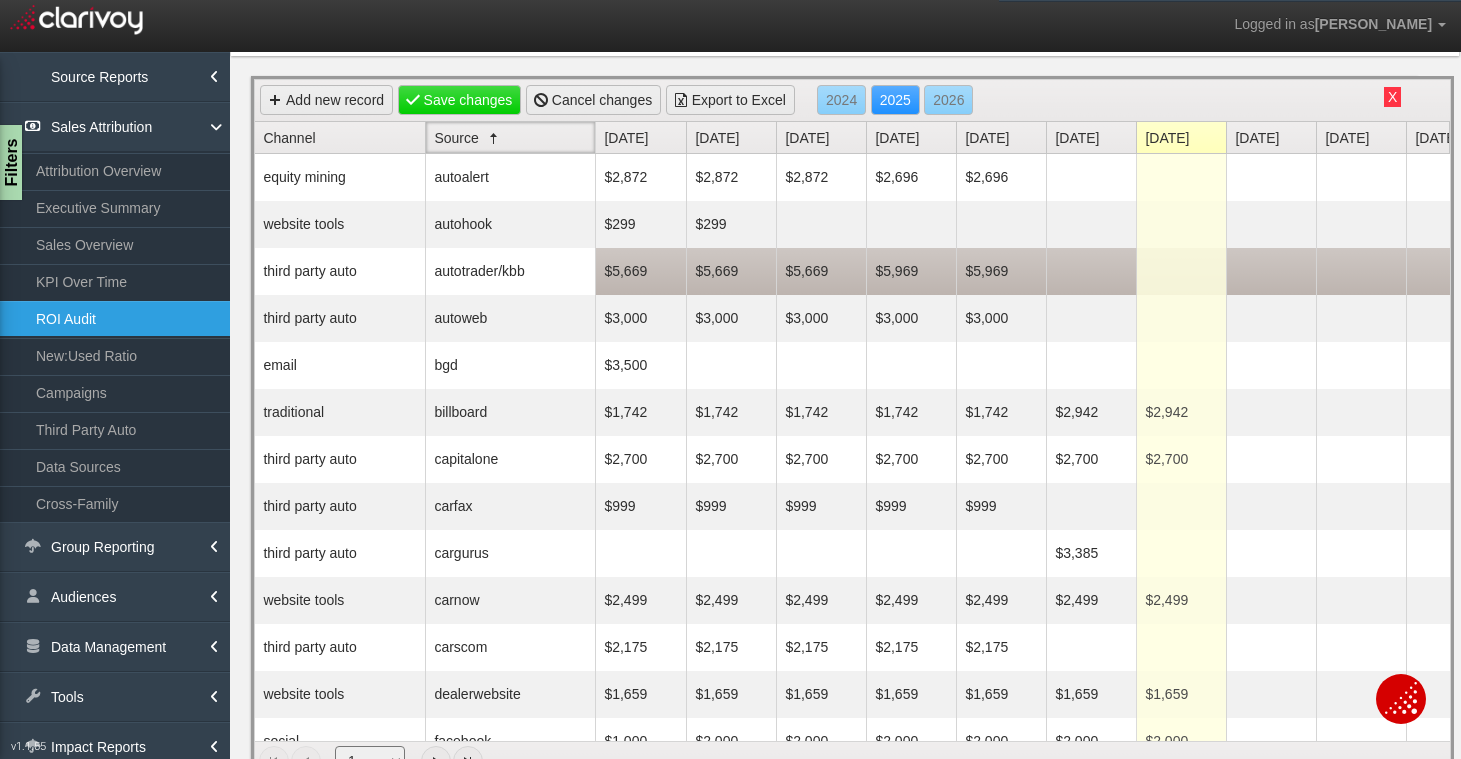 click at bounding box center (1181, 271) 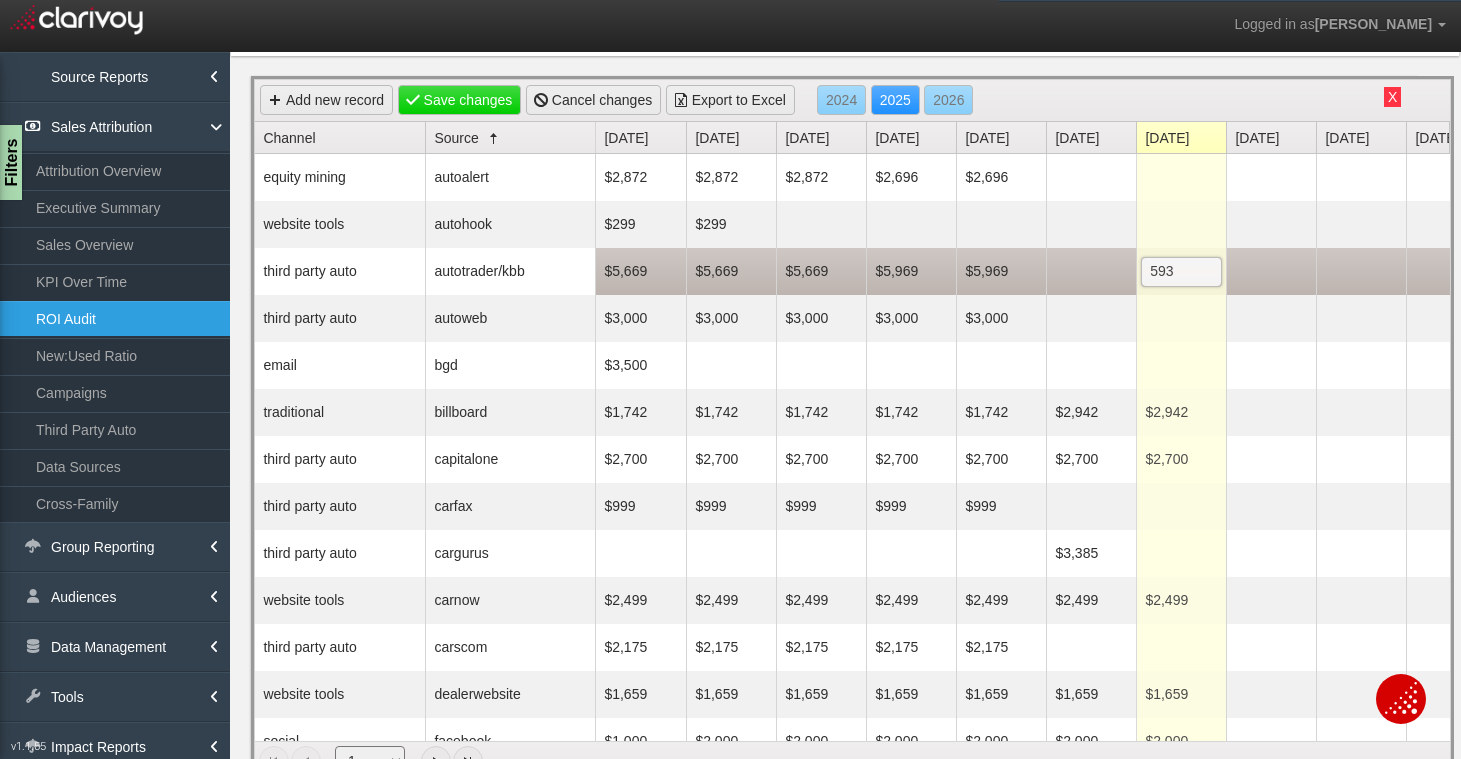 type on "5939" 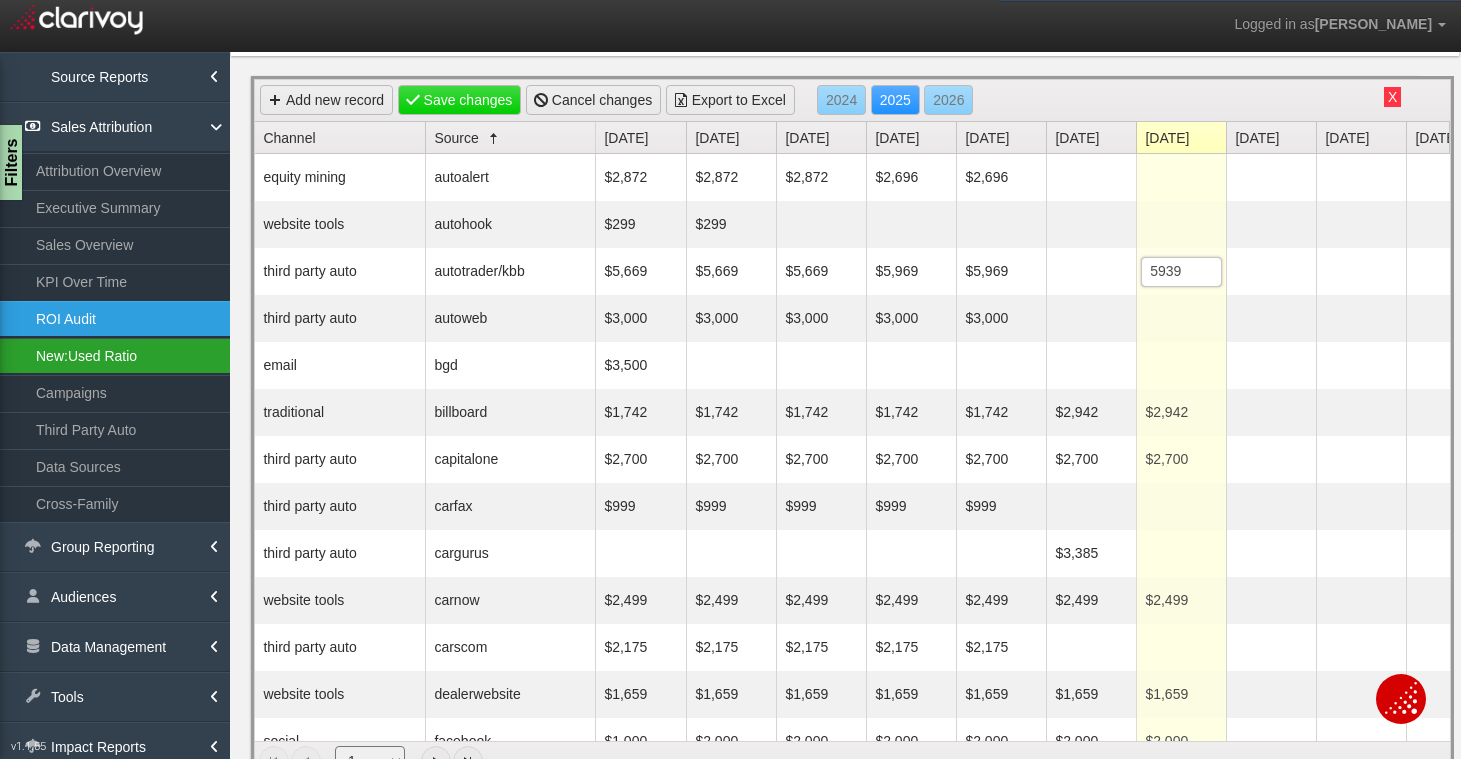 type on "$5,939" 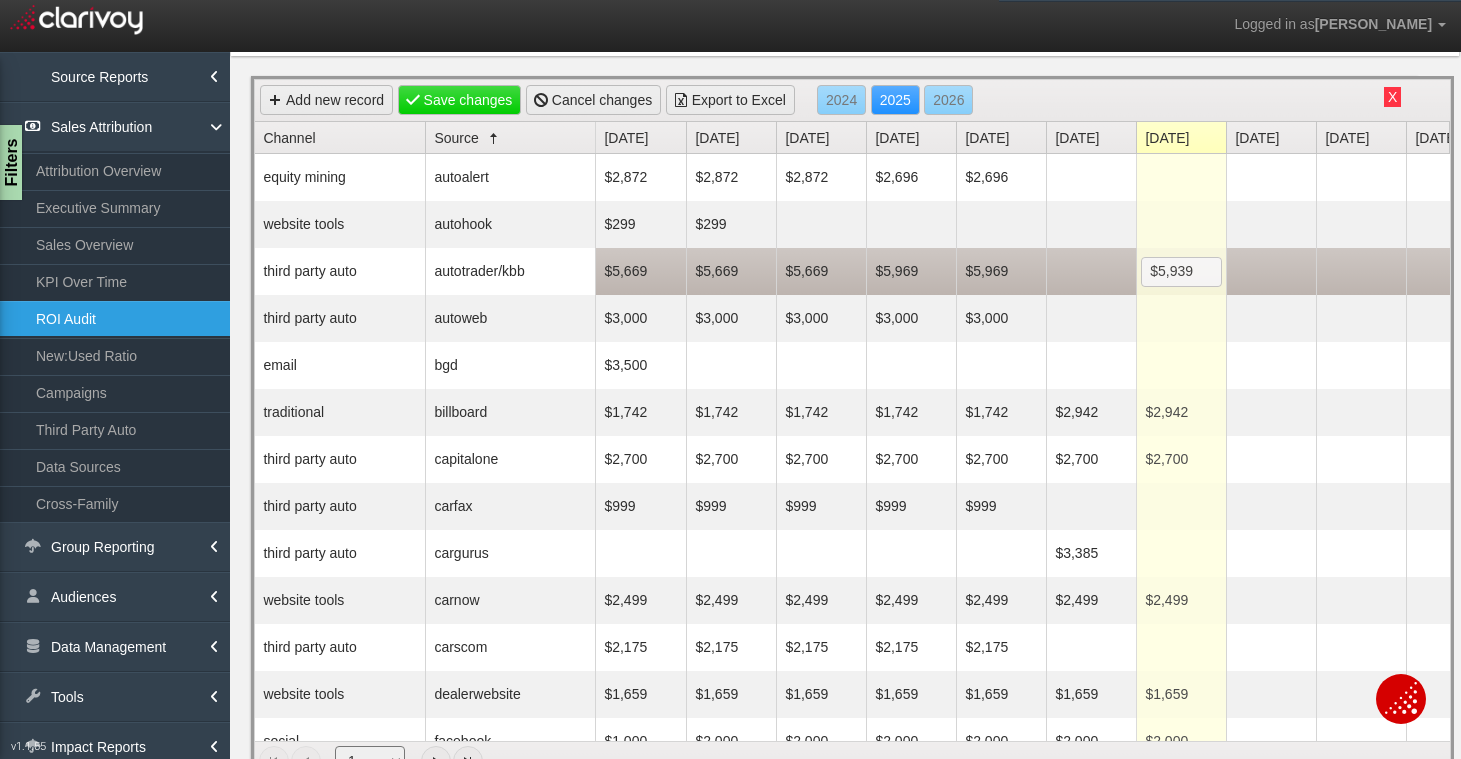 click at bounding box center (1091, 271) 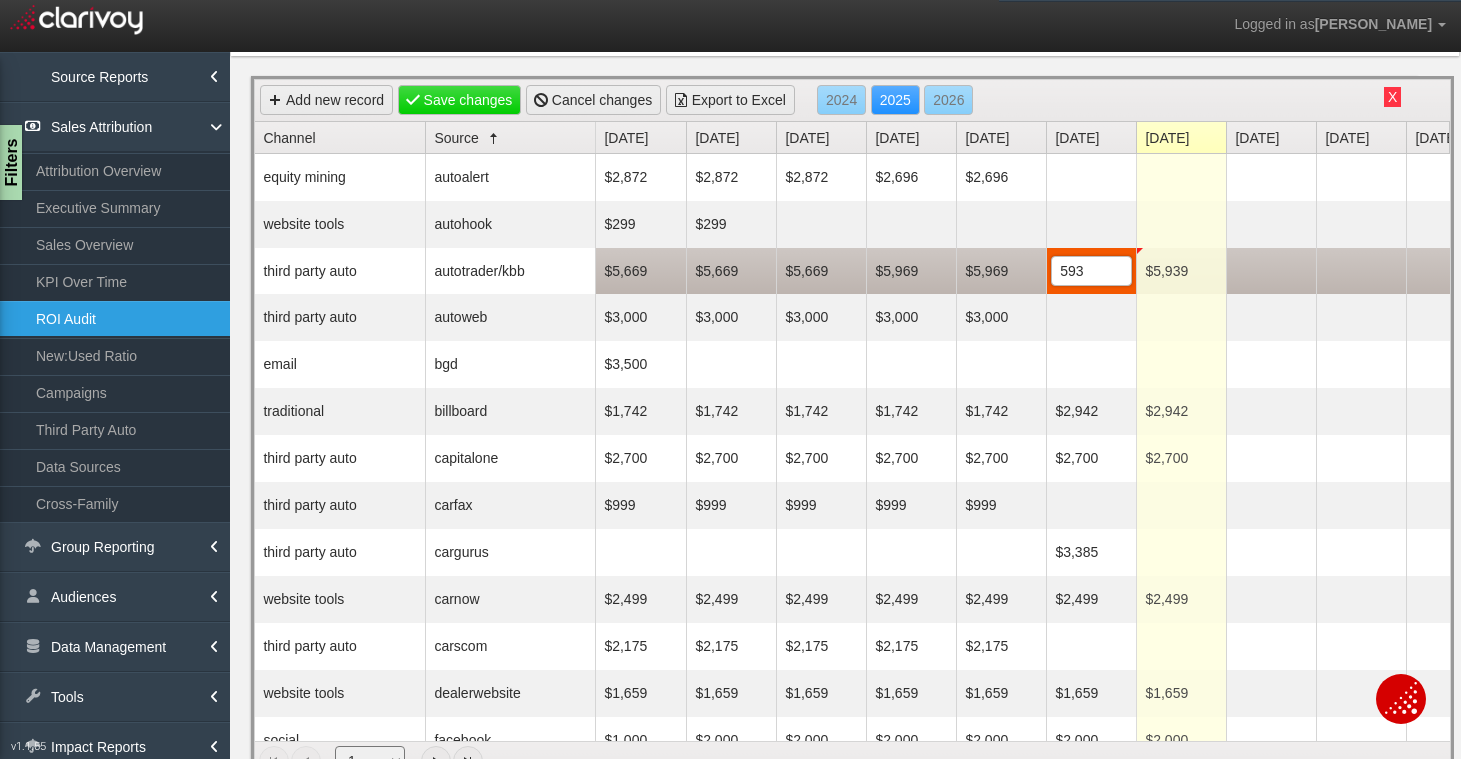 type on "5939" 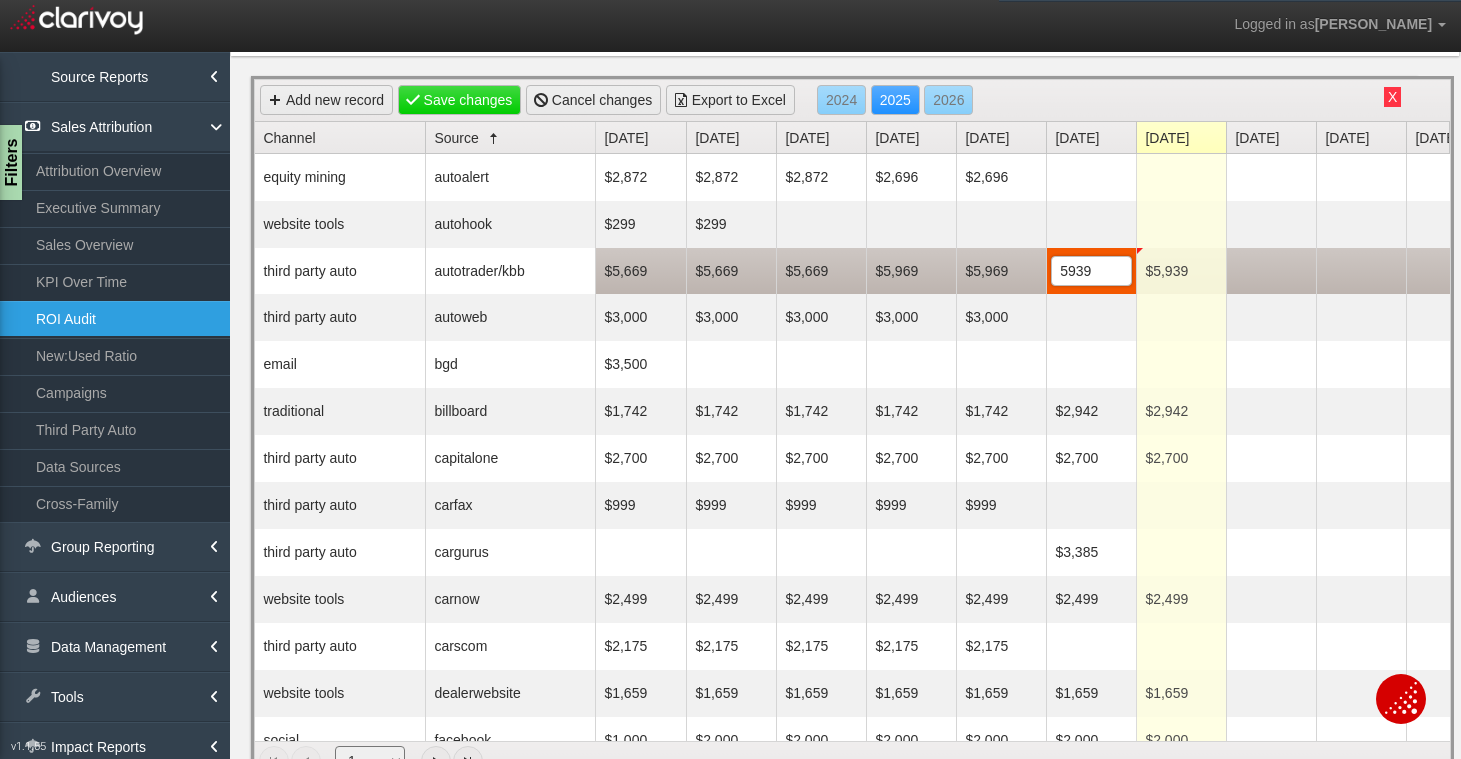 scroll, scrollTop: 0, scrollLeft: 16, axis: horizontal 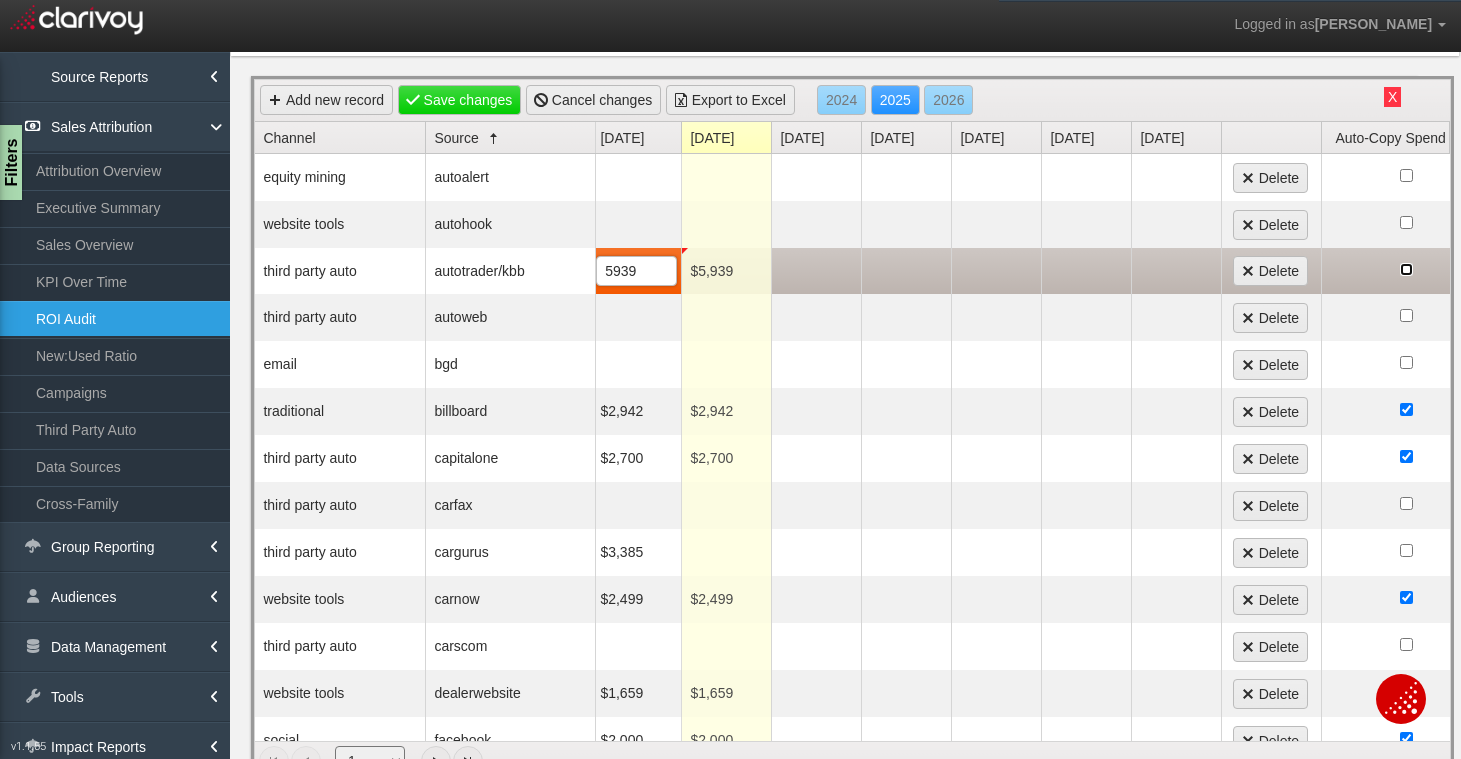click at bounding box center [1406, 271] 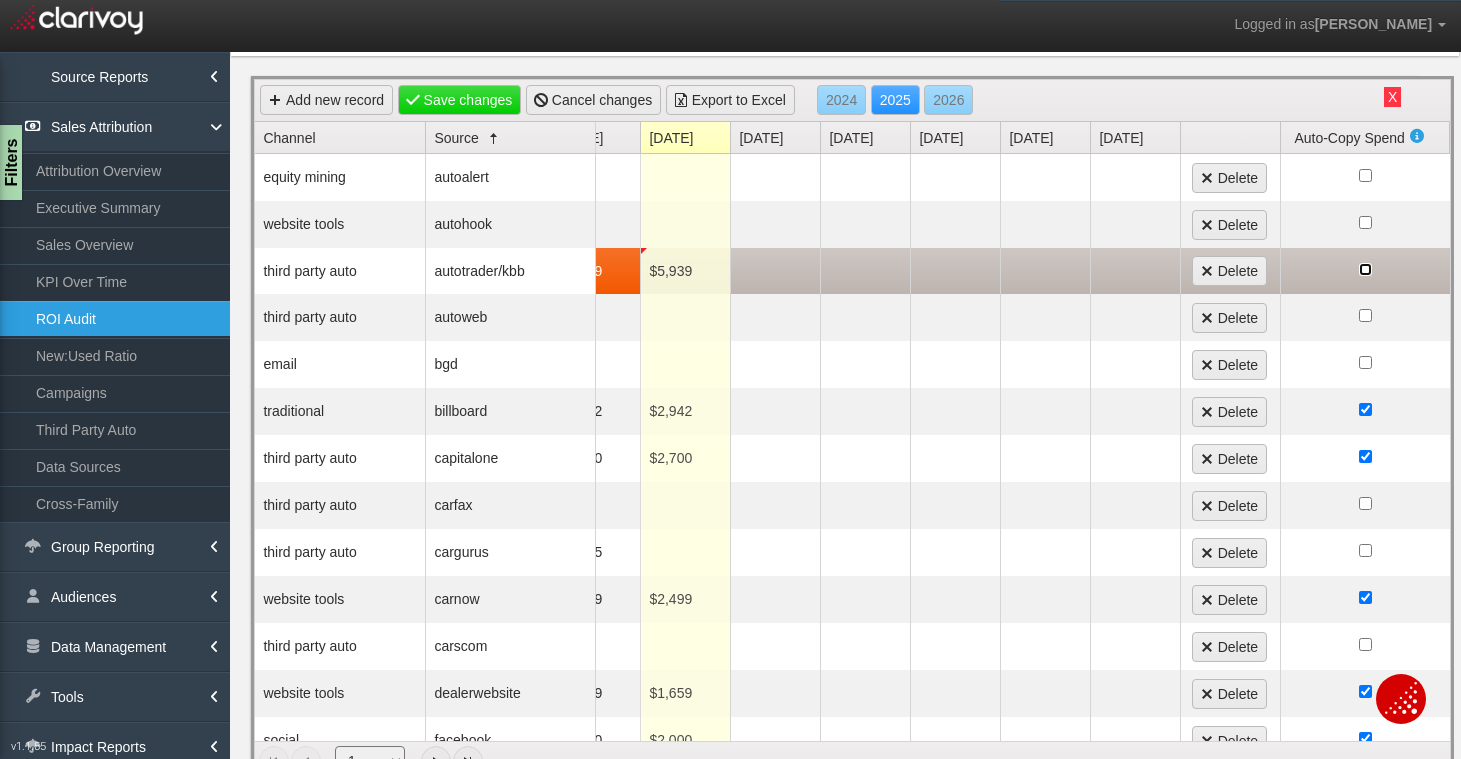 click at bounding box center [1365, 269] 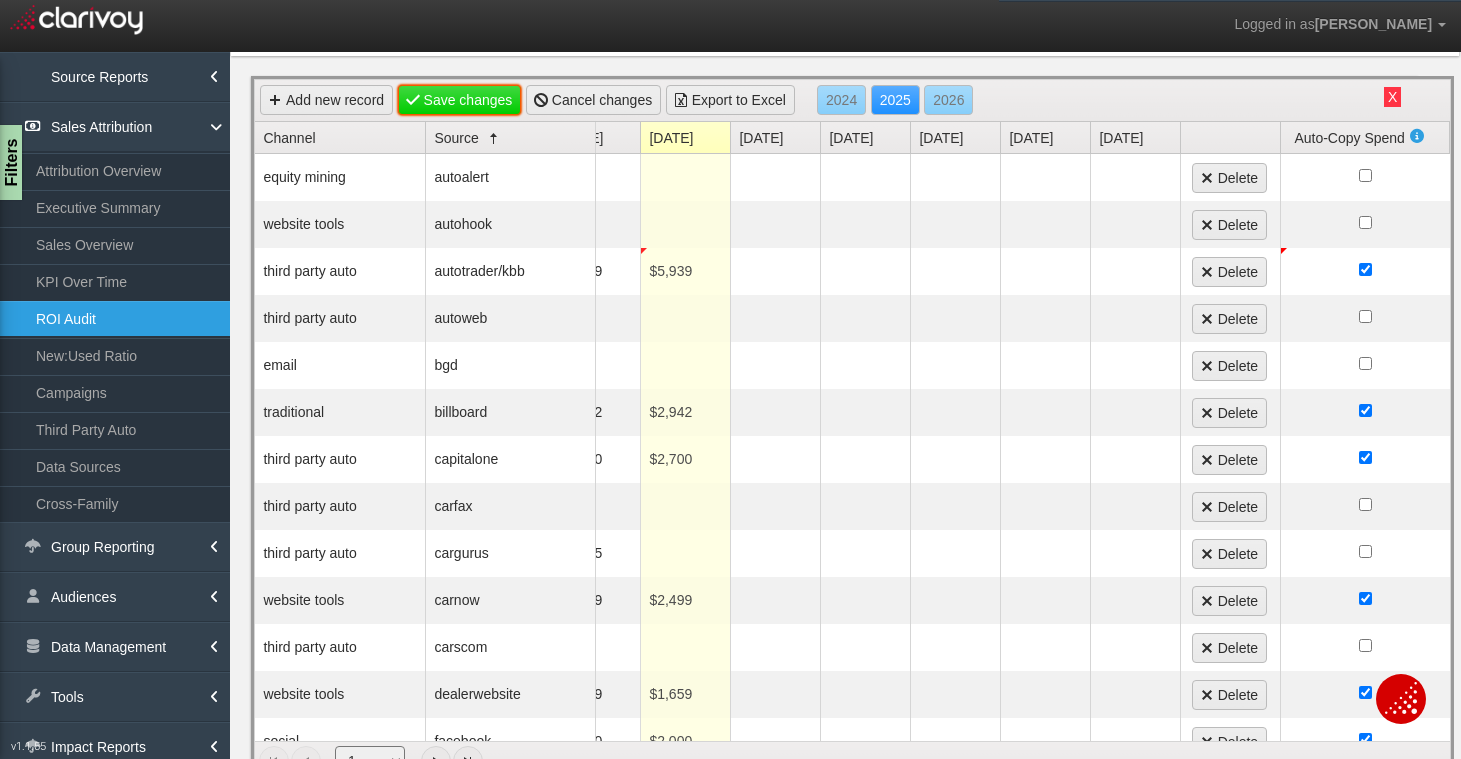 click on "Save changes" at bounding box center [460, 100] 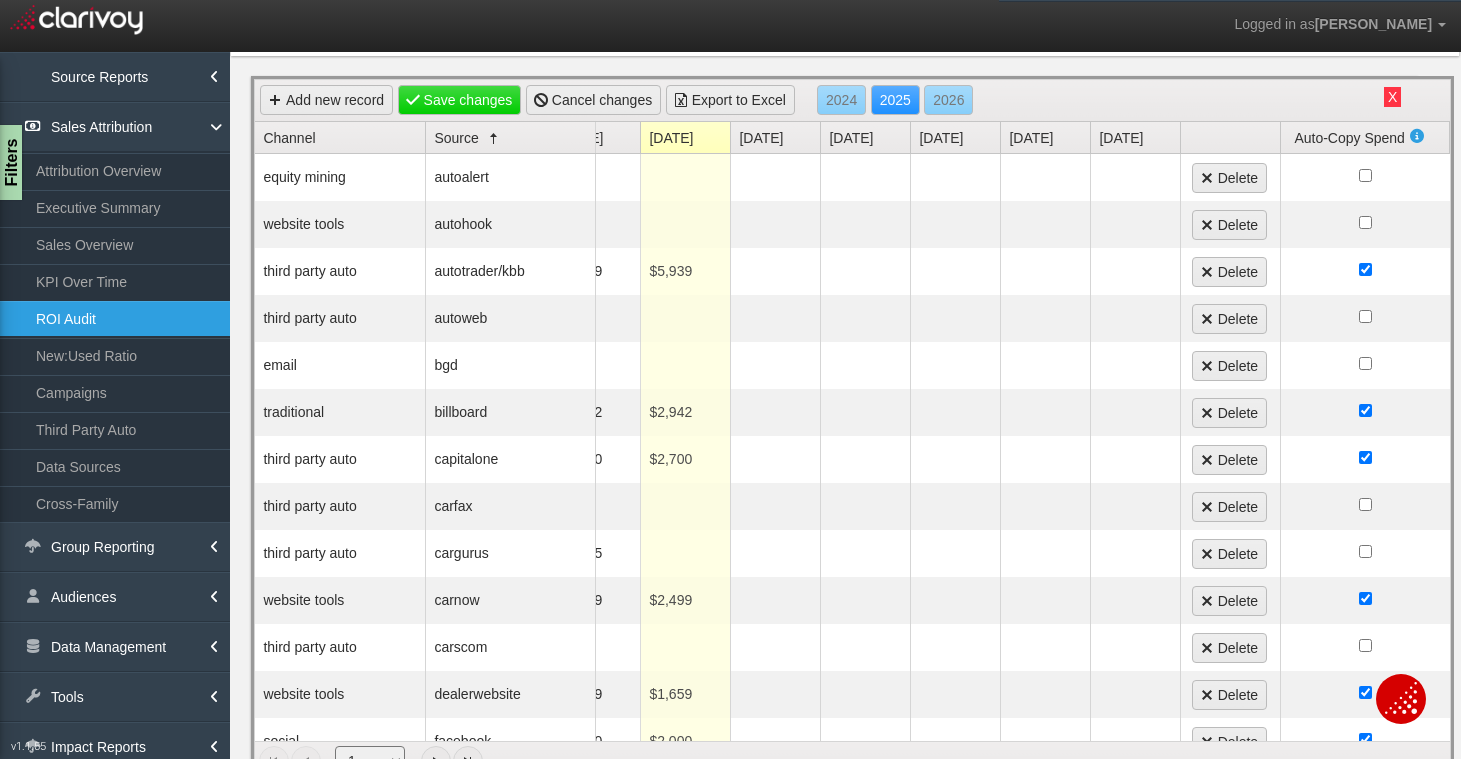 click on "X" at bounding box center [1392, 97] 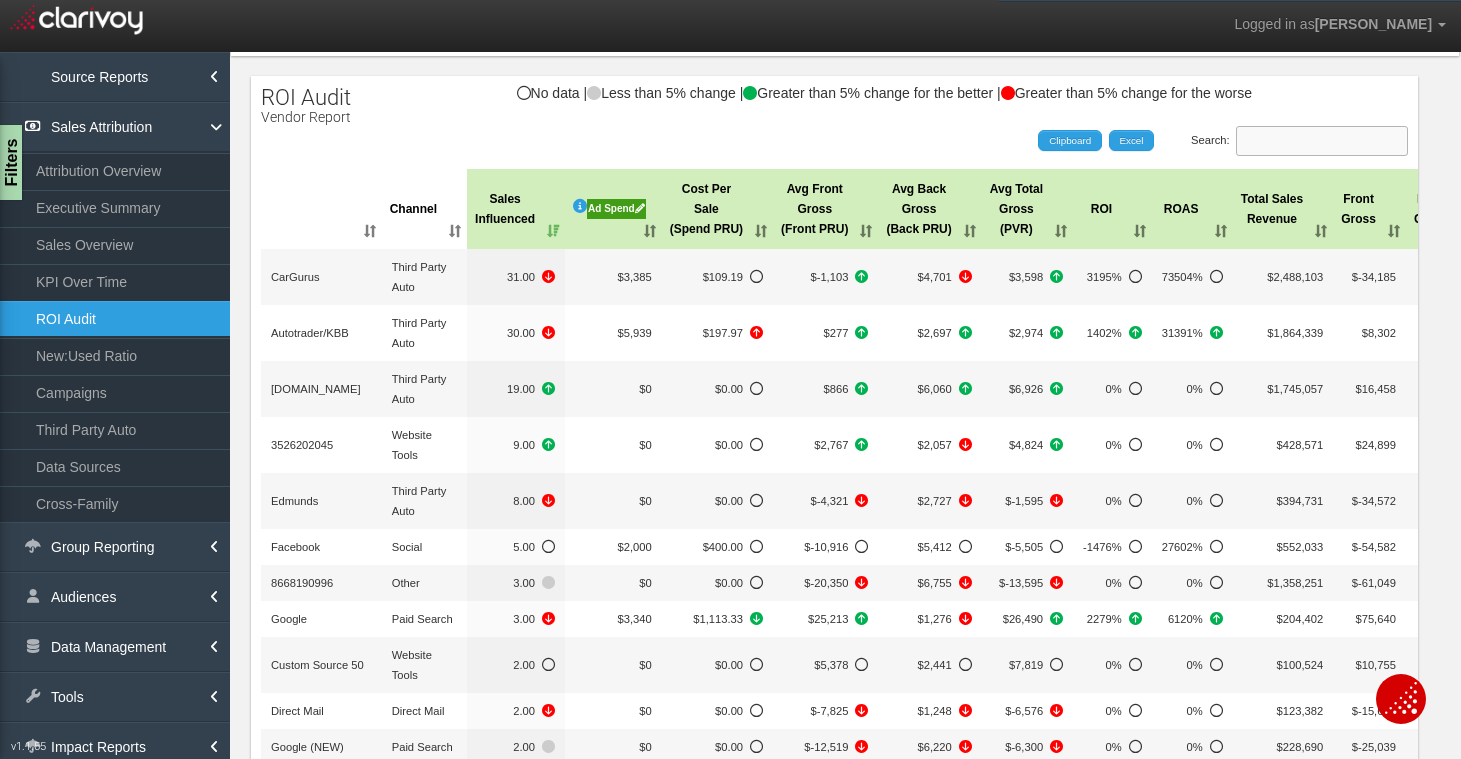 click on "Search:" at bounding box center [1322, 141] 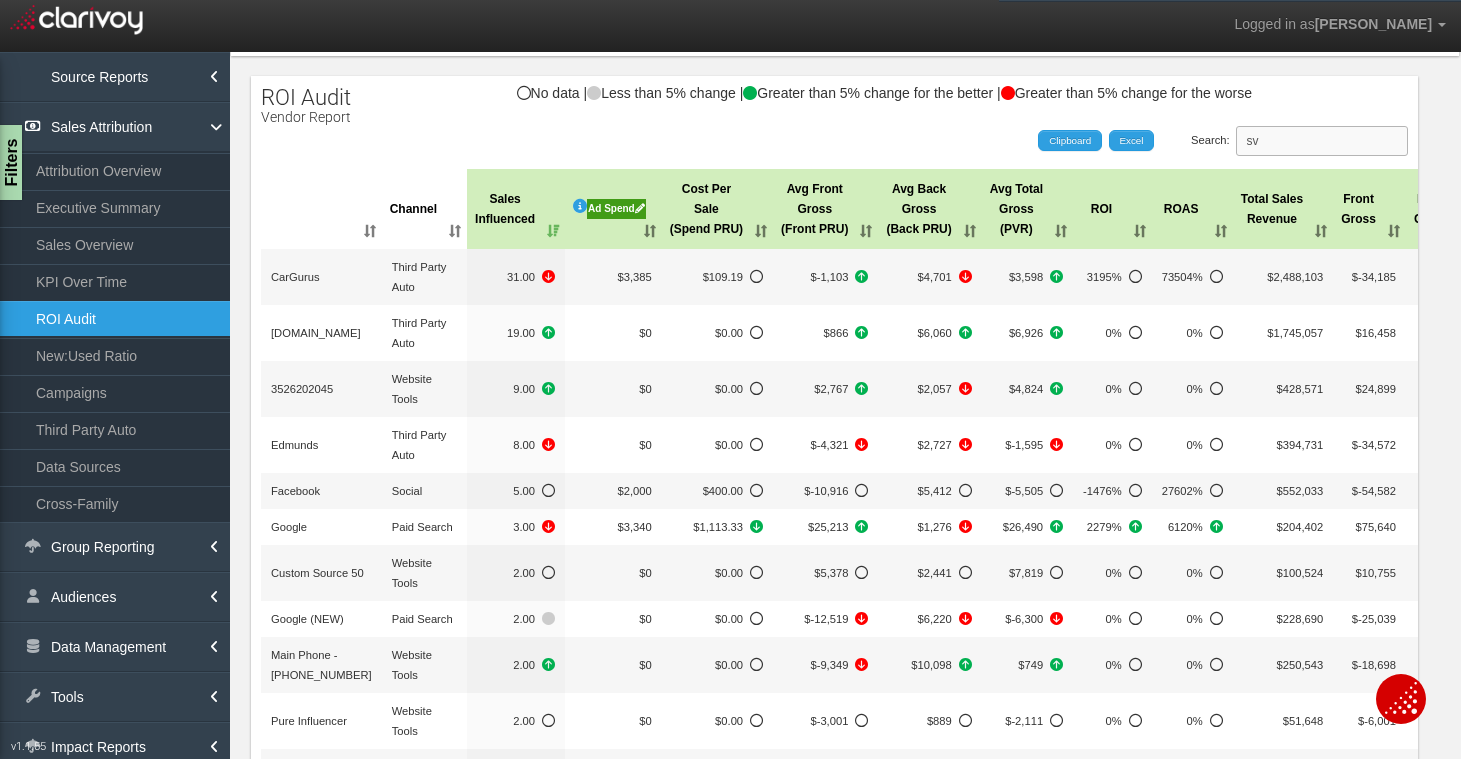 scroll, scrollTop: 0, scrollLeft: 0, axis: both 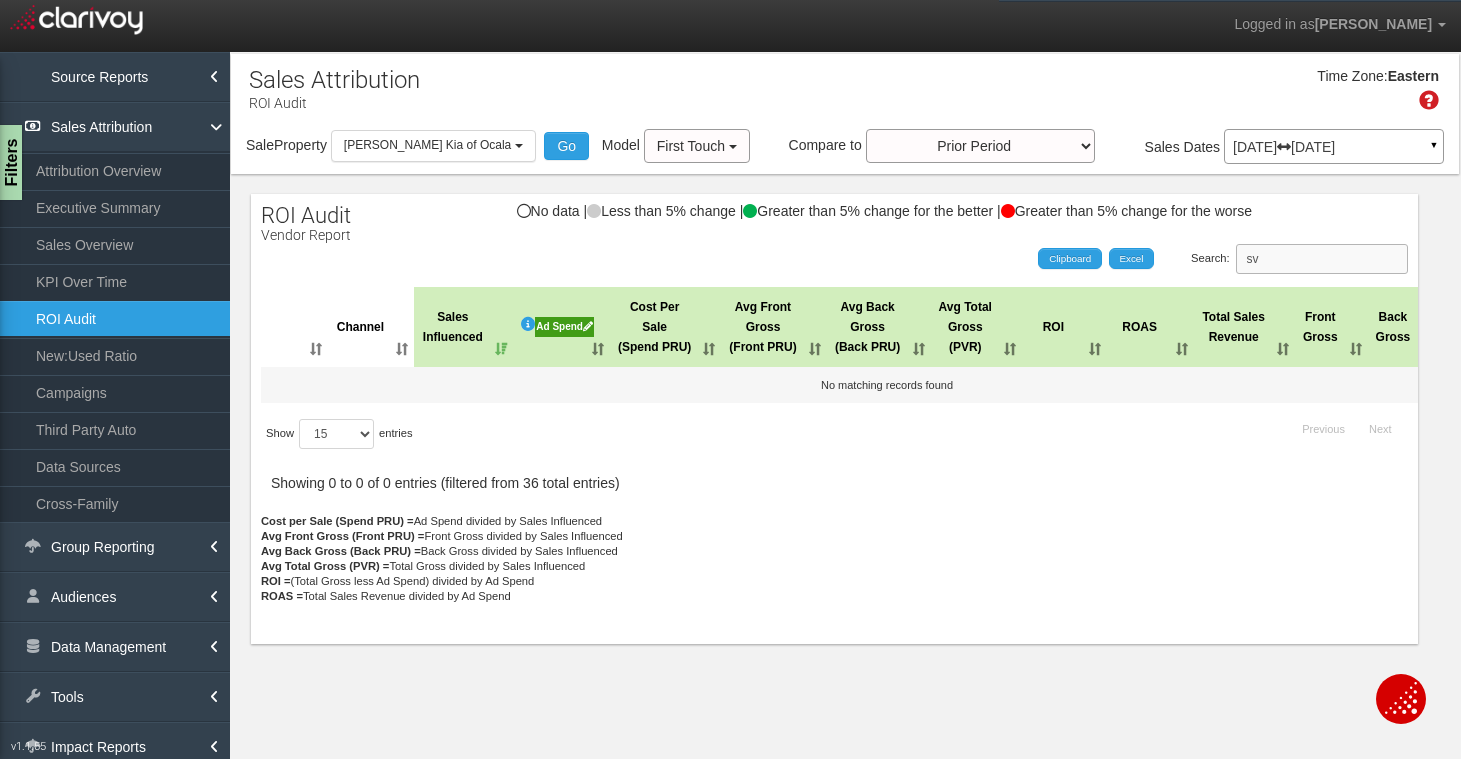 type on "s" 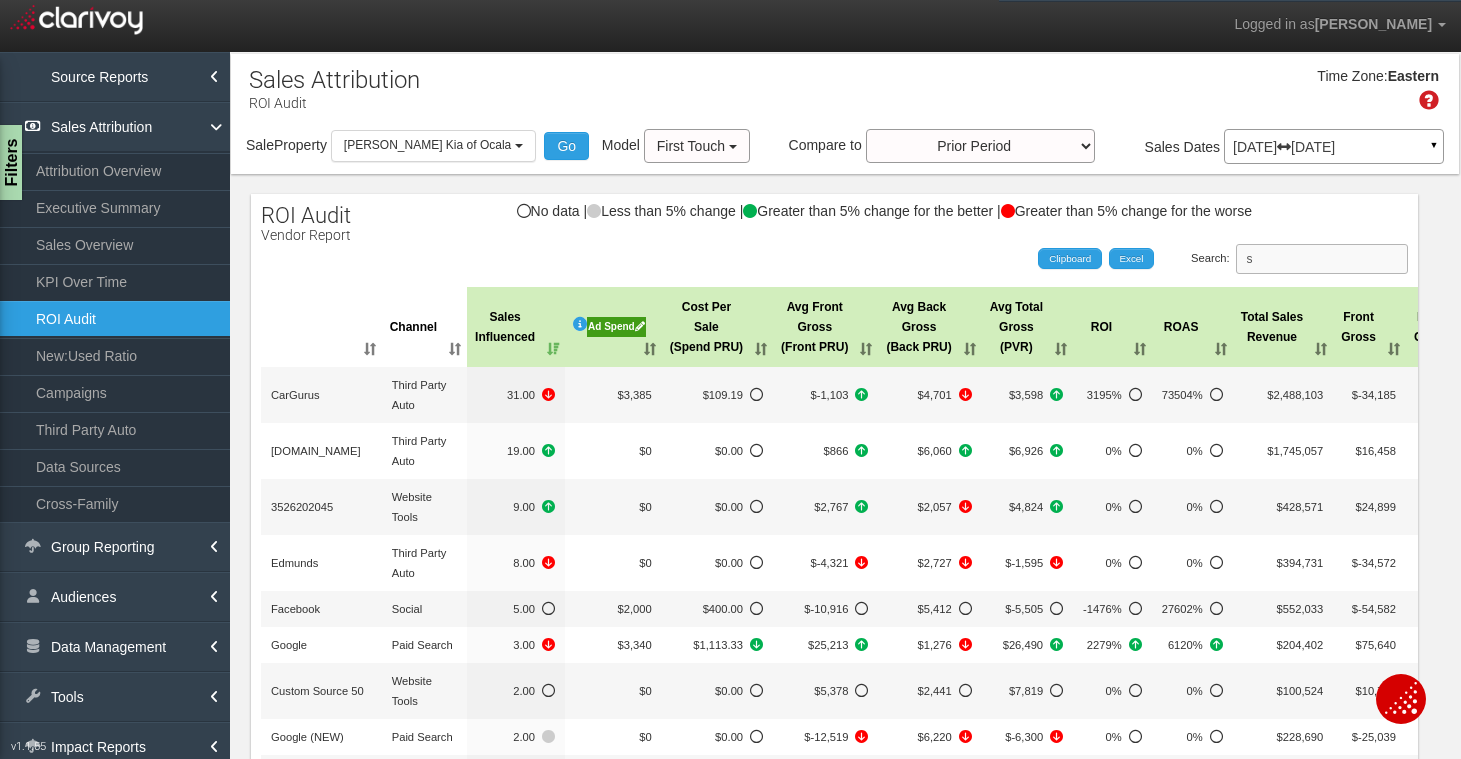 type 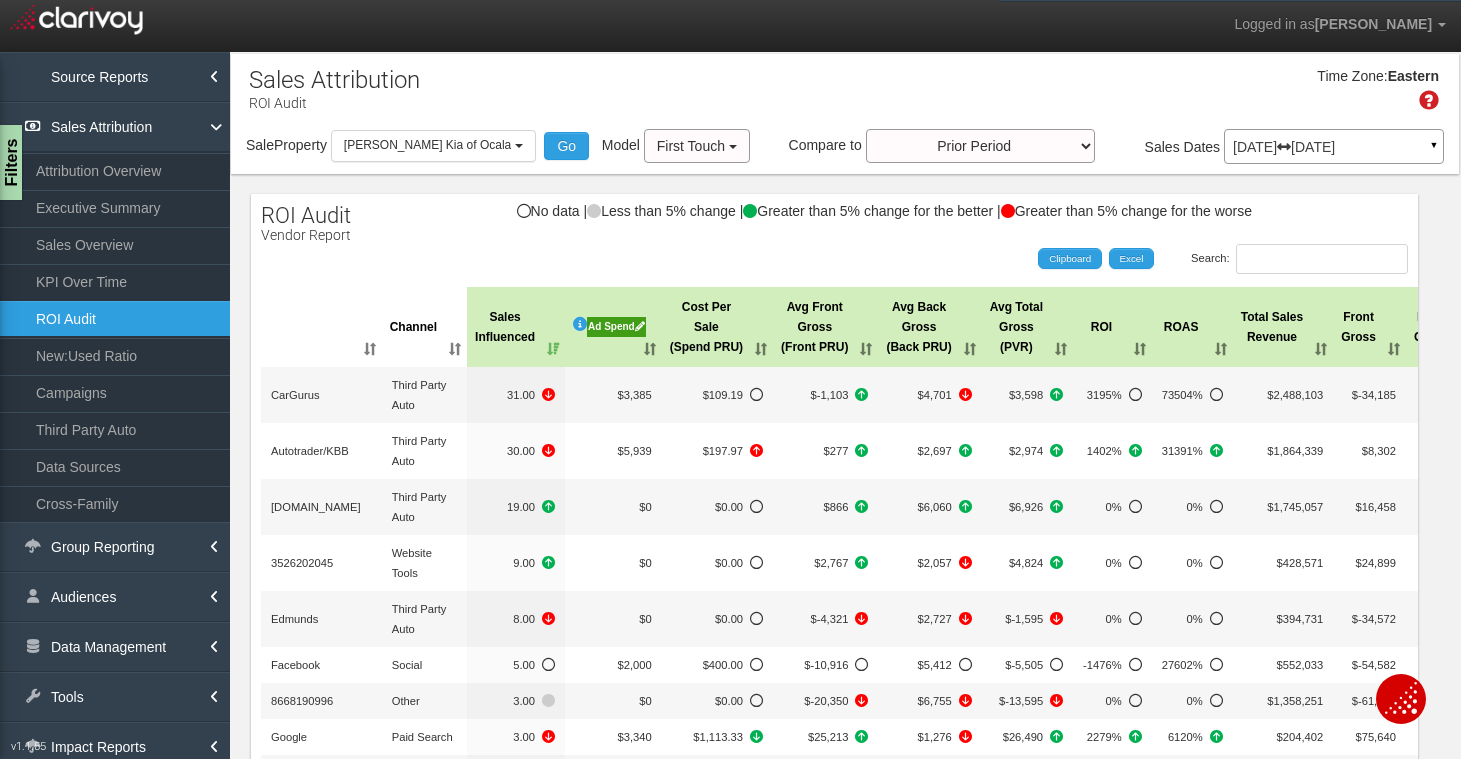 click on "Search:   Clipboard   Excel" at bounding box center [824, 259] 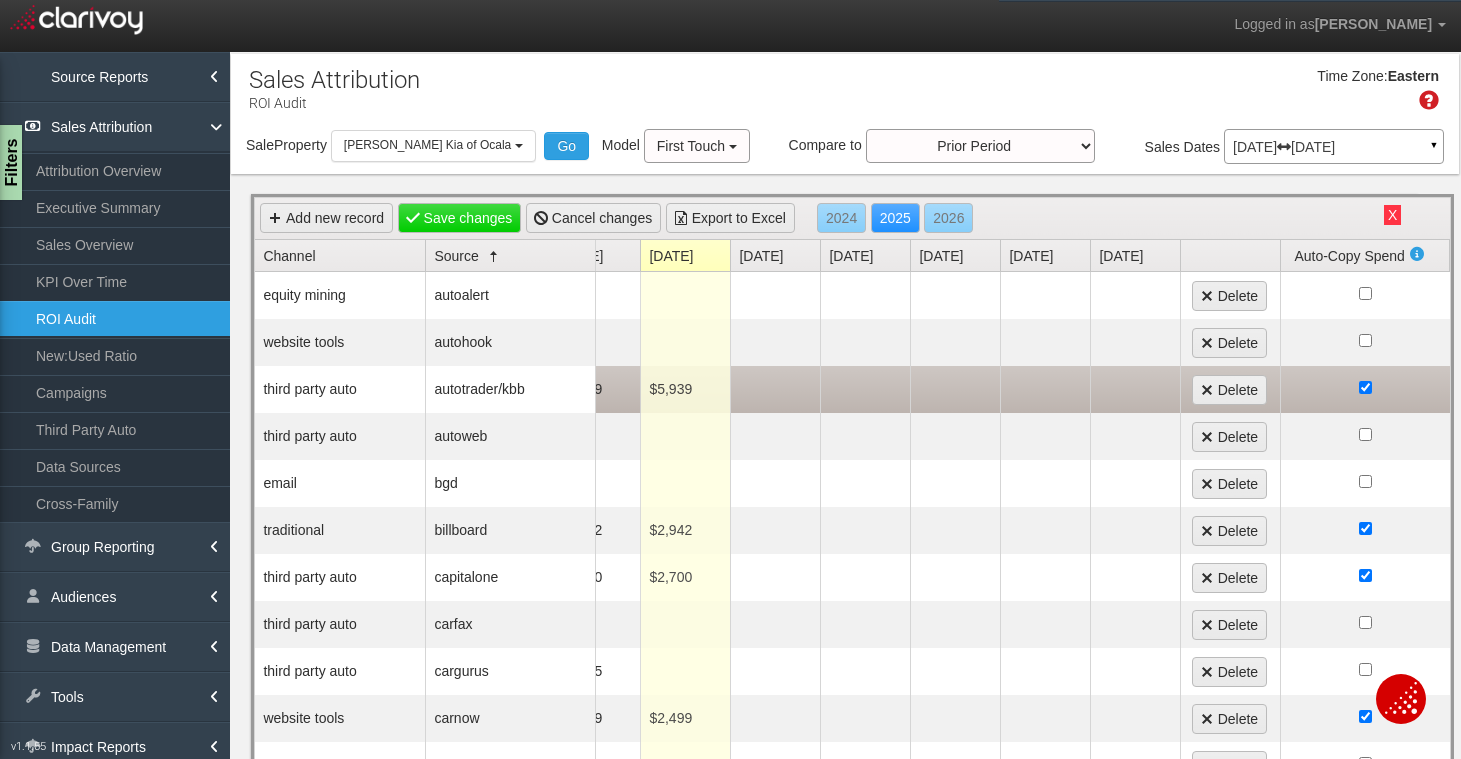 scroll, scrollTop: 2, scrollLeft: 464, axis: both 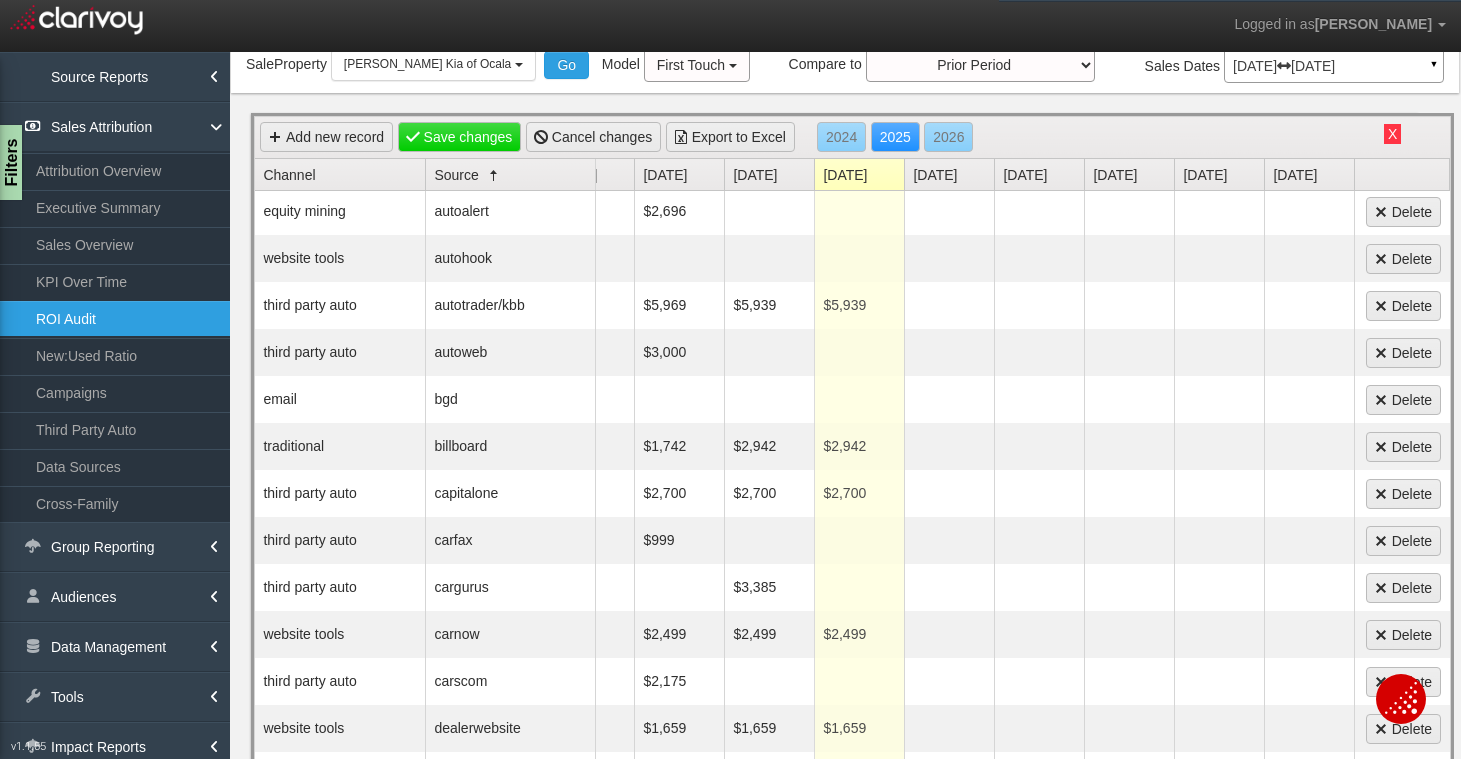 click on "Source" at bounding box center [514, 174] 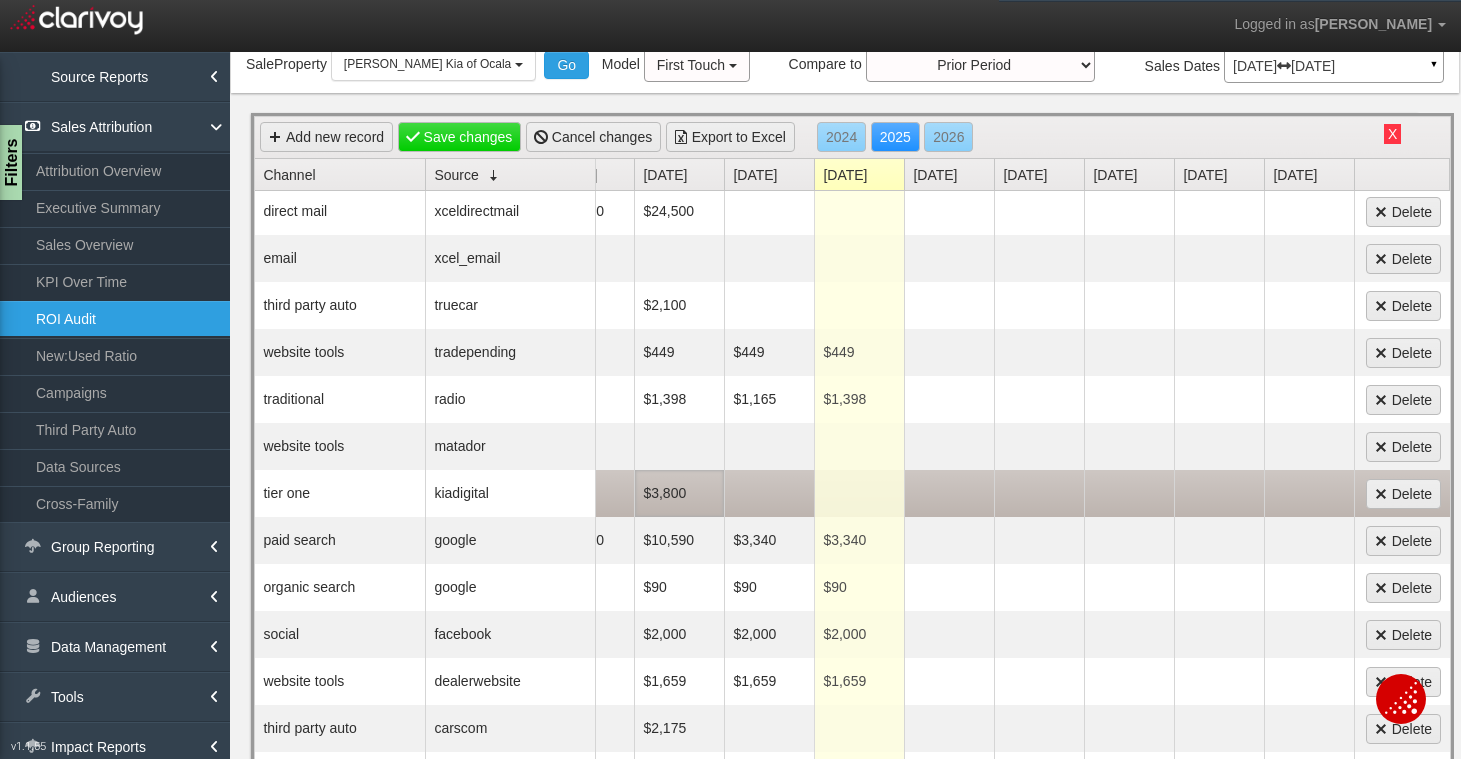 click on "$3,800" at bounding box center (679, 493) 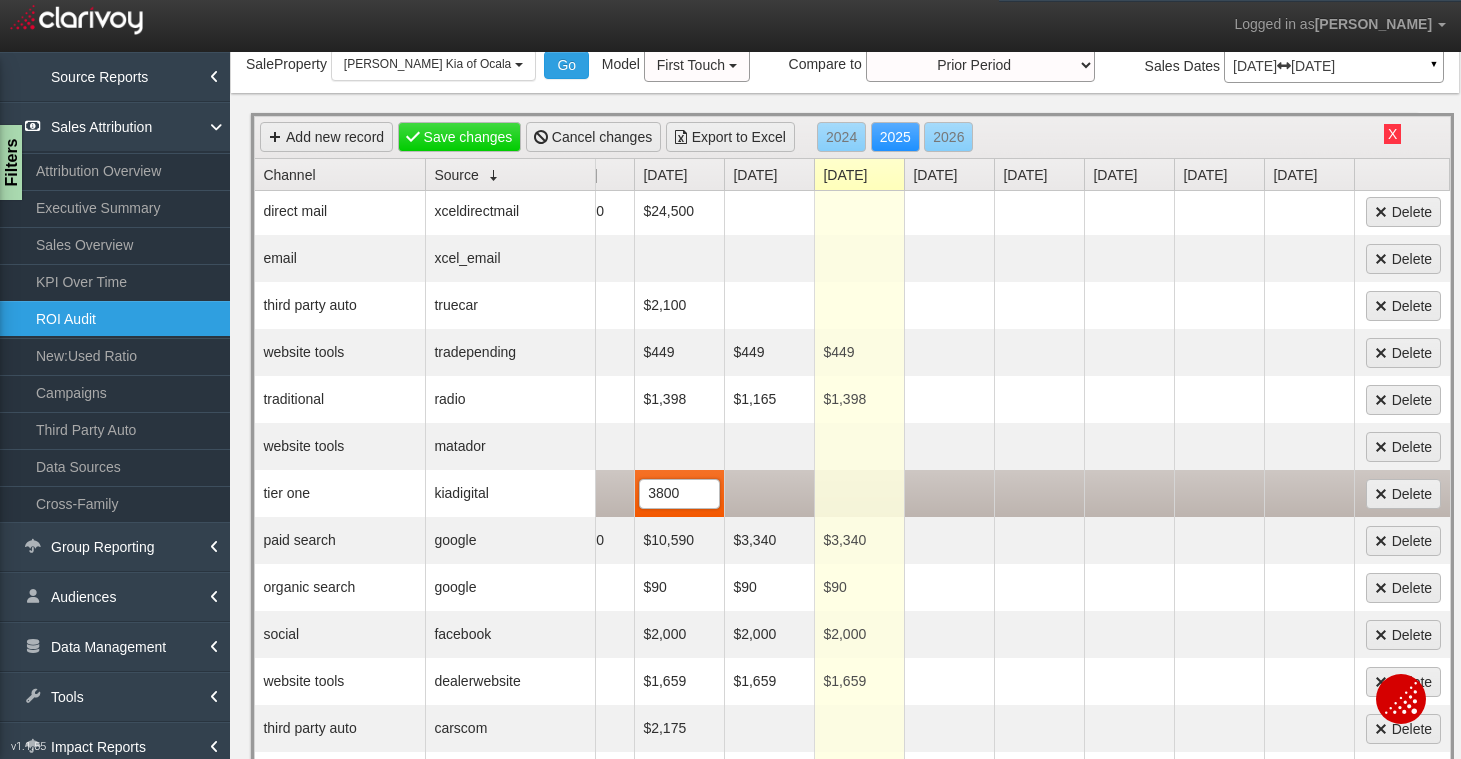 click at bounding box center [769, 493] 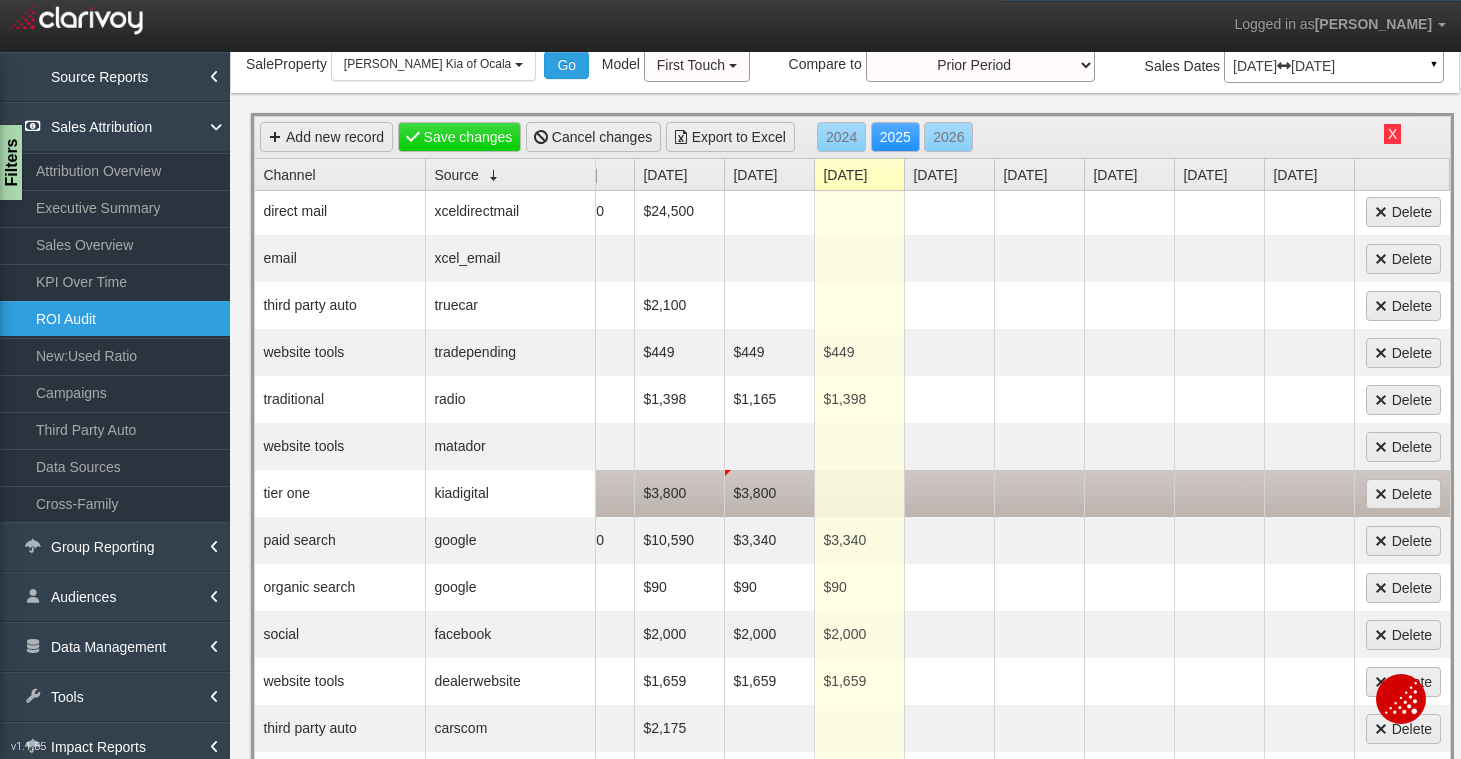 click at bounding box center (859, 493) 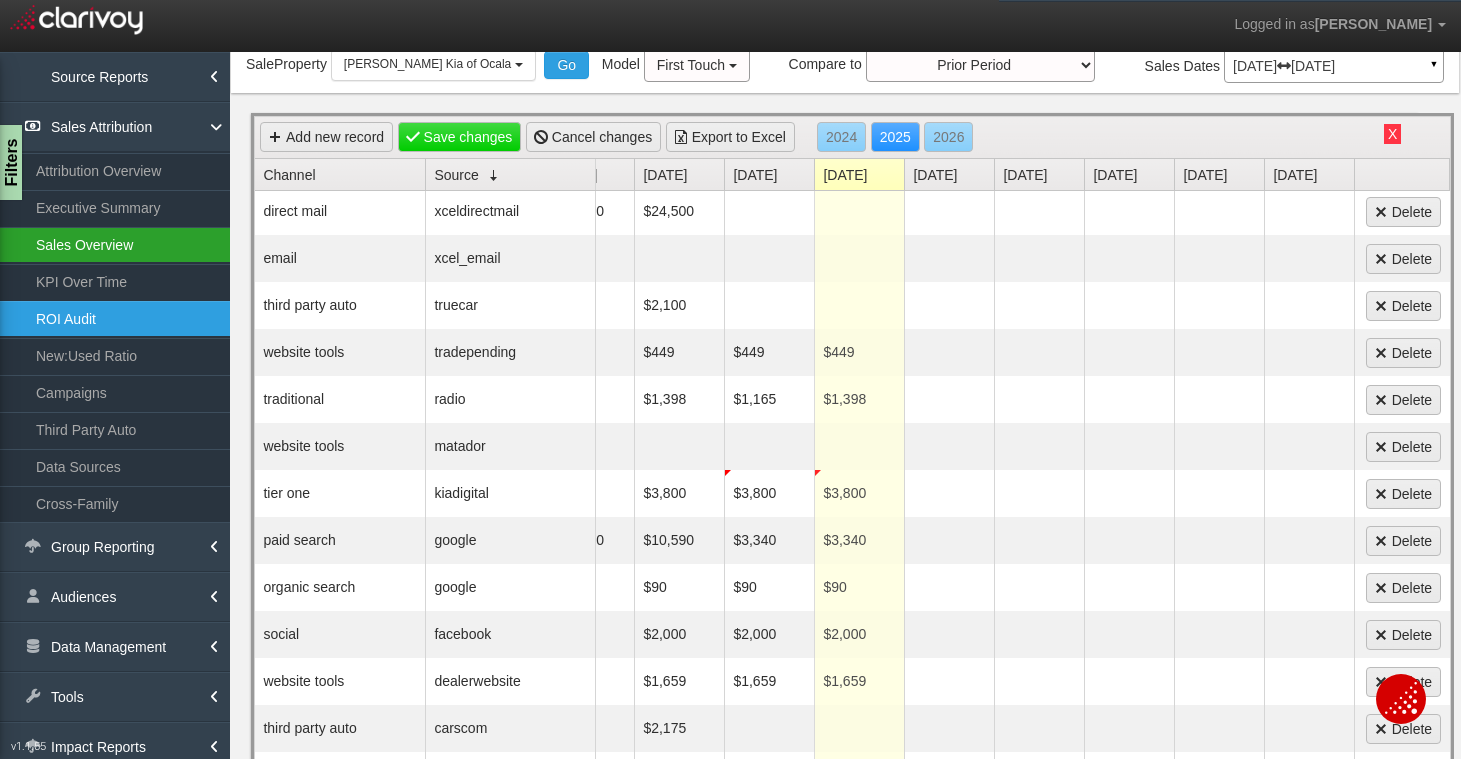 scroll, scrollTop: 3, scrollLeft: 491, axis: both 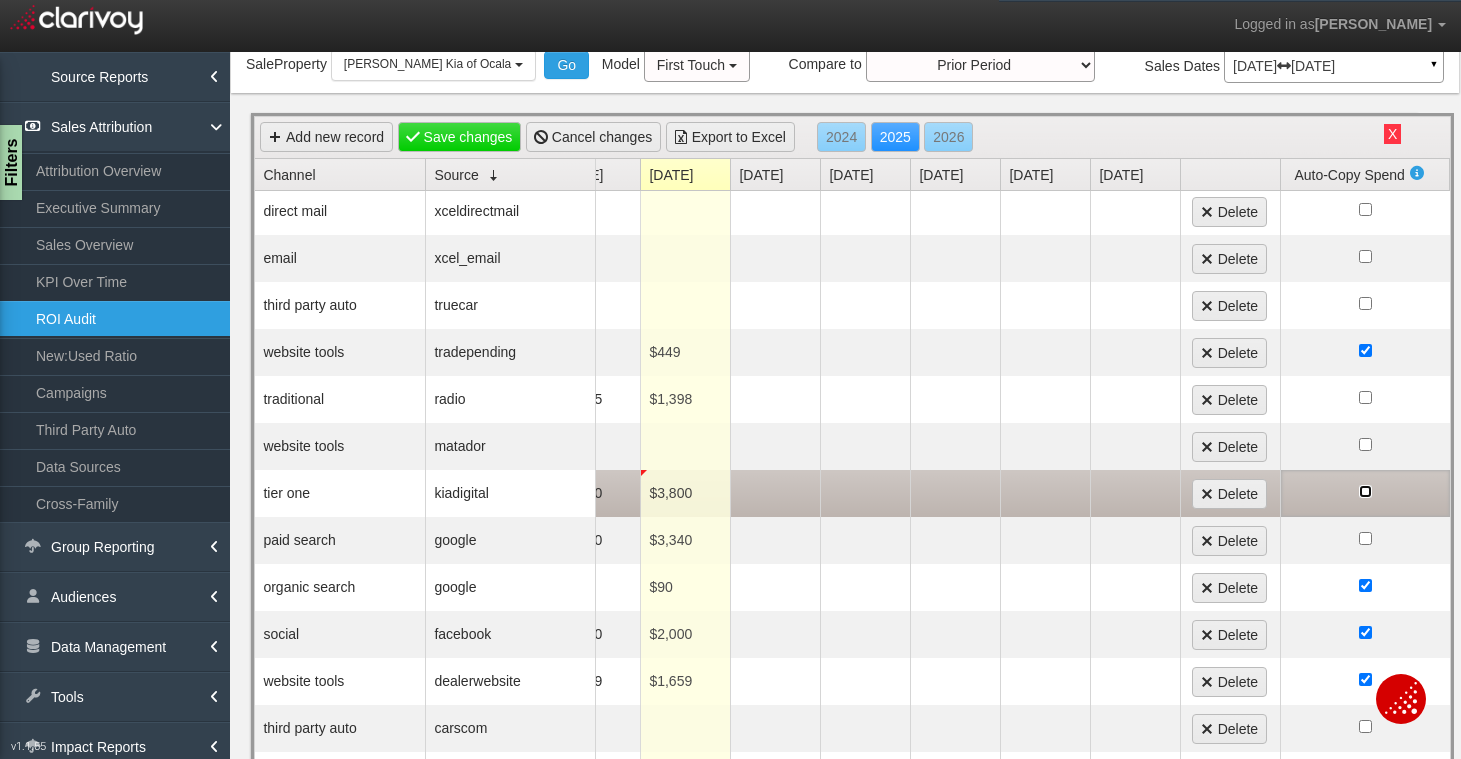 click at bounding box center (1365, 491) 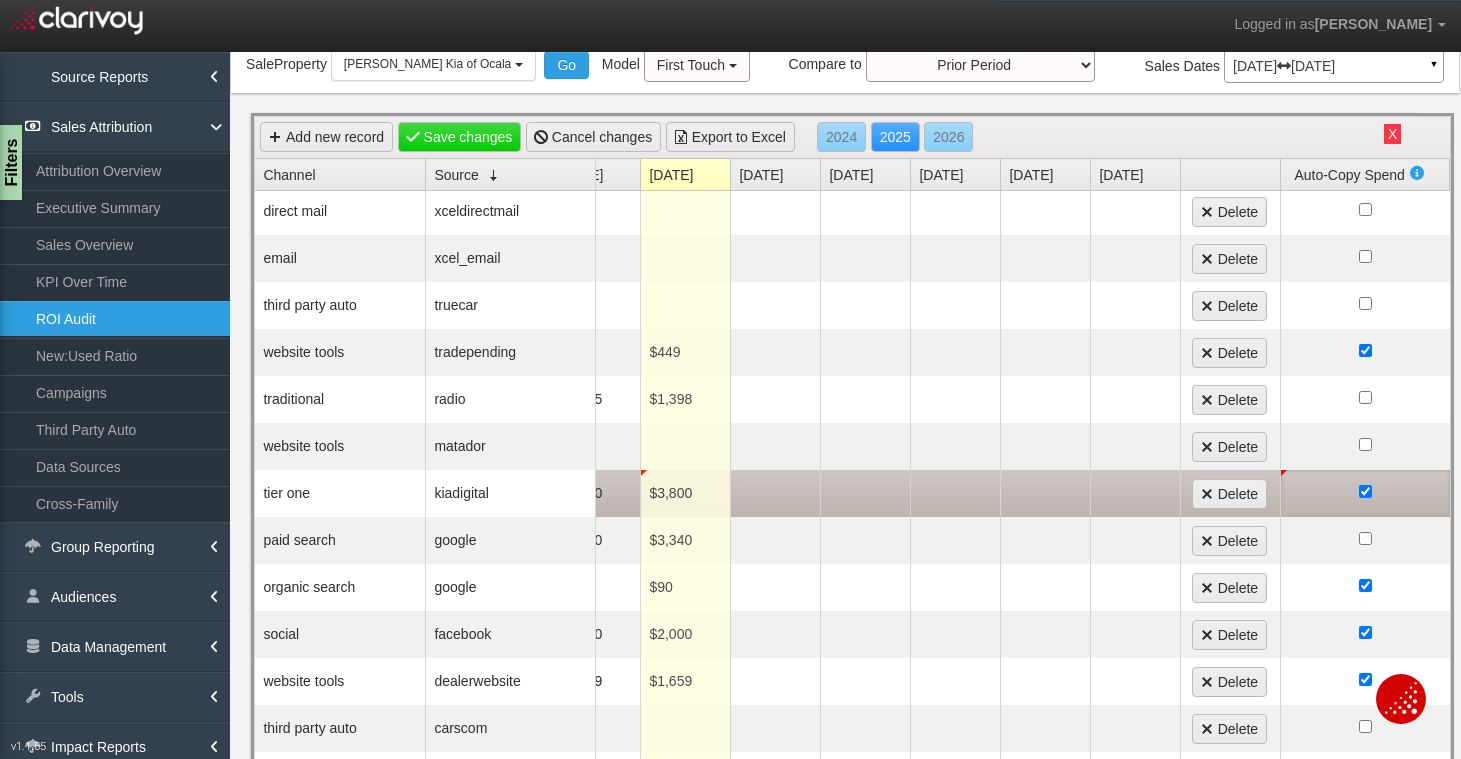 scroll, scrollTop: 3, scrollLeft: 453, axis: both 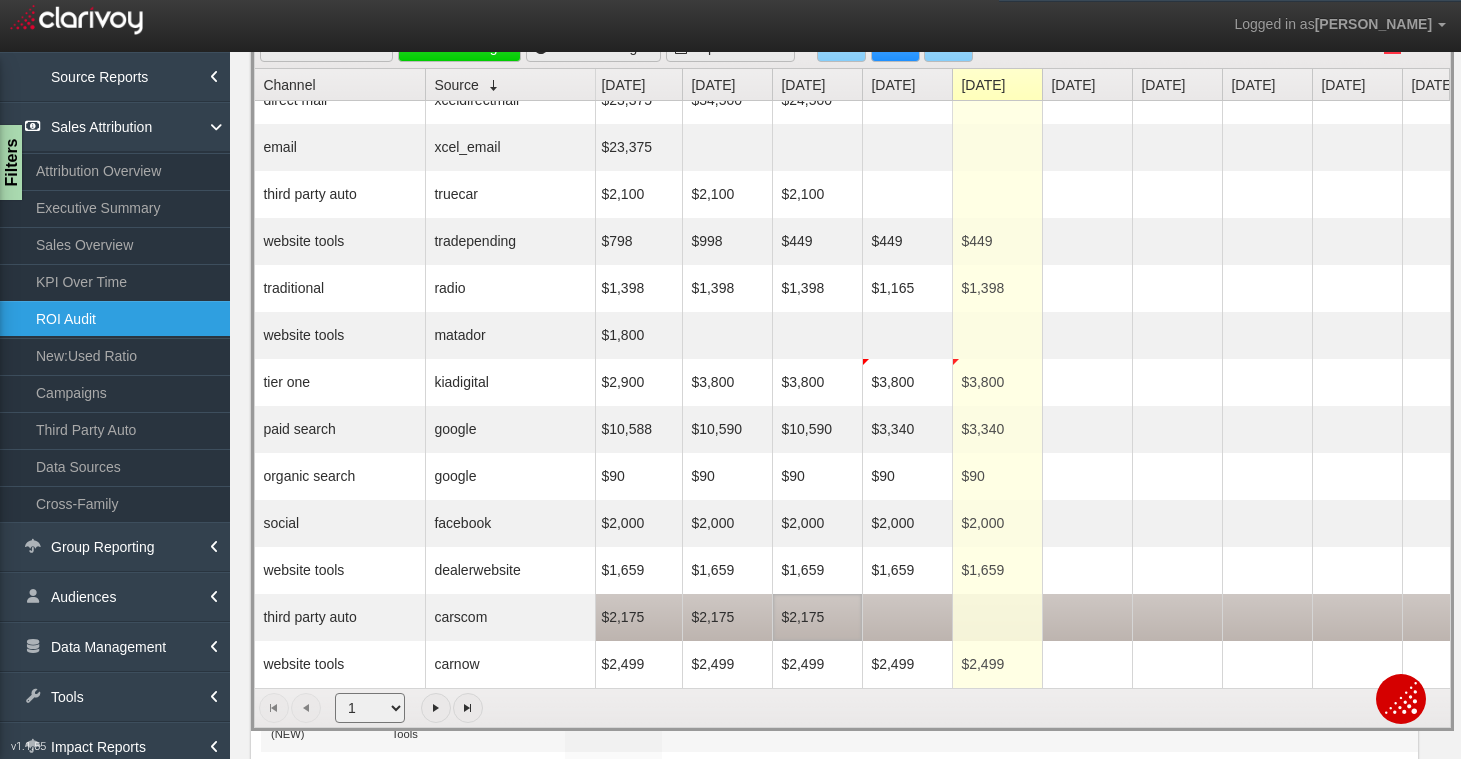 click on "$2,175" at bounding box center [817, 617] 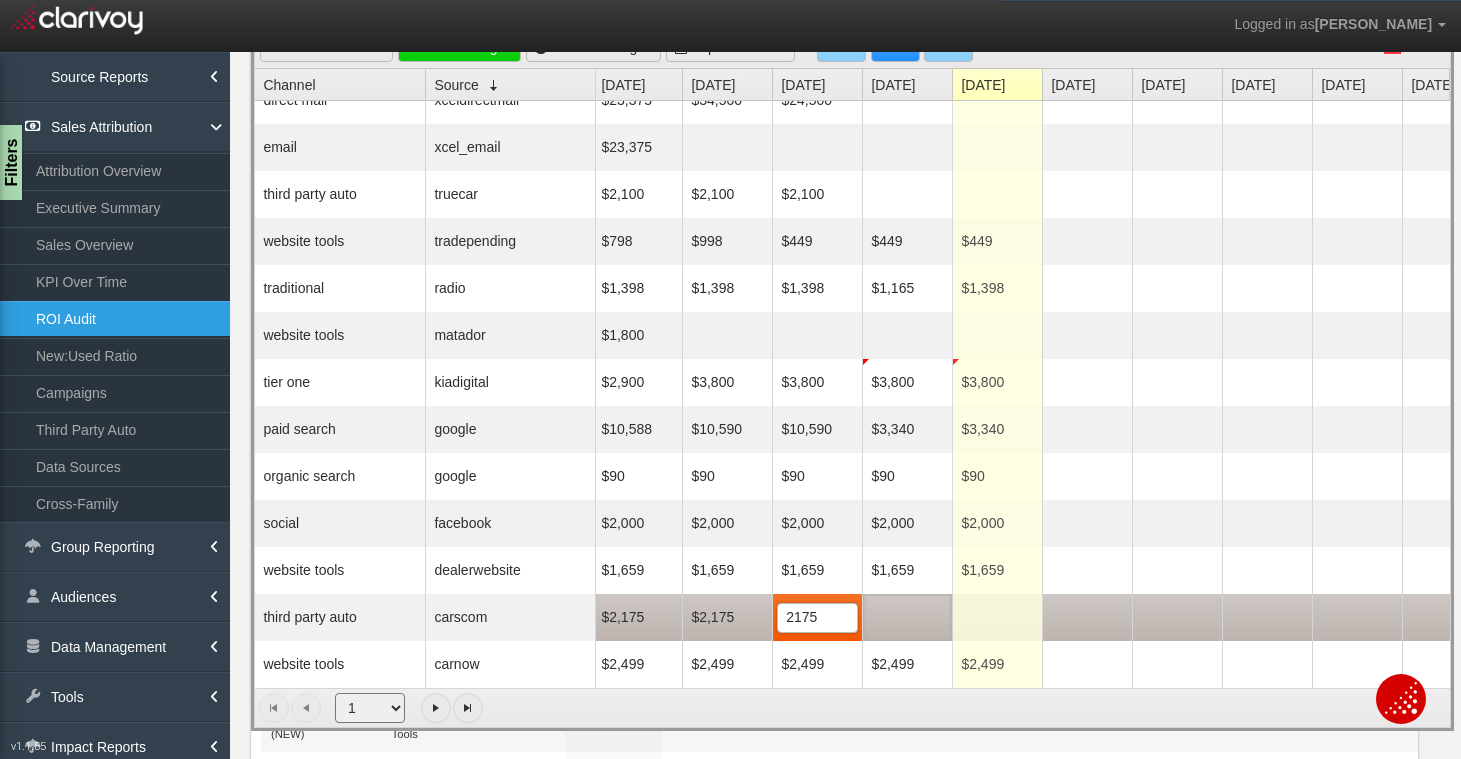 click at bounding box center (907, 617) 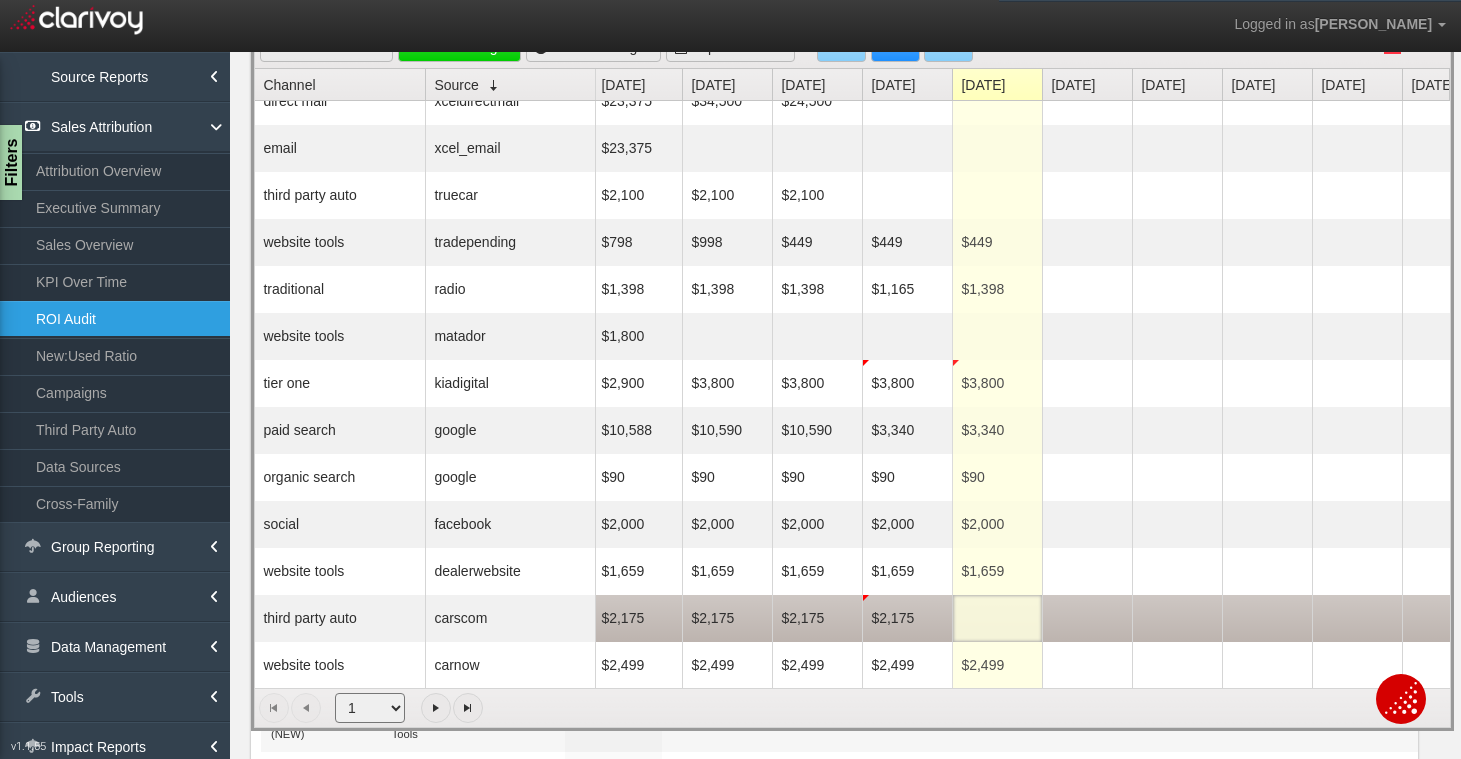 click at bounding box center [997, 618] 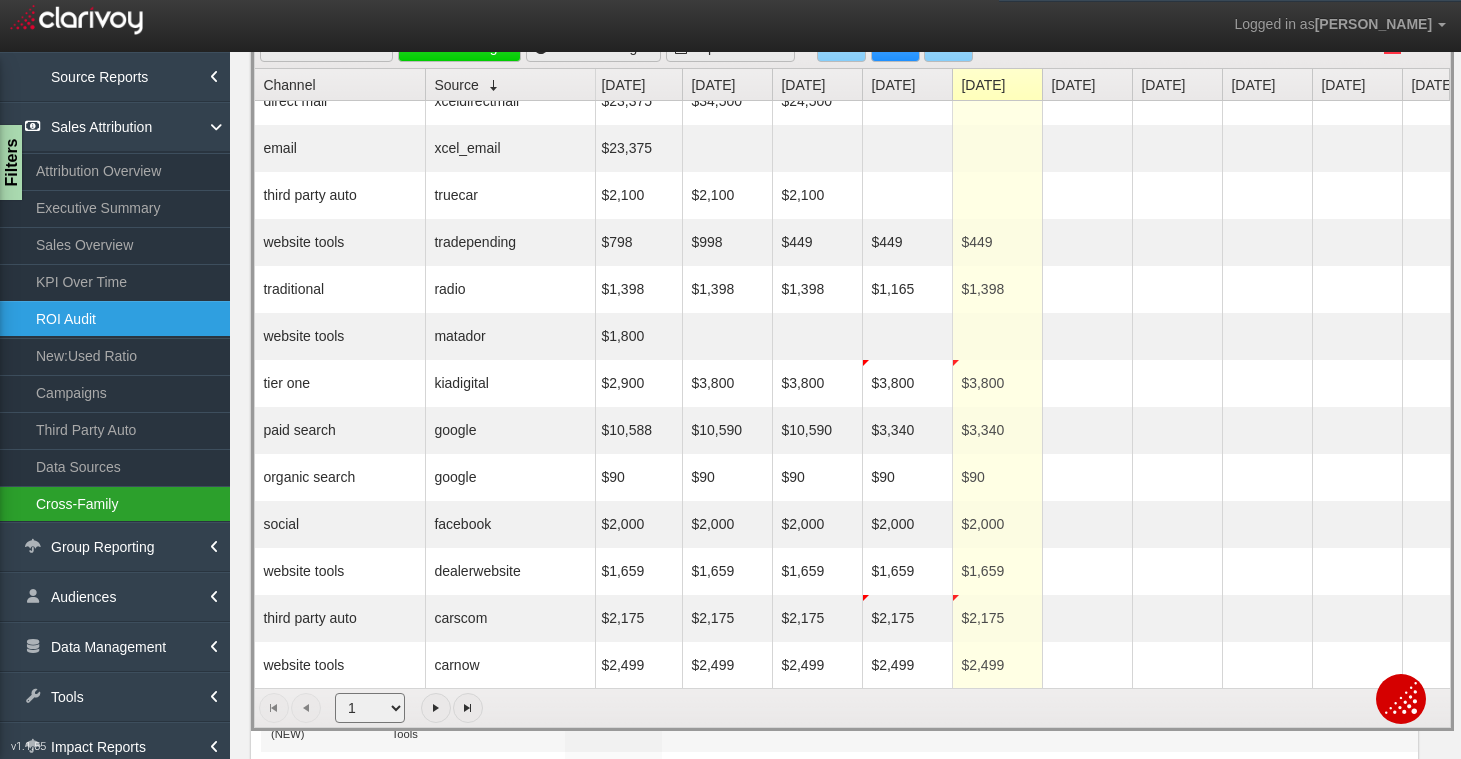 scroll, scrollTop: 23, scrollLeft: 298, axis: both 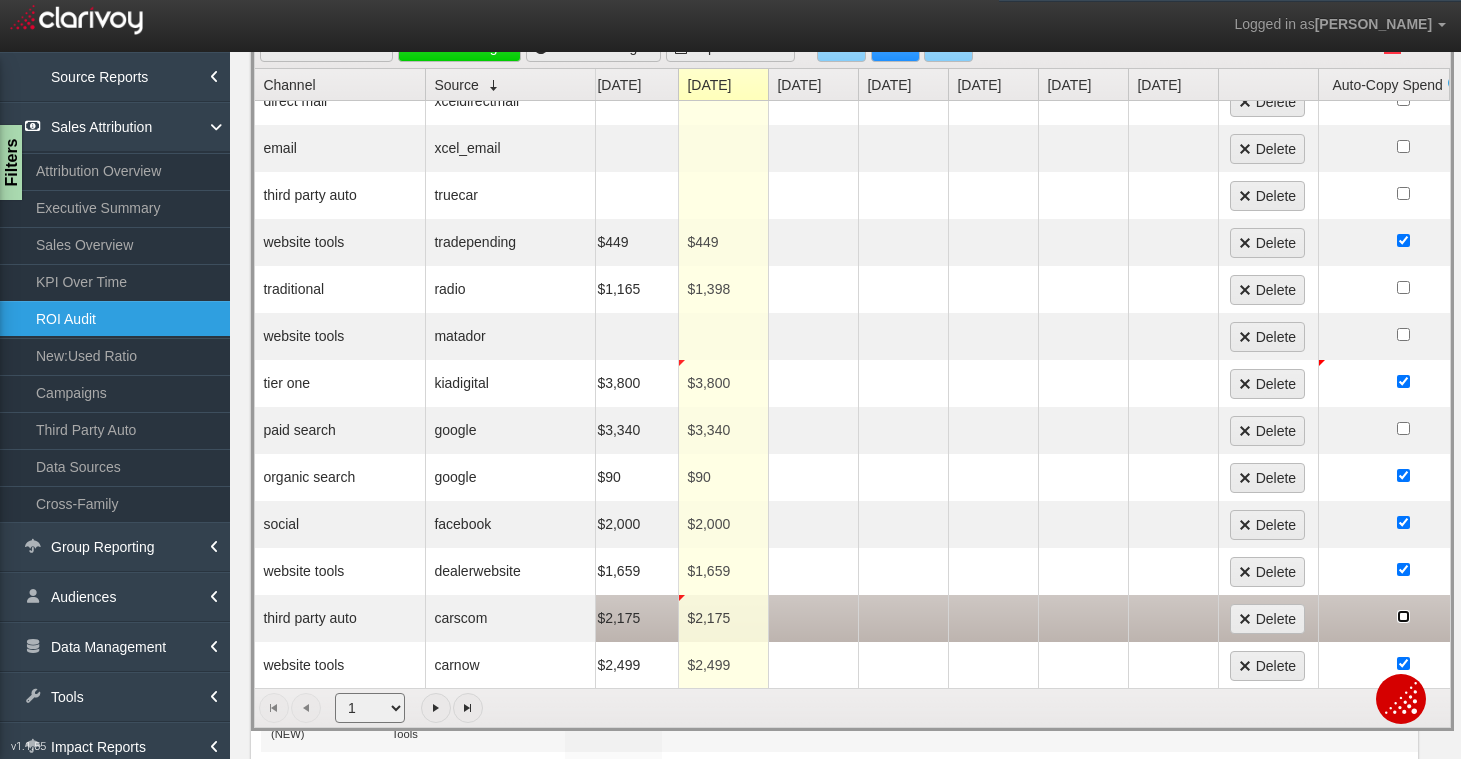 click at bounding box center (1403, 618) 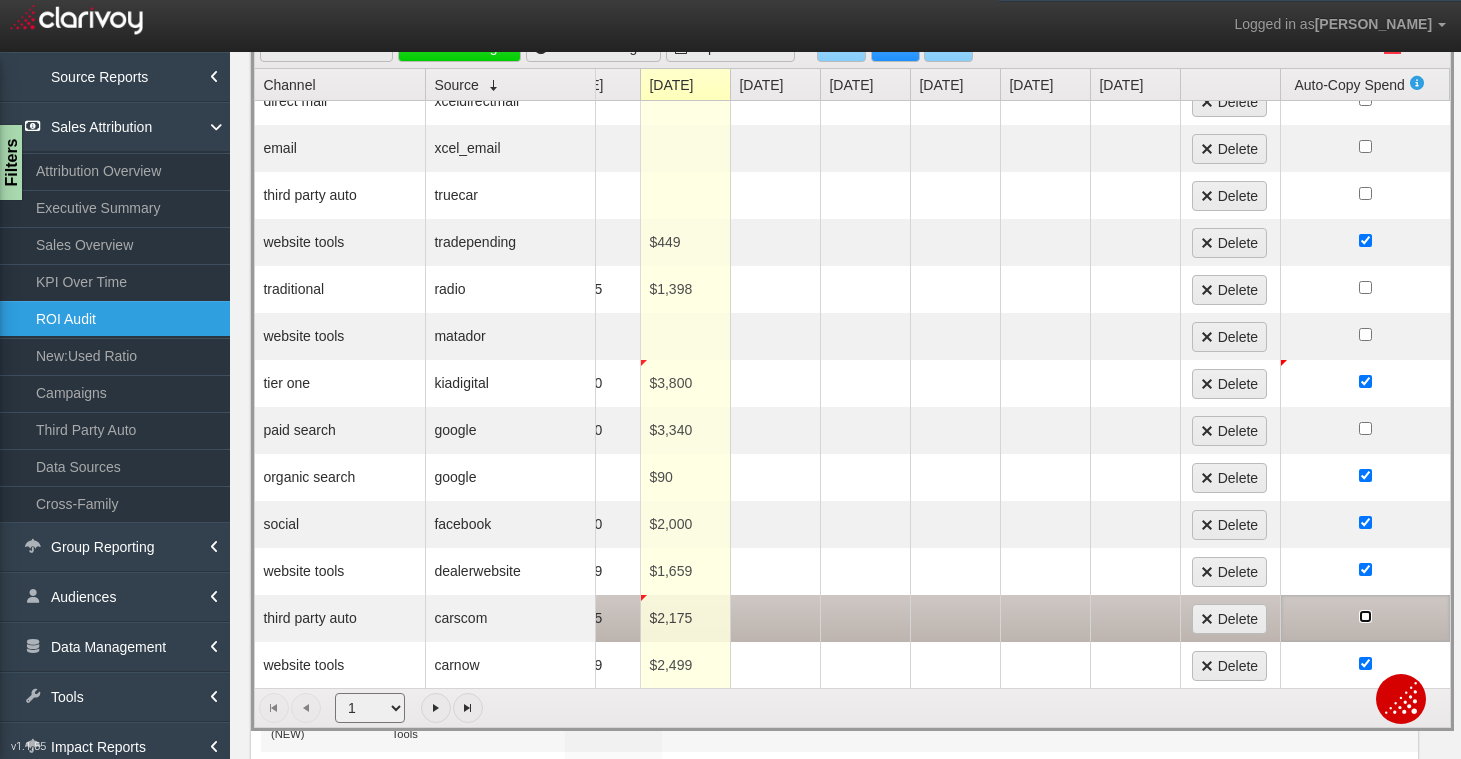 click at bounding box center [1365, 616] 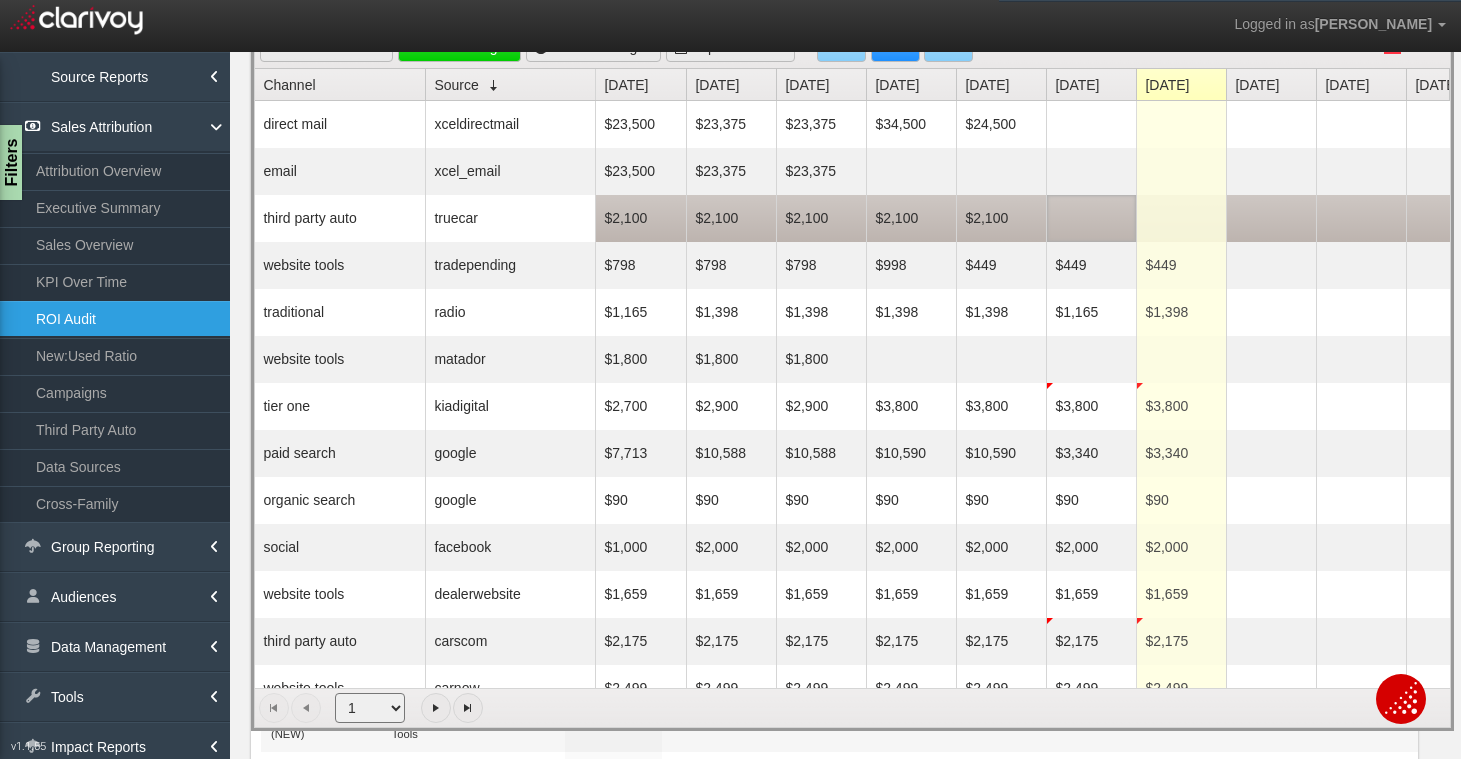 click at bounding box center [1091, 218] 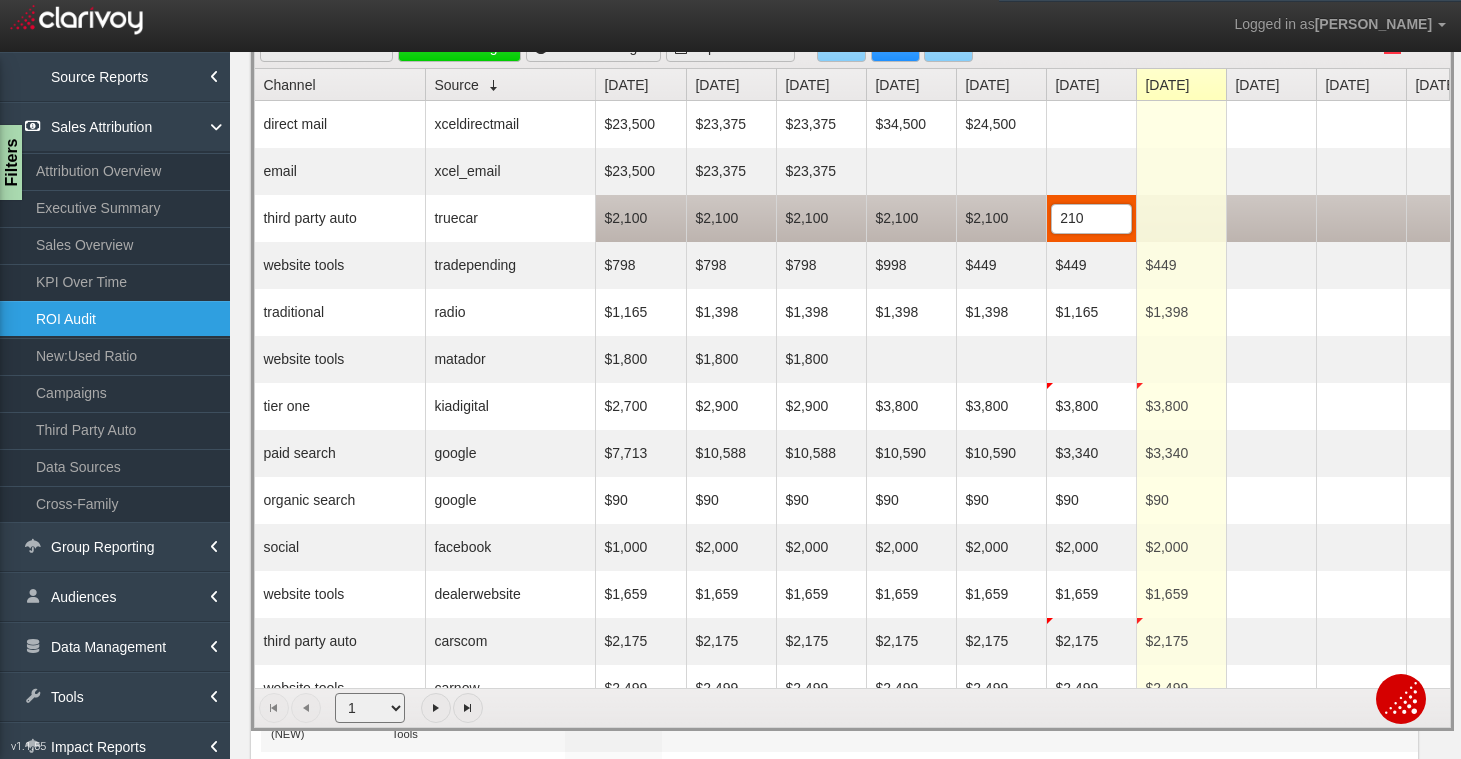 type on "2100" 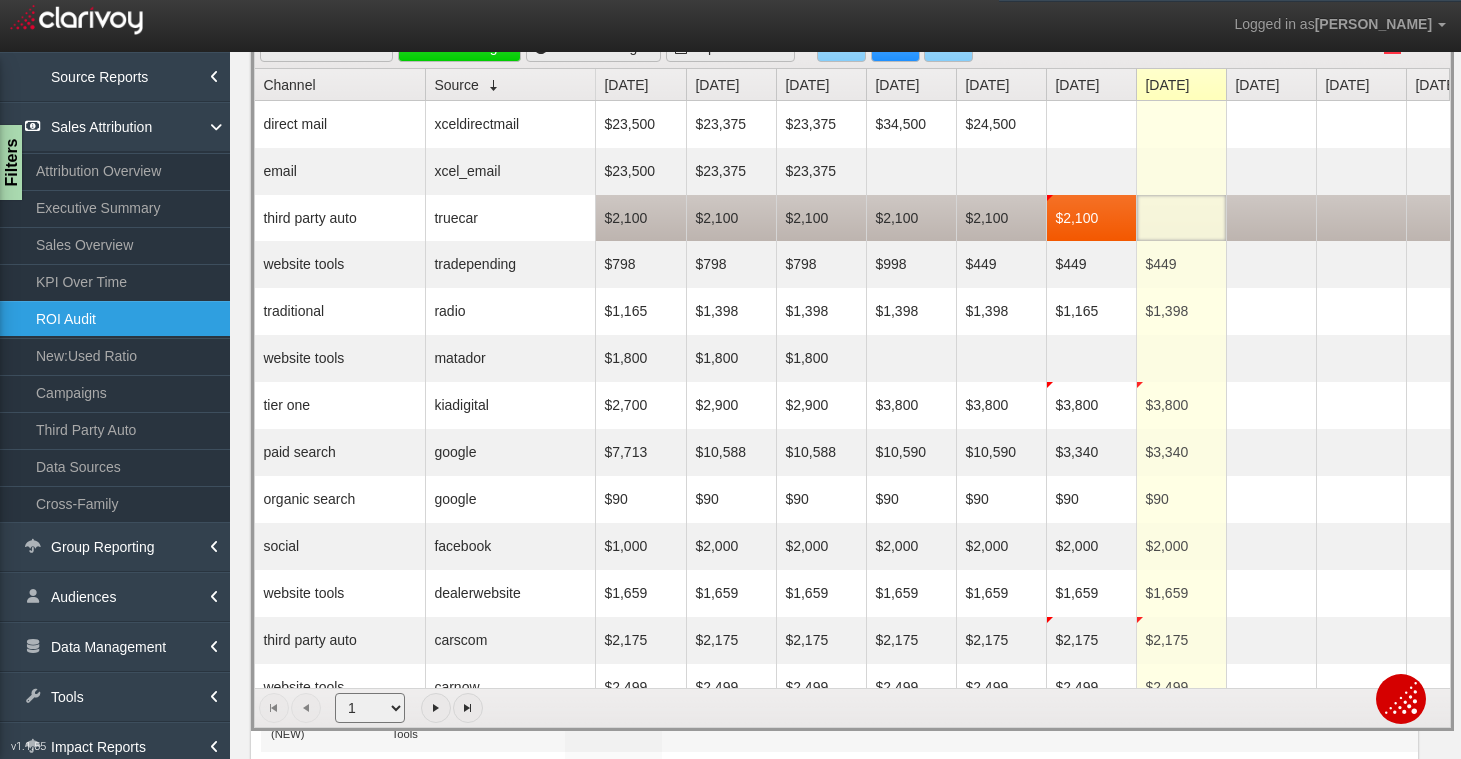 click at bounding box center [1181, 218] 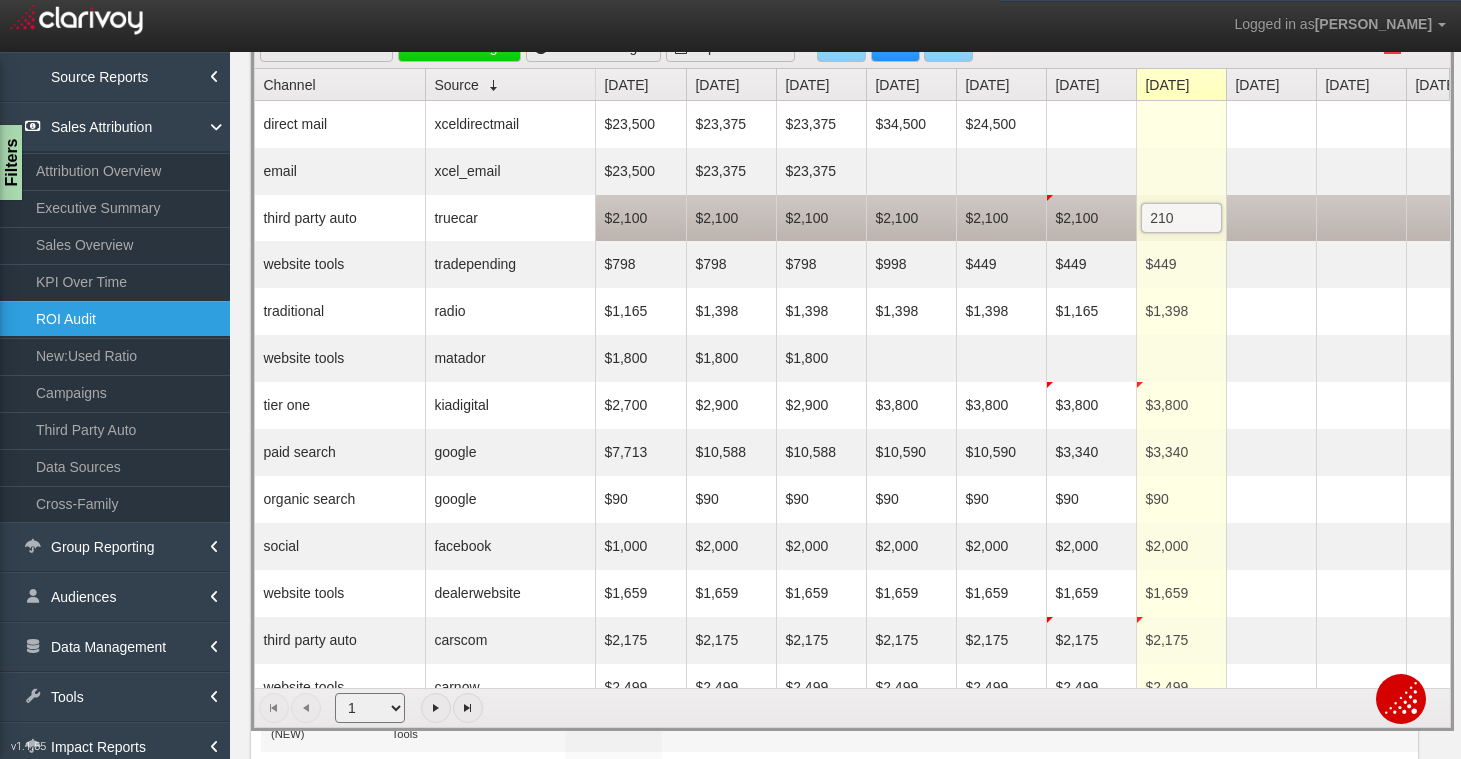 type on "2100" 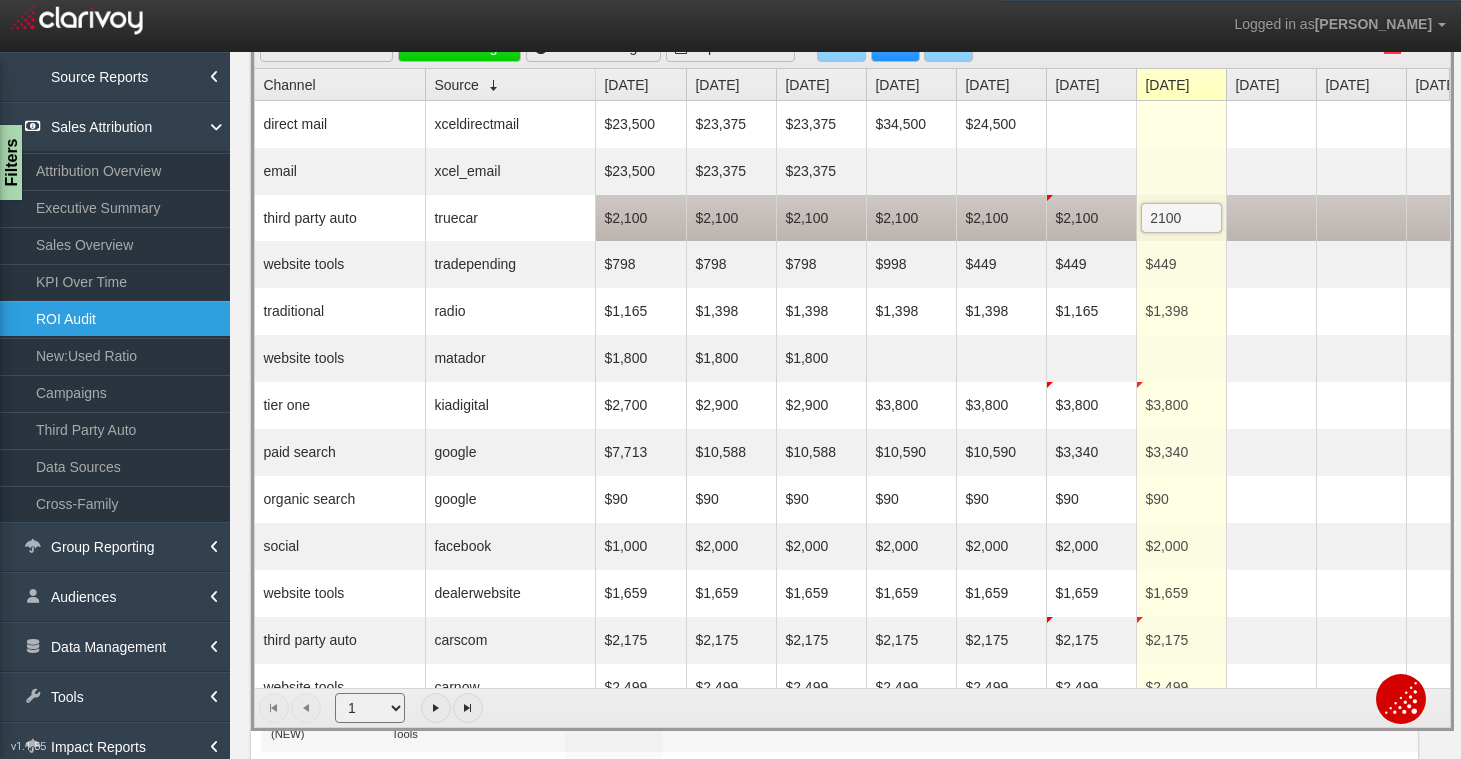 scroll, scrollTop: 0, scrollLeft: 76, axis: horizontal 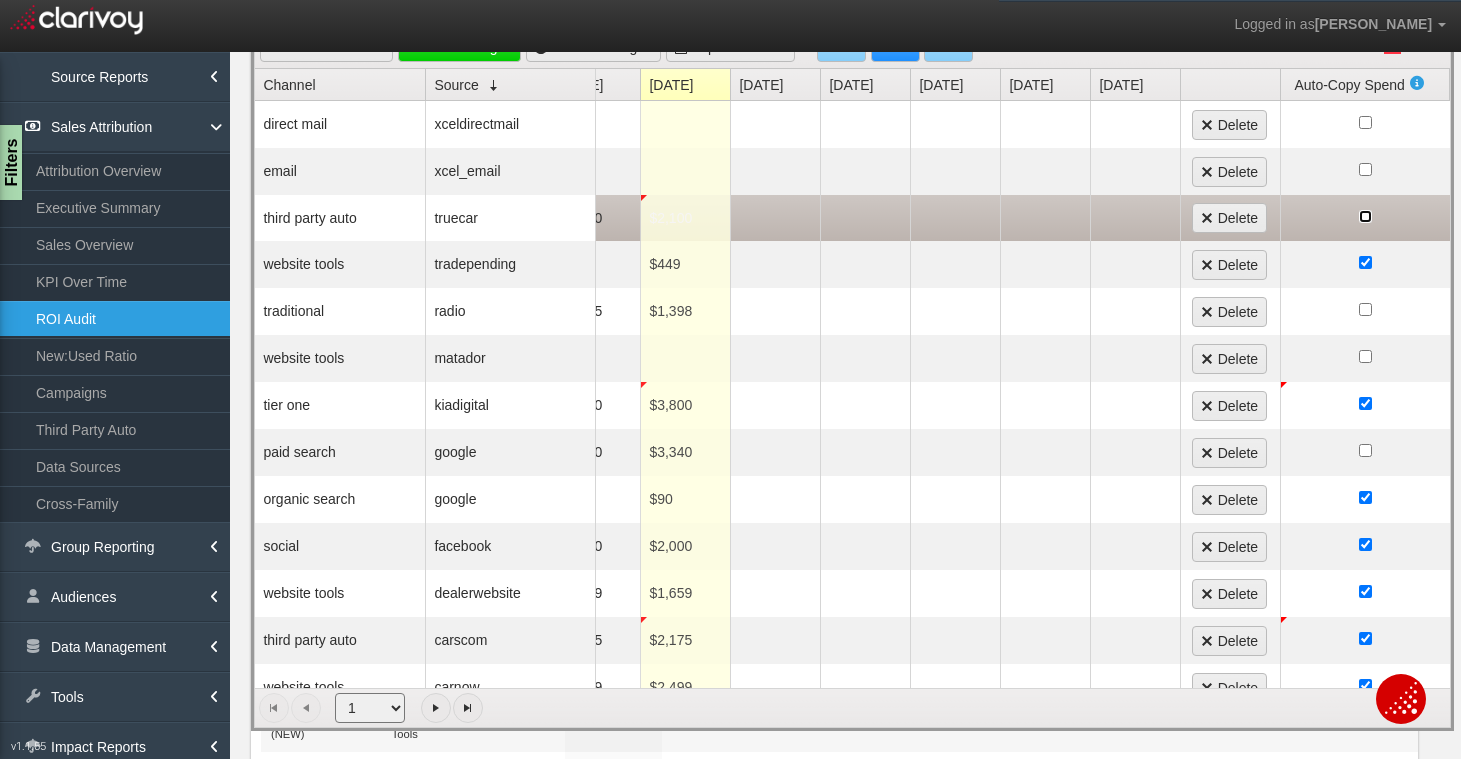 click at bounding box center (1365, 218) 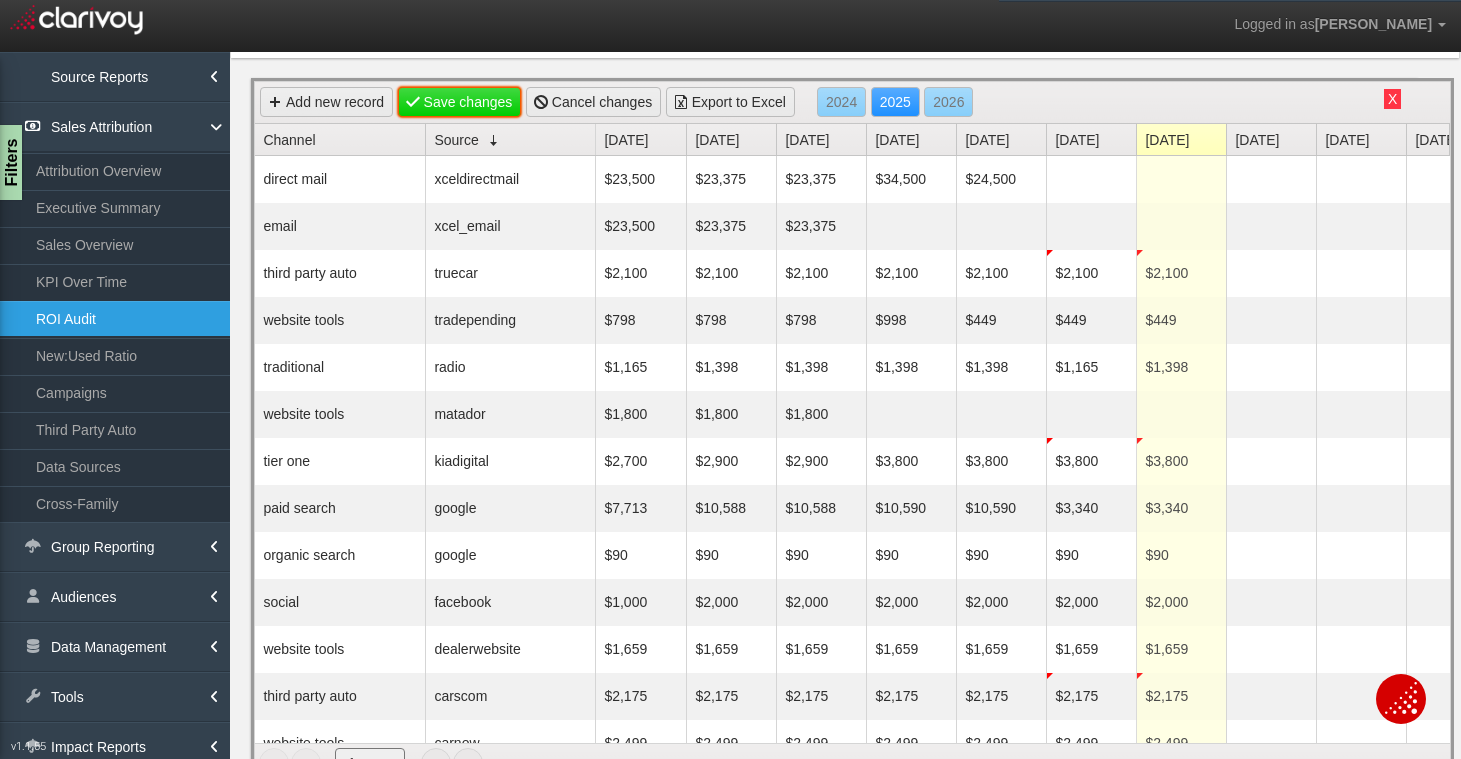 click on "Save changes" at bounding box center (460, 102) 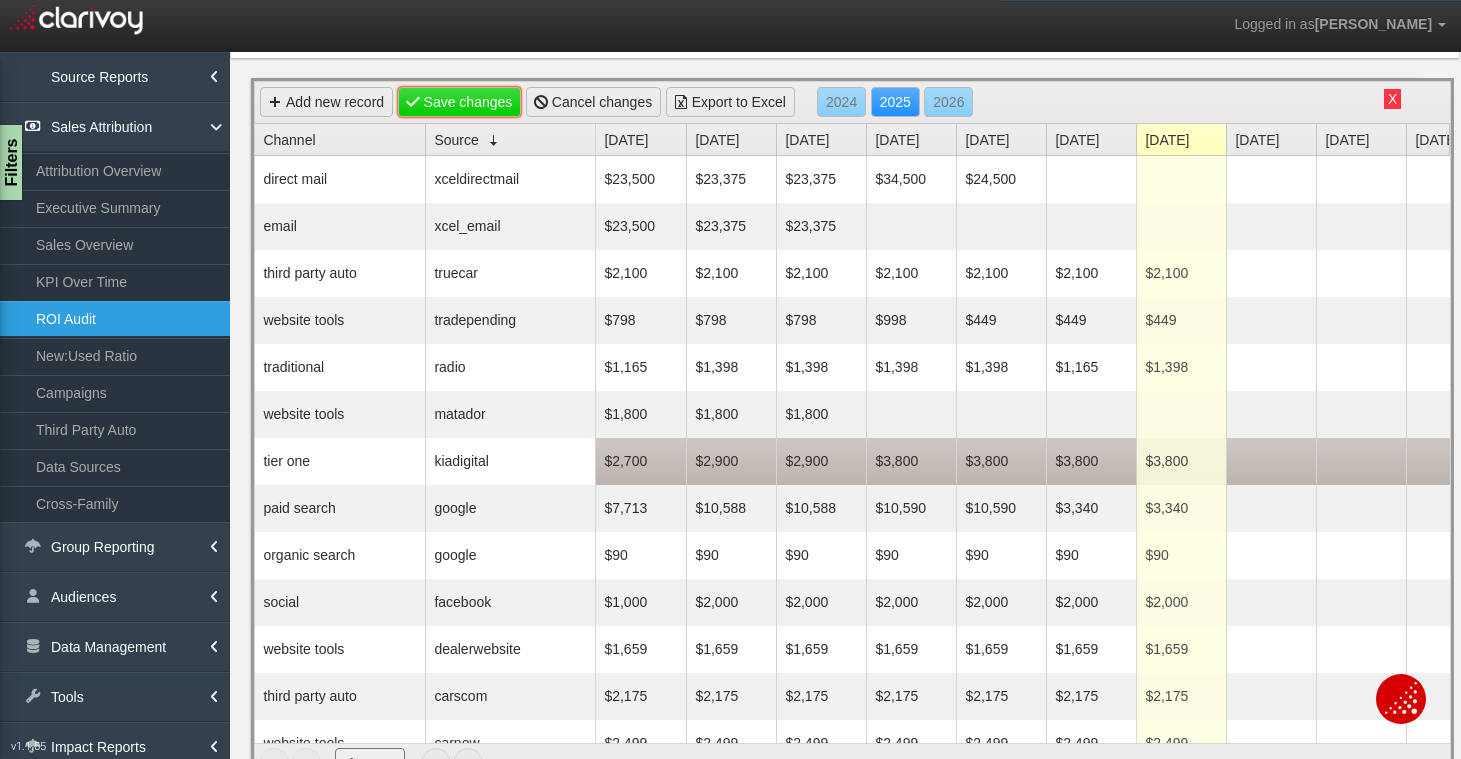 scroll, scrollTop: 24, scrollLeft: 0, axis: vertical 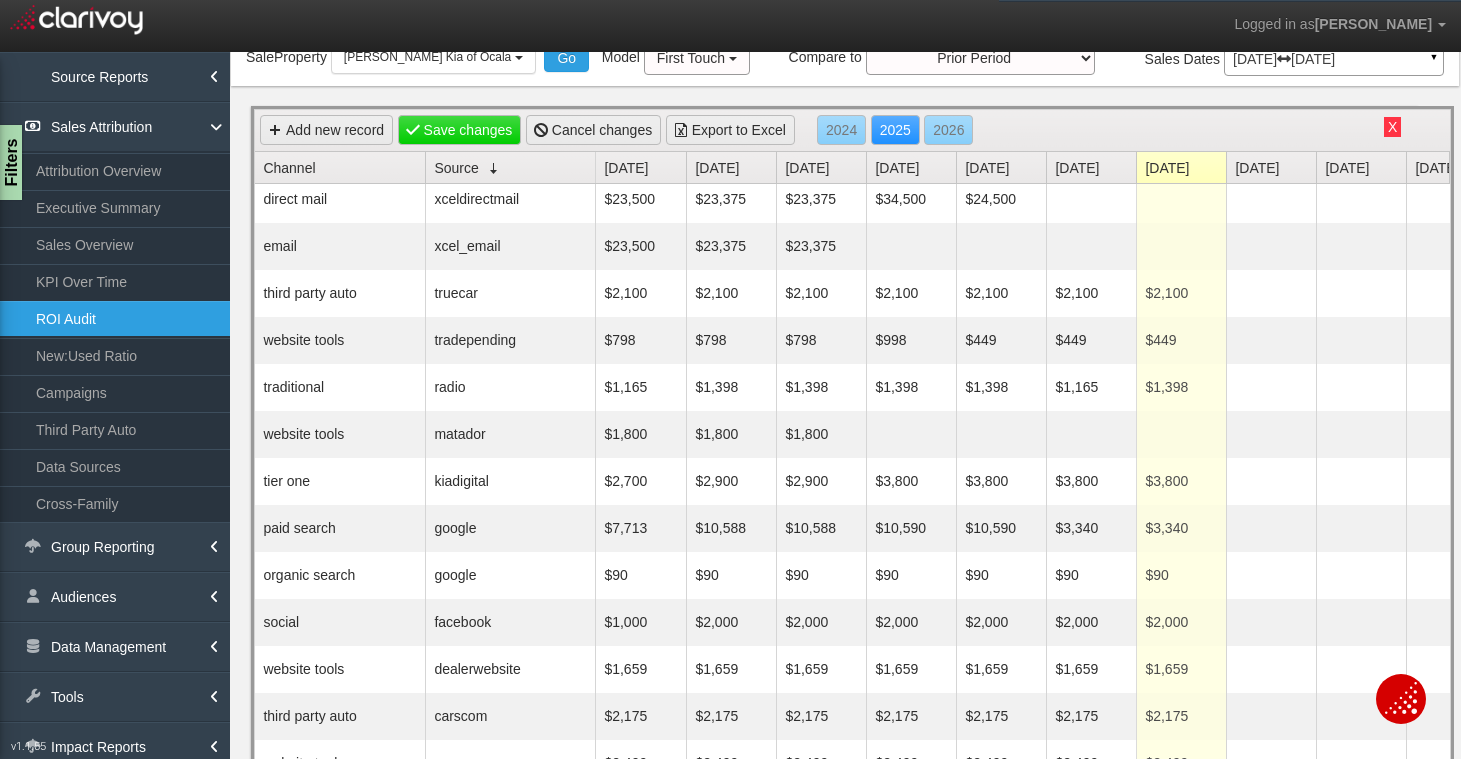 click on "Source" at bounding box center [514, 167] 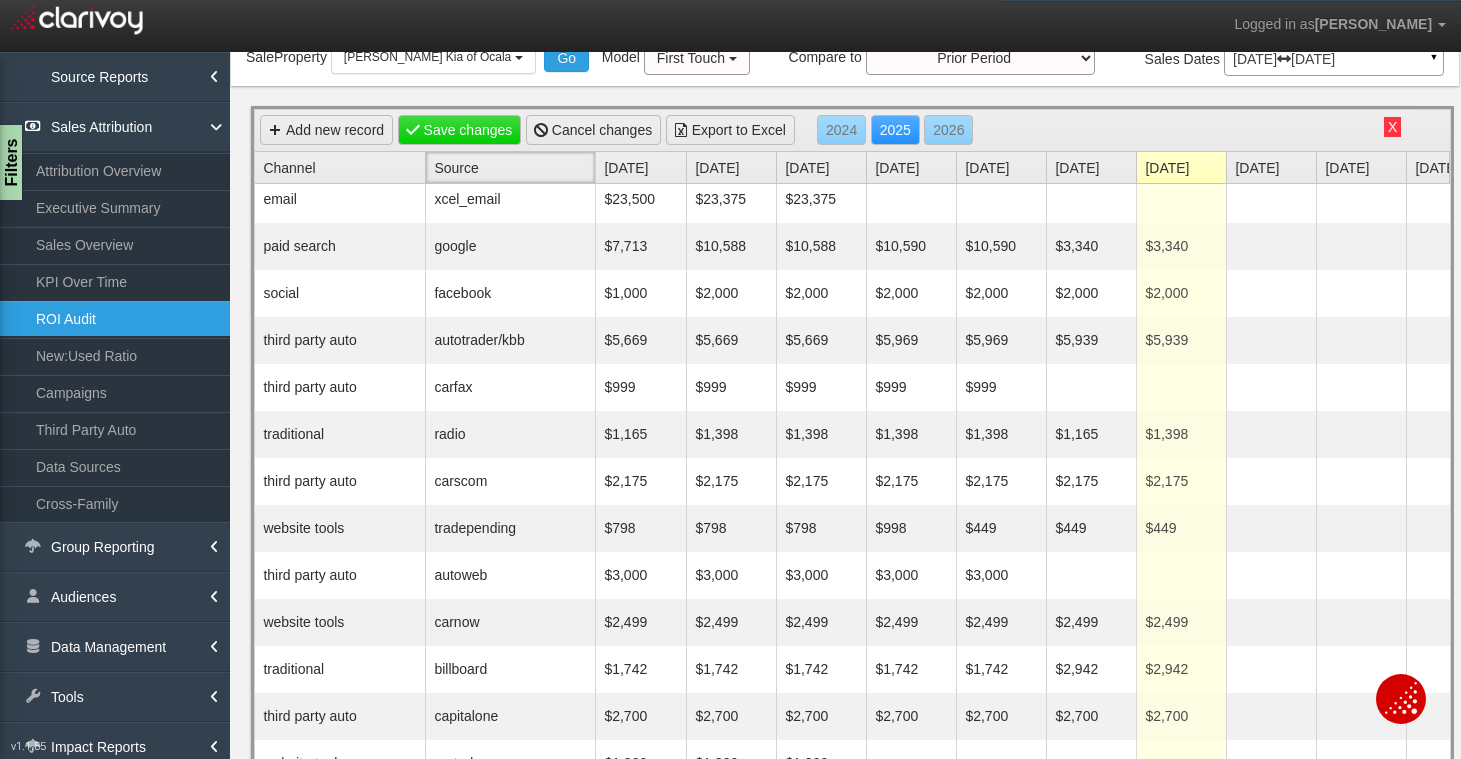 click on "Source" at bounding box center (514, 167) 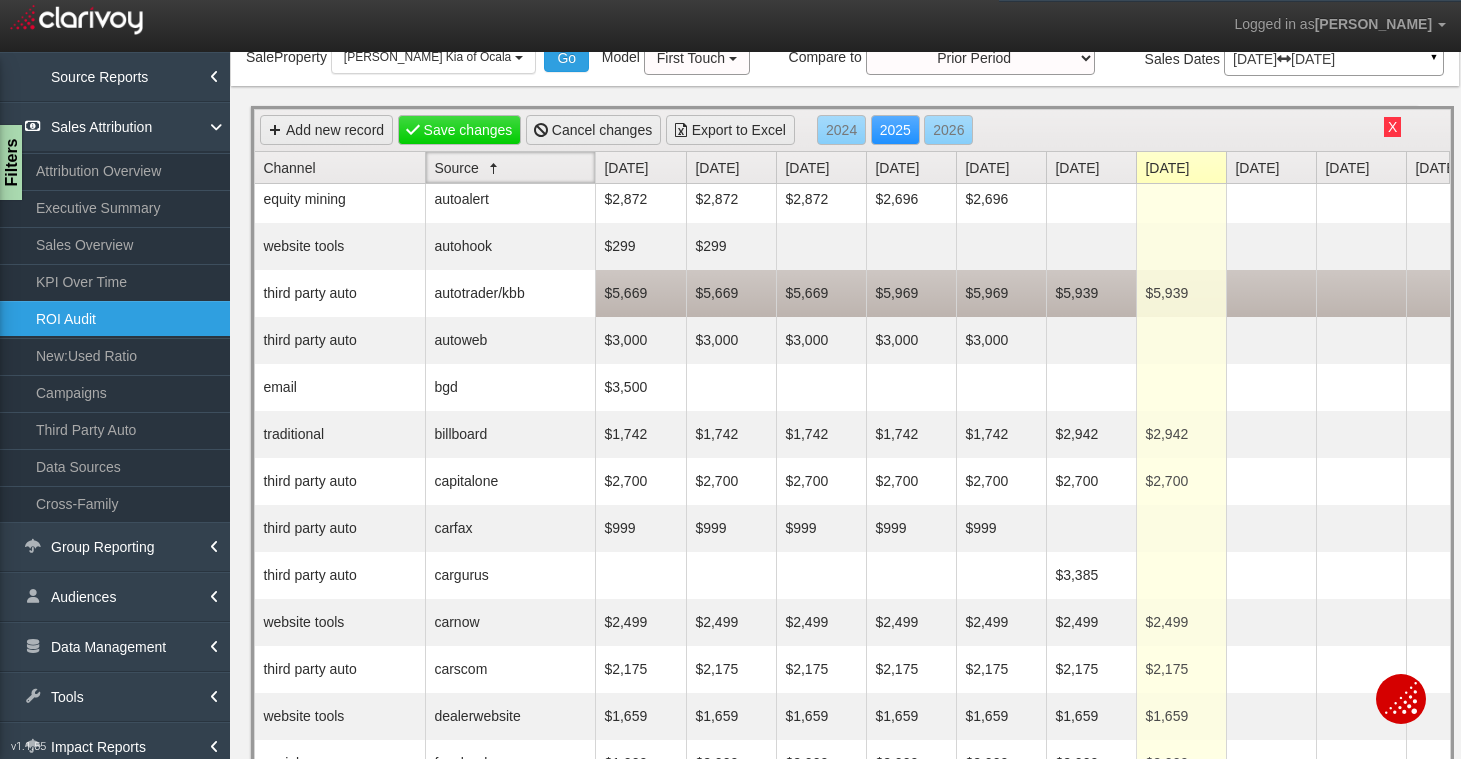 scroll, scrollTop: 0, scrollLeft: 0, axis: both 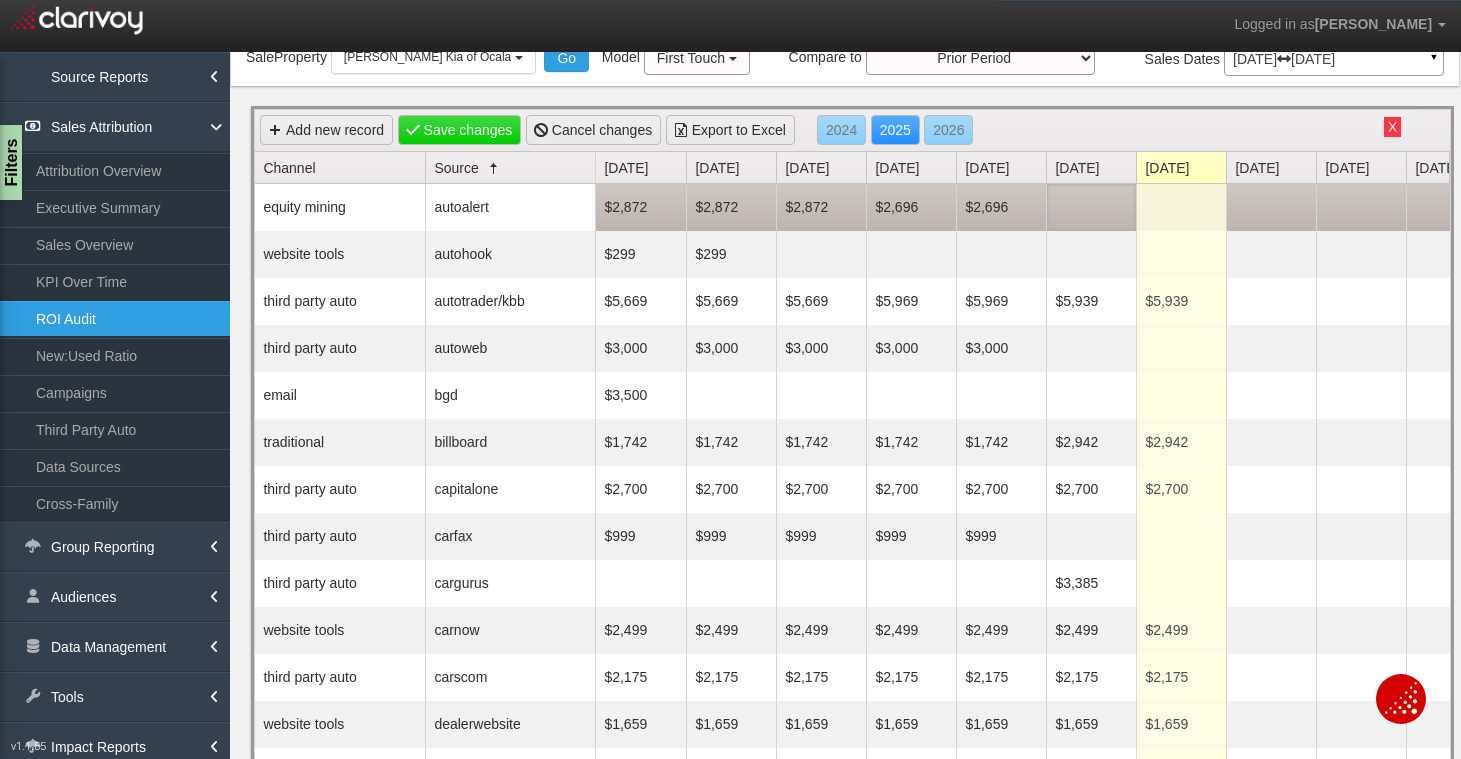 click at bounding box center [1091, 207] 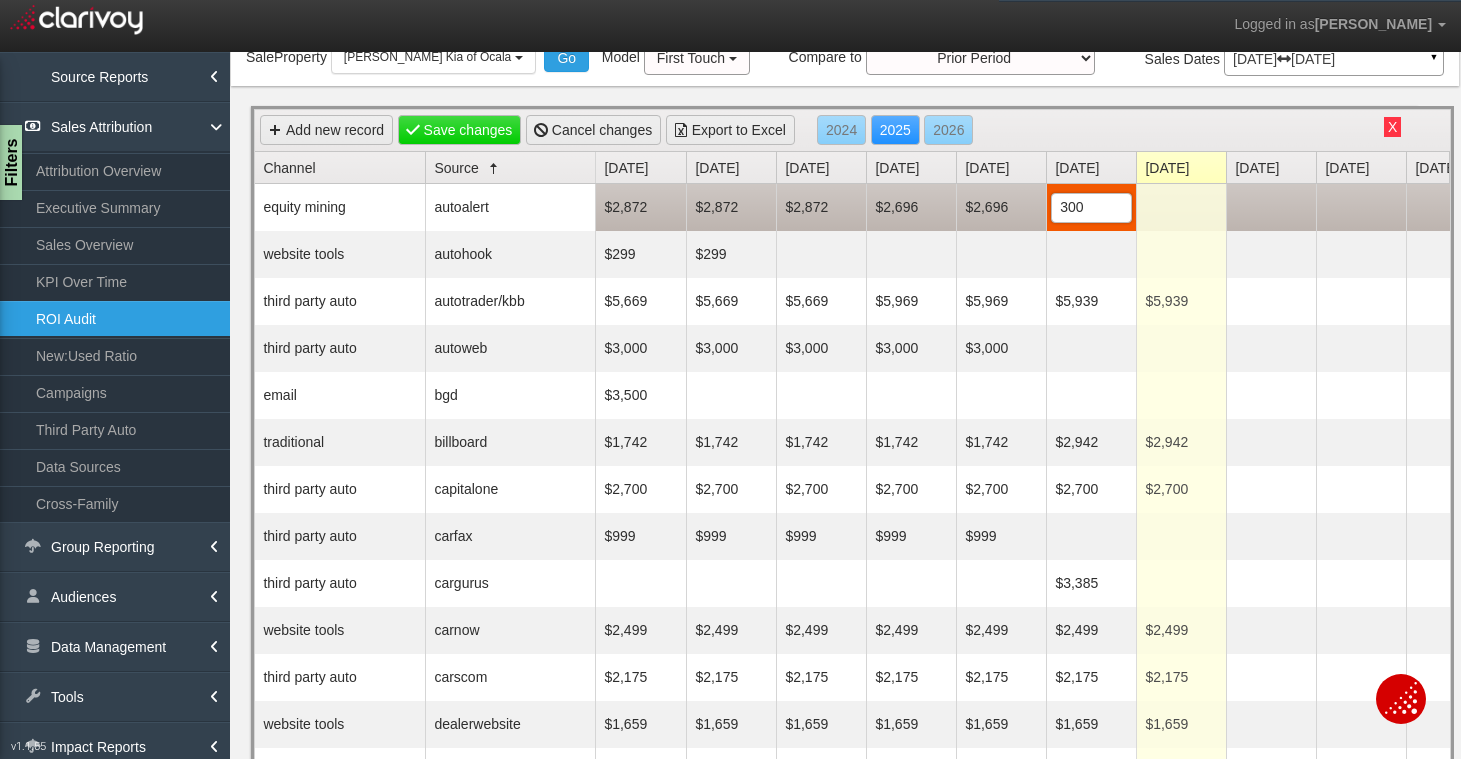 type on "3003" 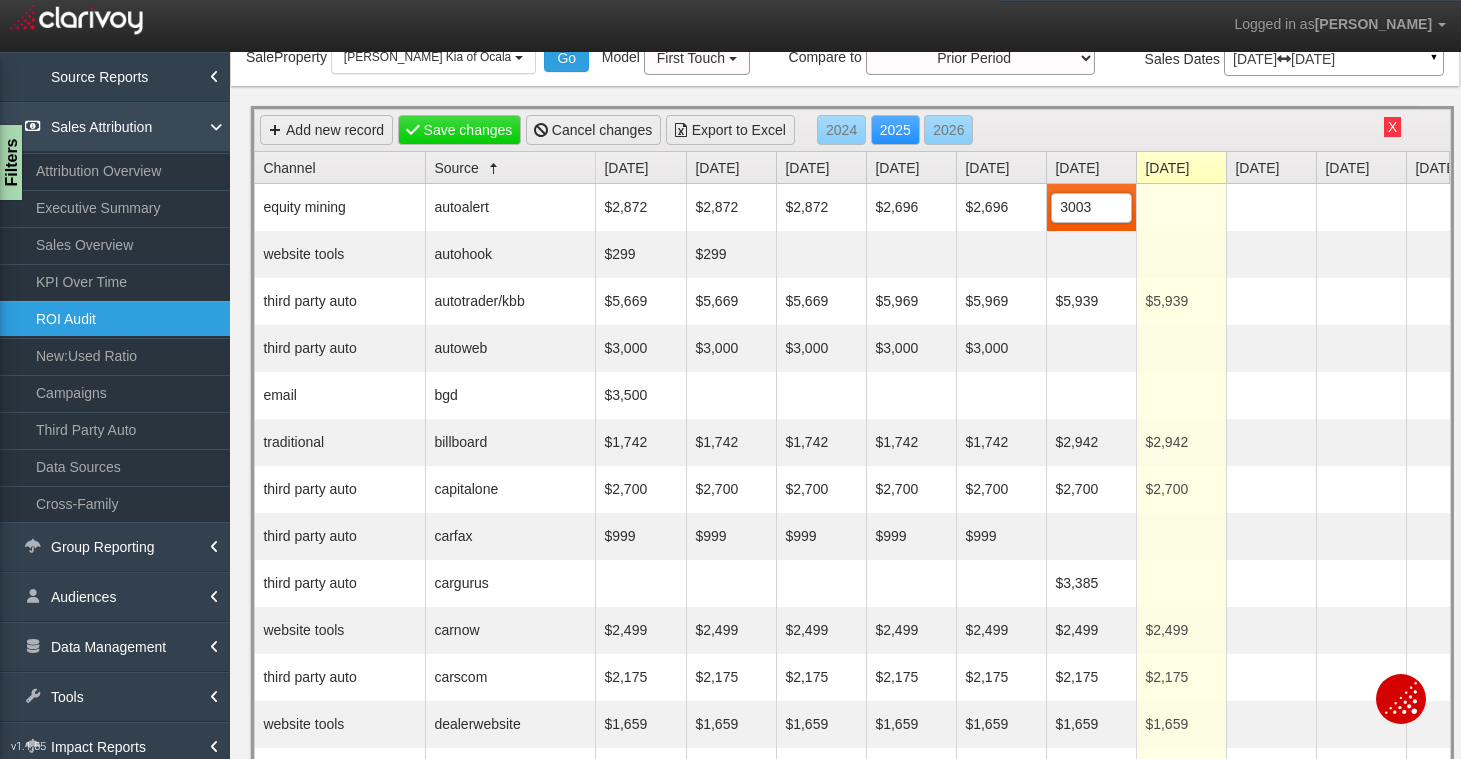 type on "$3,003" 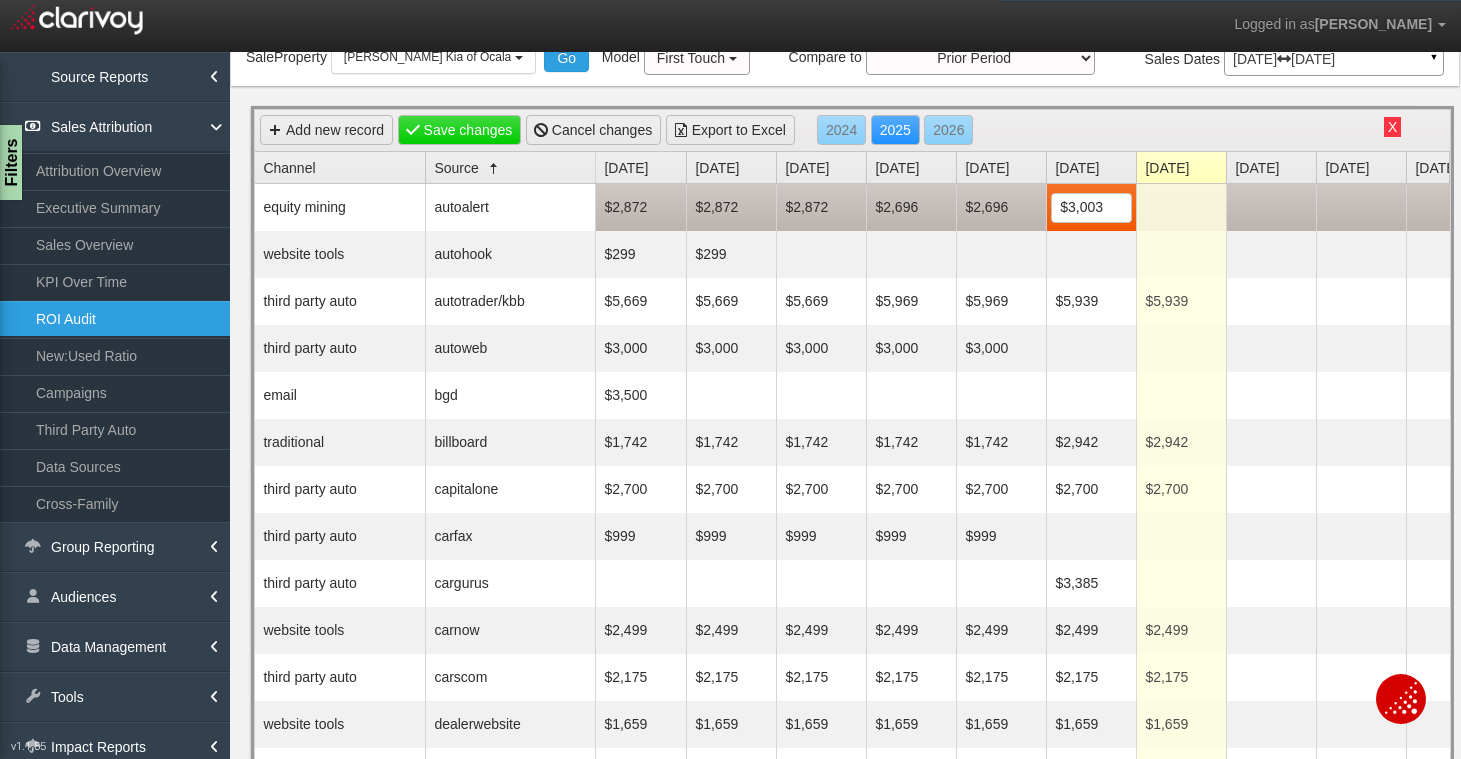 click at bounding box center [1181, 207] 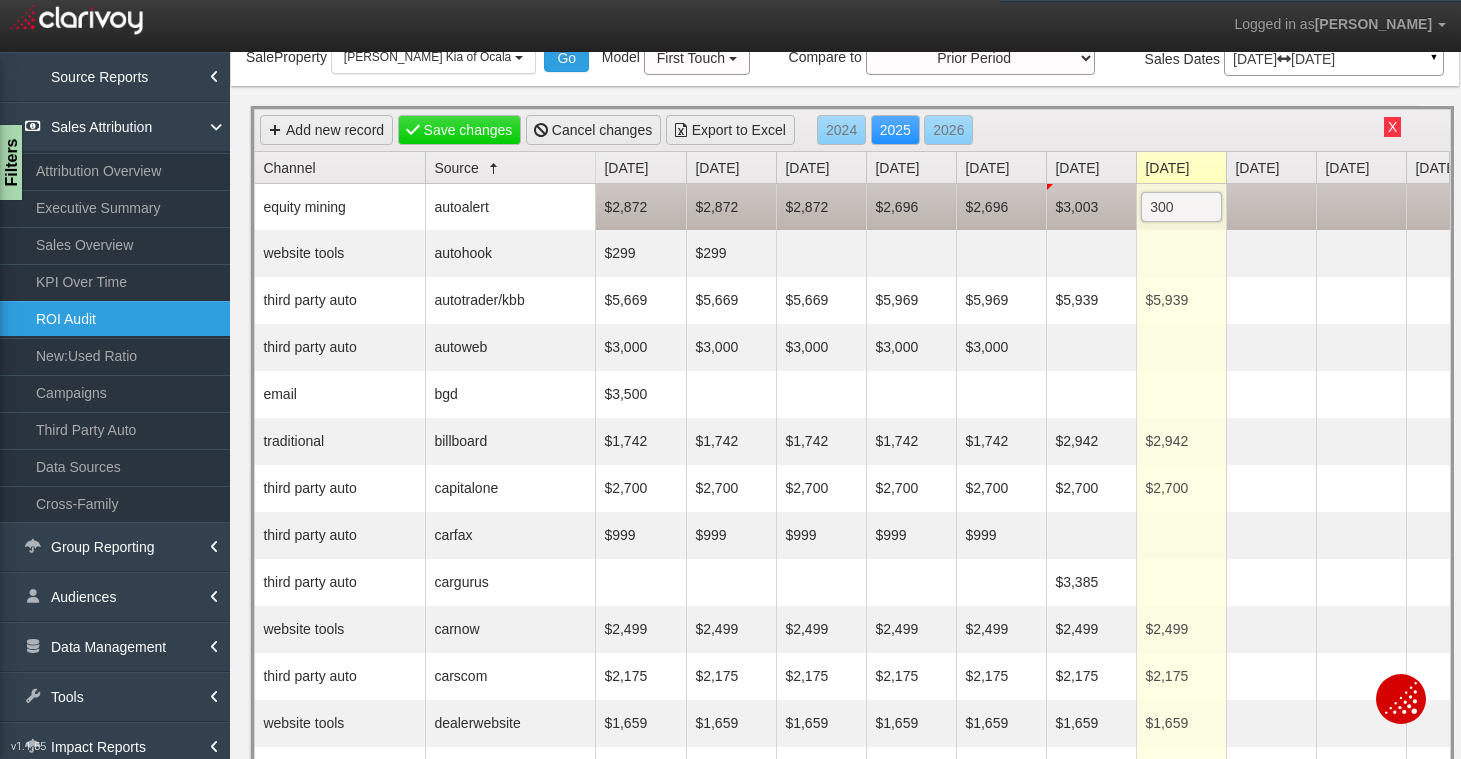 type on "3003" 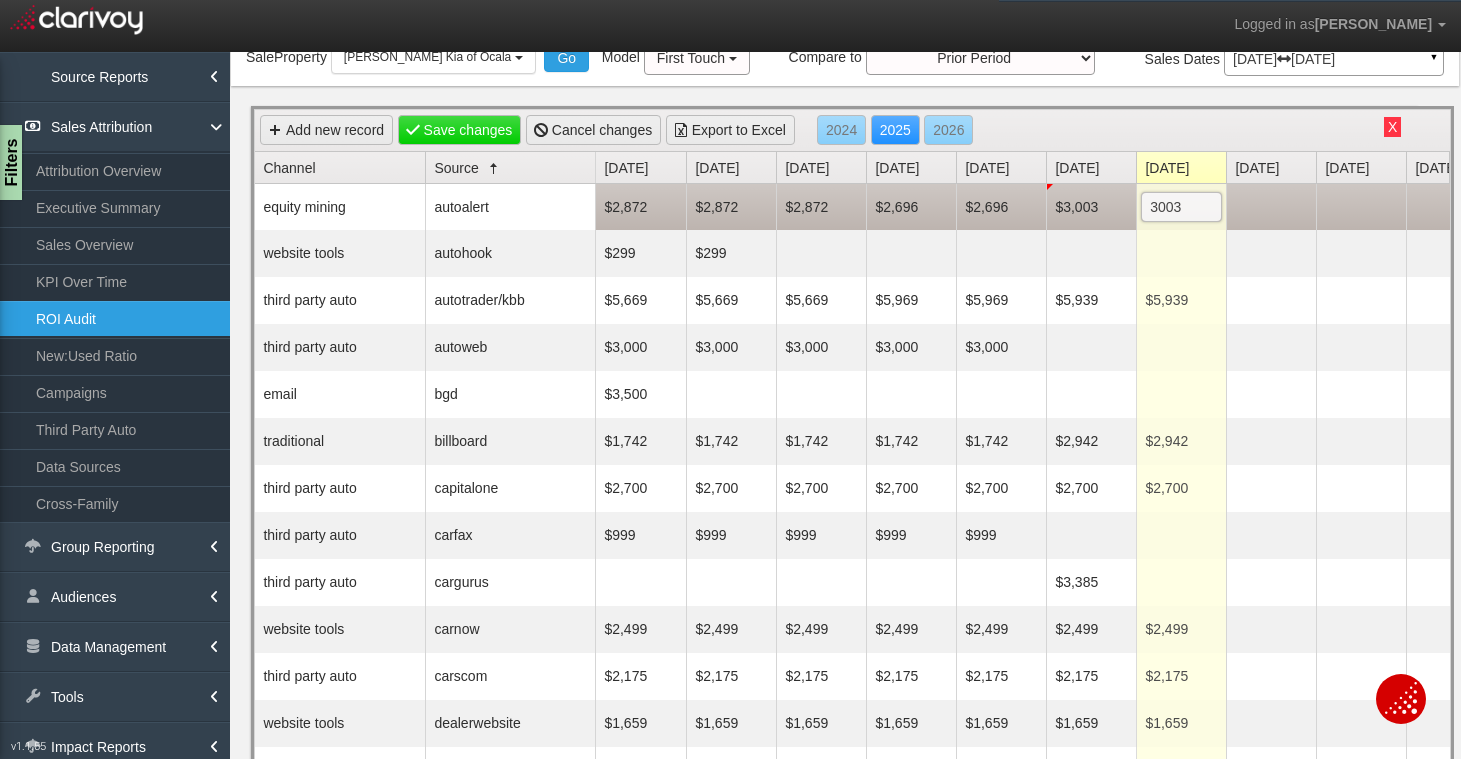 scroll, scrollTop: 0, scrollLeft: 160, axis: horizontal 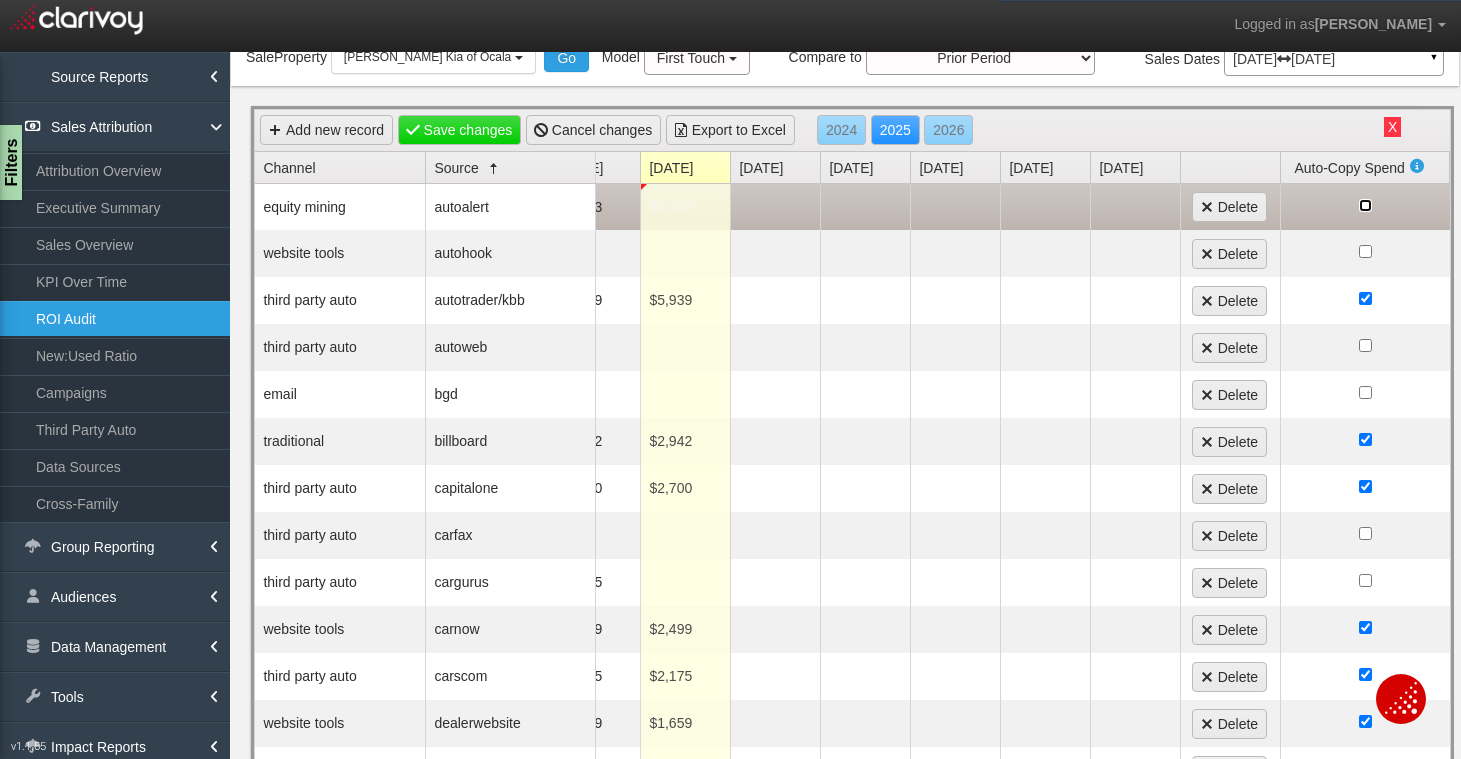 click at bounding box center (1365, 205) 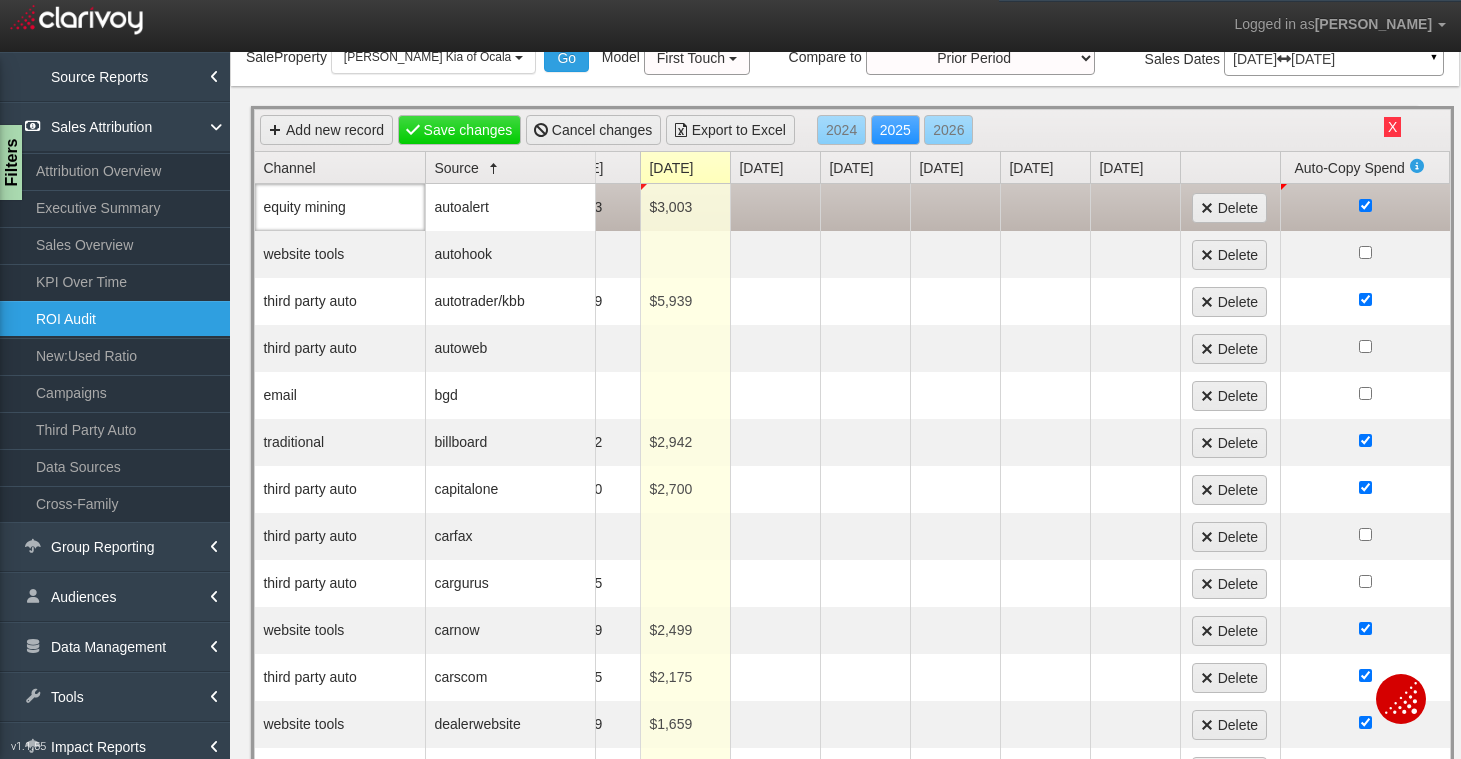 scroll, scrollTop: 0, scrollLeft: 426, axis: horizontal 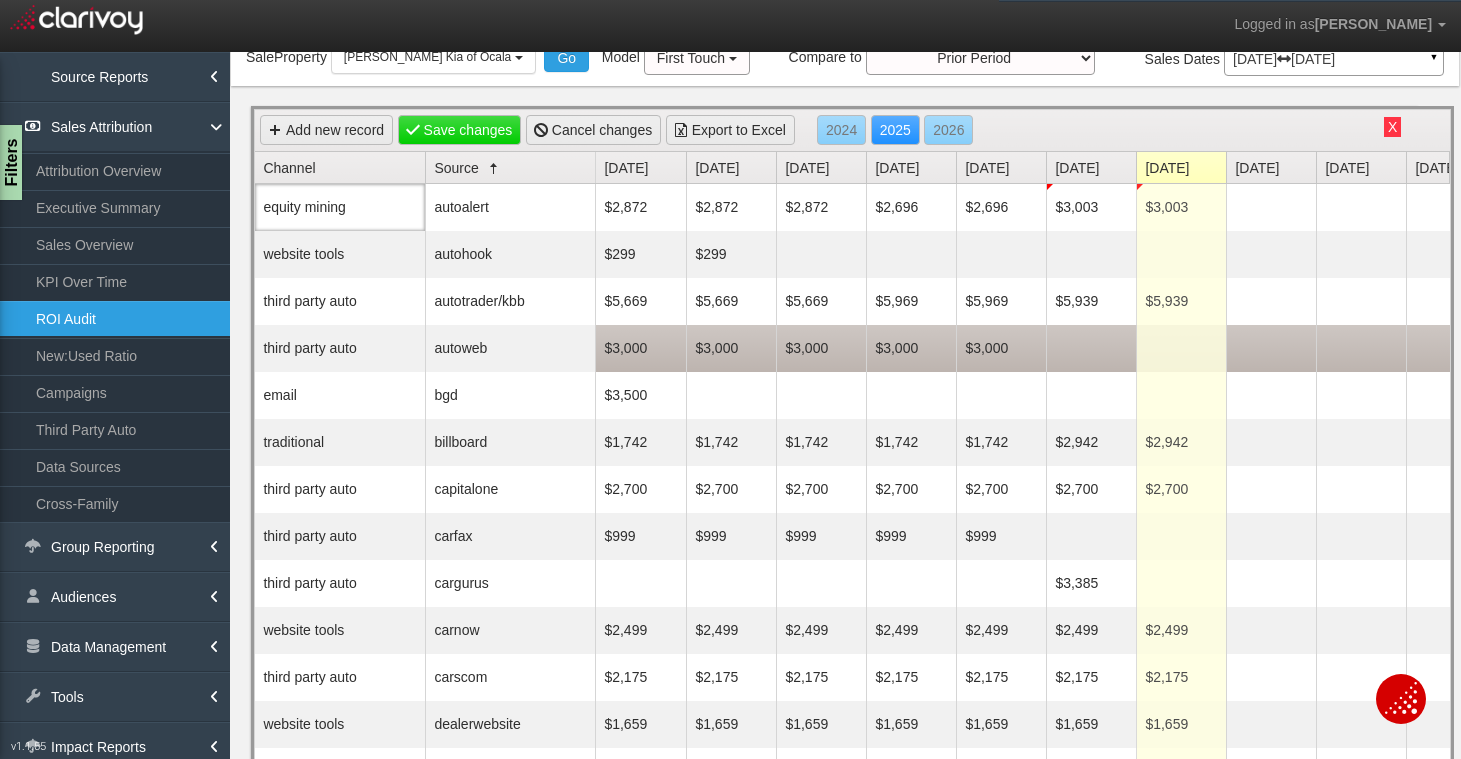 click at bounding box center [1091, 348] 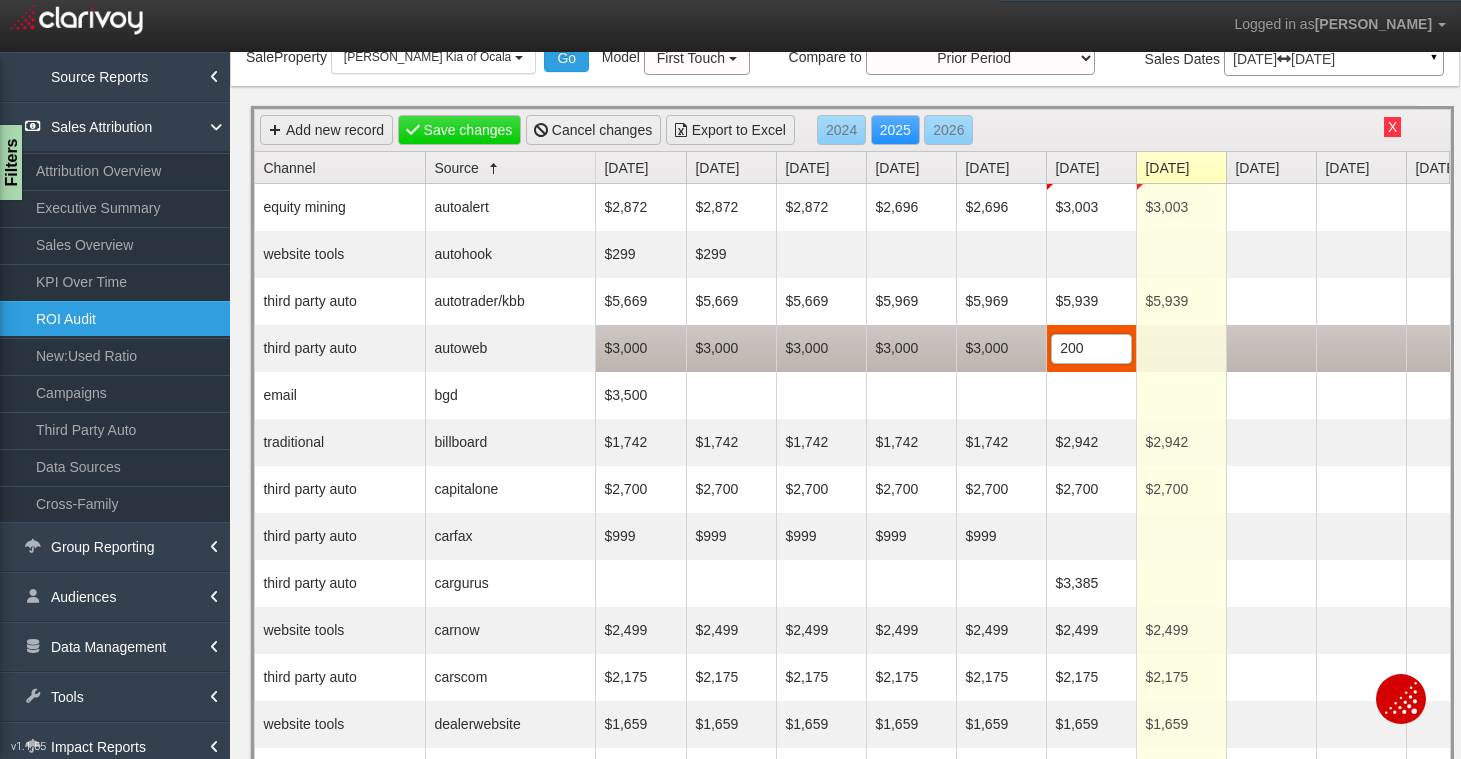 type on "2000" 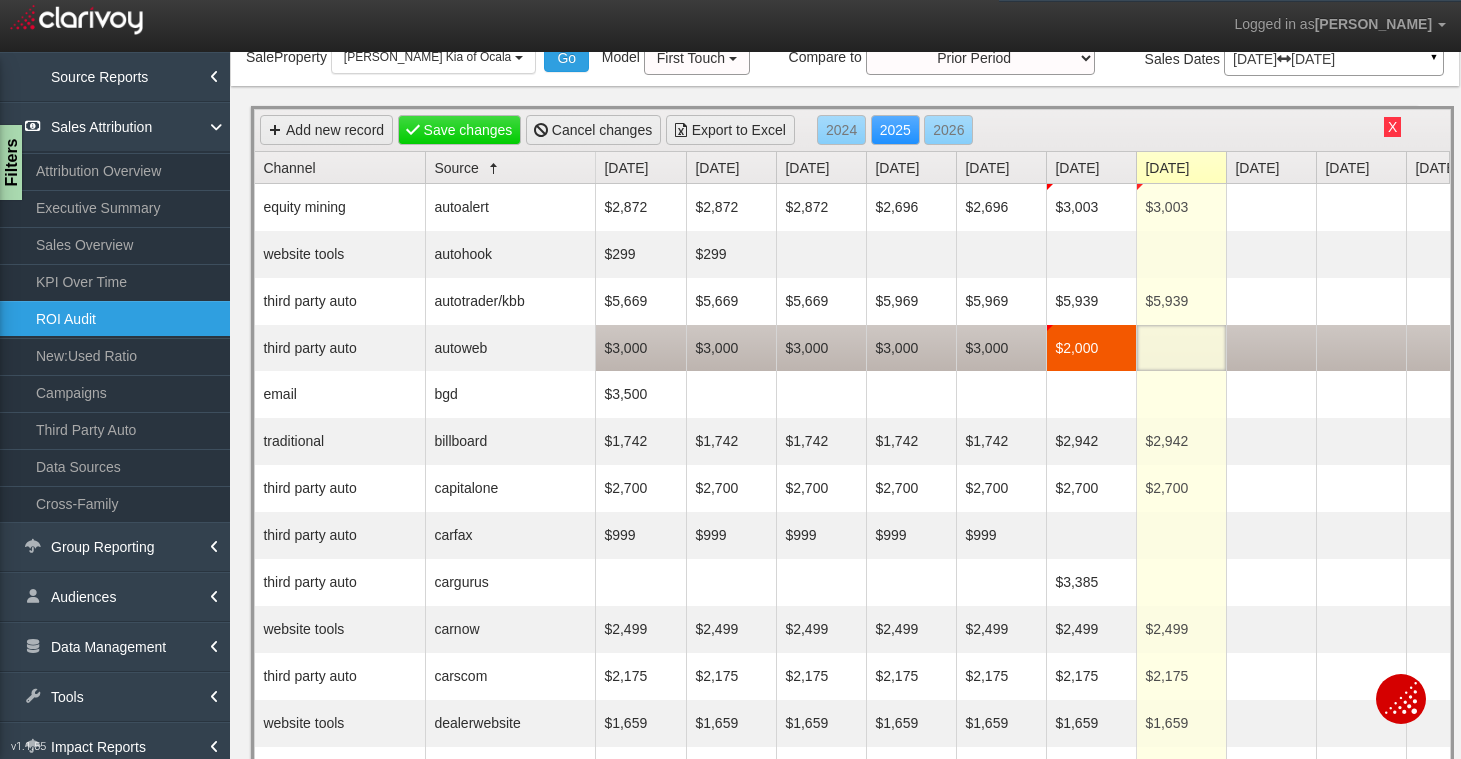 click at bounding box center (1181, 348) 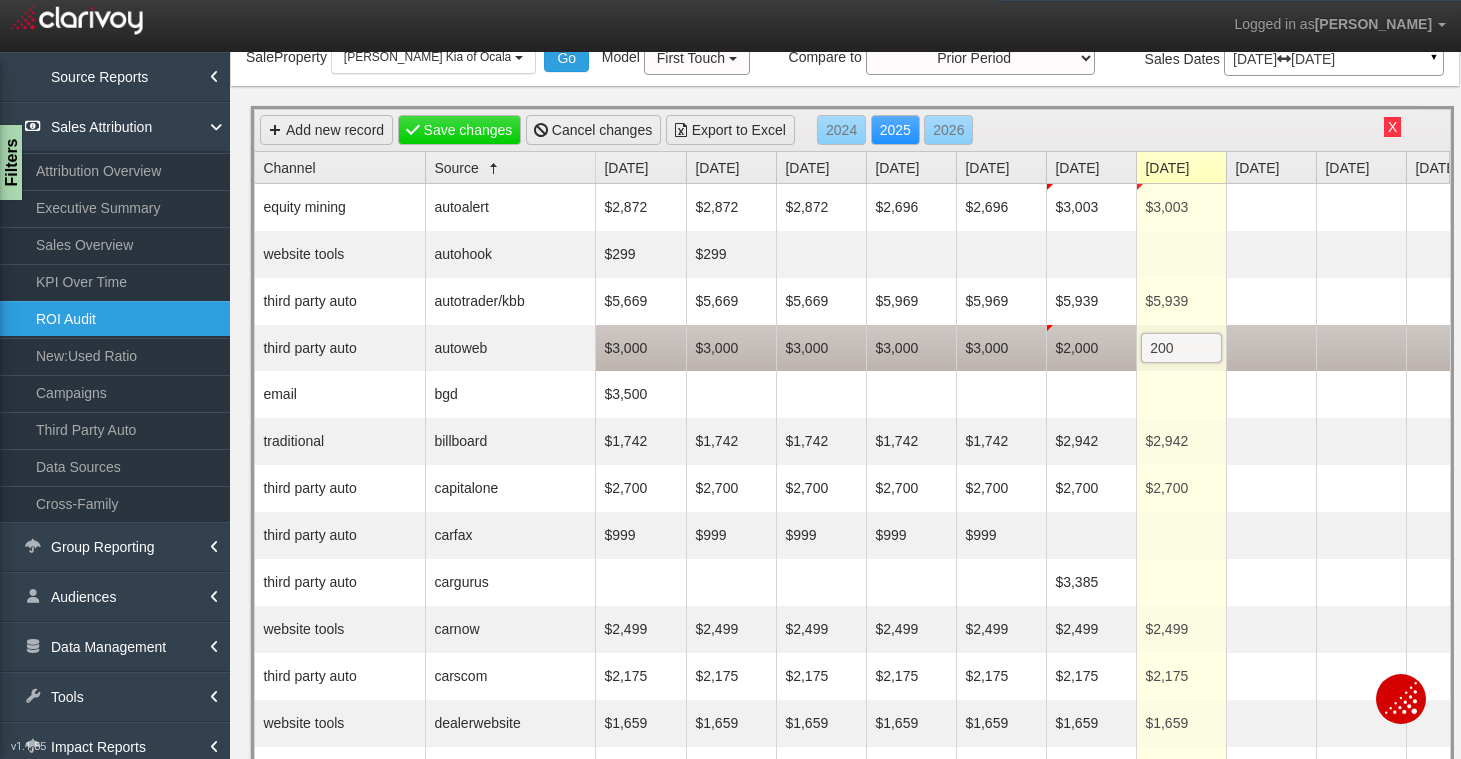 type on "2000" 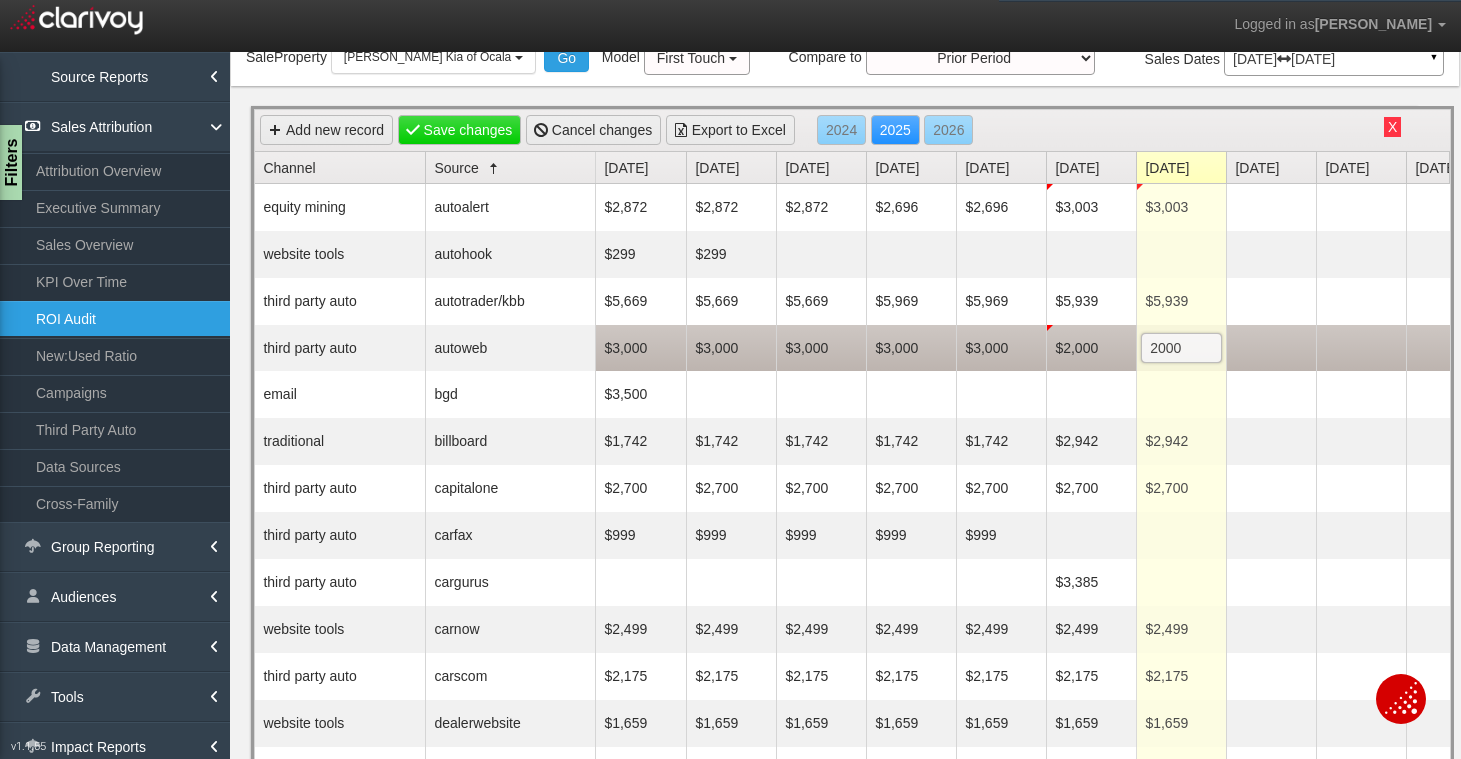 scroll, scrollTop: 0, scrollLeft: 254, axis: horizontal 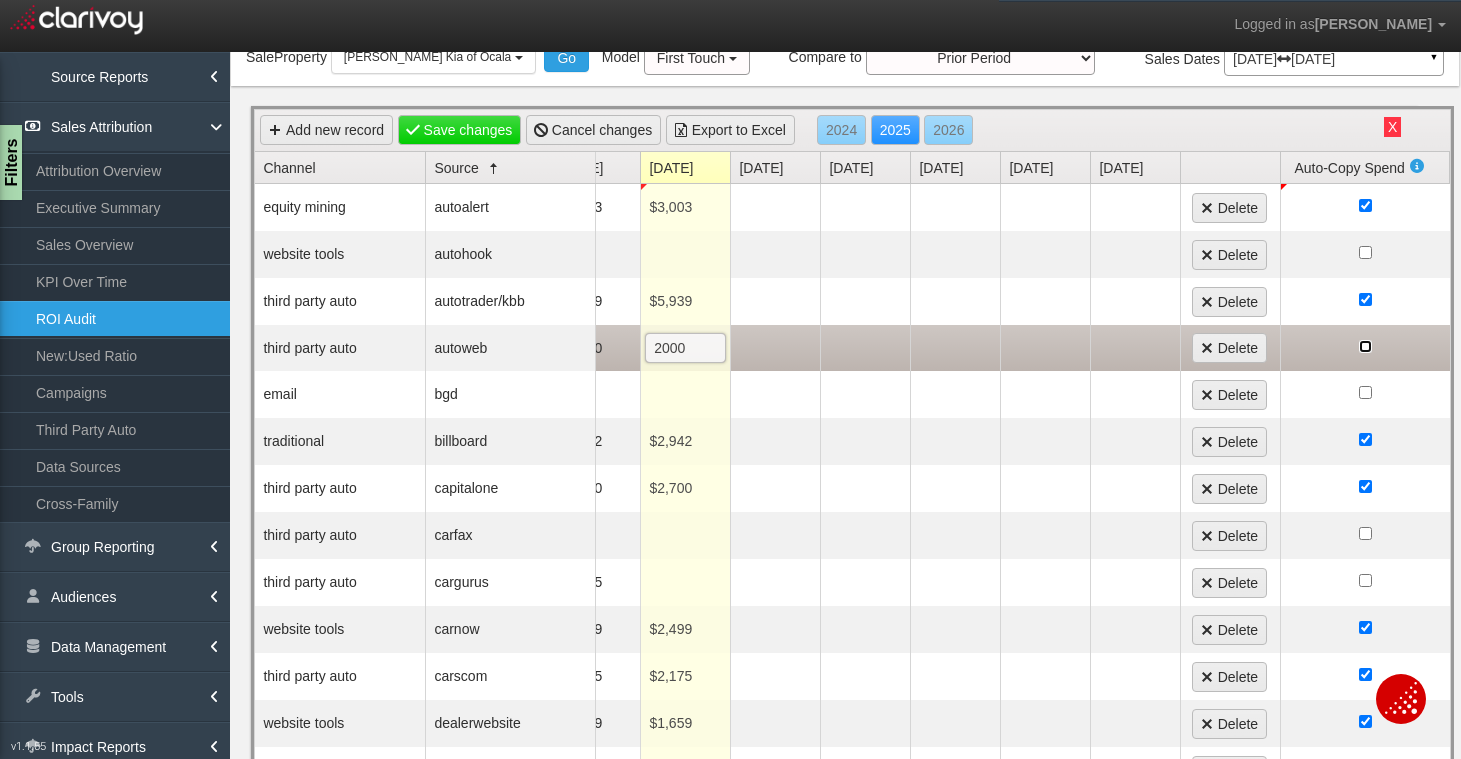 click at bounding box center [1365, 346] 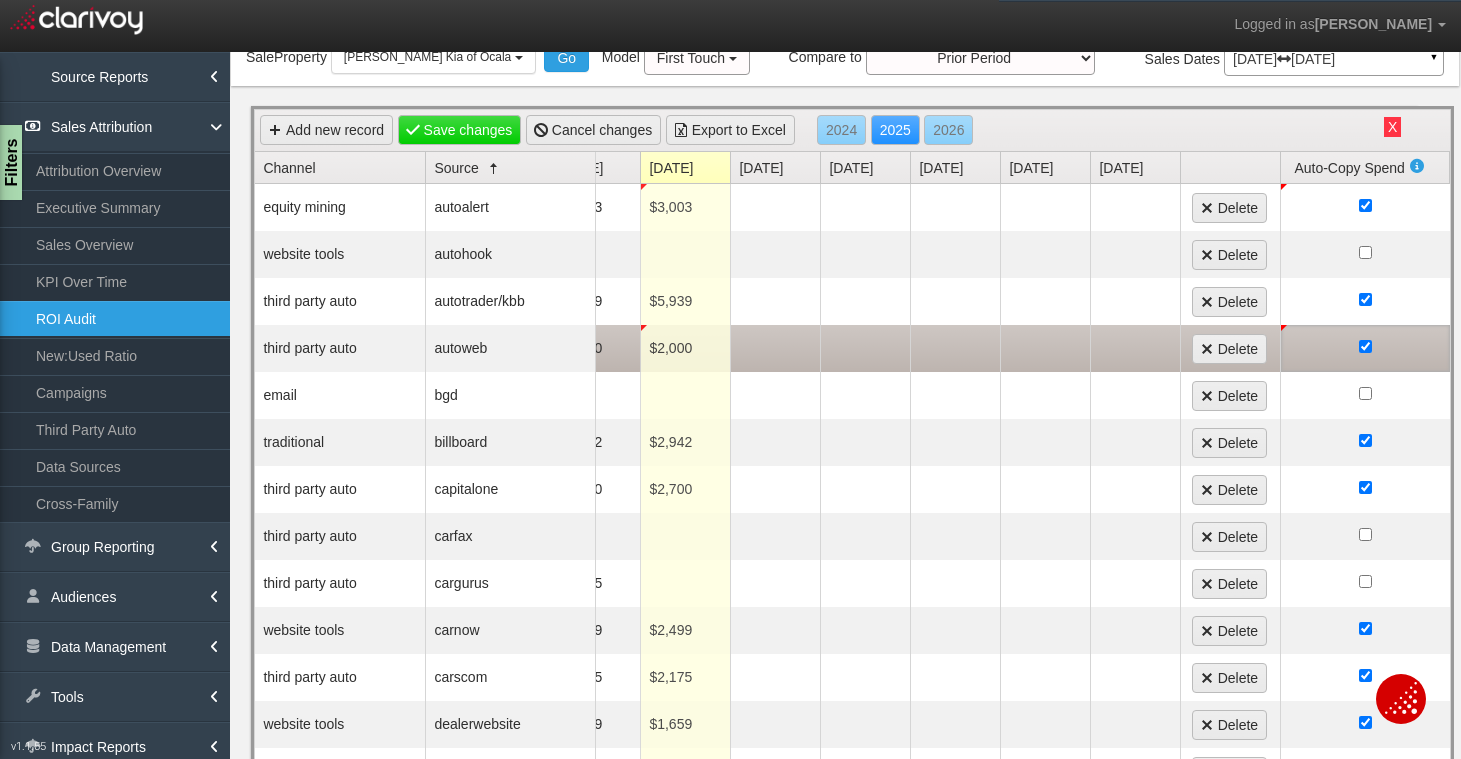 scroll, scrollTop: 0, scrollLeft: 83, axis: horizontal 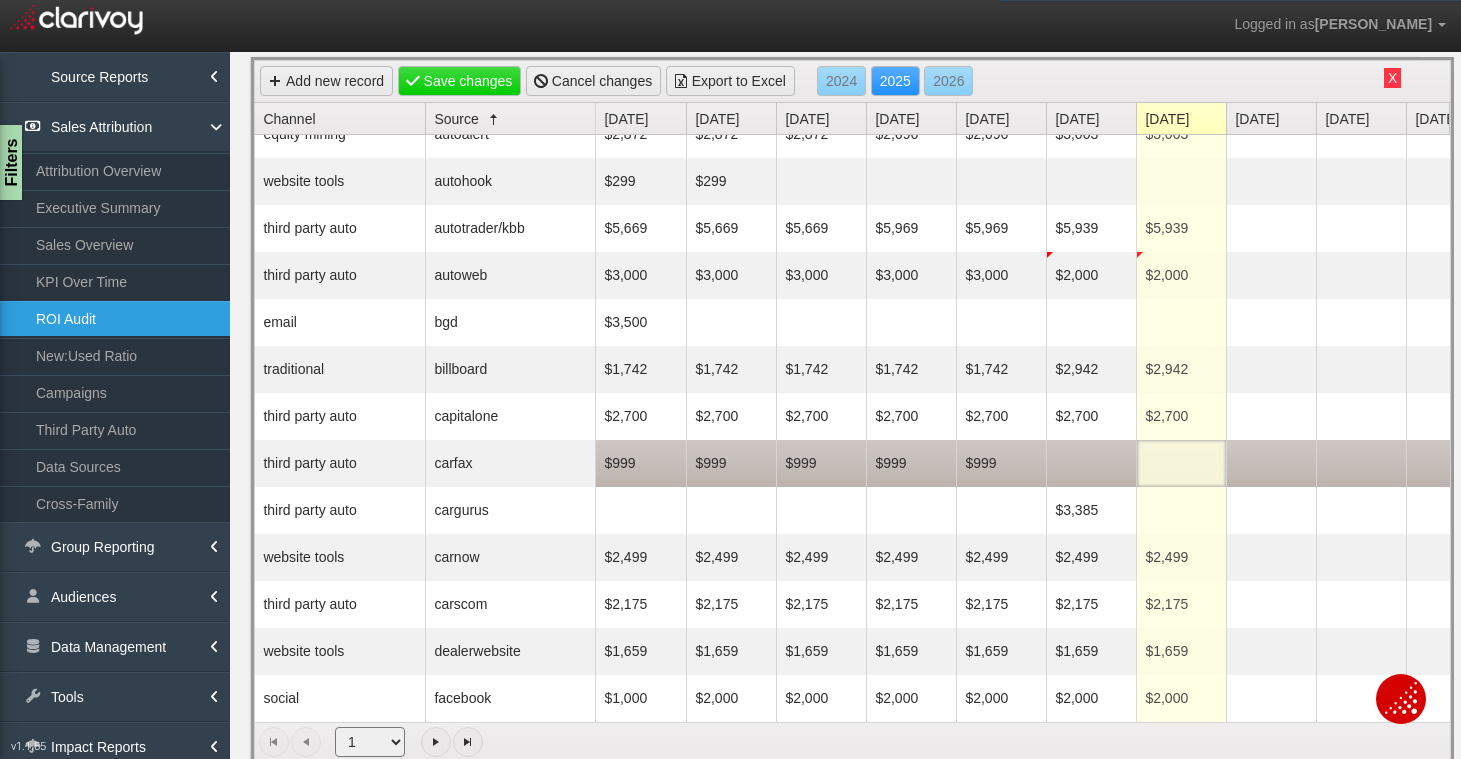 click at bounding box center (1181, 463) 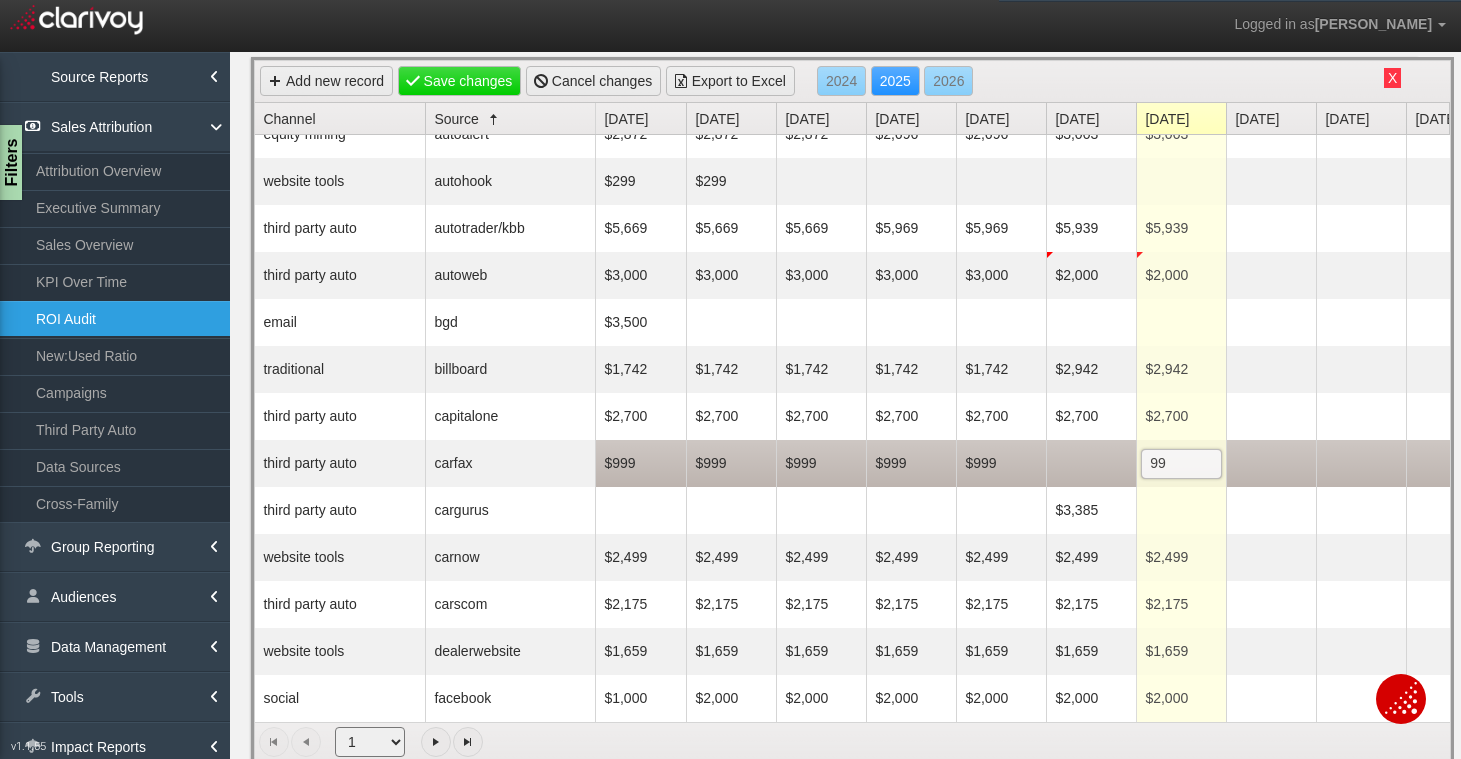 type on "999" 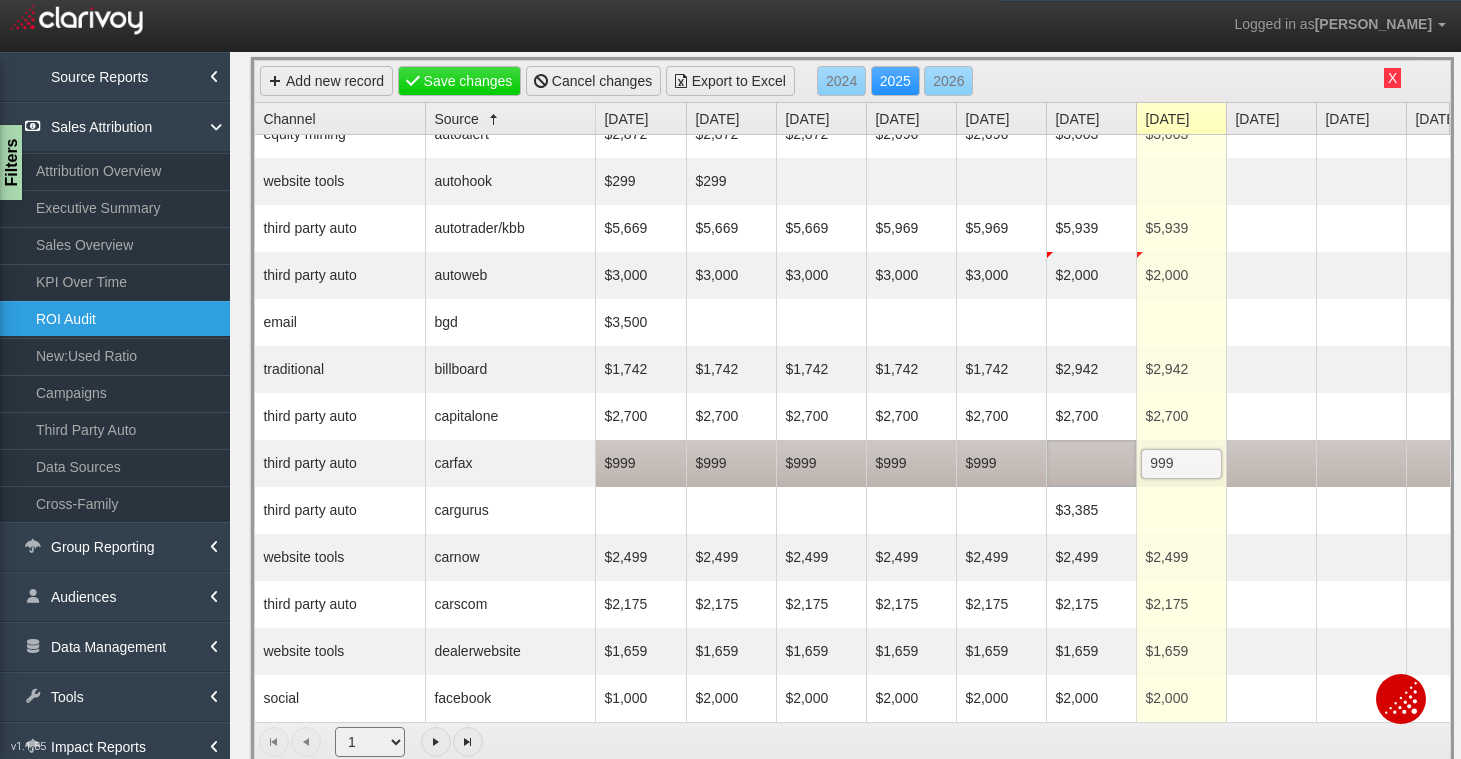 click at bounding box center (1091, 463) 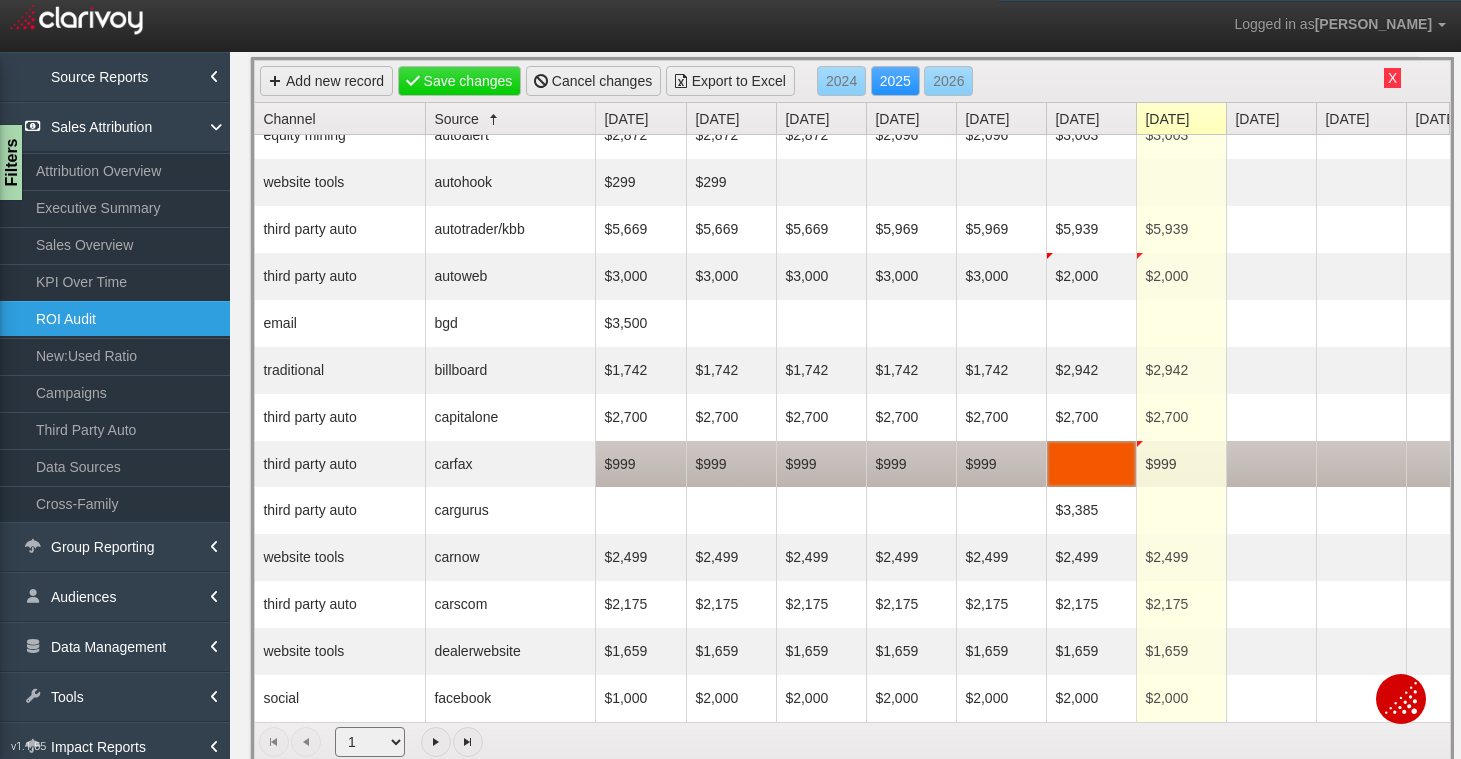 click at bounding box center (1091, 464) 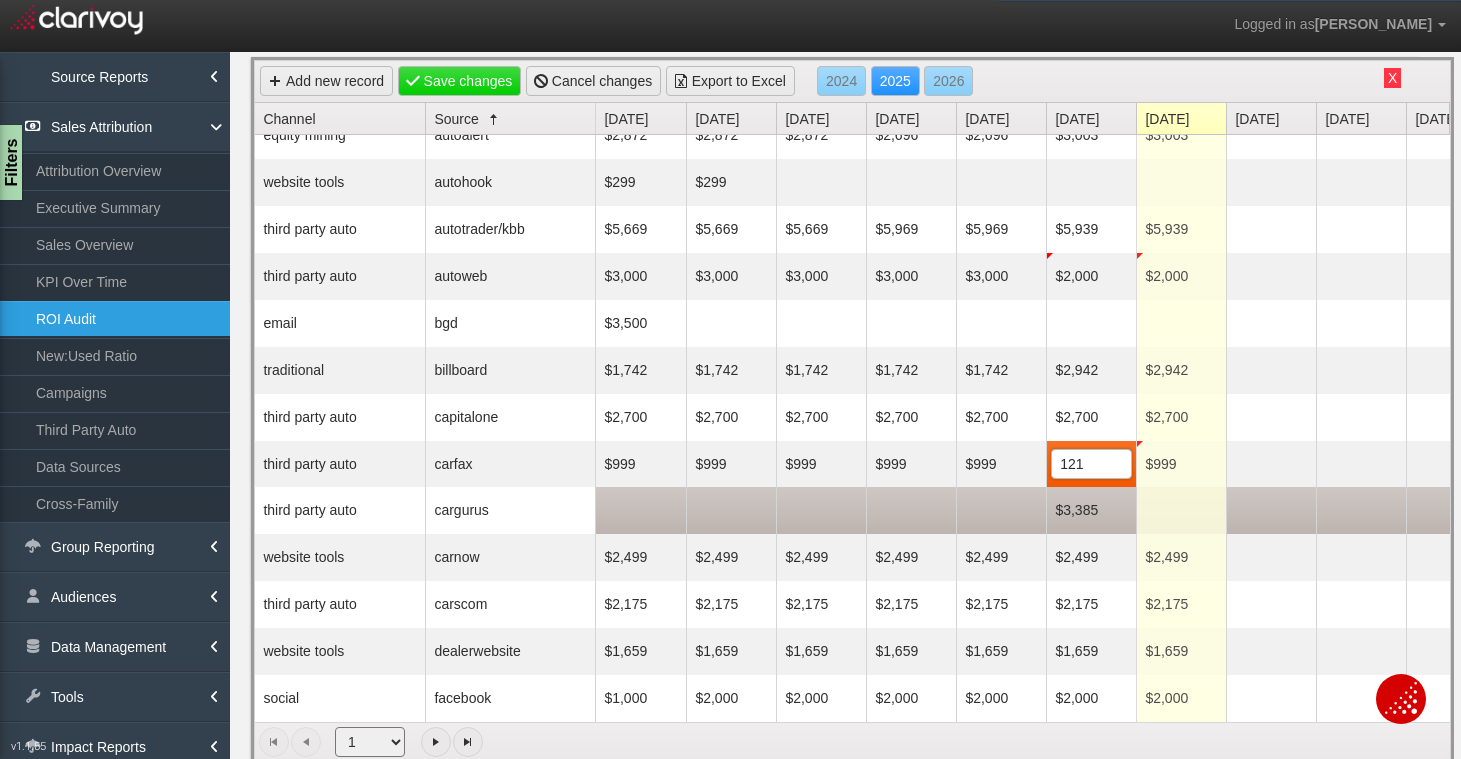 type on "1219" 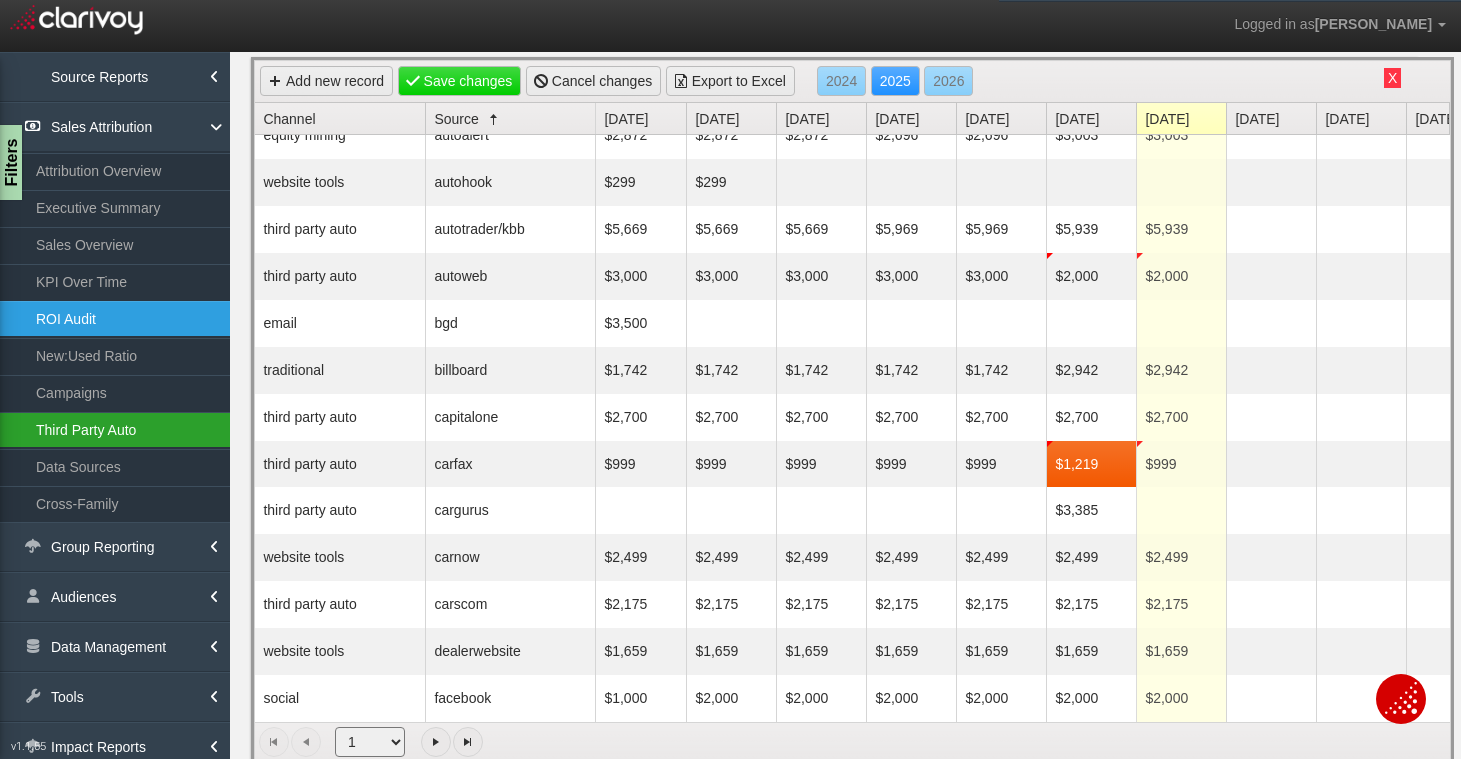 scroll, scrollTop: 23, scrollLeft: 237, axis: both 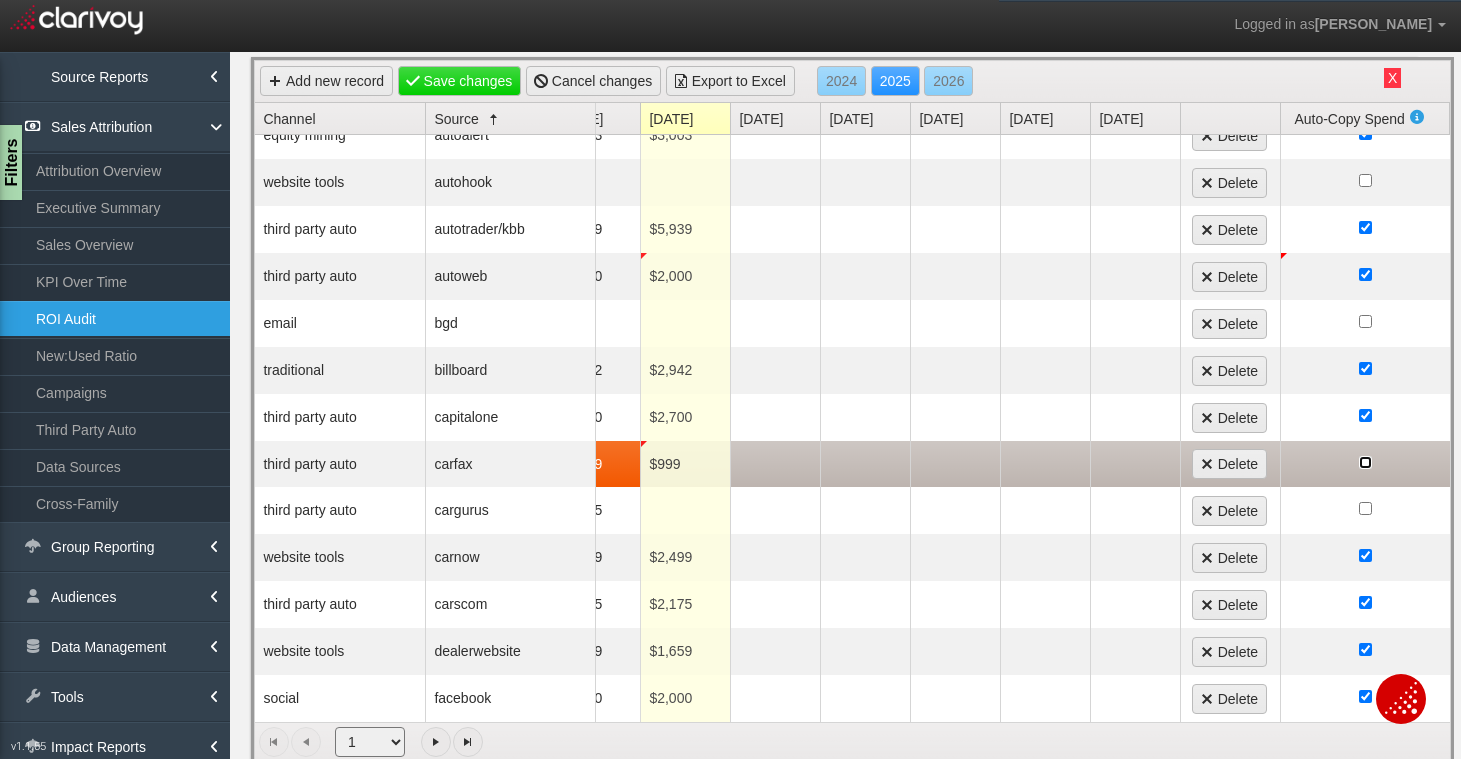 click at bounding box center [1365, 462] 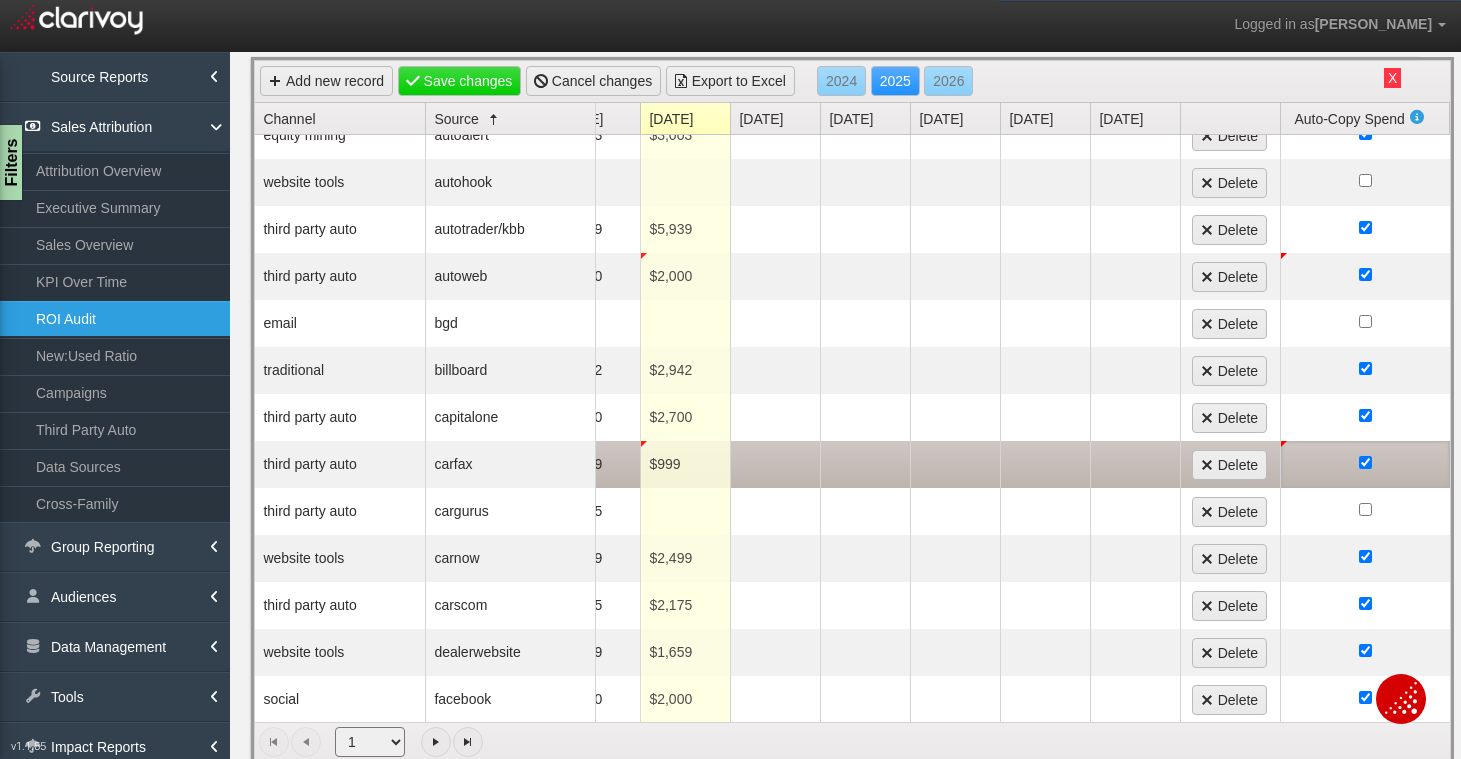 scroll, scrollTop: 23, scrollLeft: 324, axis: both 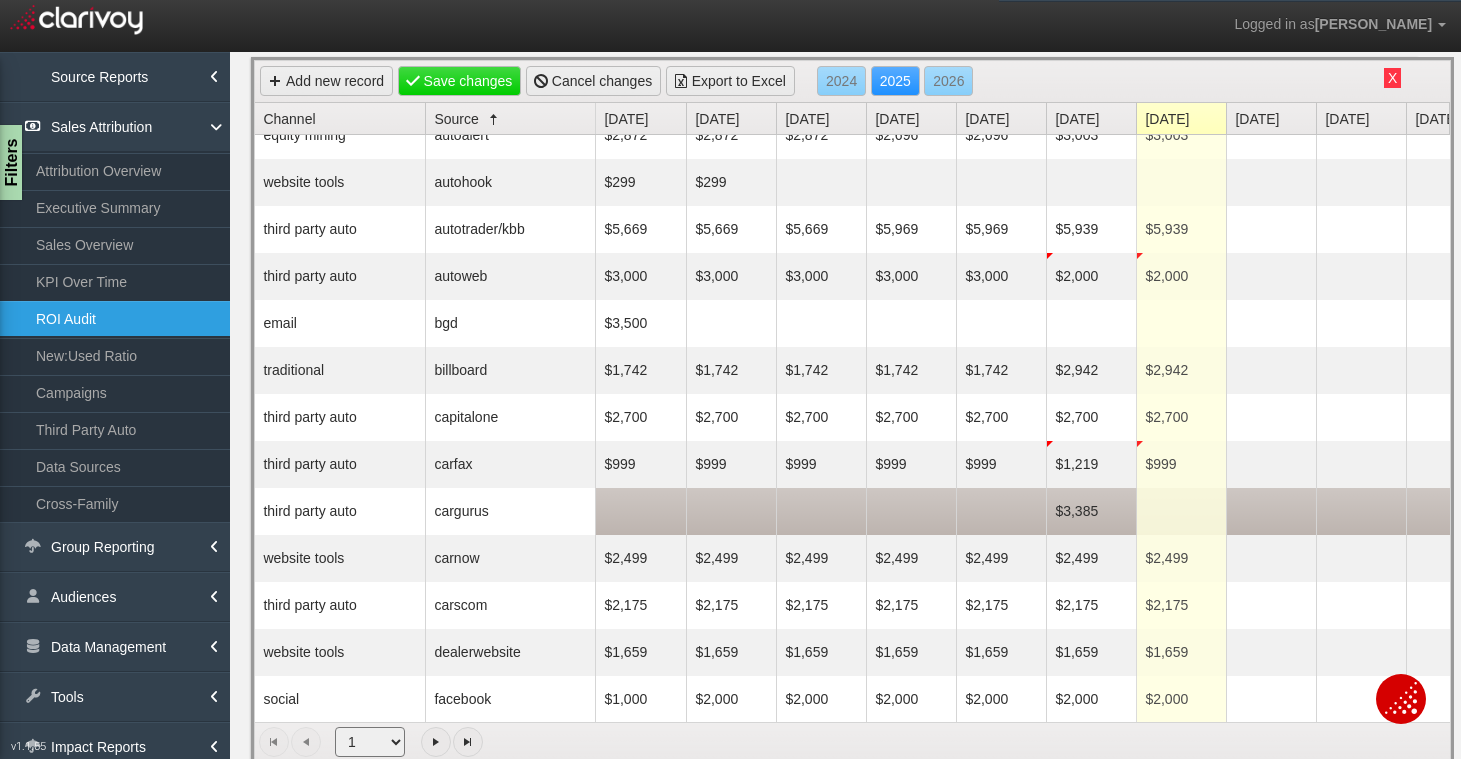 click at bounding box center [1181, 511] 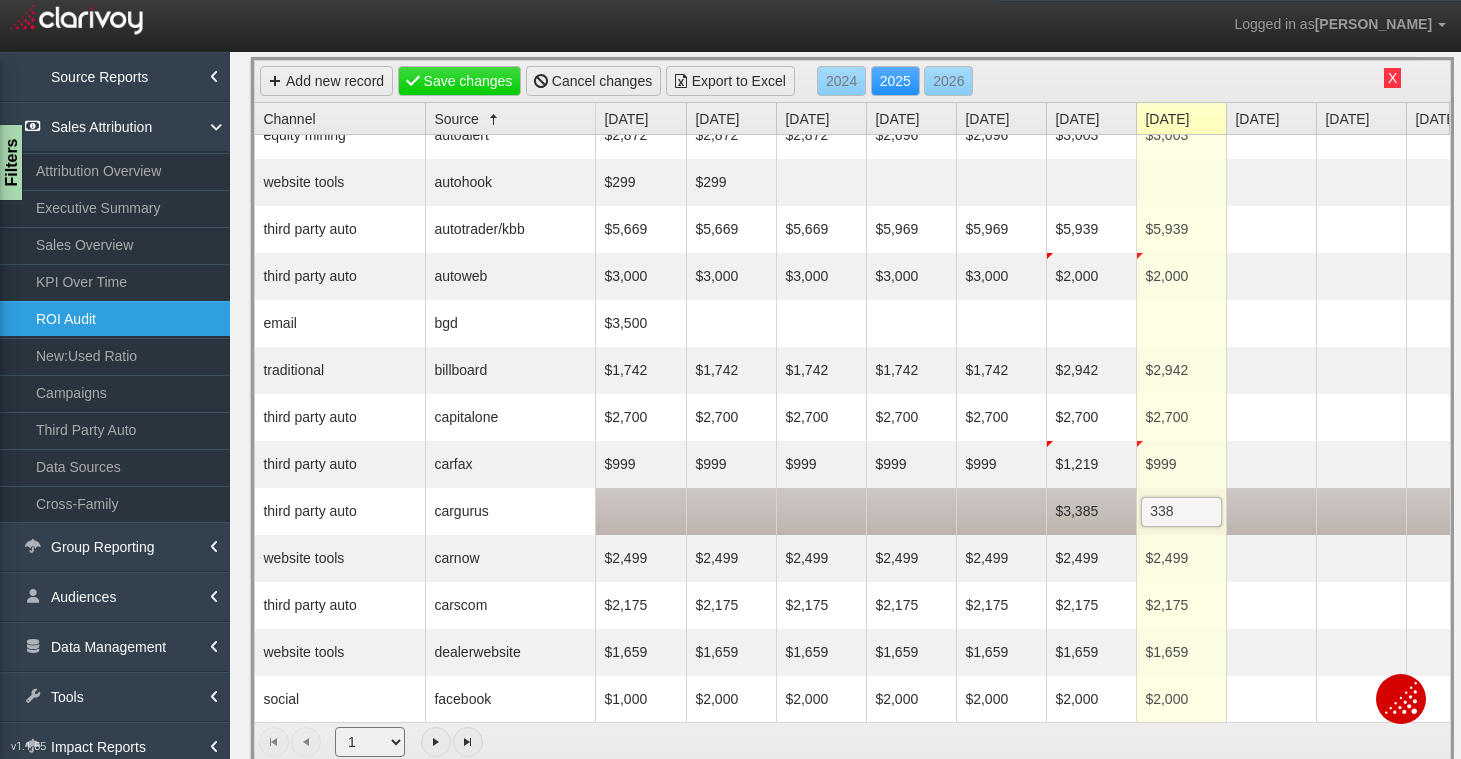 type on "3385" 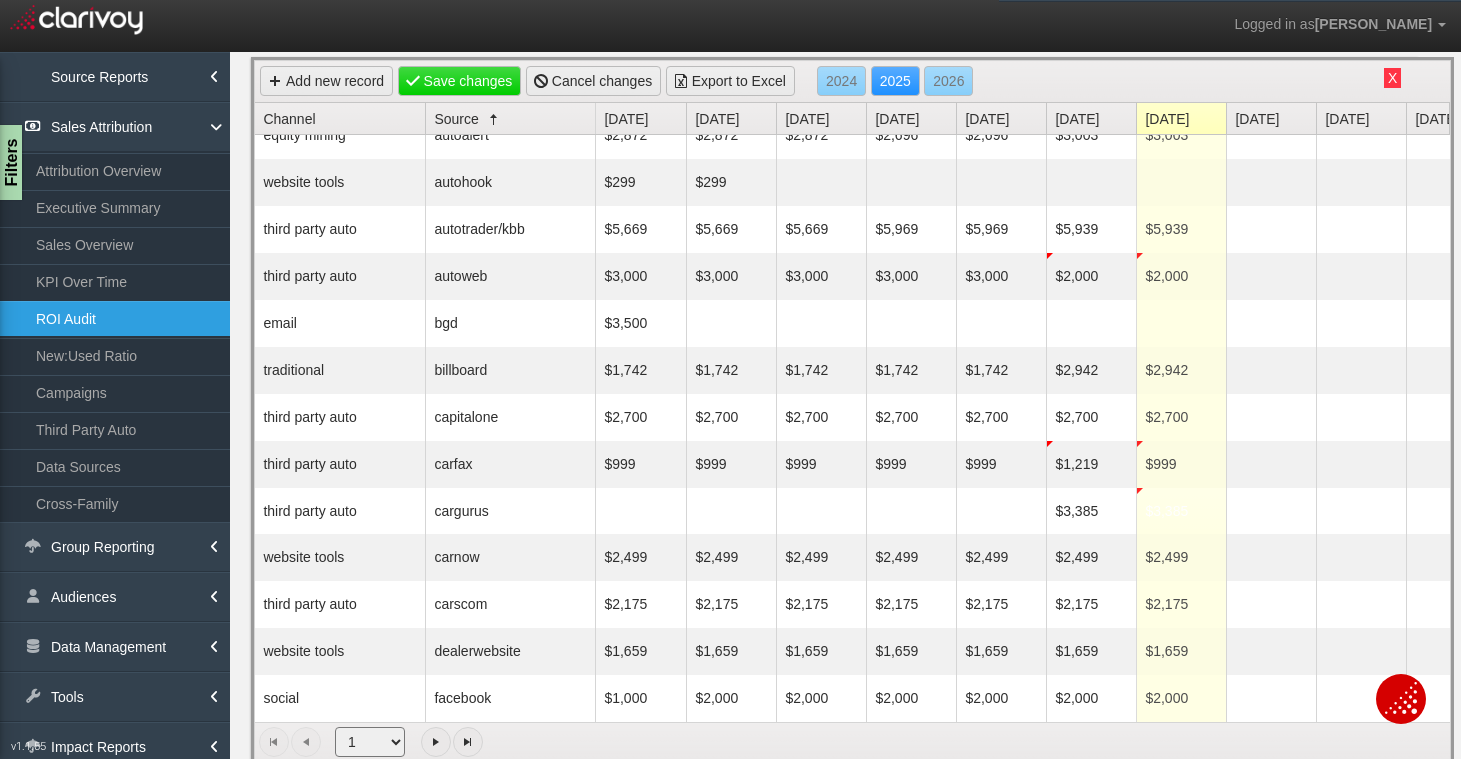 scroll, scrollTop: 23, scrollLeft: 189, axis: both 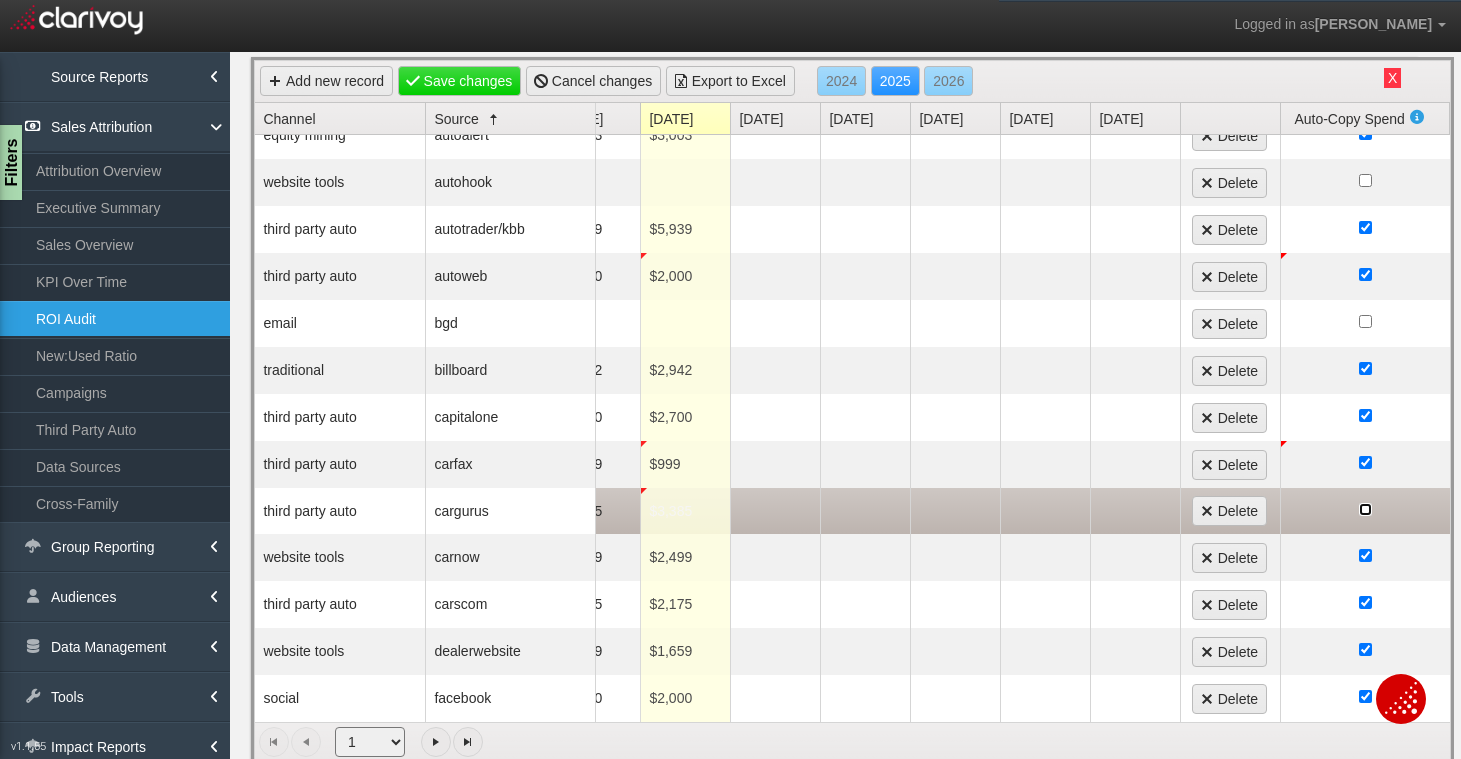 click at bounding box center (1365, 509) 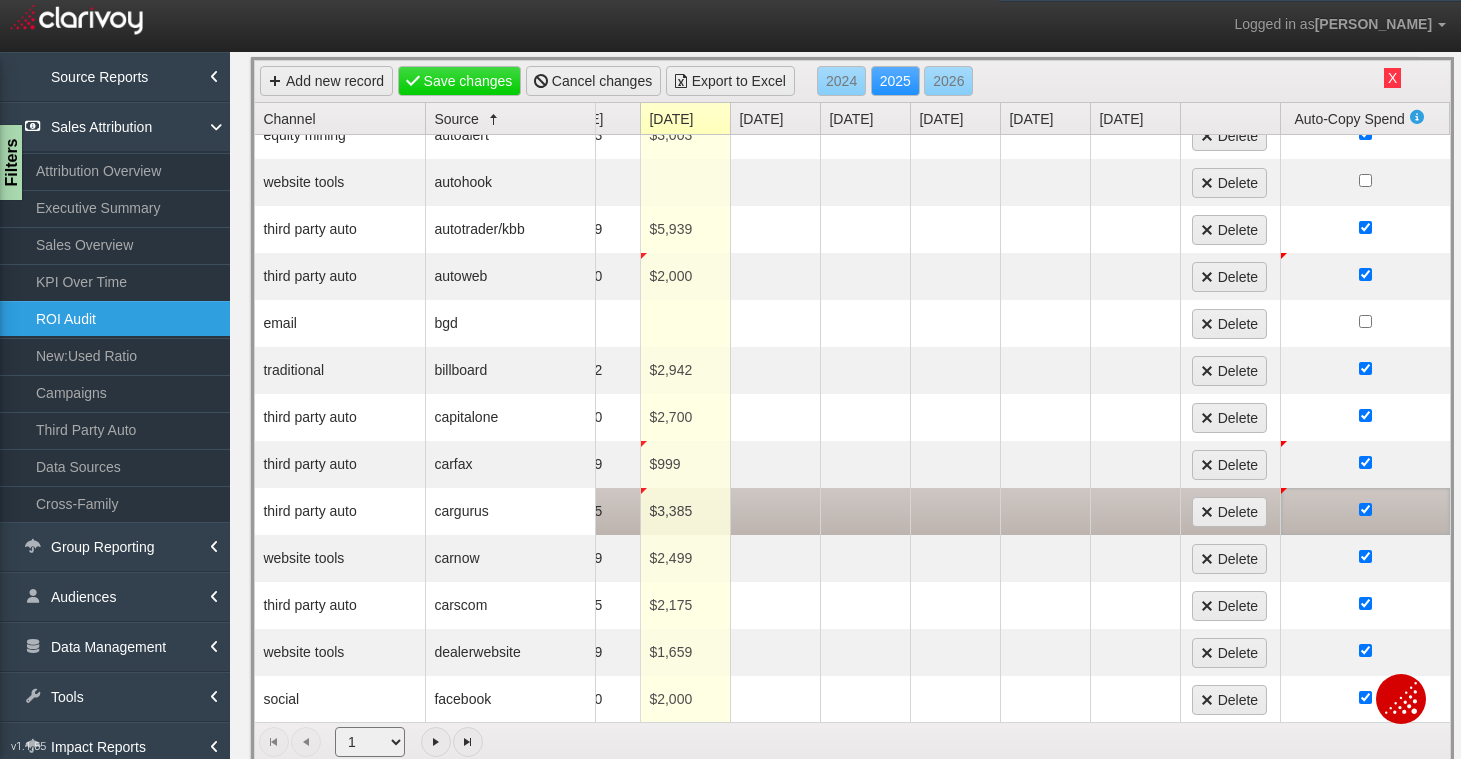 scroll, scrollTop: 23, scrollLeft: 345, axis: both 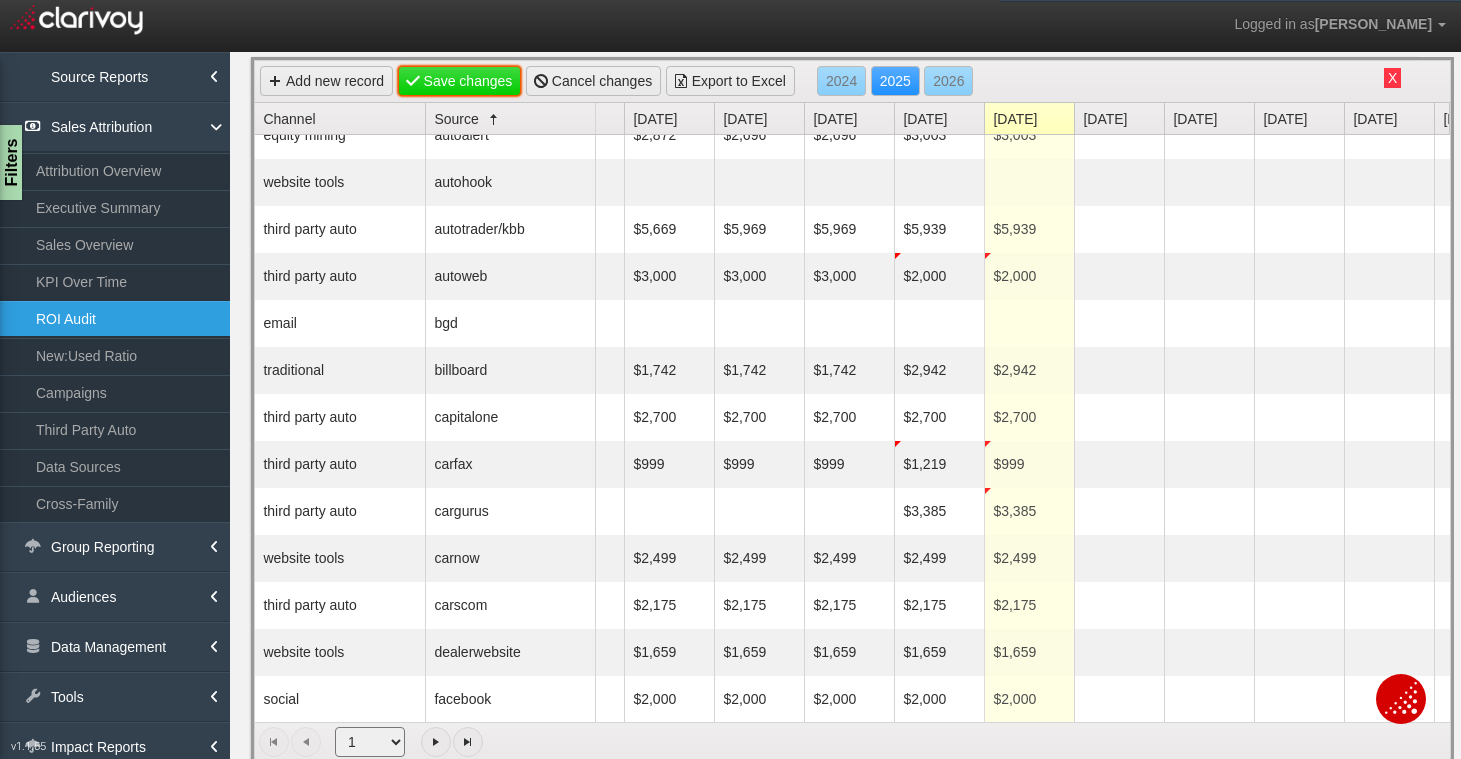 click on "Save changes" at bounding box center [460, 81] 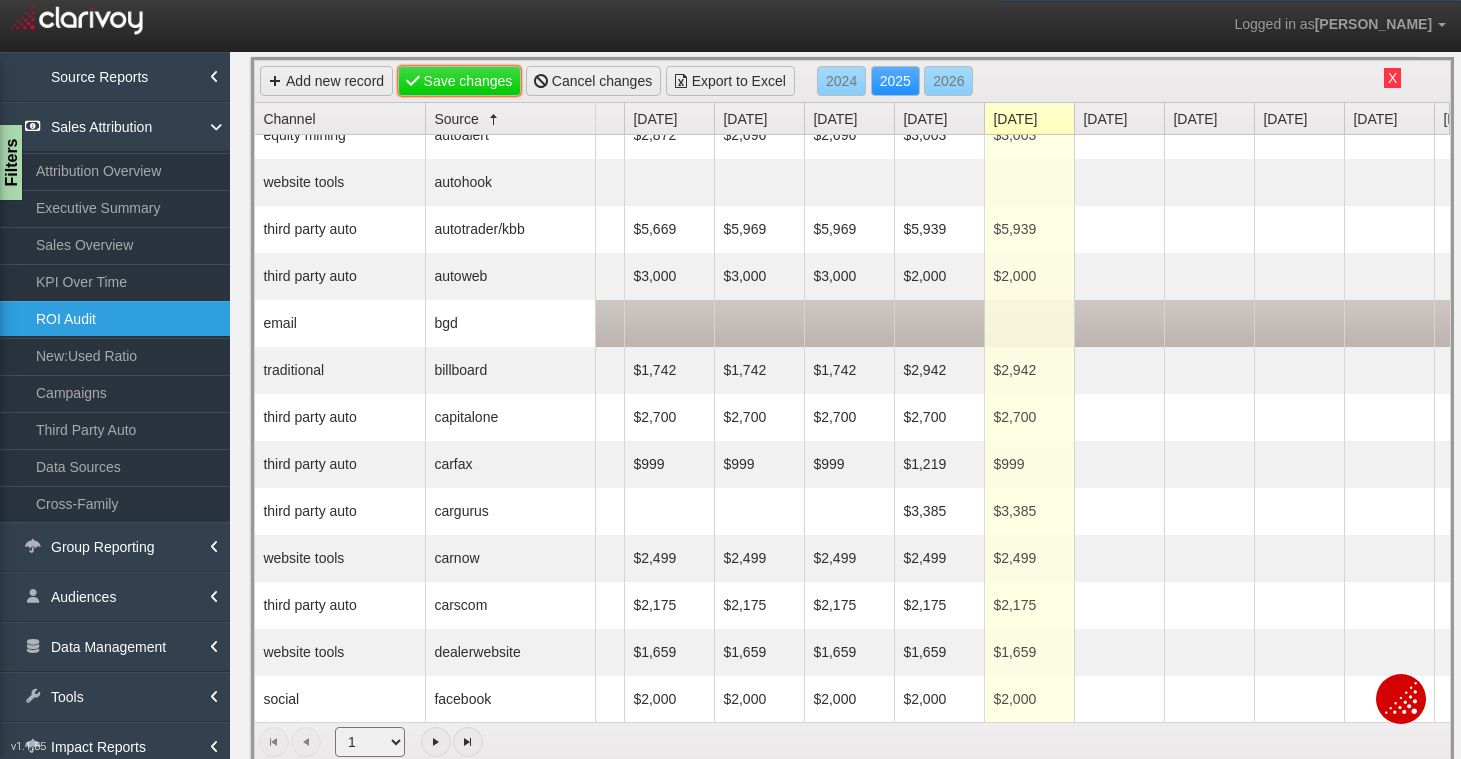 scroll, scrollTop: 0, scrollLeft: 152, axis: horizontal 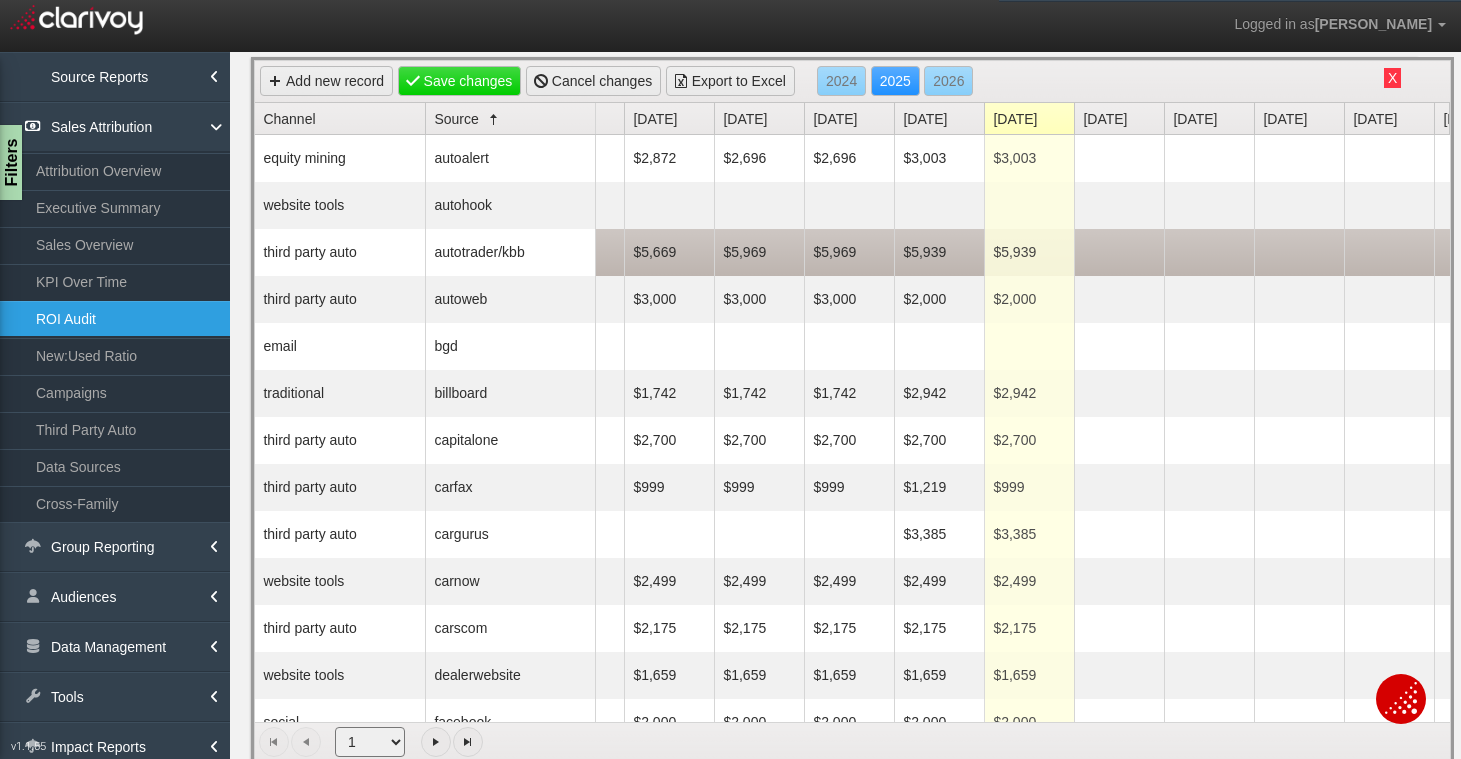 click on "$5,969" at bounding box center (849, 252) 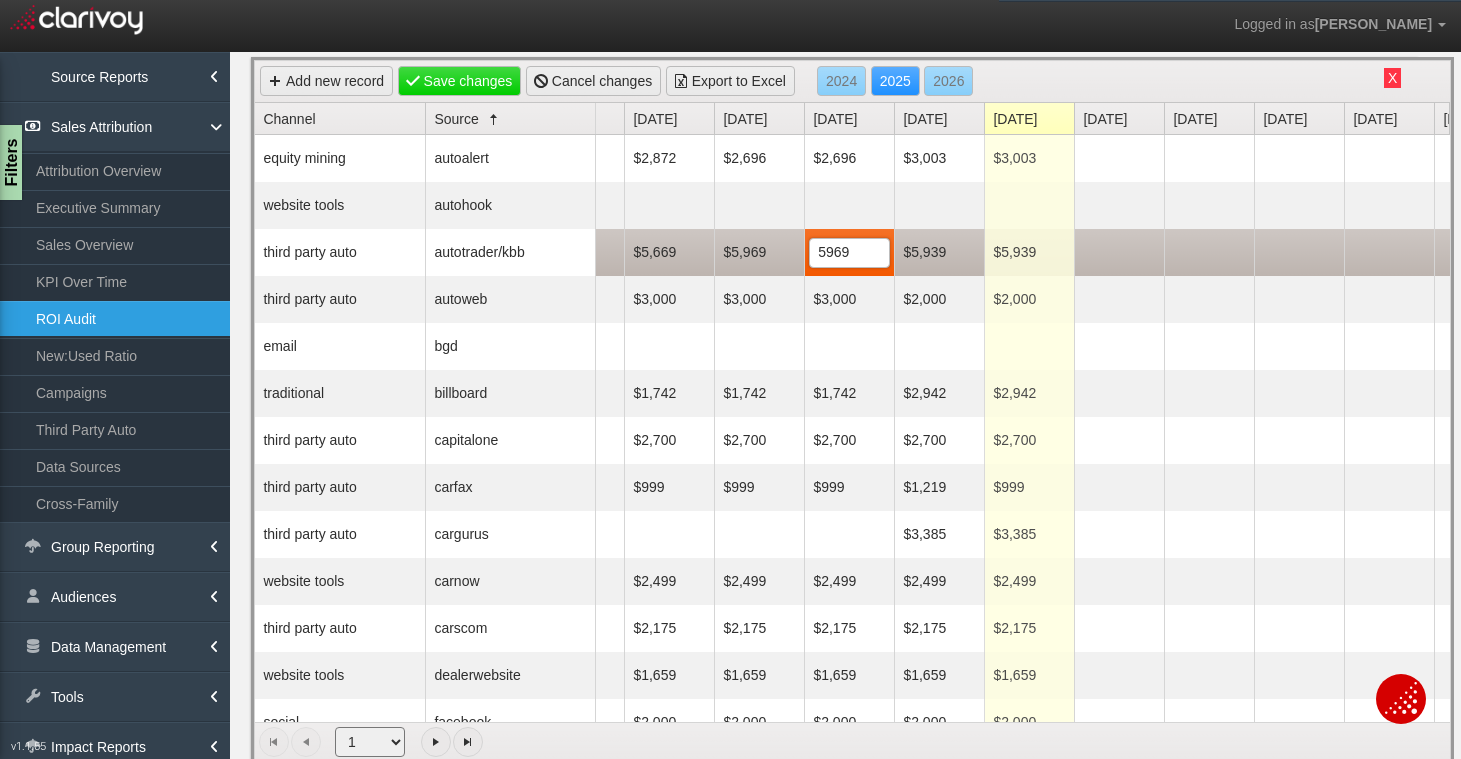 click on "$5,939" at bounding box center (939, 252) 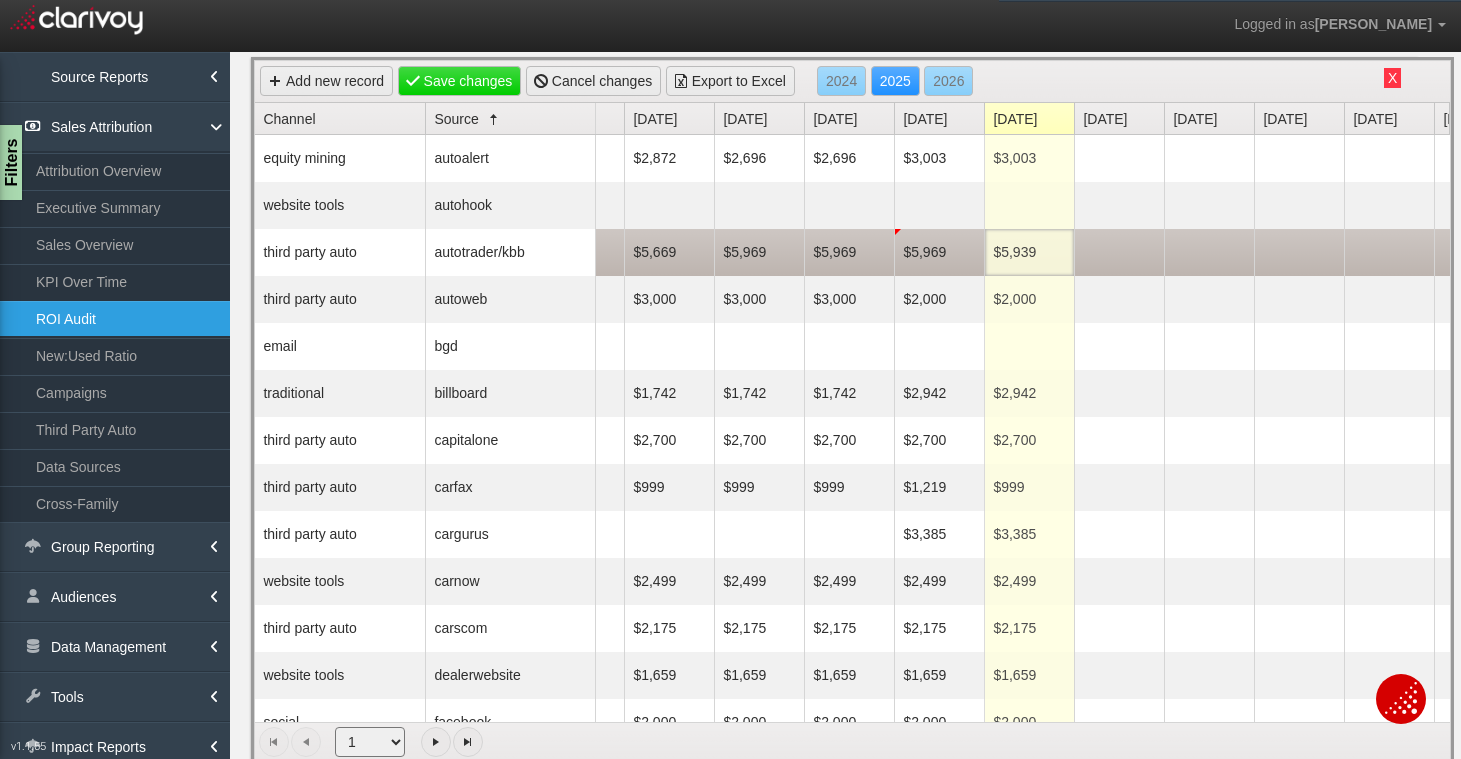 click on "$5,939" at bounding box center [1029, 252] 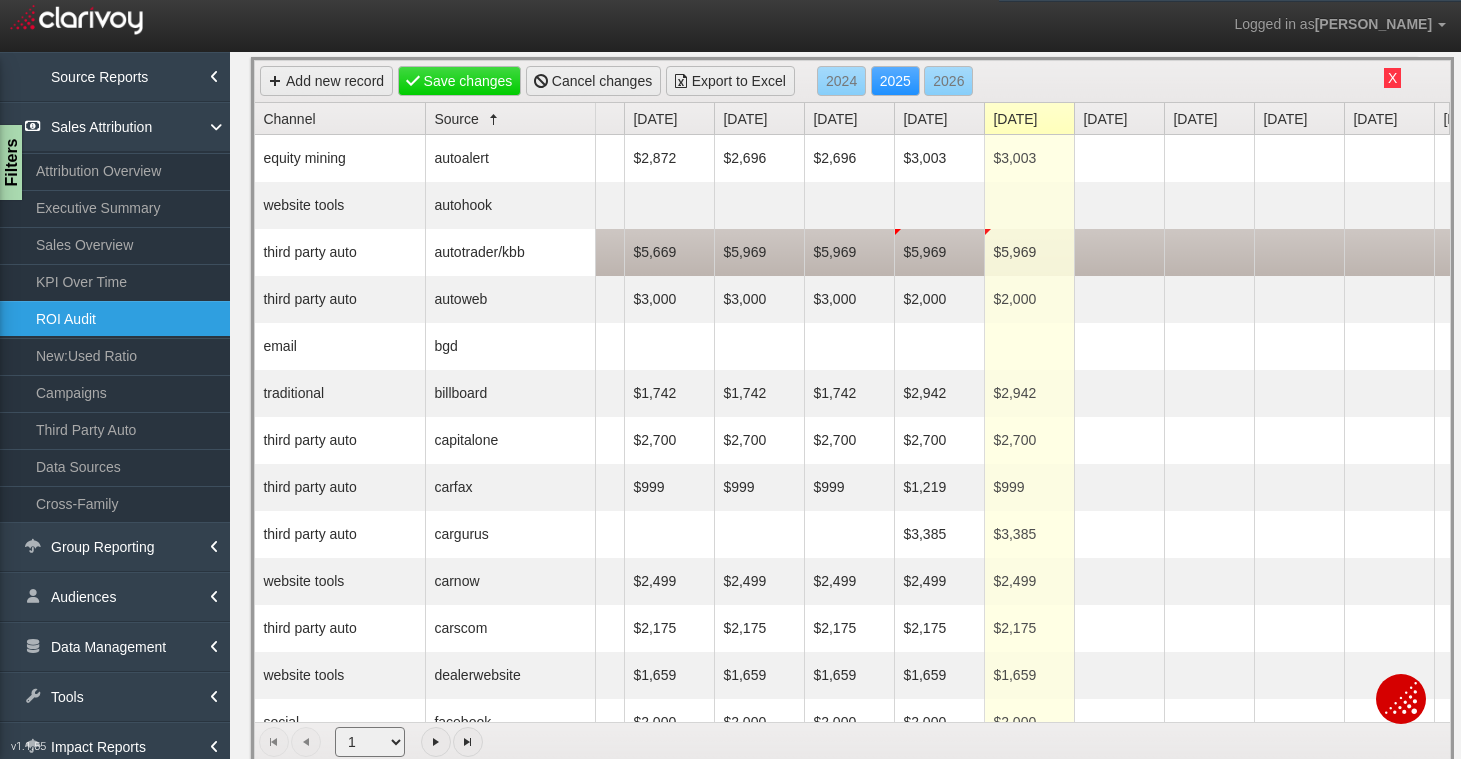 scroll, scrollTop: 0, scrollLeft: 238, axis: horizontal 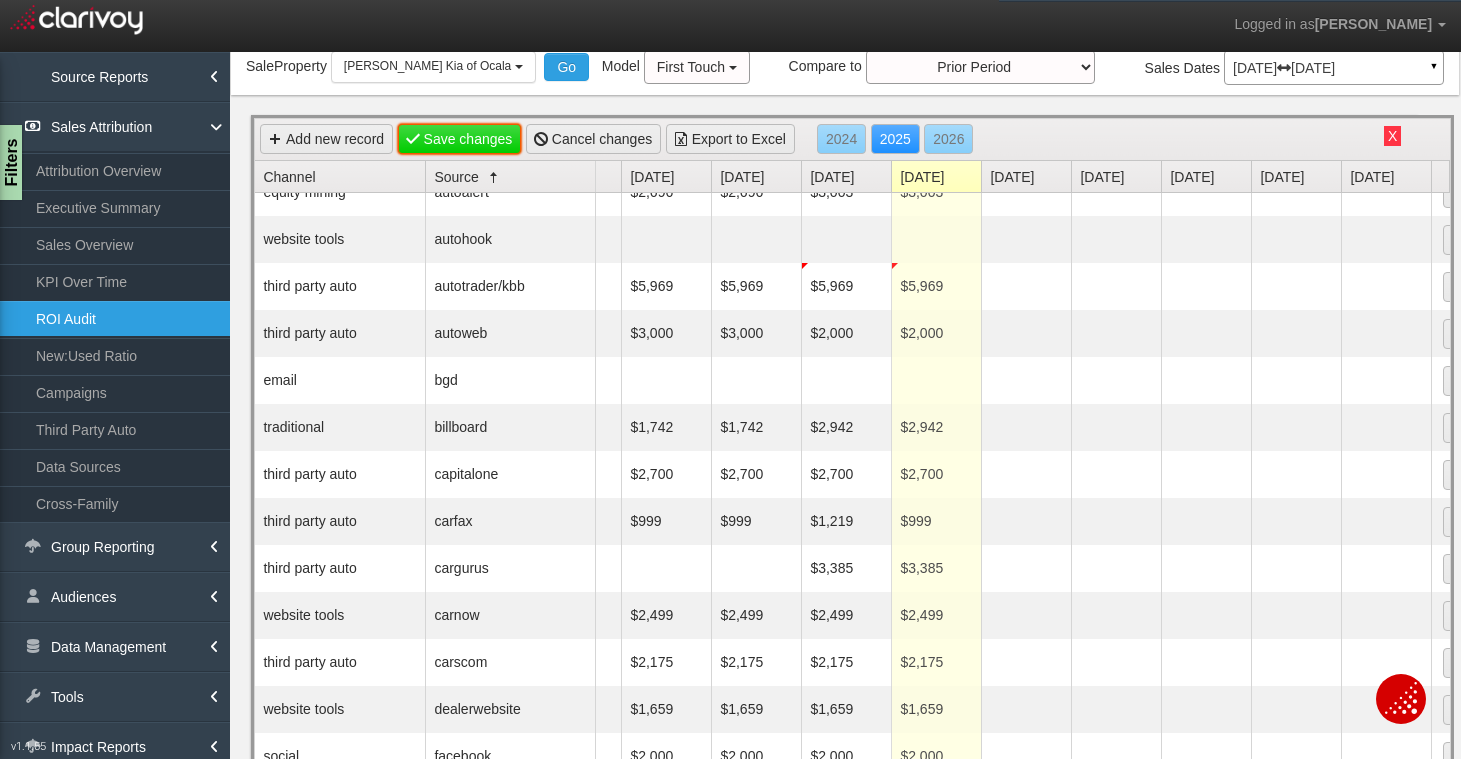 click on "Save changes" at bounding box center (460, 139) 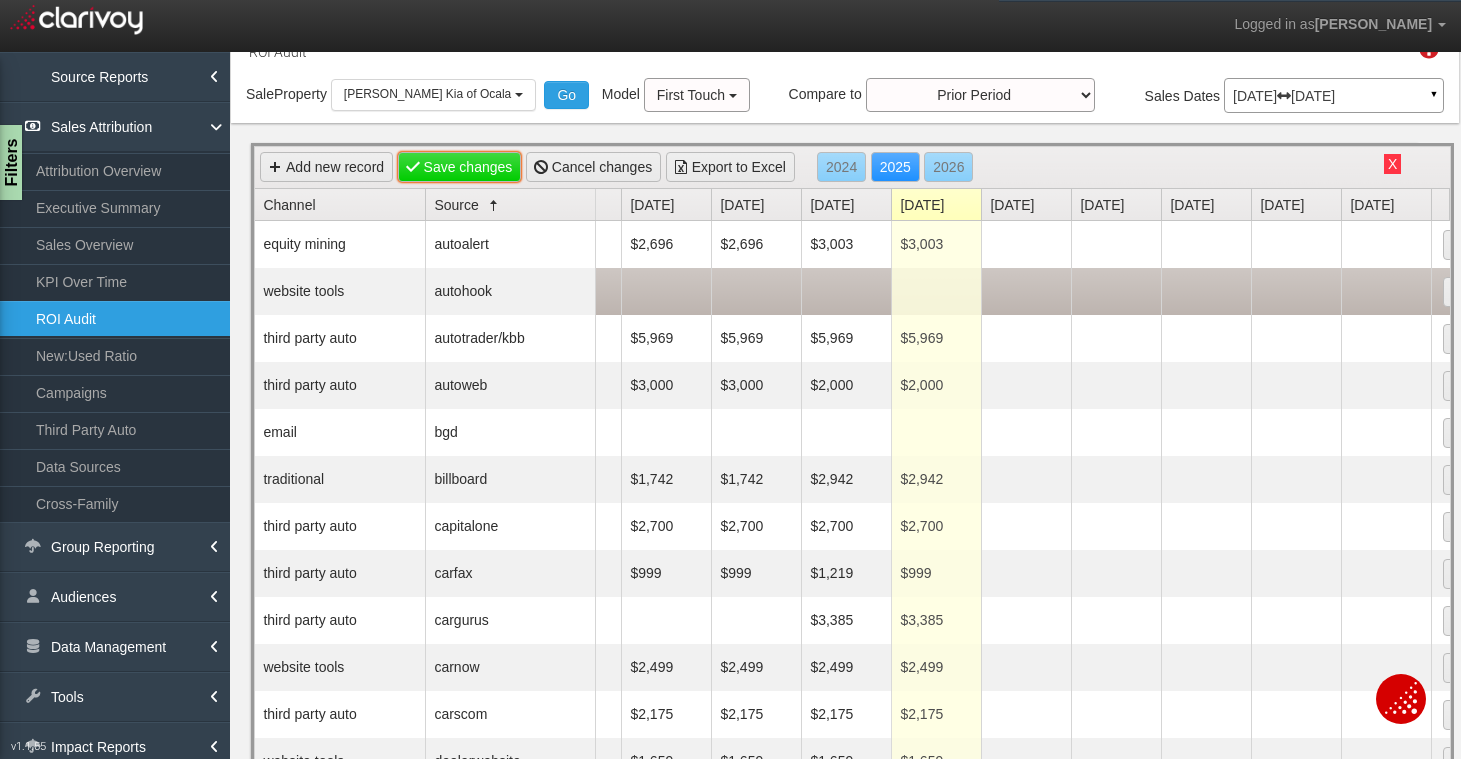 scroll, scrollTop: 24, scrollLeft: 245, axis: both 